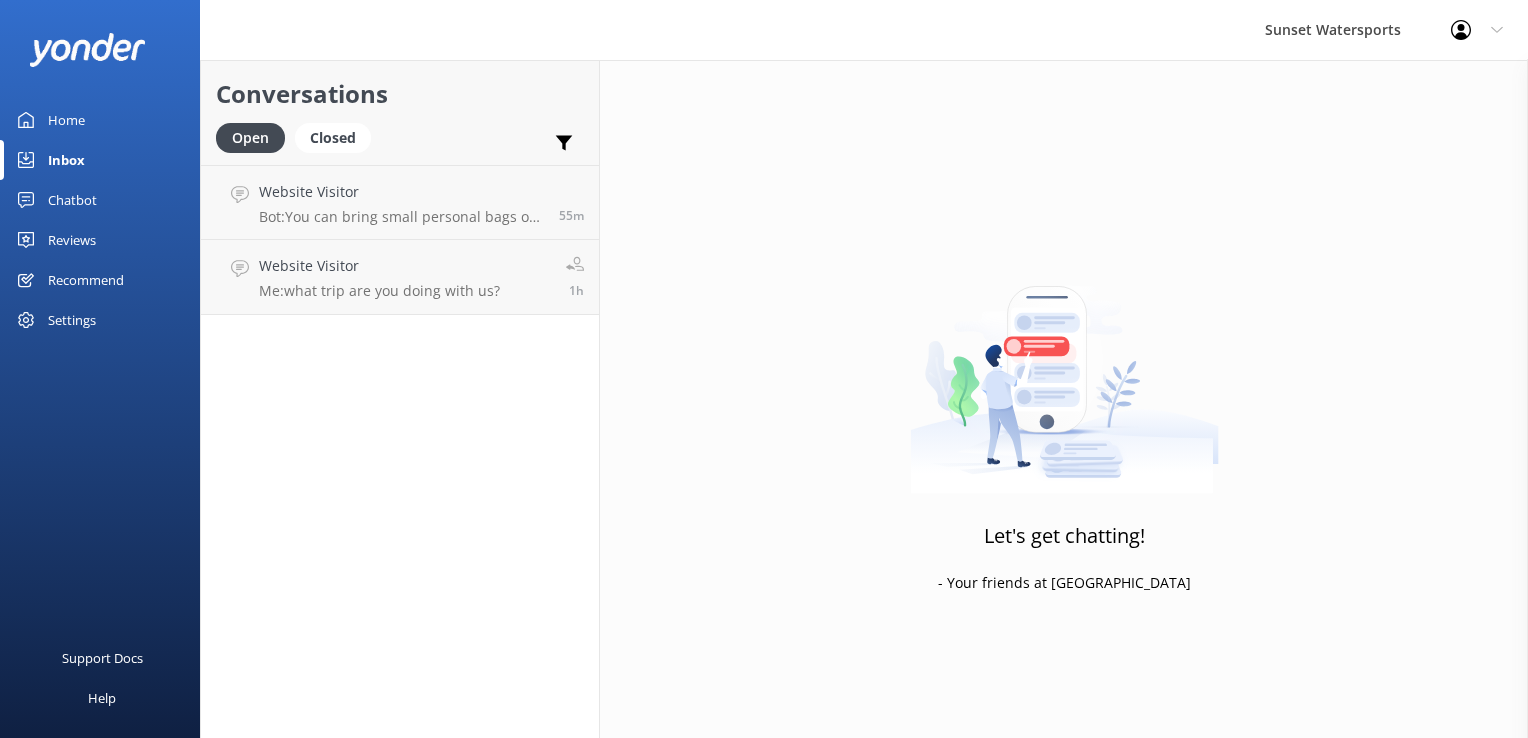 scroll, scrollTop: 0, scrollLeft: 0, axis: both 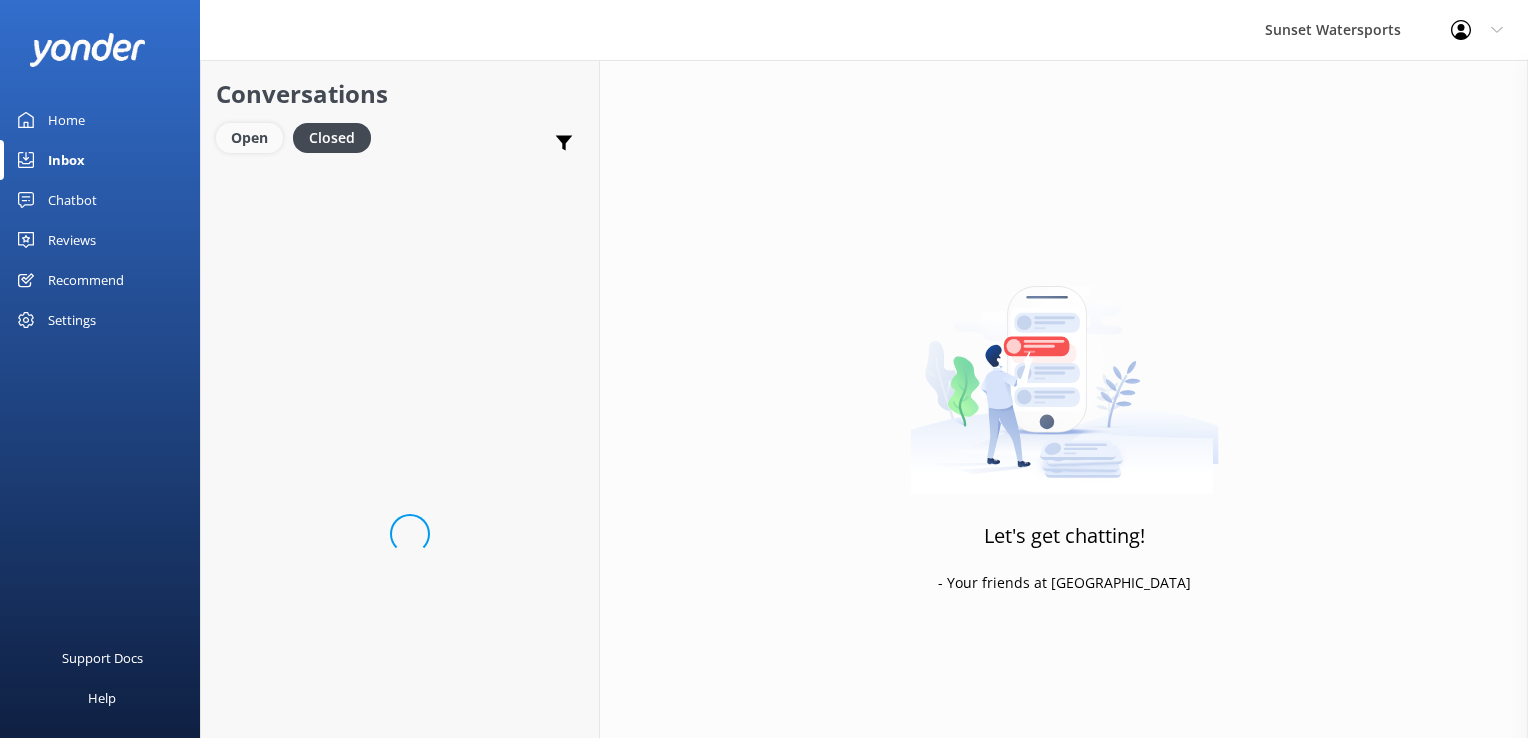 click on "Open" at bounding box center [249, 138] 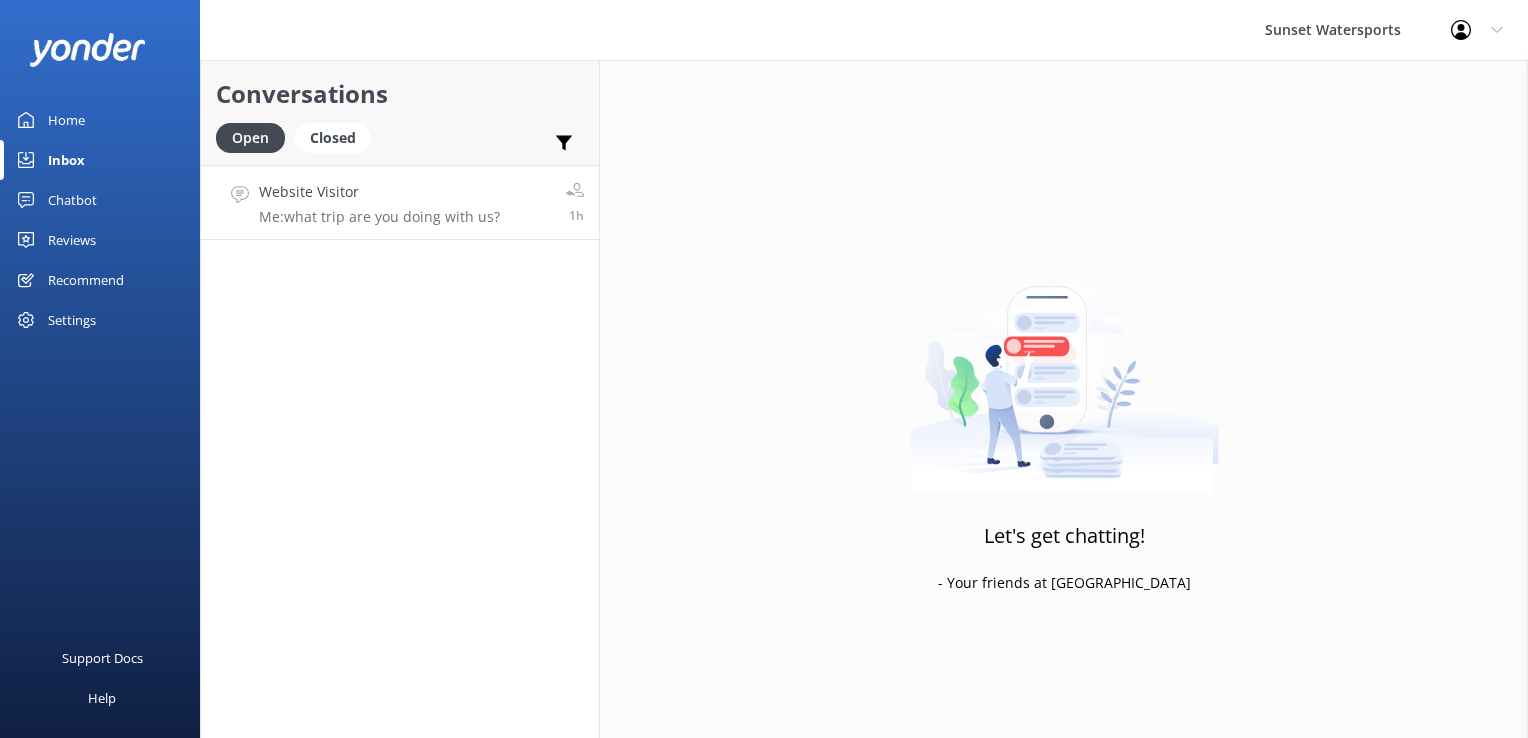 click on "Website Visitor" at bounding box center (379, 192) 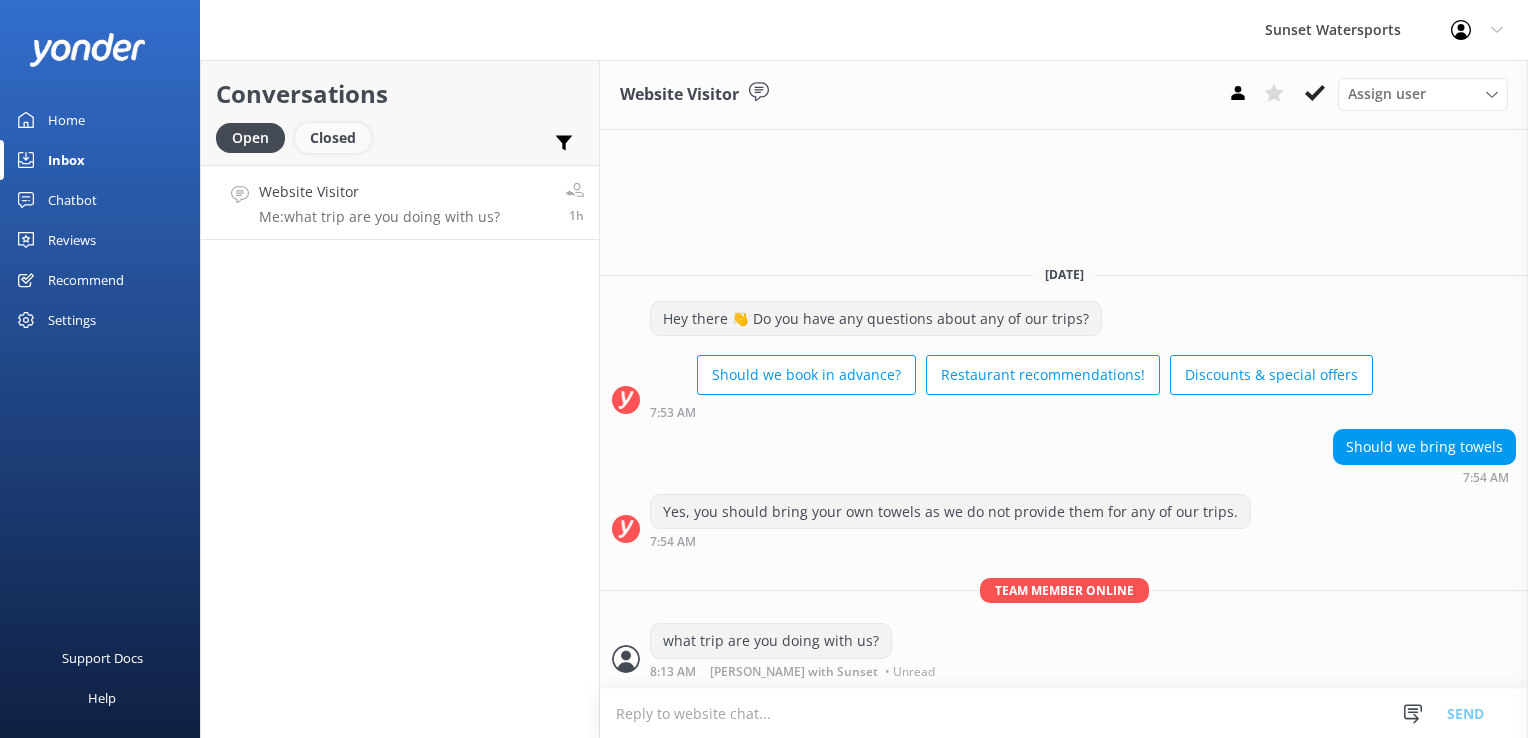 click on "Closed" at bounding box center [333, 138] 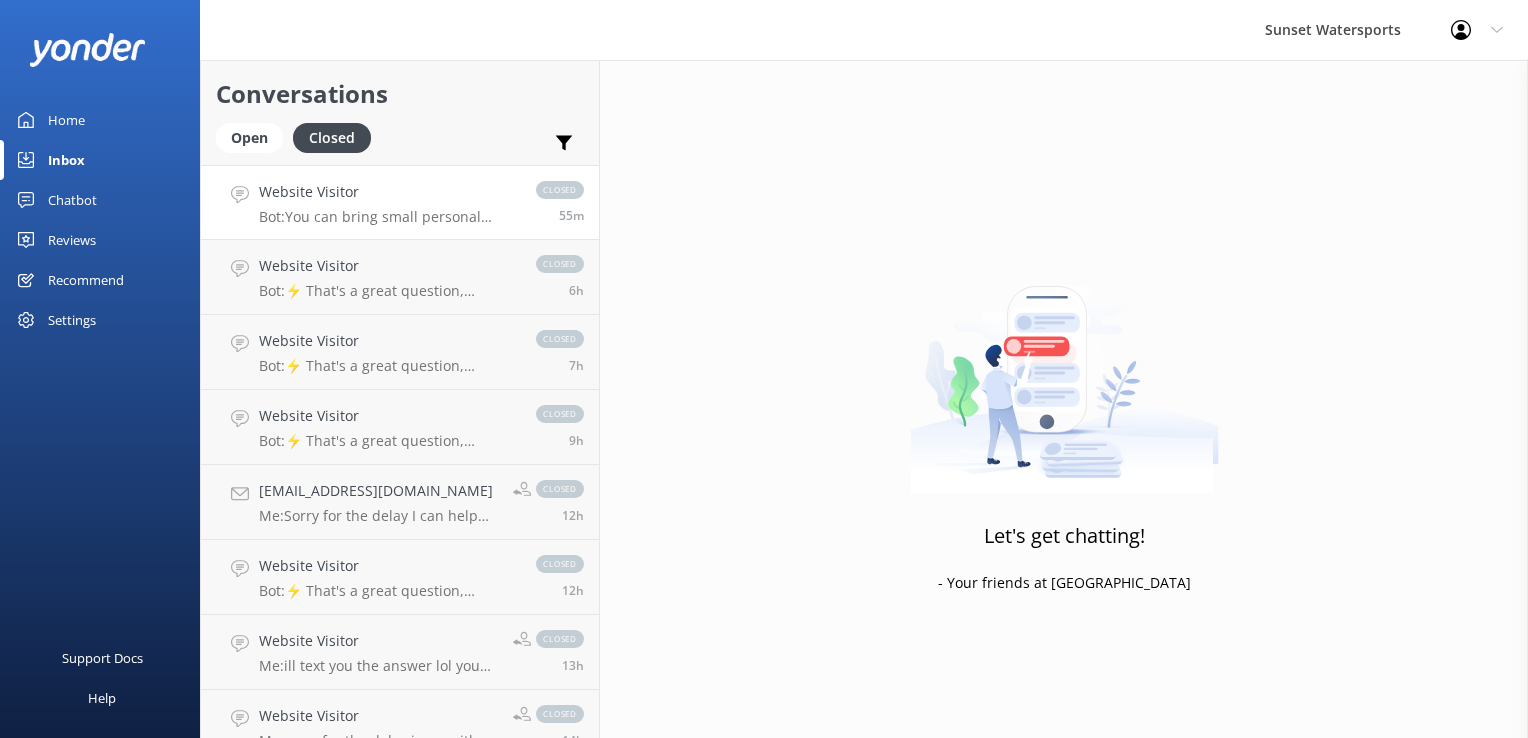click on "Bot:  You can bring small personal bags on all of our trips. Each jet ski has a small compartment for essentials." at bounding box center [387, 217] 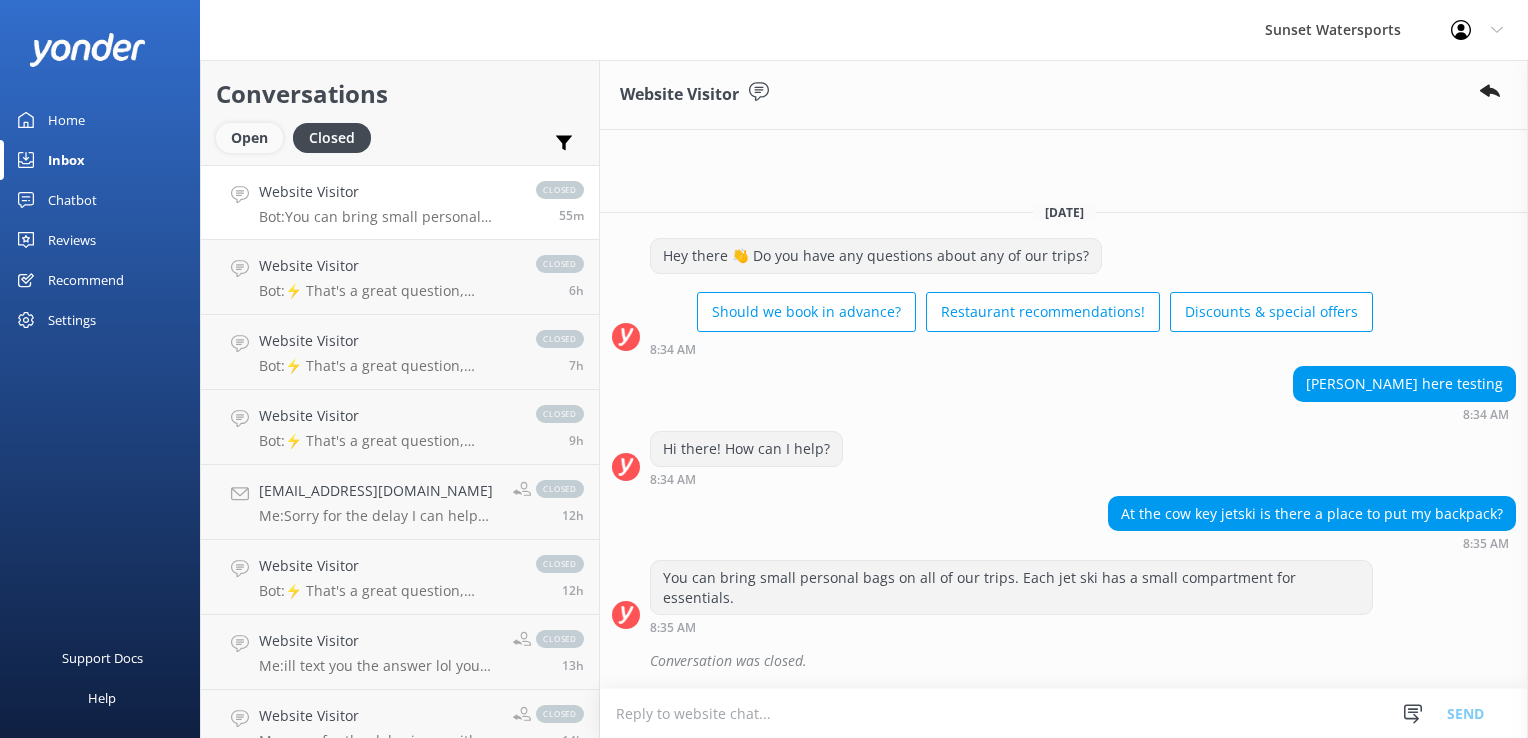 click on "Open" at bounding box center [249, 138] 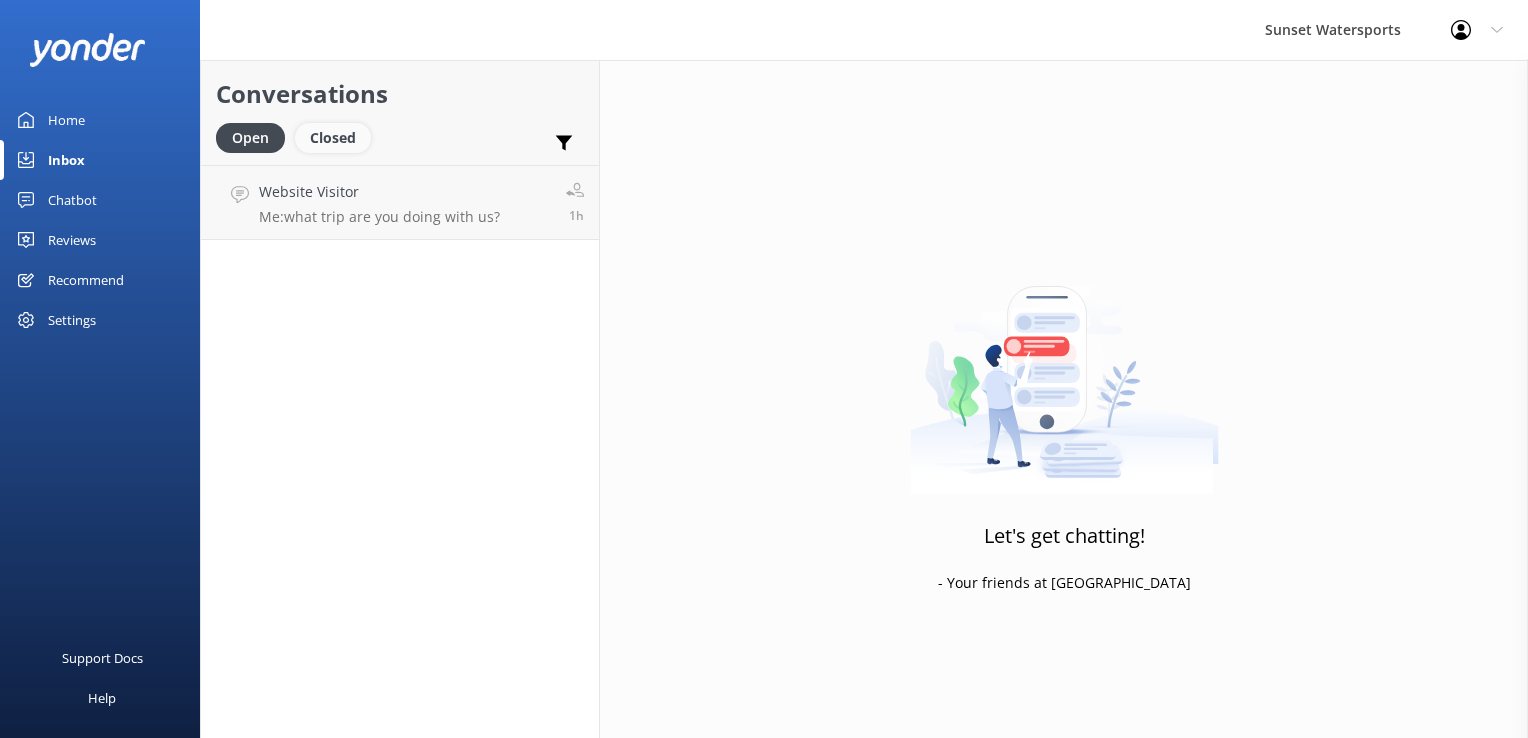 click on "Closed" at bounding box center [333, 138] 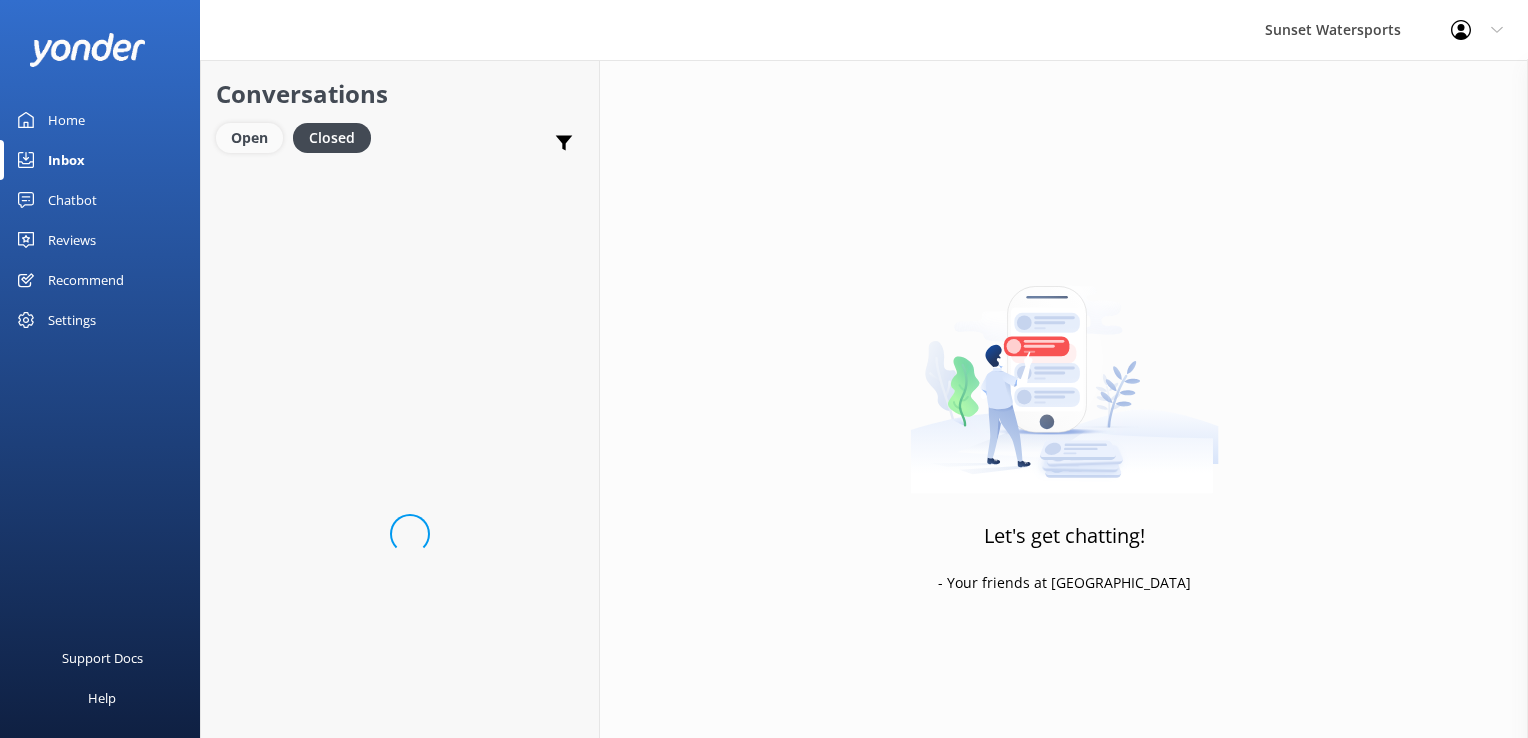 click on "Open" at bounding box center (249, 138) 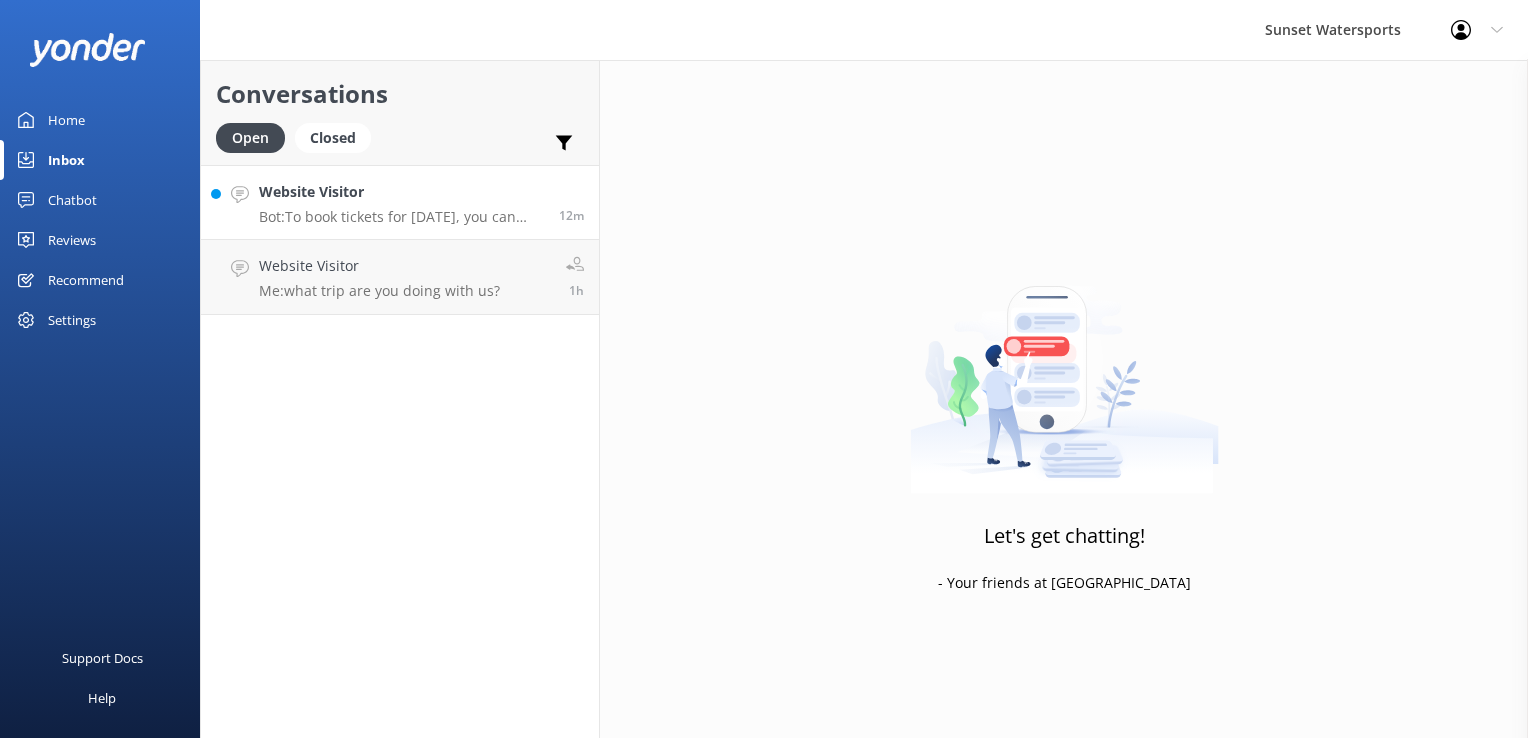 click on "Website Visitor Bot:  To book tickets for July 25th, you can visit https://fareharbor.com/embeds/book/sunsetwatersportskeywest/?full-items=yes&flow=468359 and select your desired trip and date. Unfortunately, I can't assist with choosing the best ticket option, but you can explore the available options on the booking website. 12m" at bounding box center (400, 202) 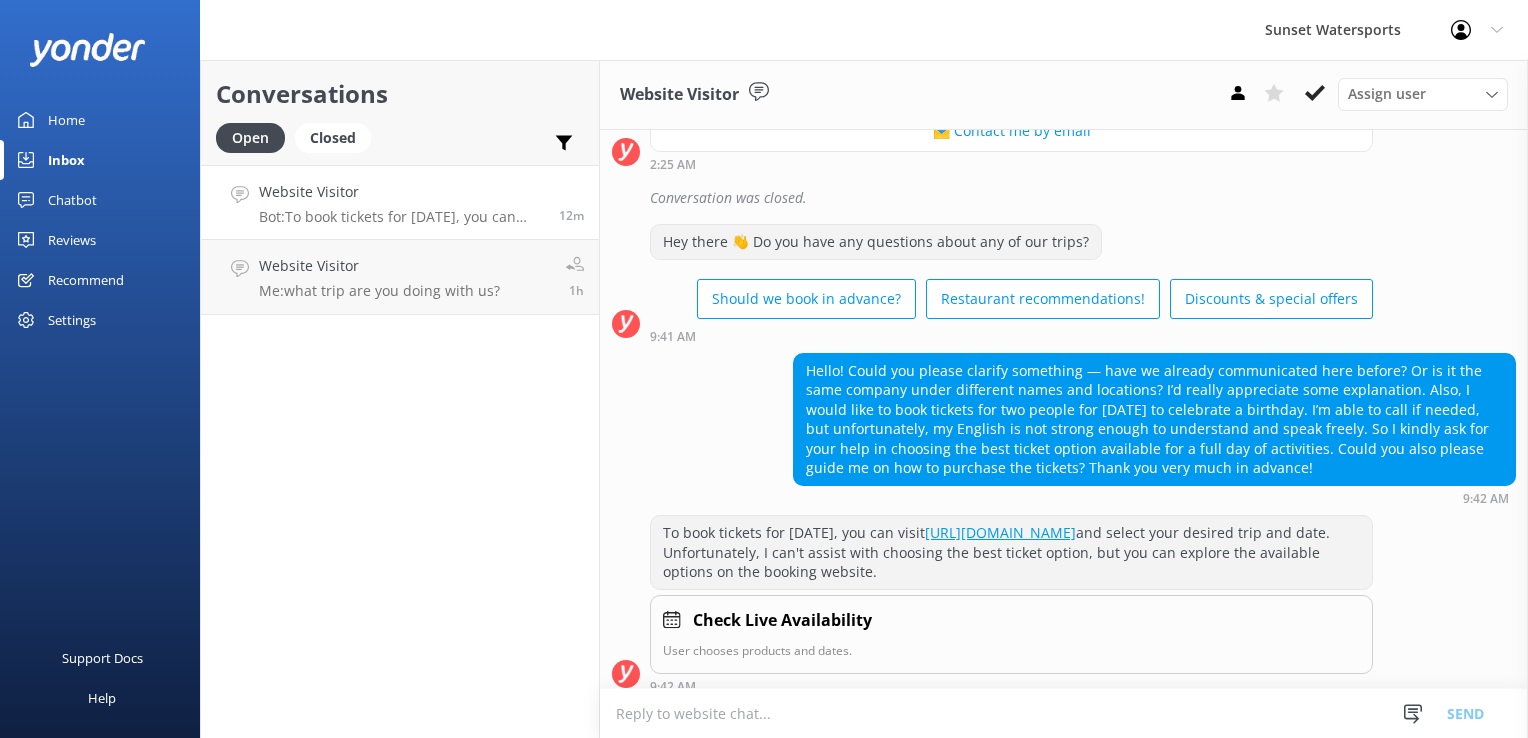scroll, scrollTop: 2040, scrollLeft: 0, axis: vertical 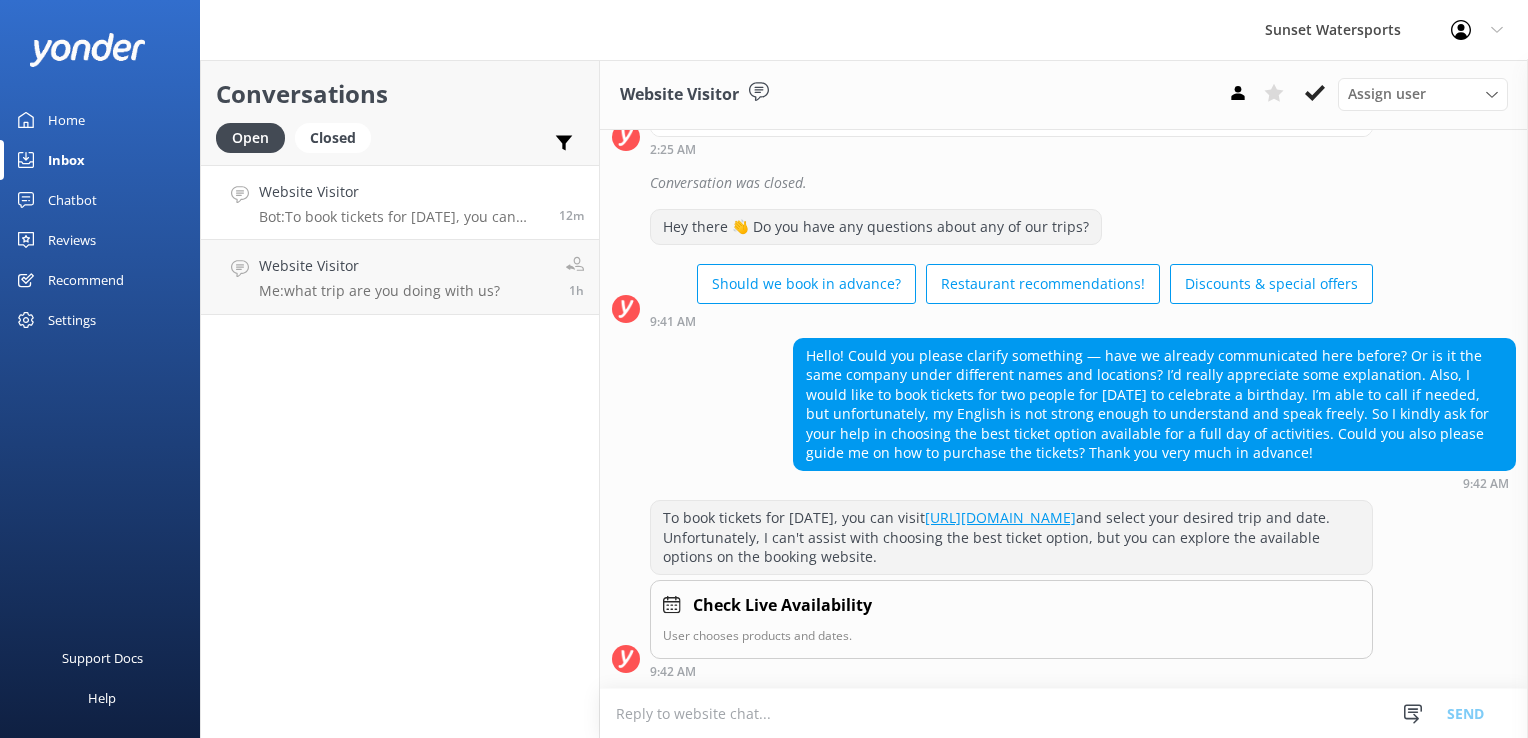 click at bounding box center (1064, 713) 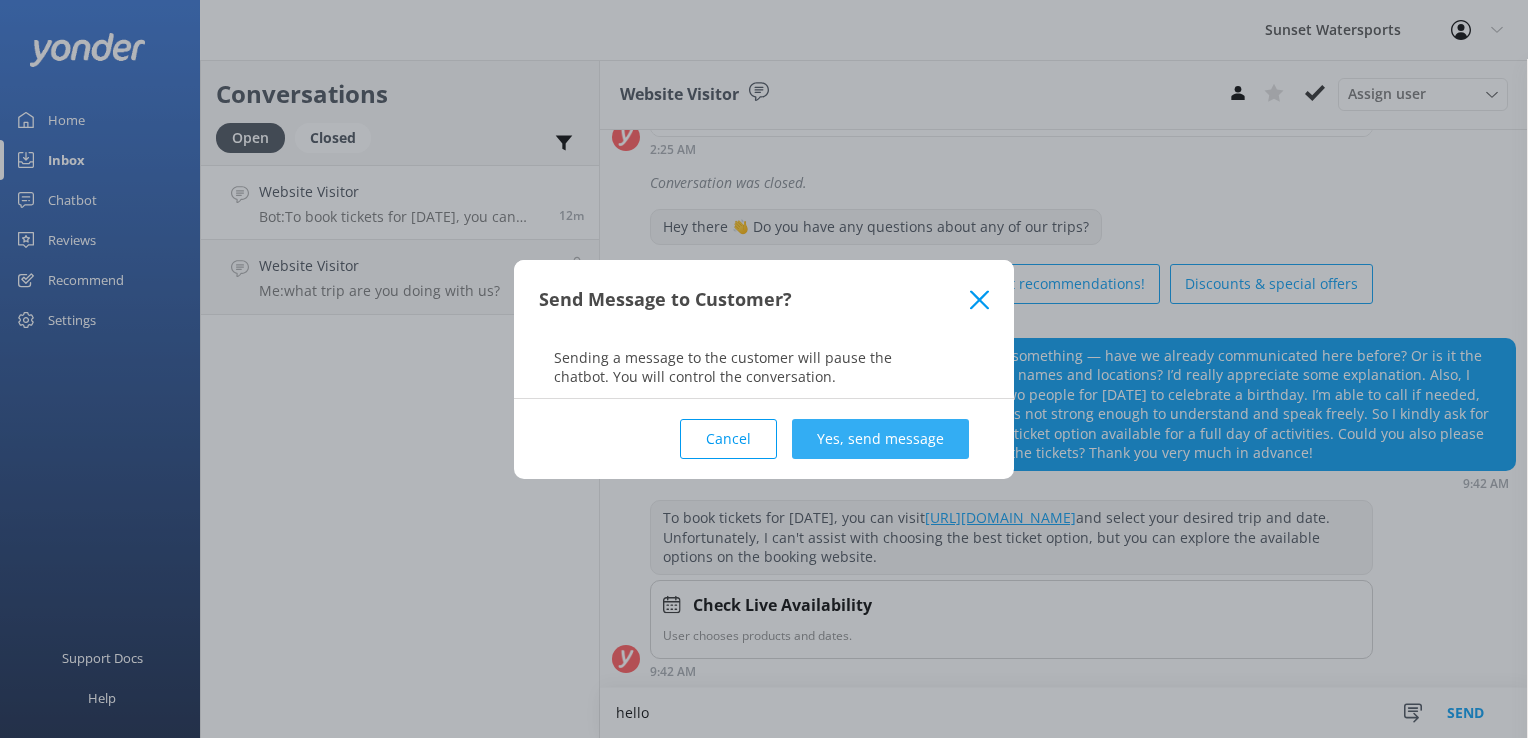 type on "hello" 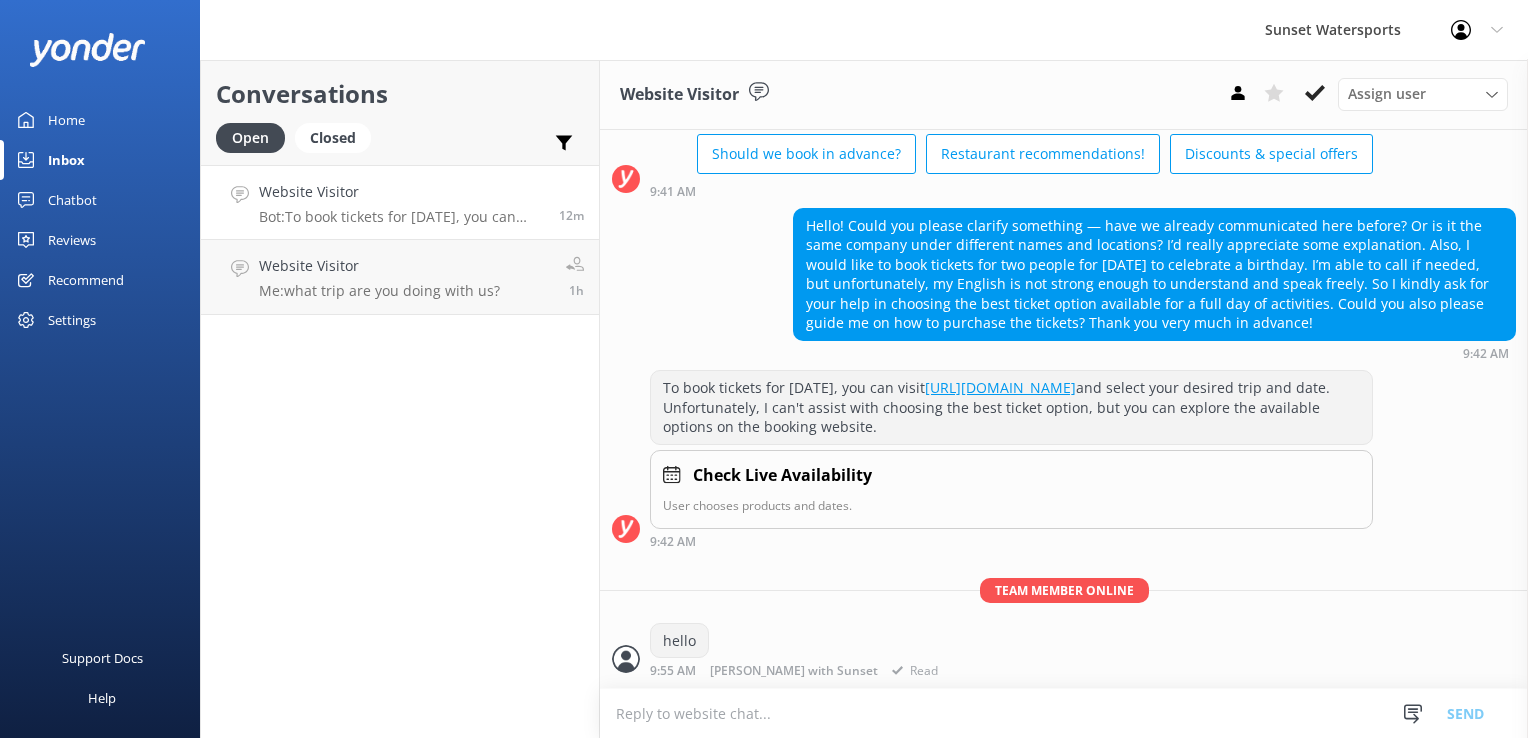 scroll, scrollTop: 2170, scrollLeft: 0, axis: vertical 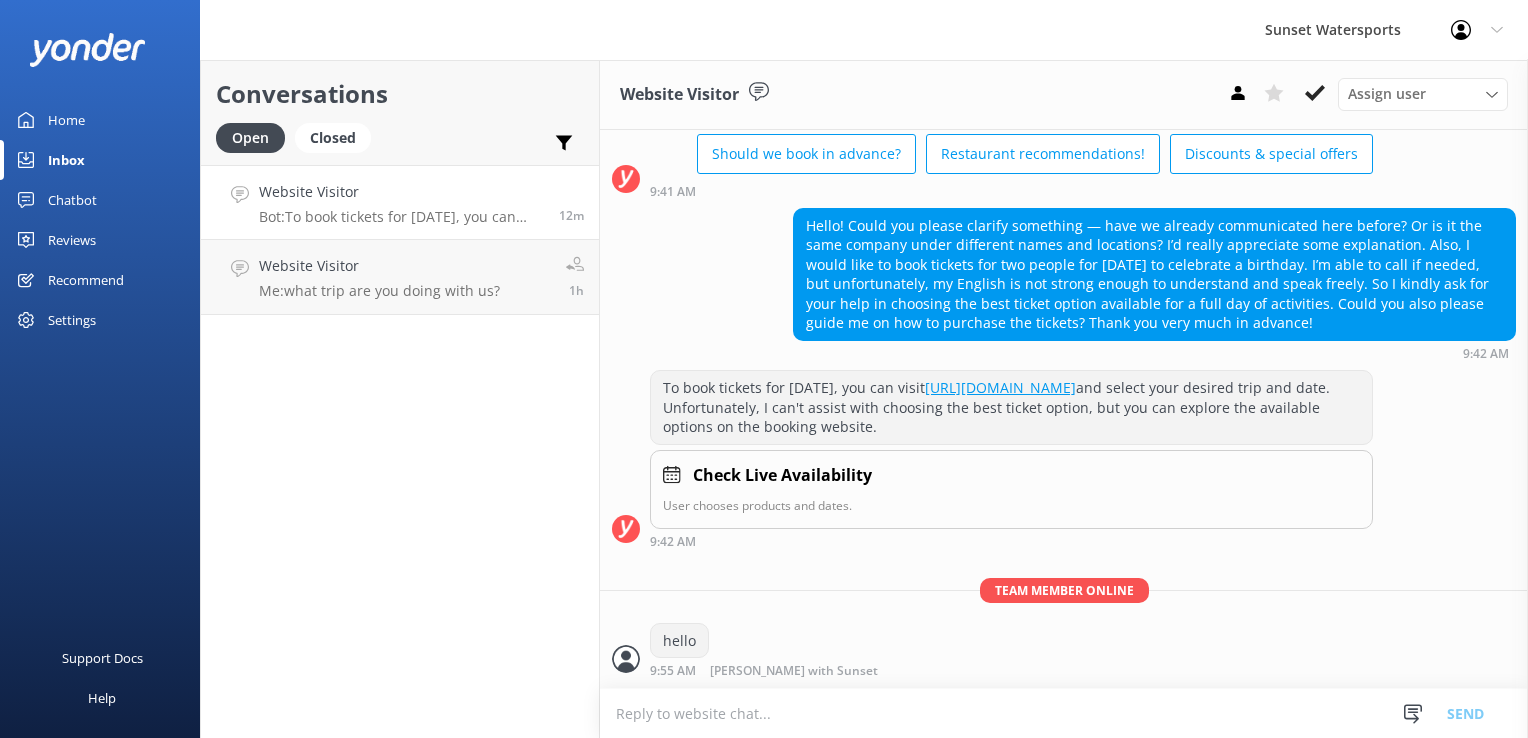 click at bounding box center (1064, 713) 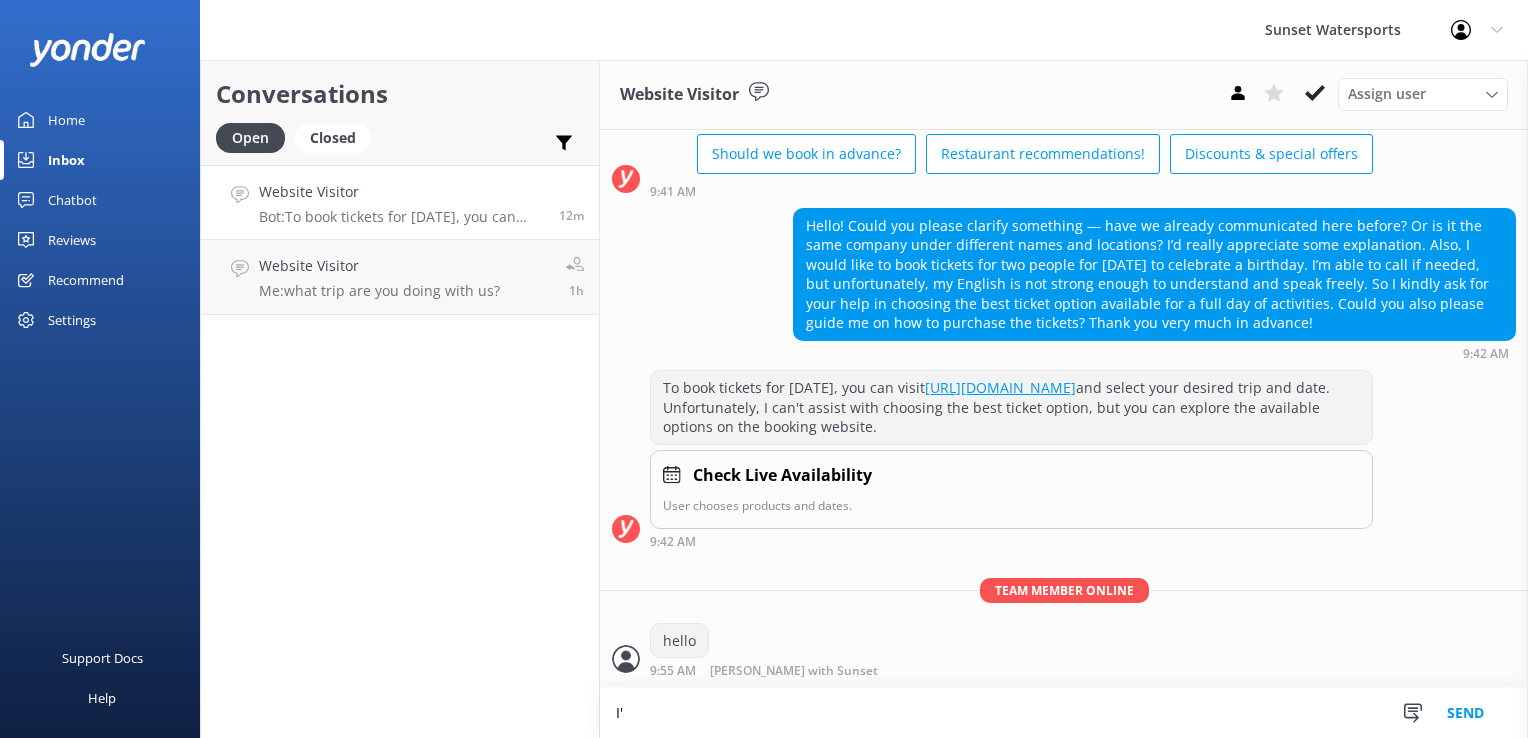 type on "I" 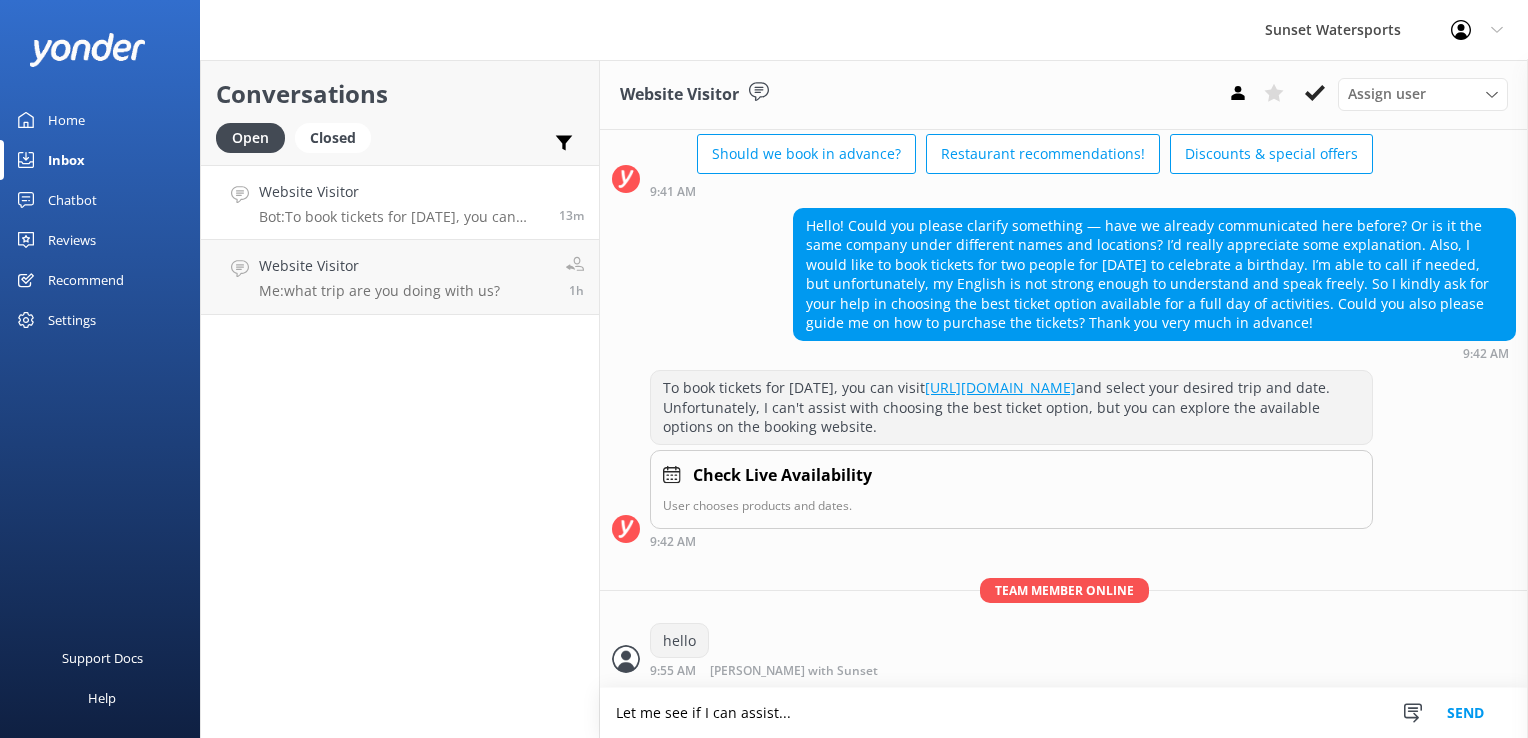 type on "Let me see if I can assist..." 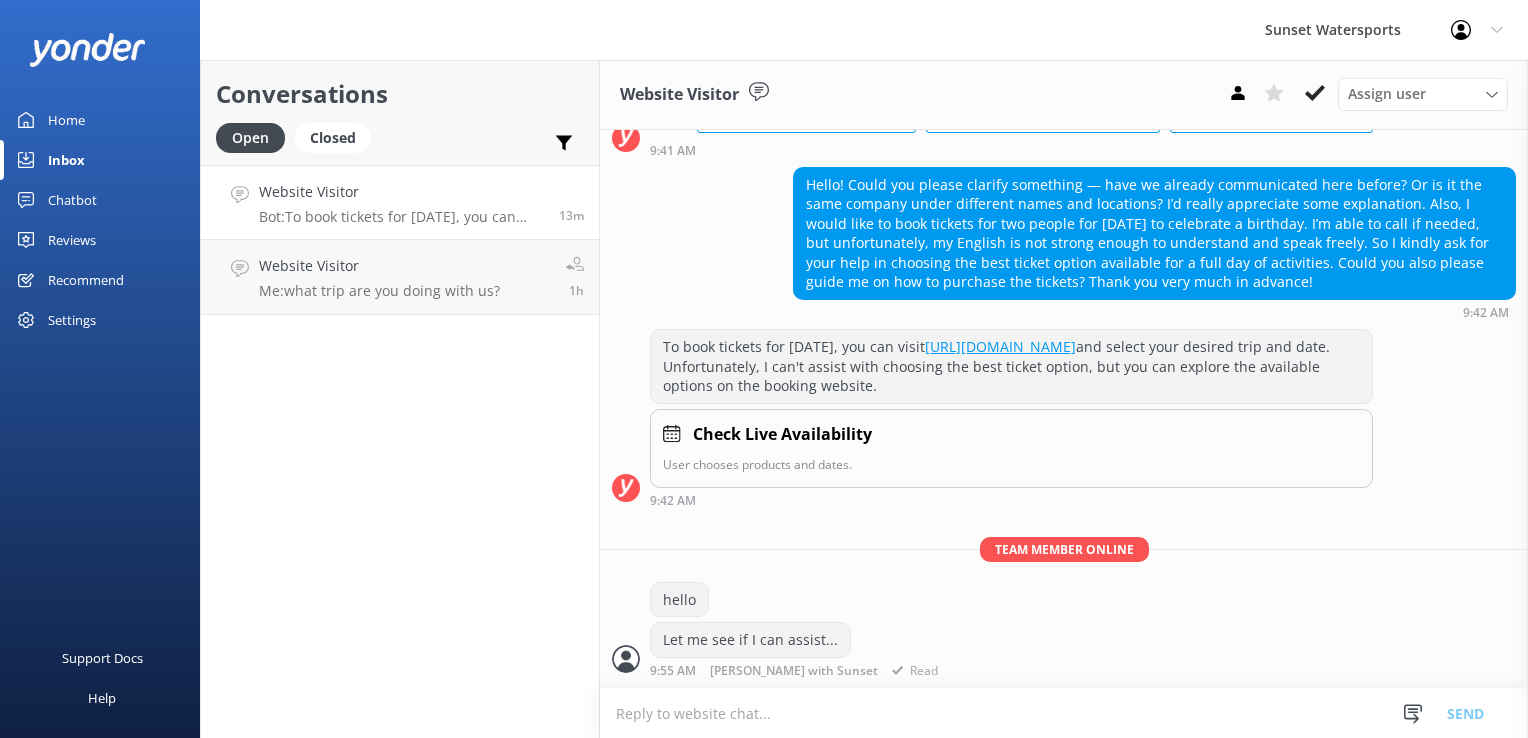 scroll, scrollTop: 2210, scrollLeft: 0, axis: vertical 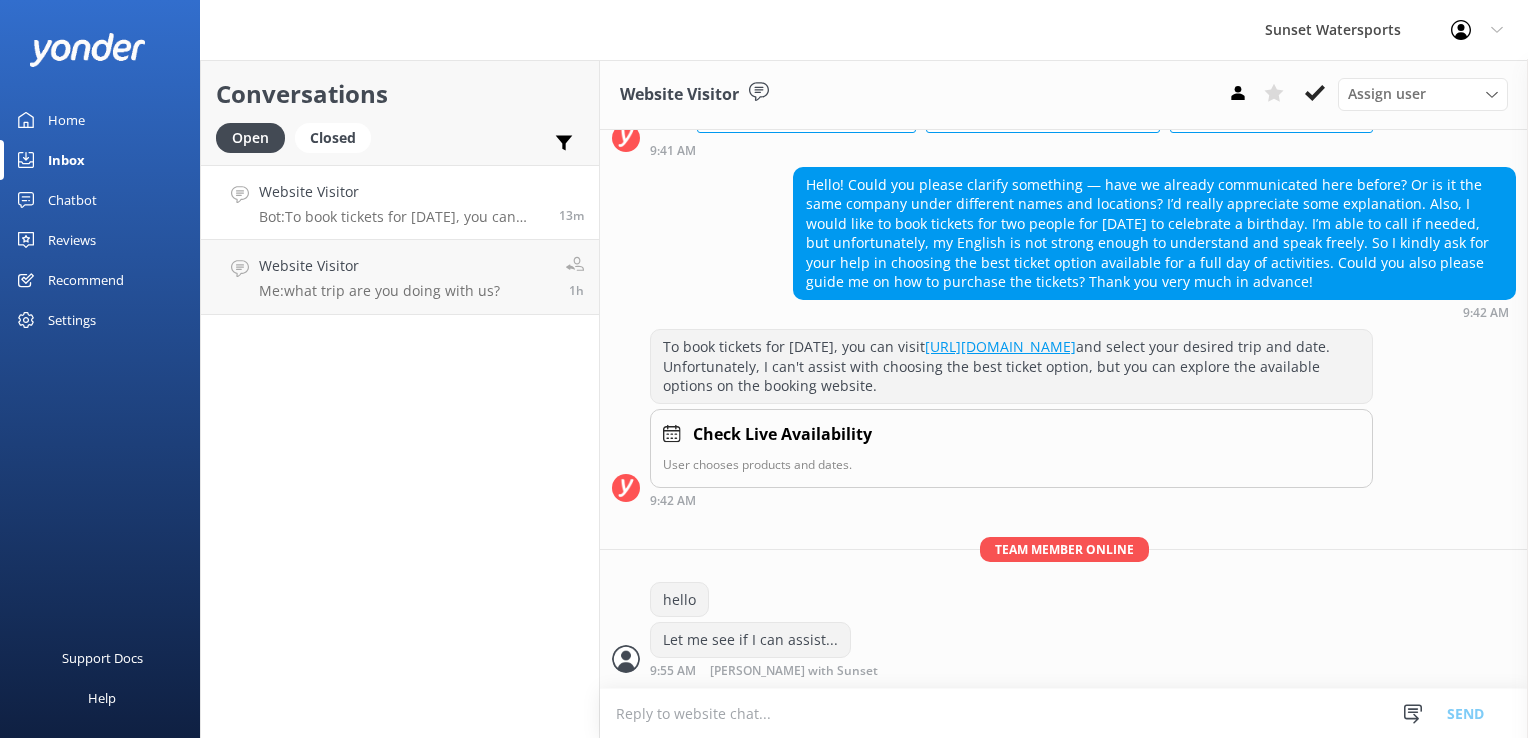 click at bounding box center [1064, 713] 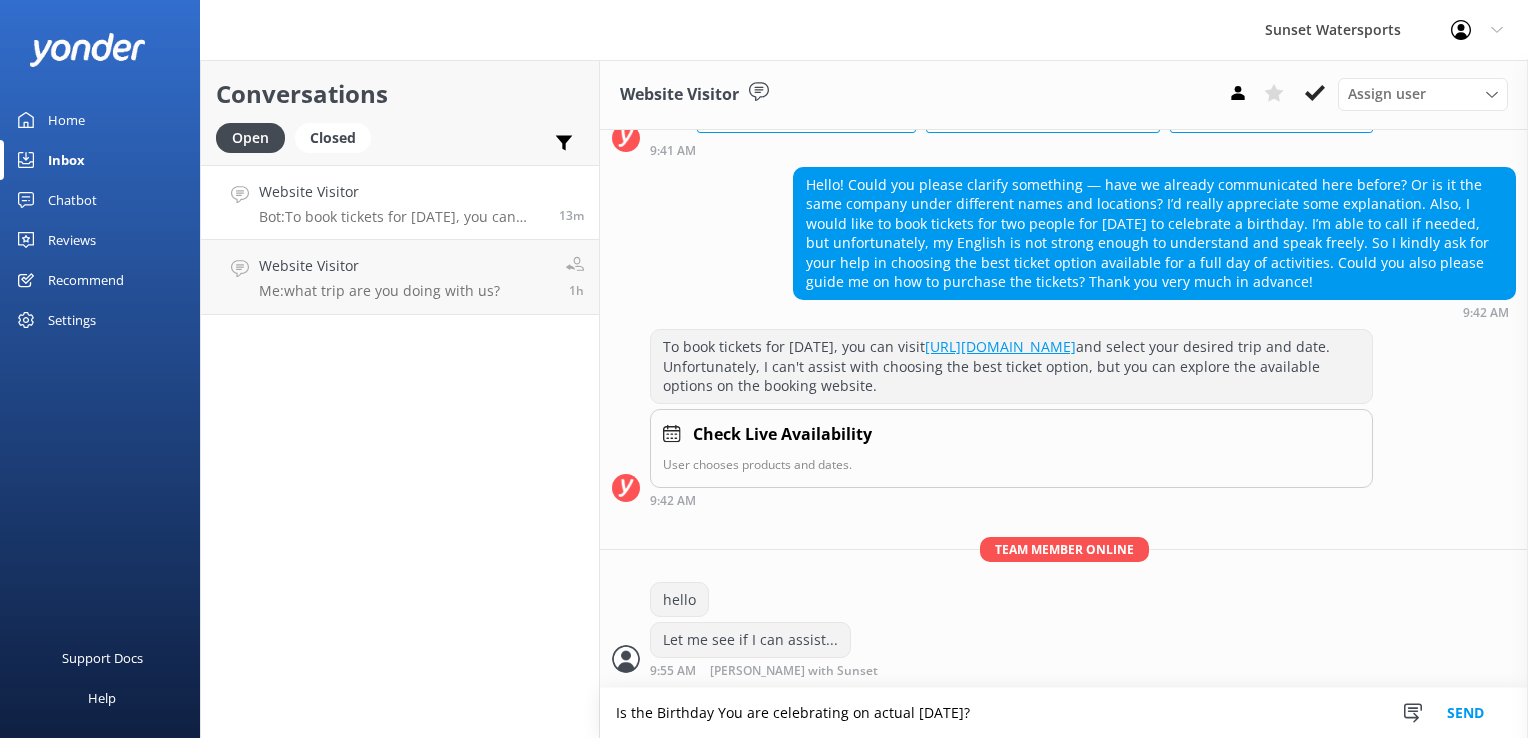 type on "Is the Birthday You are celebrating on actual [DATE]?" 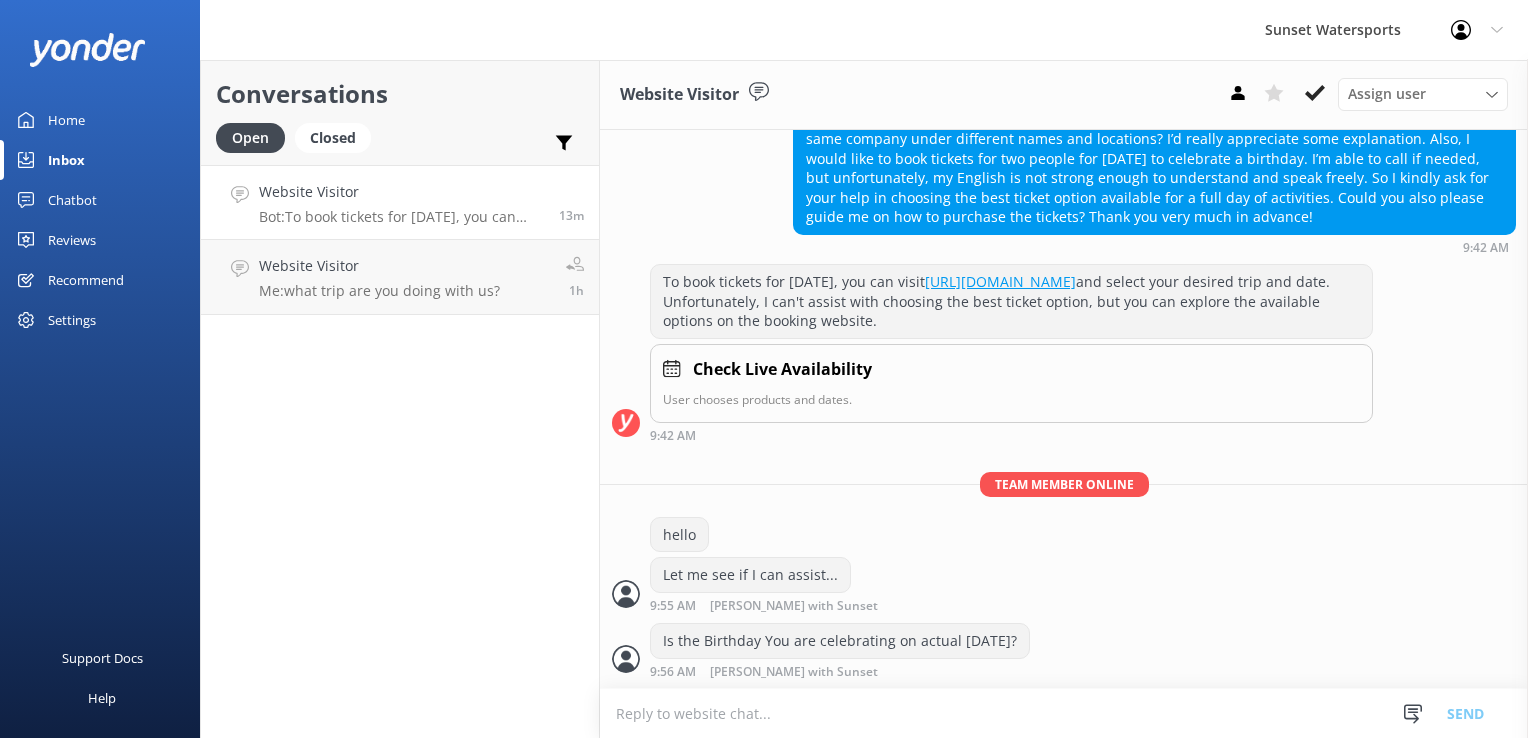 scroll, scrollTop: 2275, scrollLeft: 0, axis: vertical 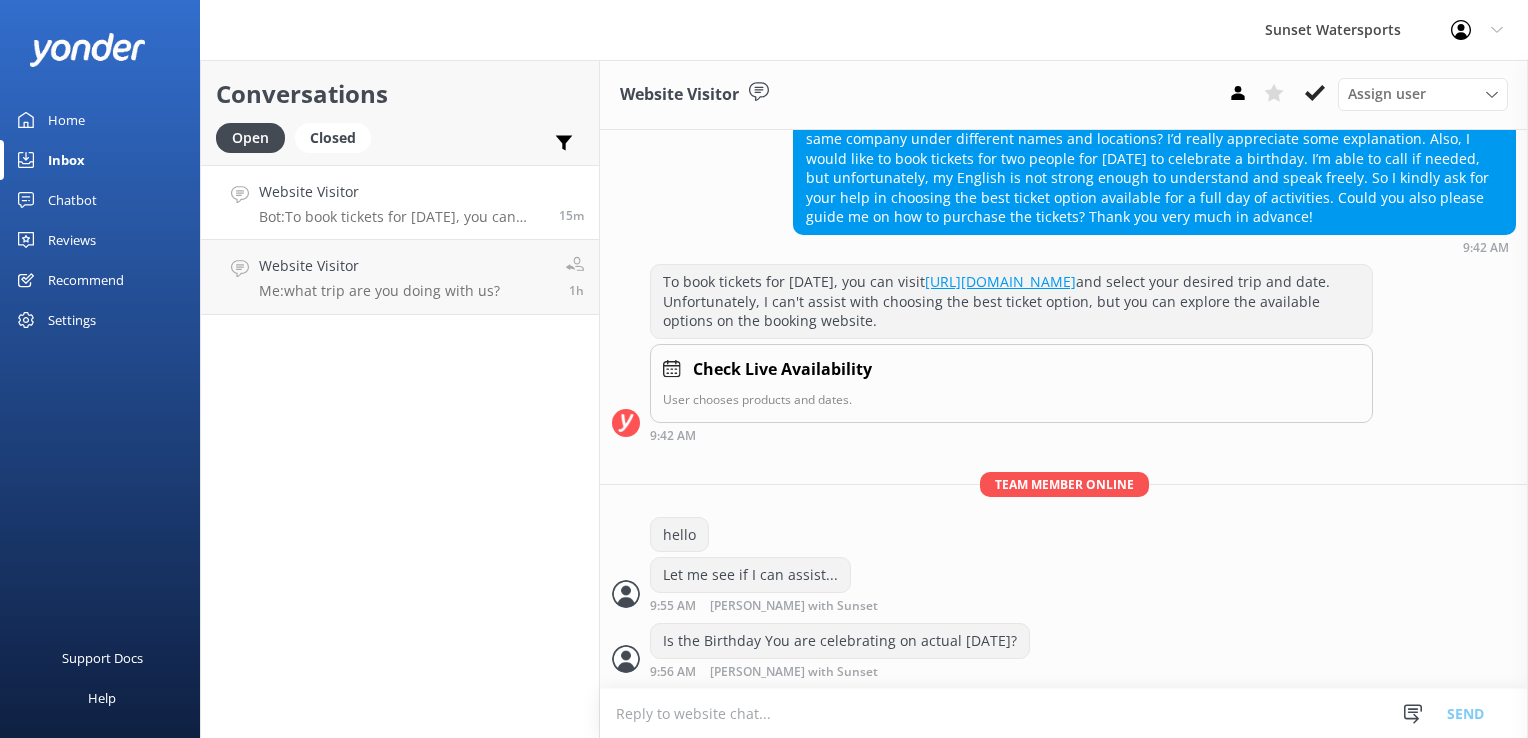 click at bounding box center [1064, 713] 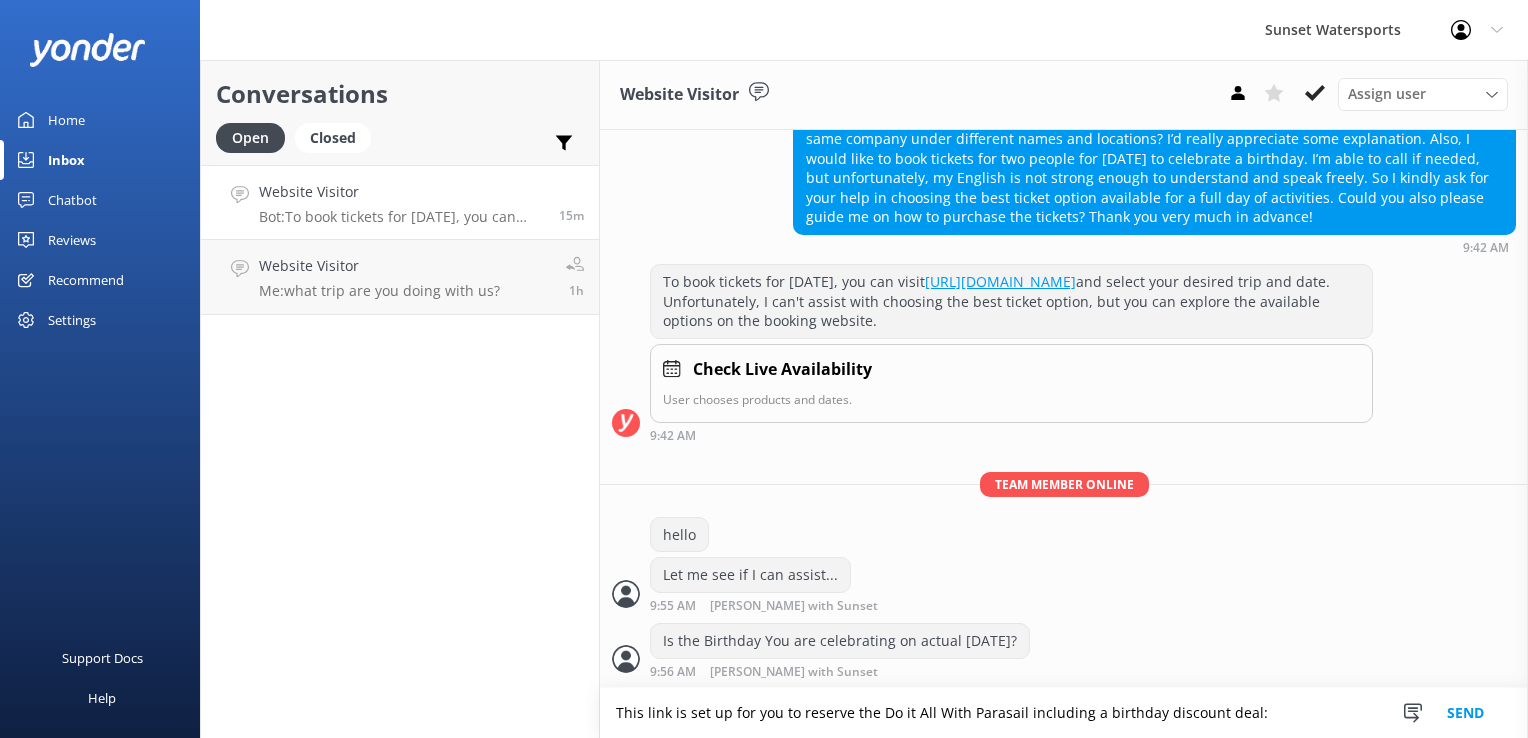 paste on "[URL][DOMAIN_NAME]" 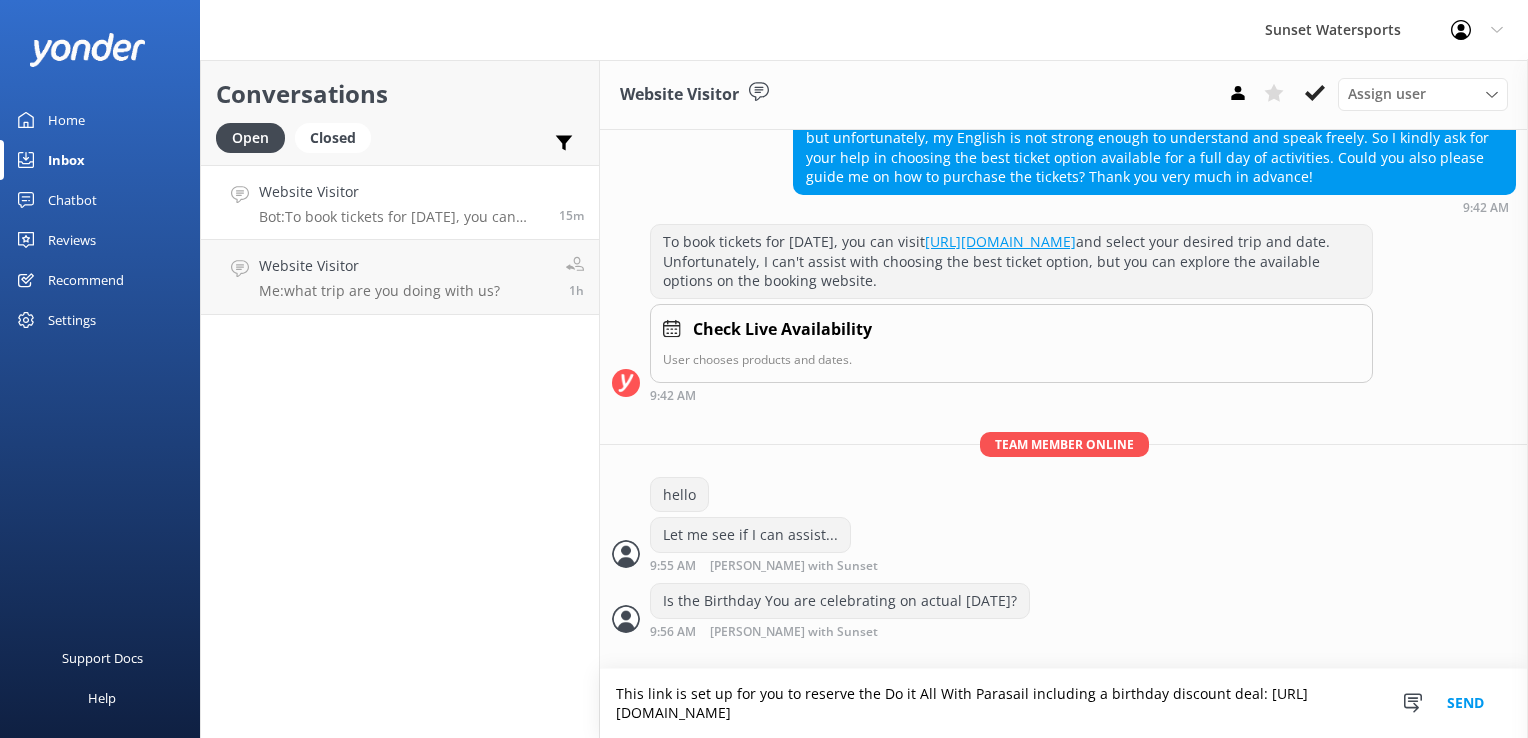 scroll, scrollTop: 2315, scrollLeft: 0, axis: vertical 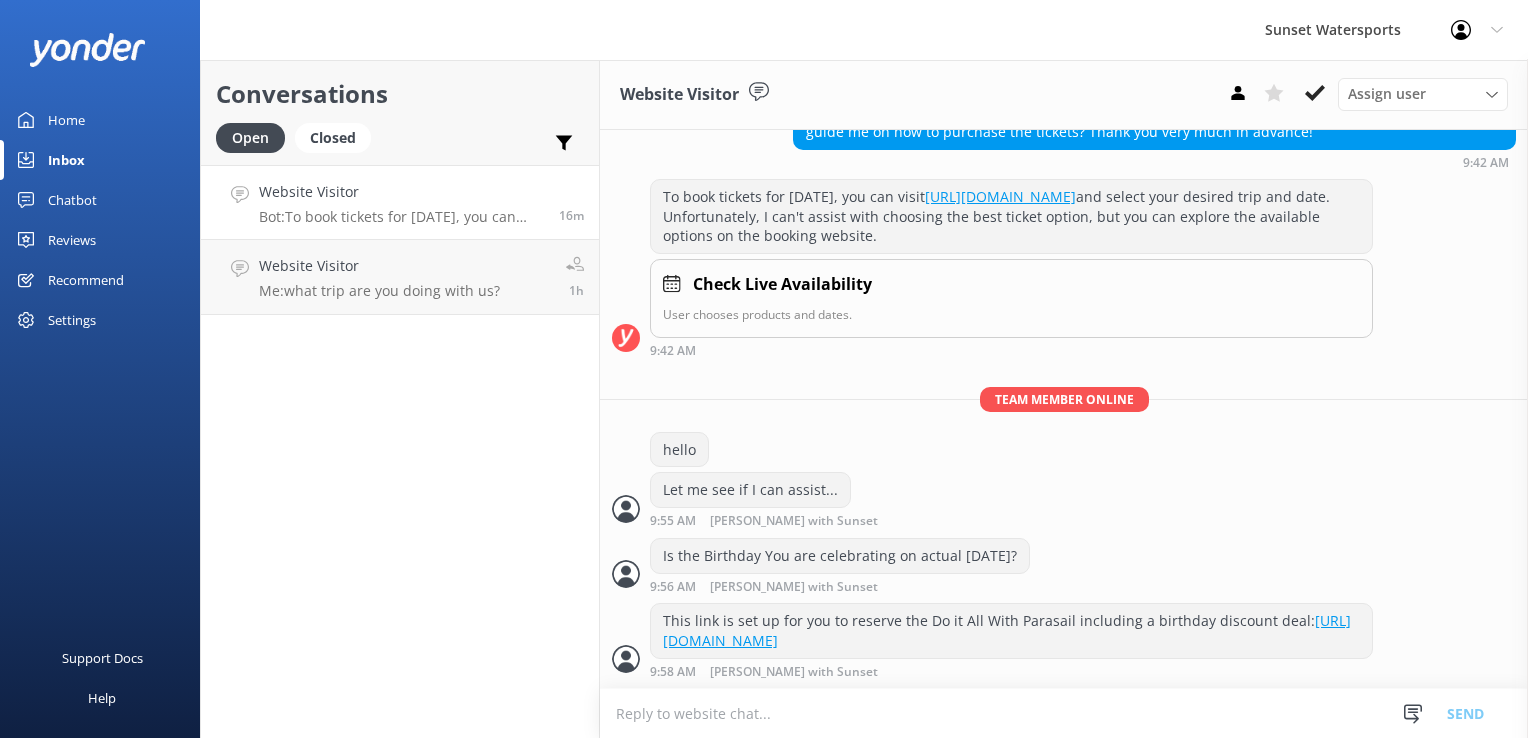 click at bounding box center [1064, 713] 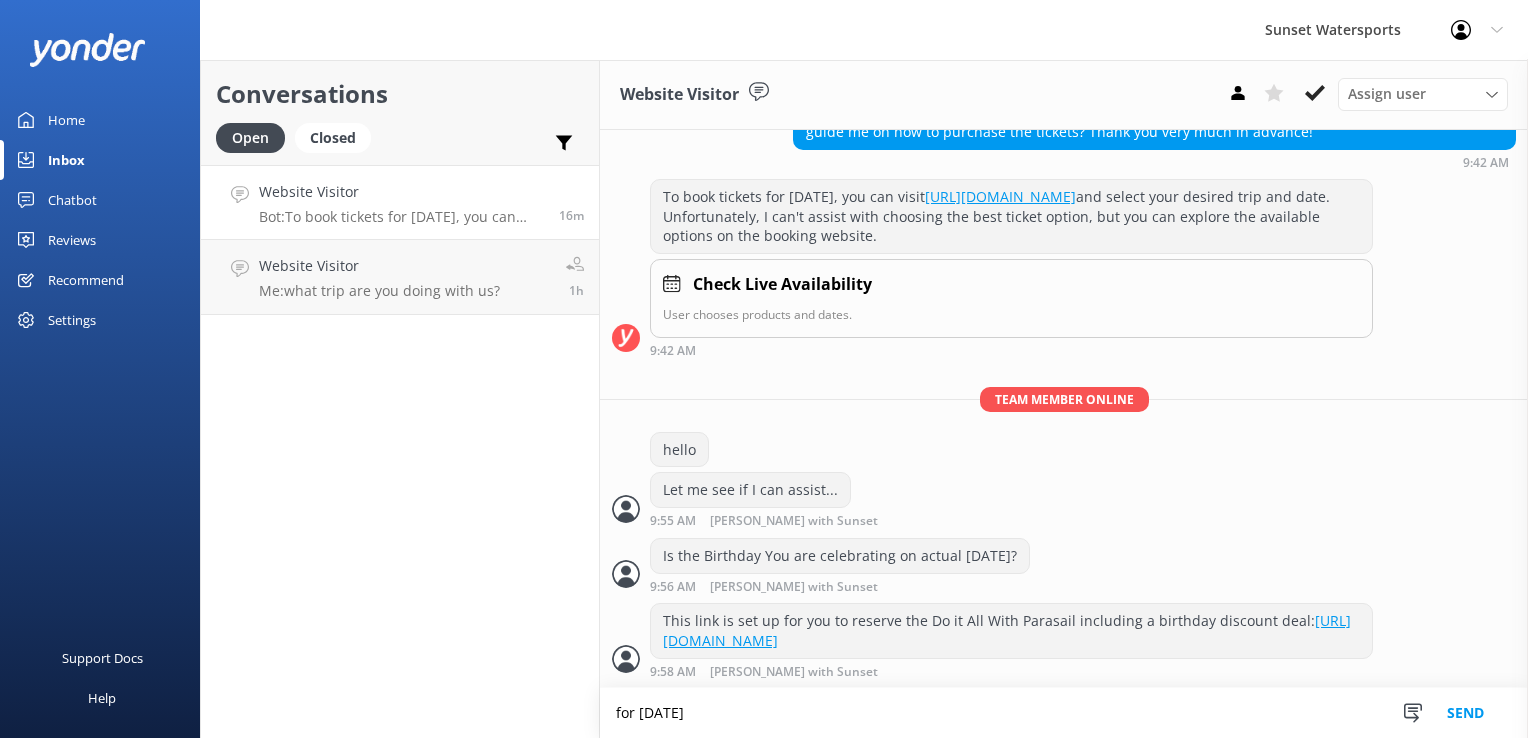 type on "for [DATE]" 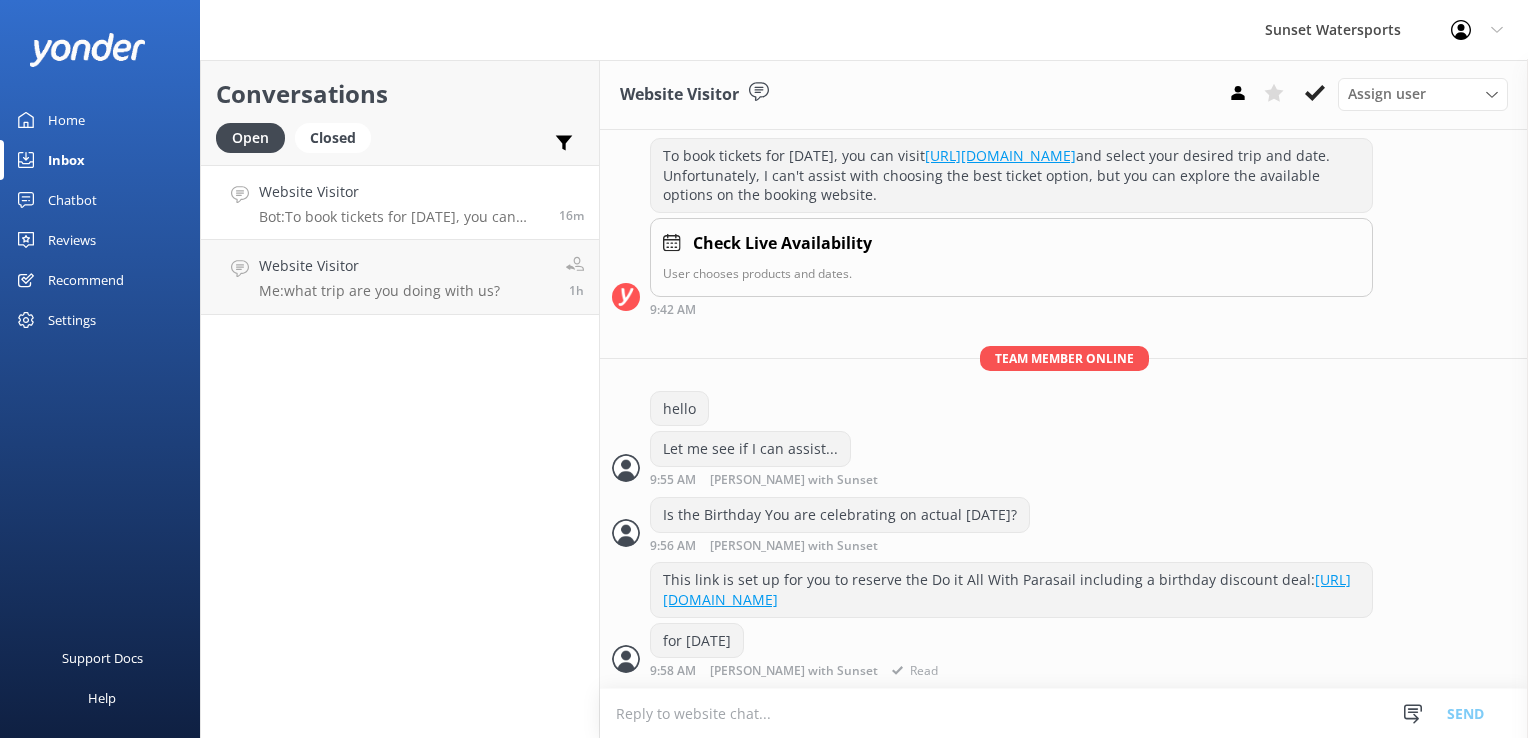 scroll, scrollTop: 2439, scrollLeft: 0, axis: vertical 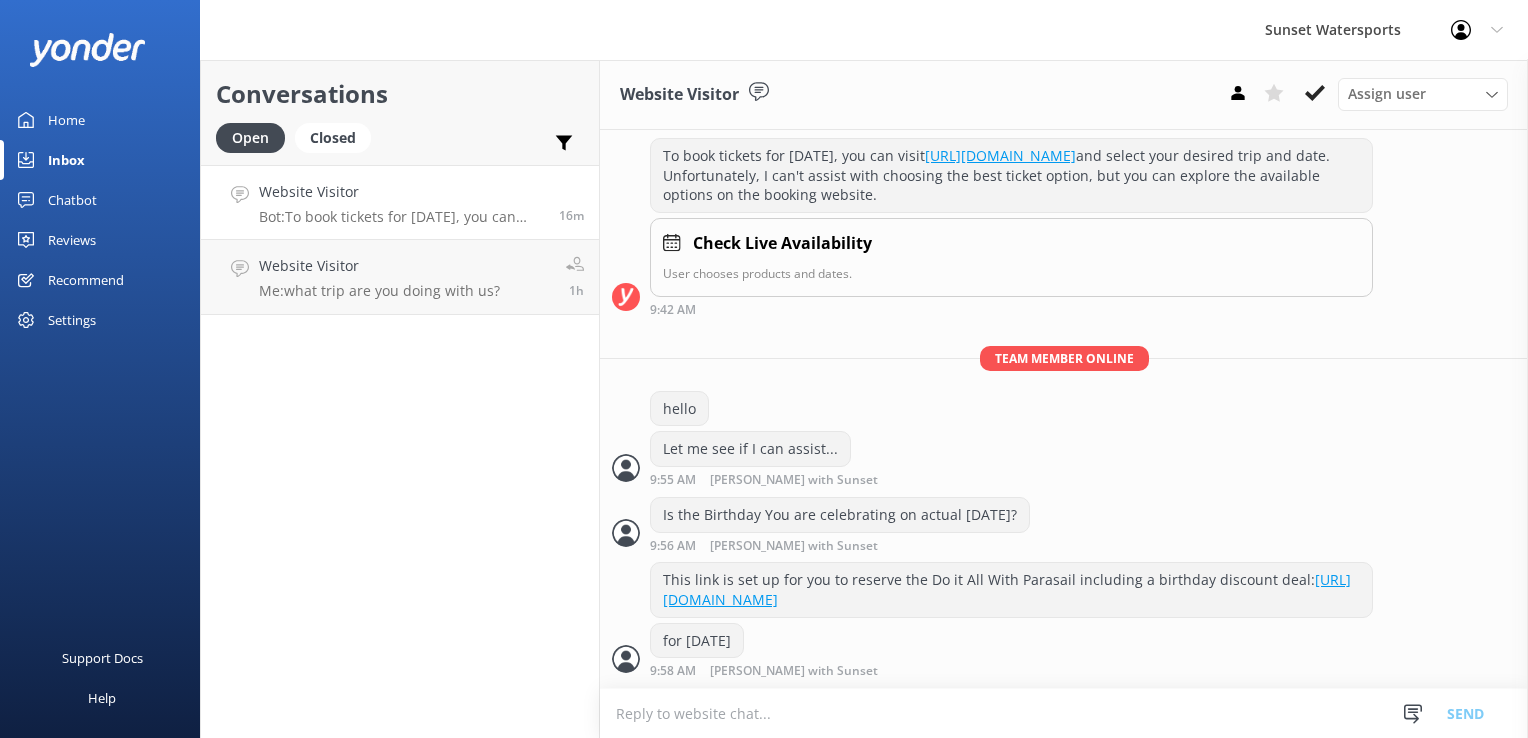 paste on "[URL][DOMAIN_NAME]" 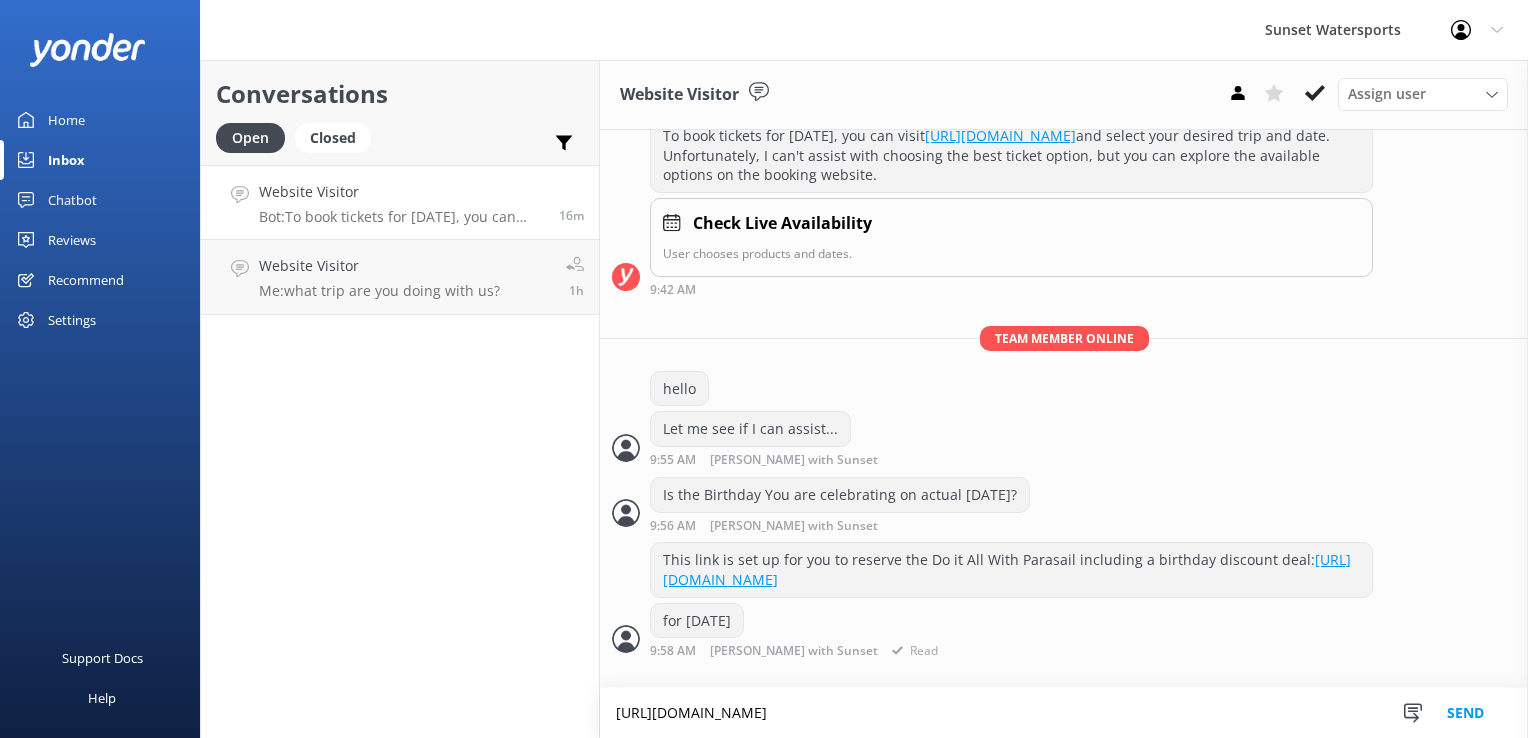 scroll, scrollTop: 2459, scrollLeft: 0, axis: vertical 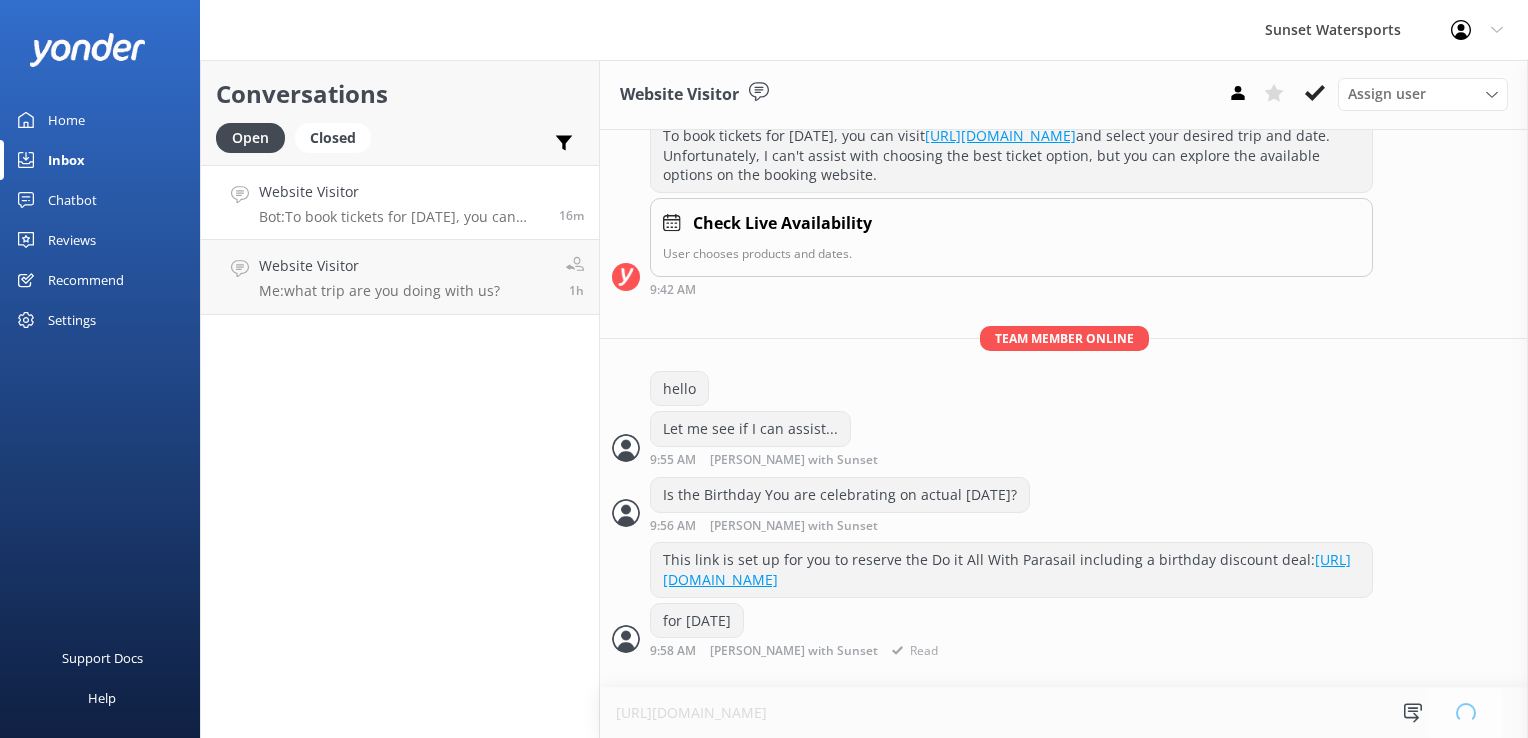 type 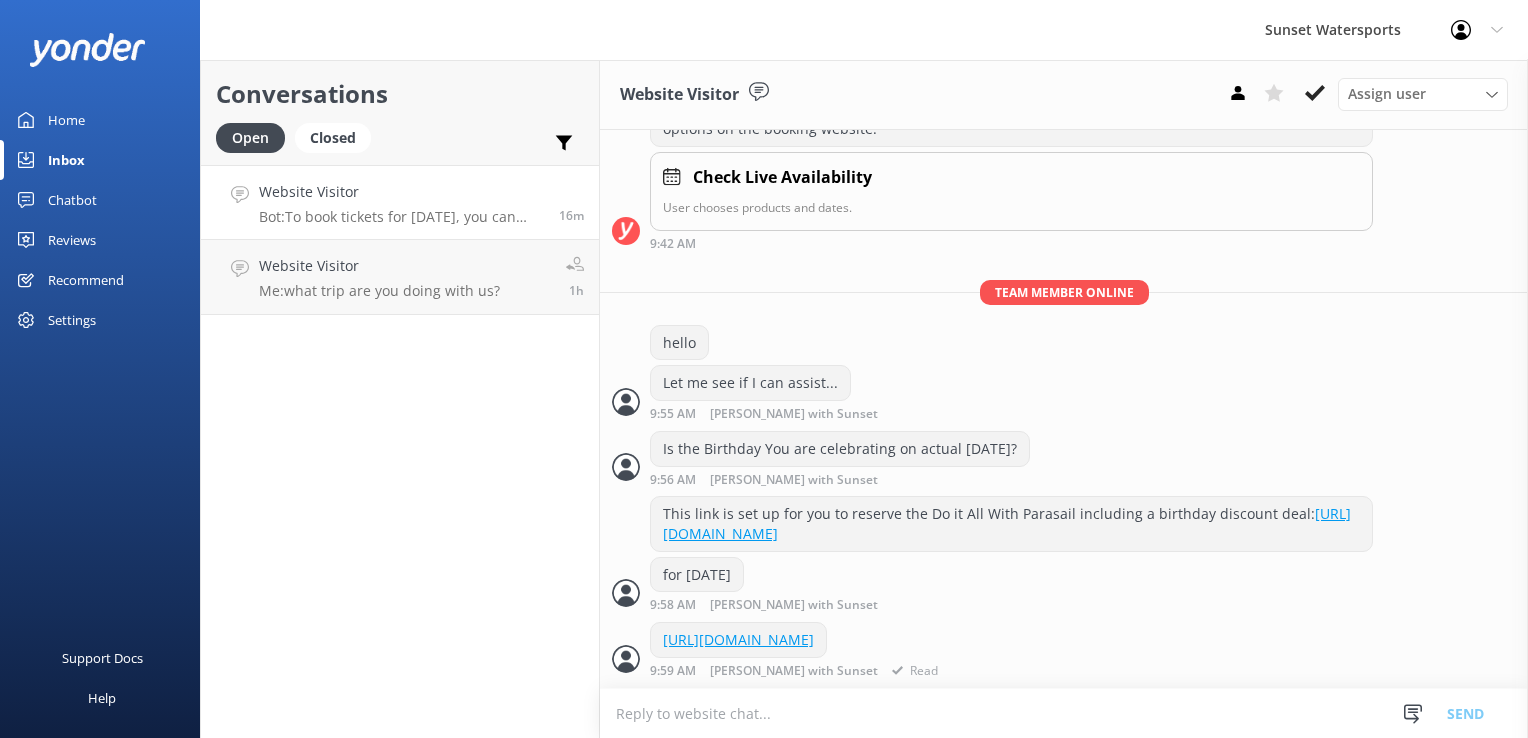 scroll, scrollTop: 2544, scrollLeft: 0, axis: vertical 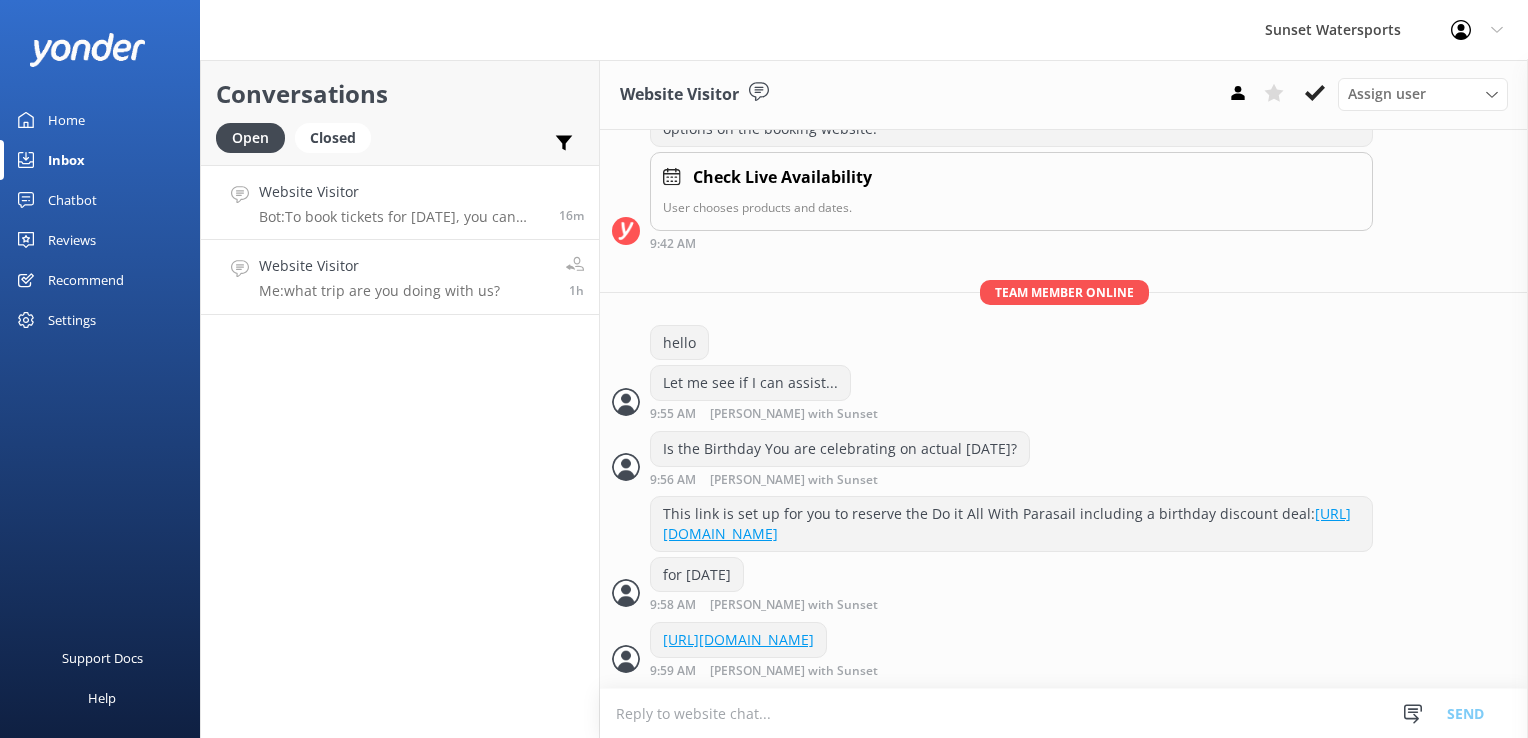 click on "Me:  what trip are you doing with us?" at bounding box center [379, 291] 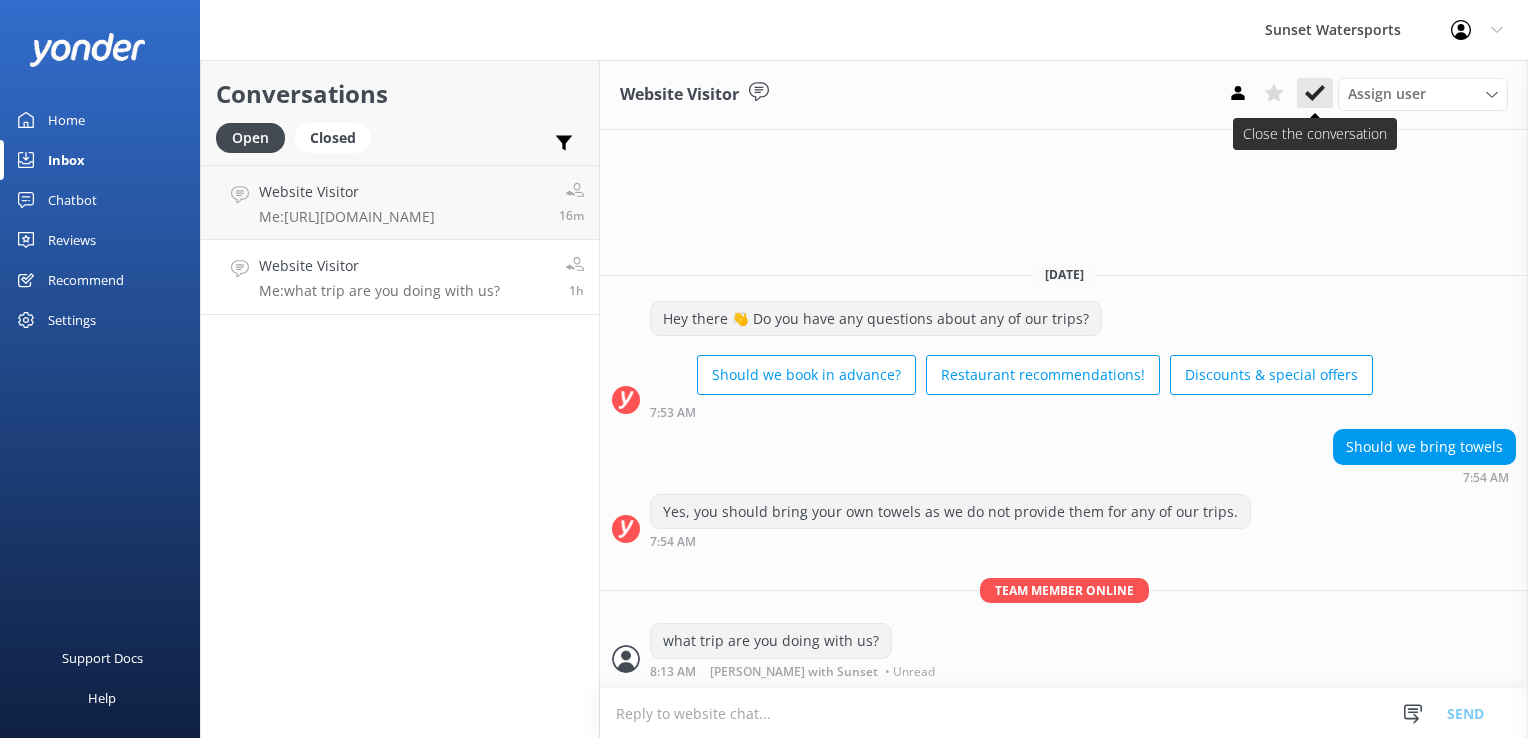 click 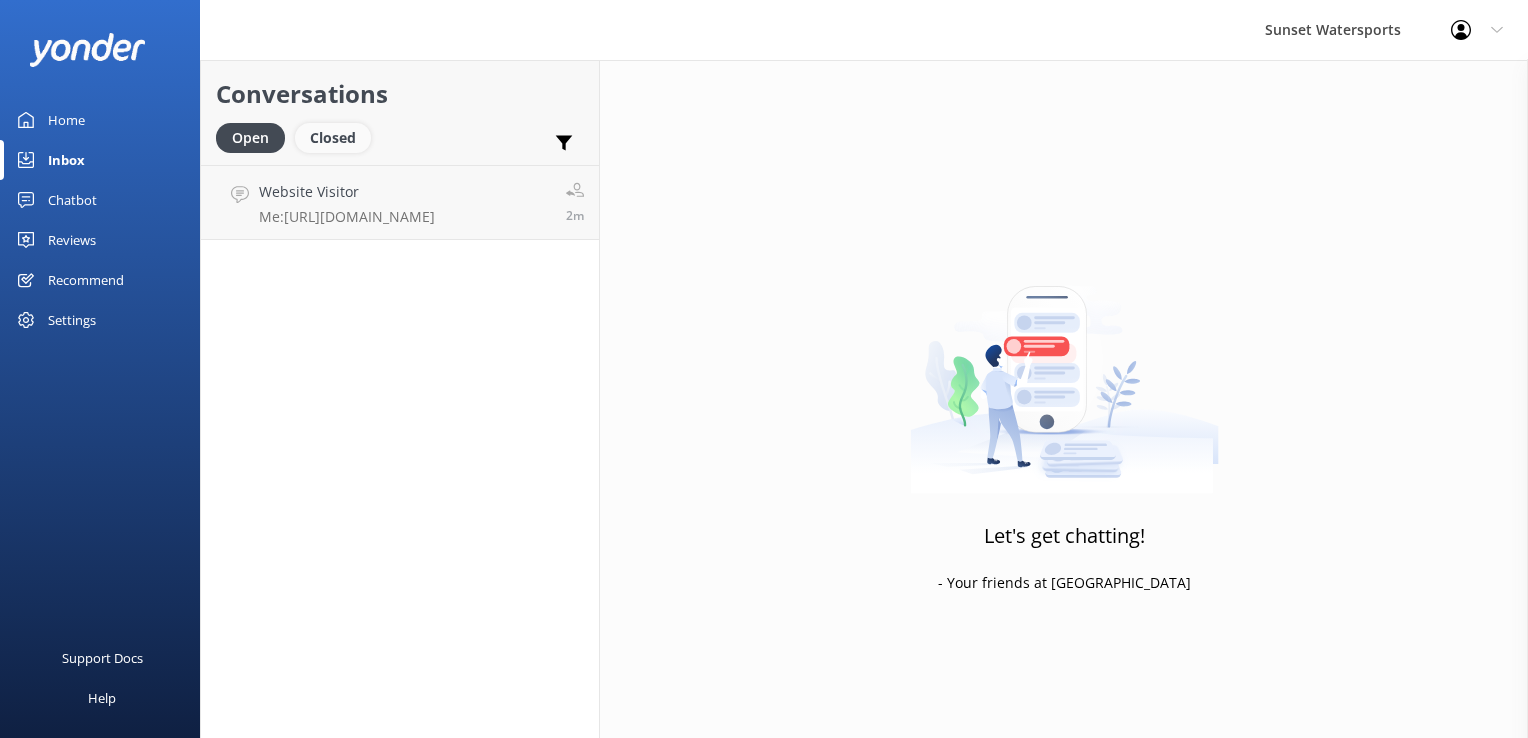 click on "Closed" at bounding box center (333, 138) 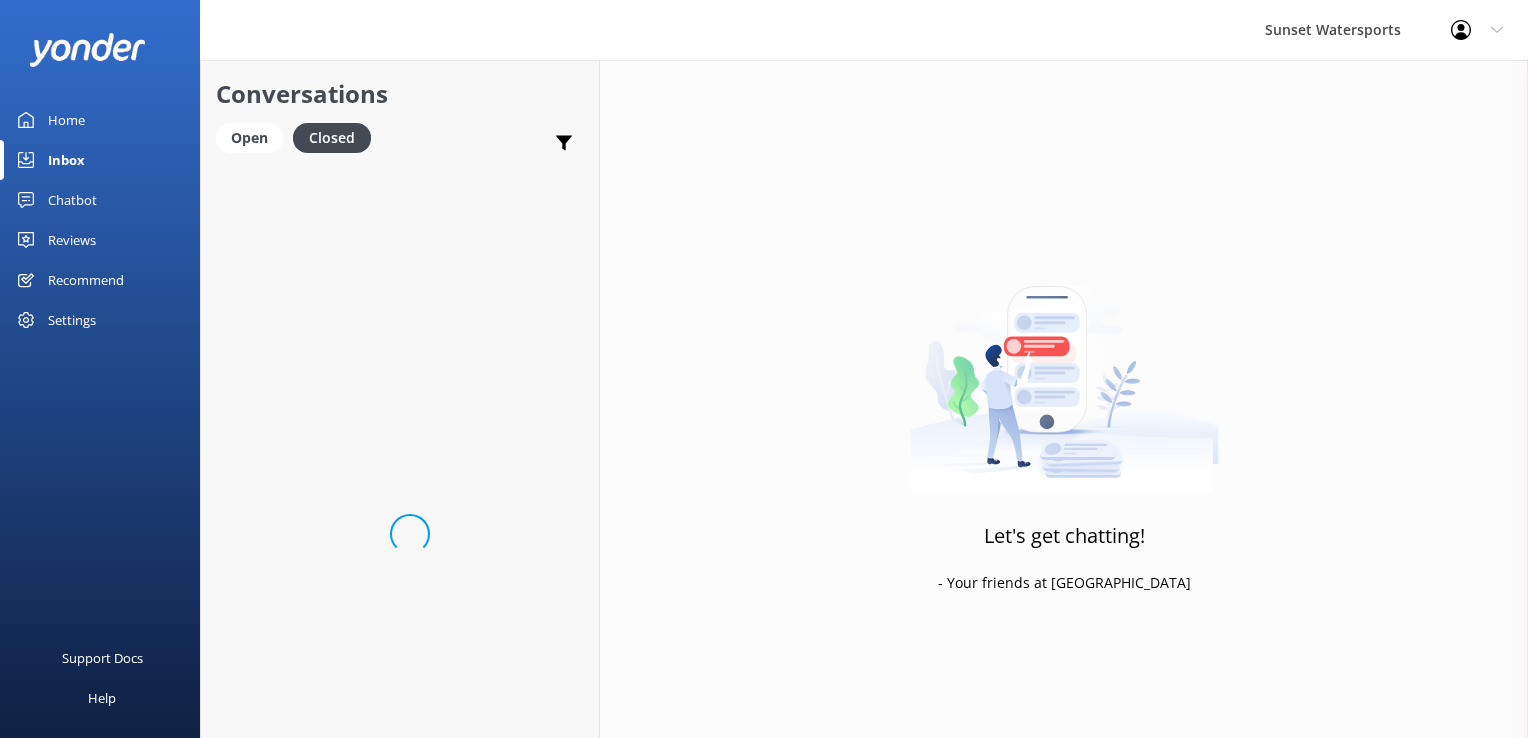 click on "Conversations Open Closed Important Assigned to me Unassigned" at bounding box center (400, 112) 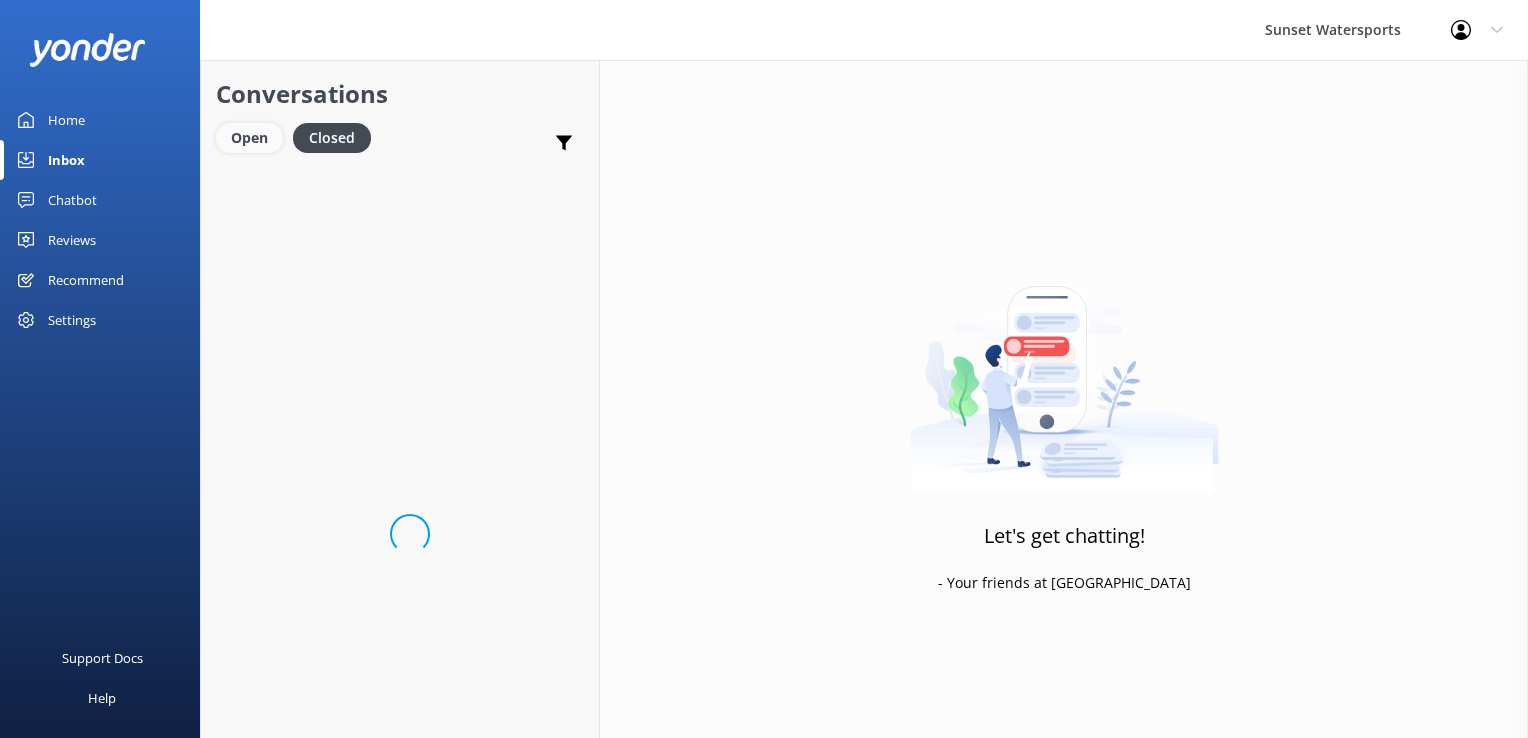 click on "Open" at bounding box center [249, 138] 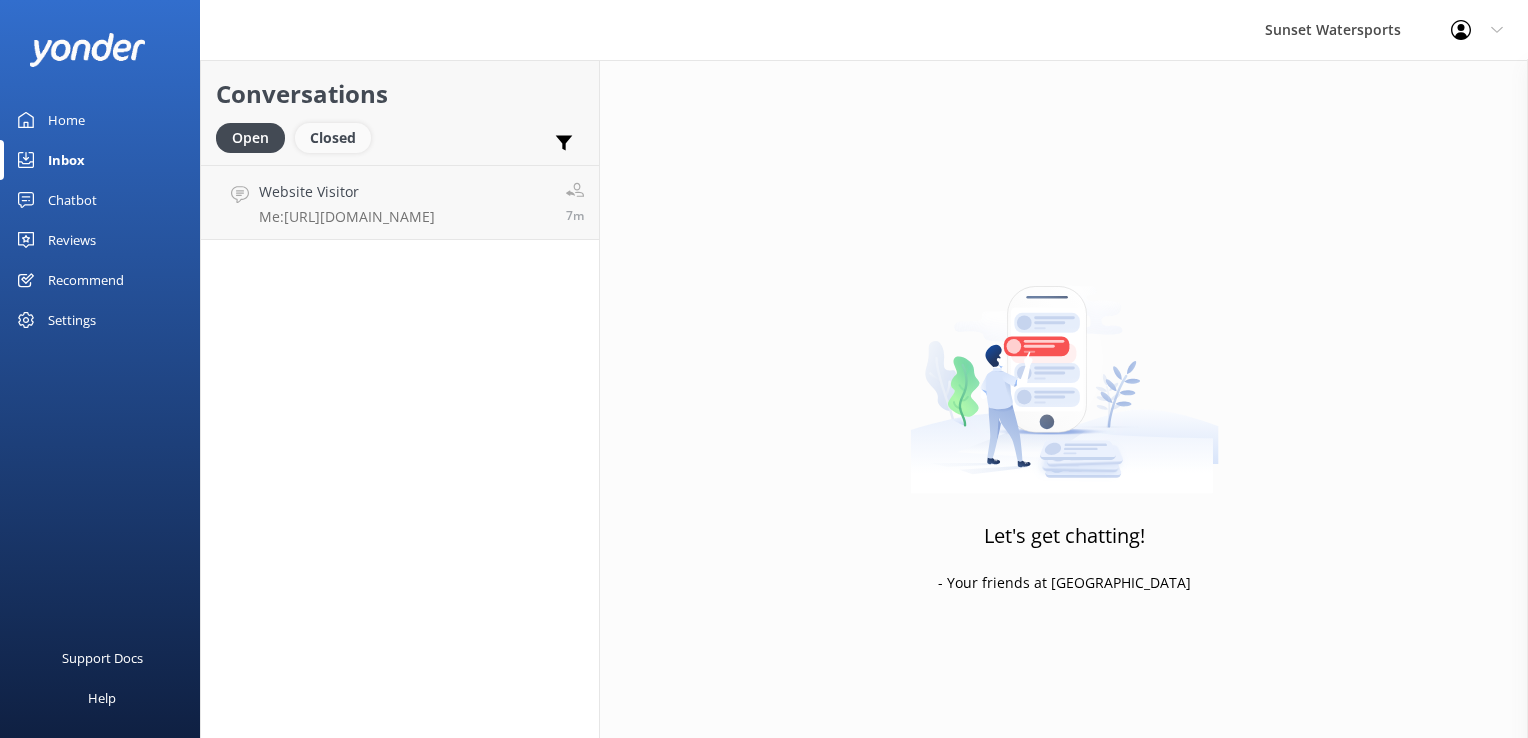 click on "Closed" at bounding box center (333, 138) 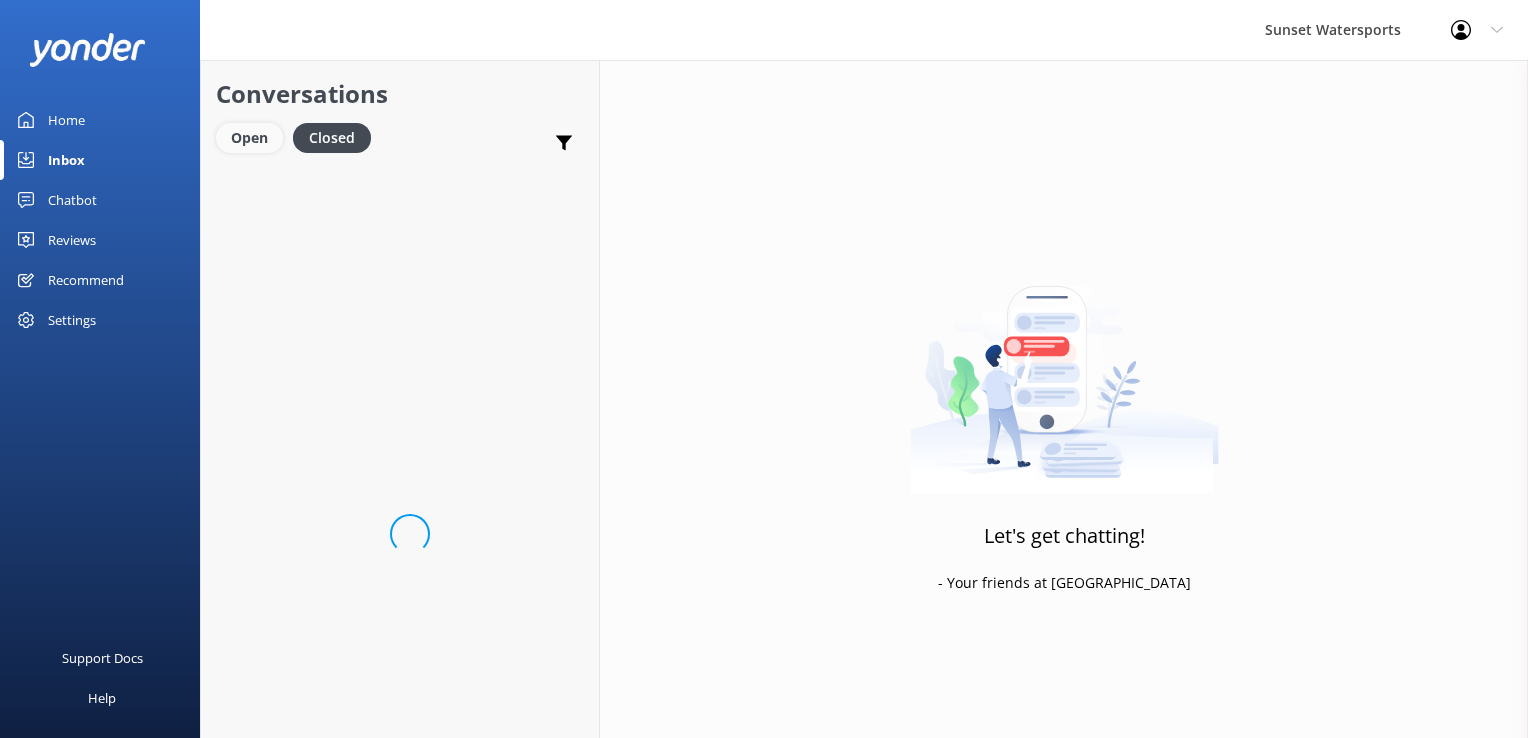 click on "Open" at bounding box center [249, 138] 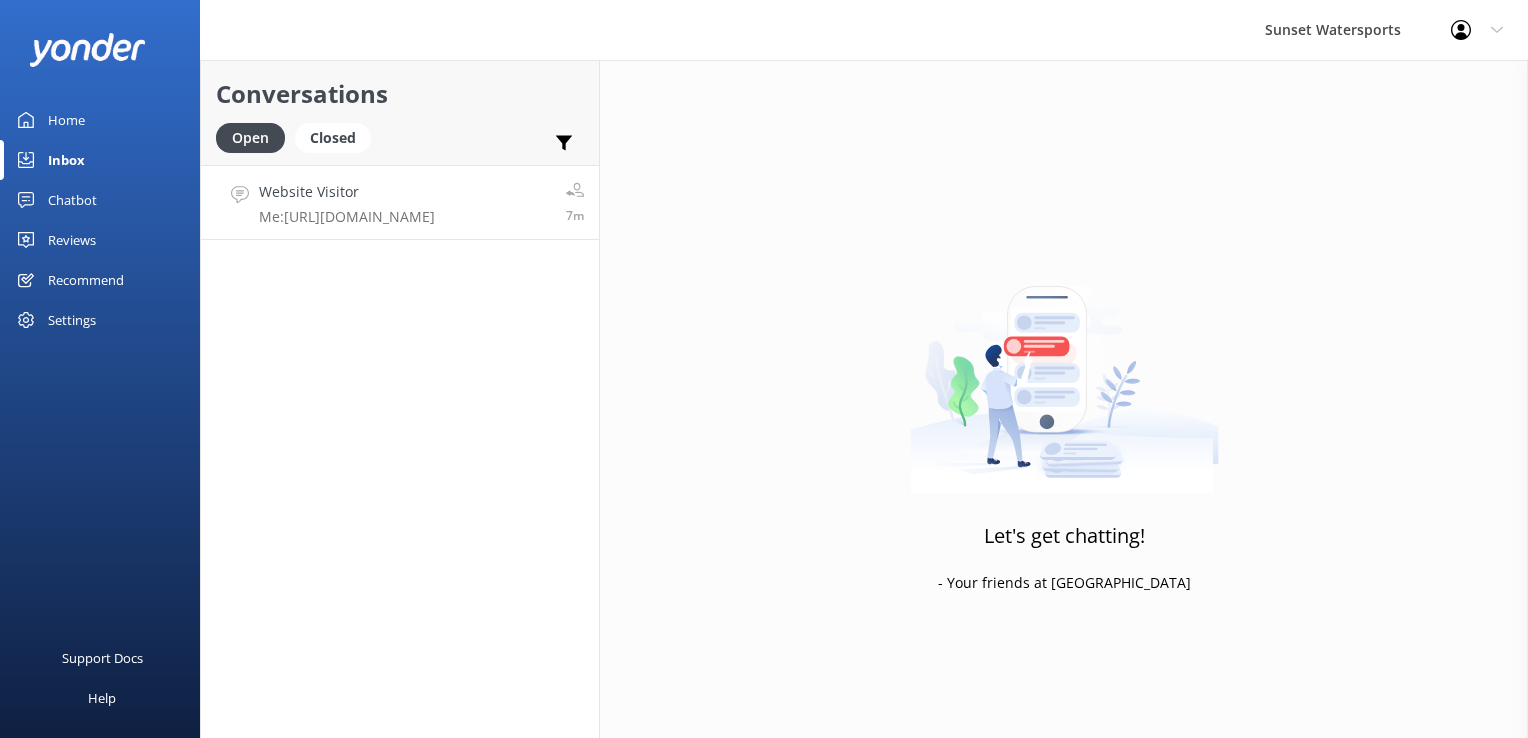 click on "Website Visitor" at bounding box center (347, 192) 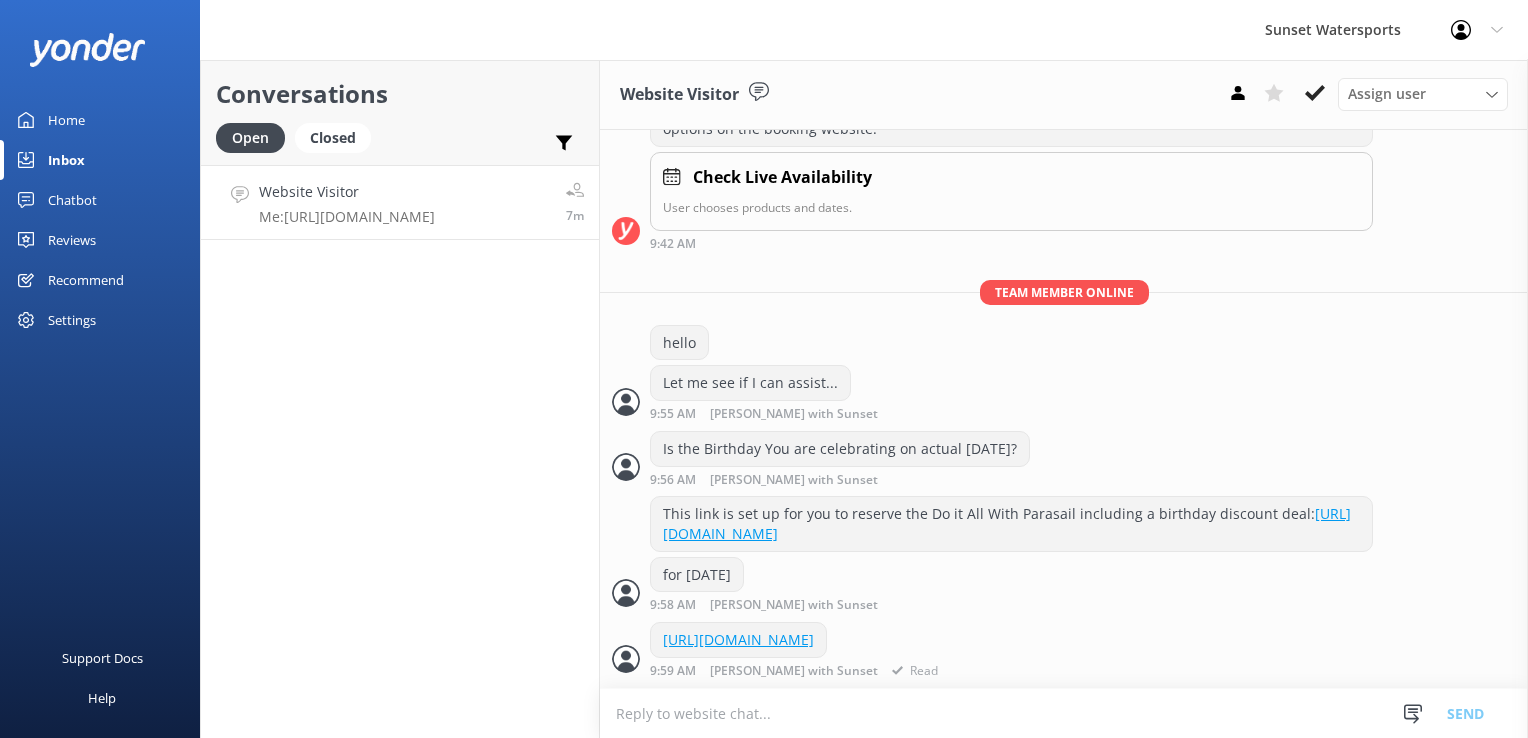 scroll, scrollTop: 2544, scrollLeft: 0, axis: vertical 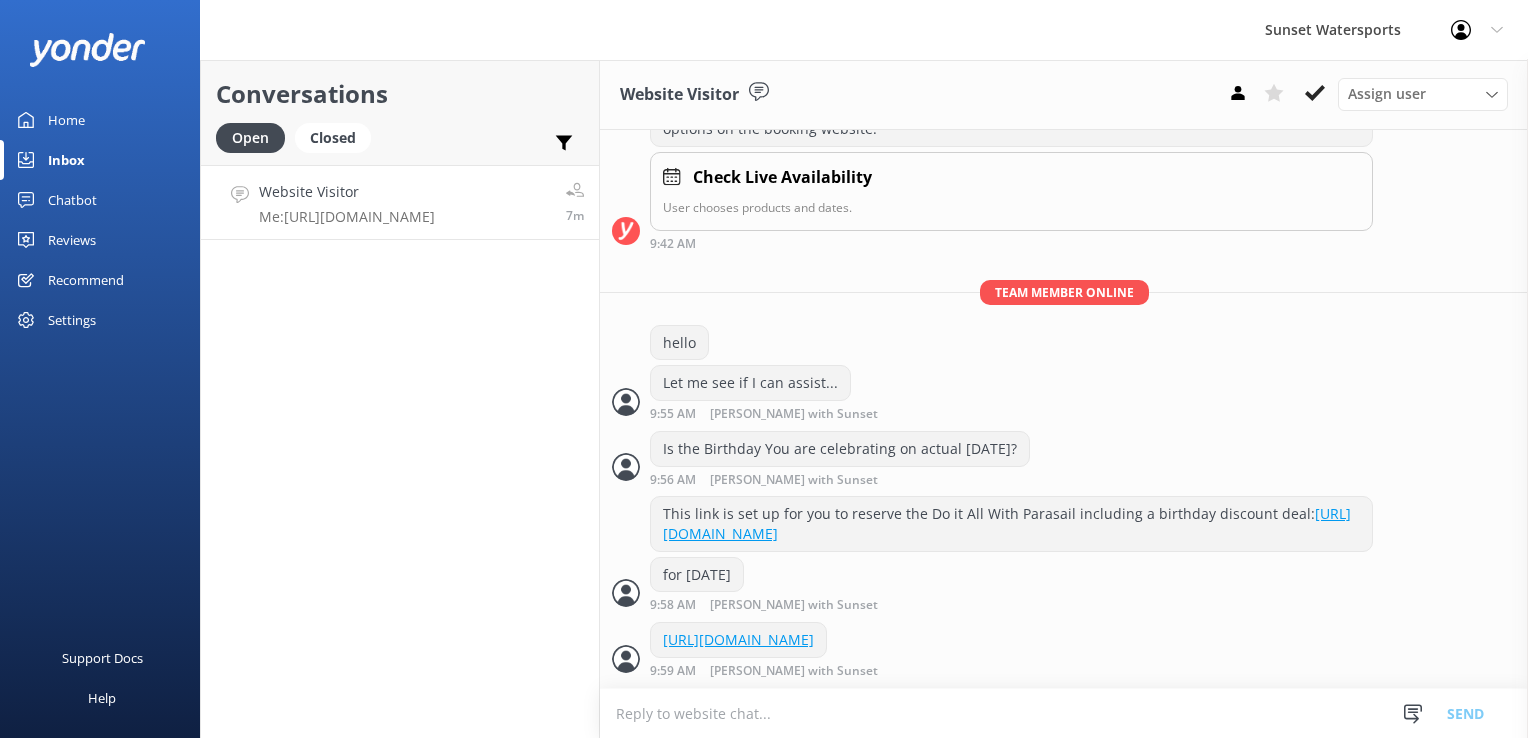 click on "Open Closed" at bounding box center [298, 147] 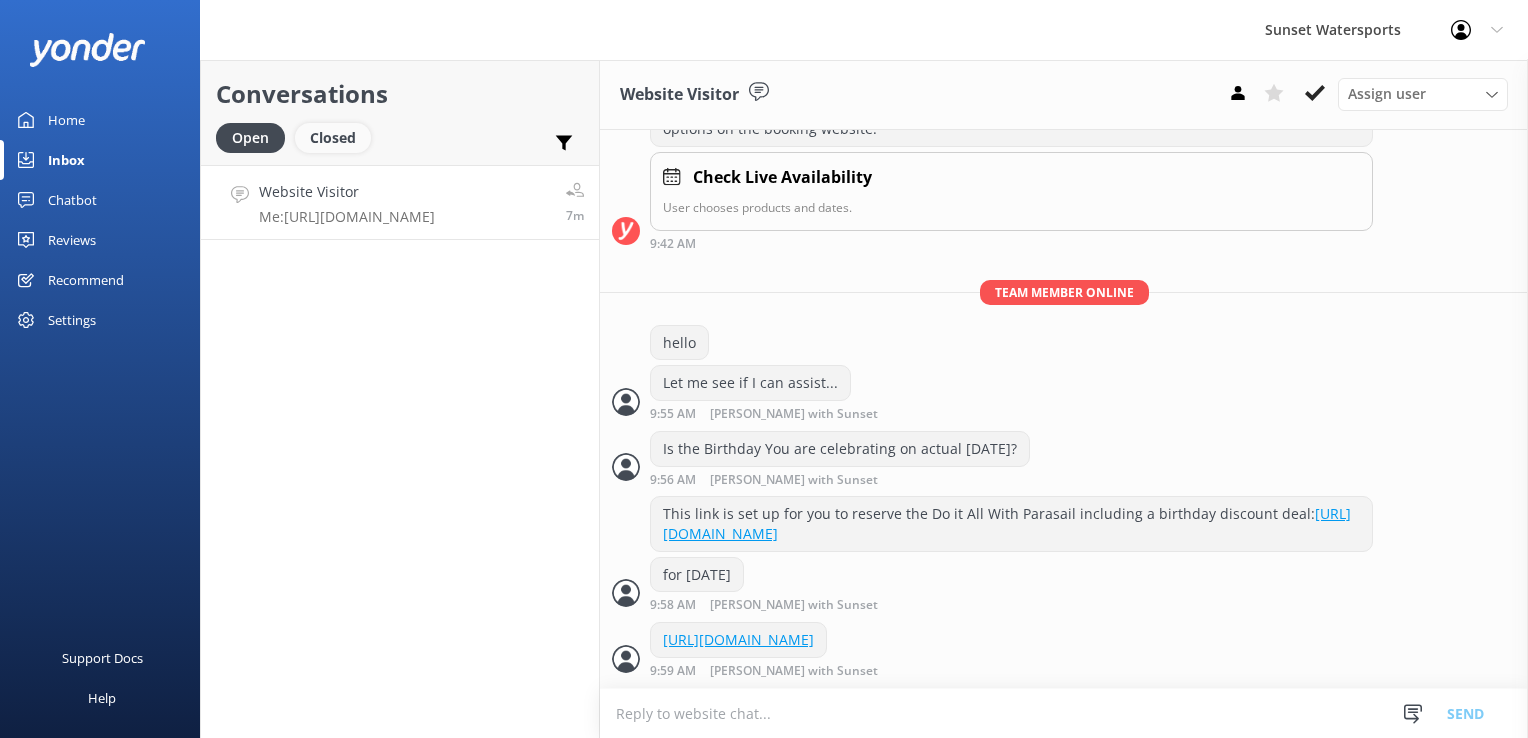 click on "Closed" at bounding box center [333, 138] 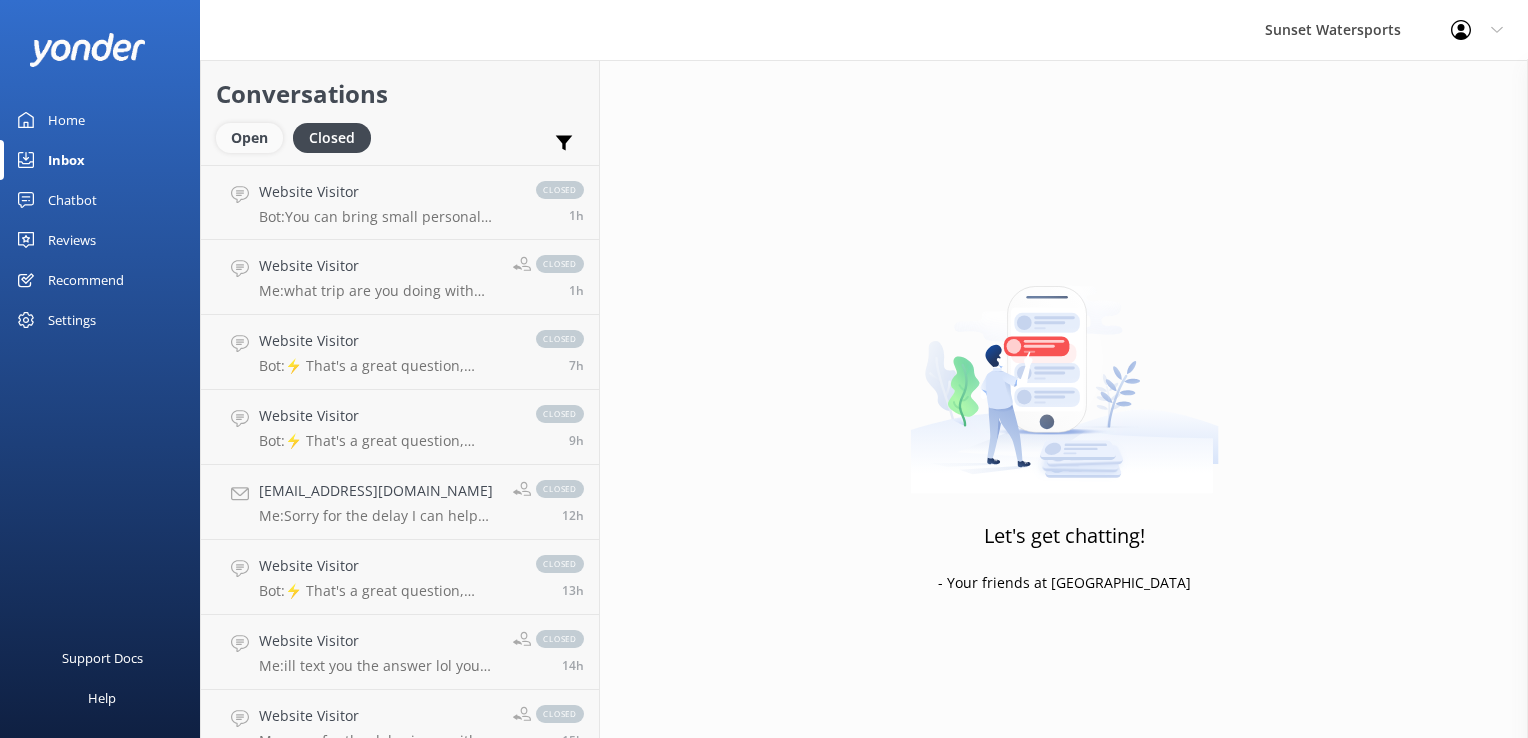 click on "Open" at bounding box center [249, 138] 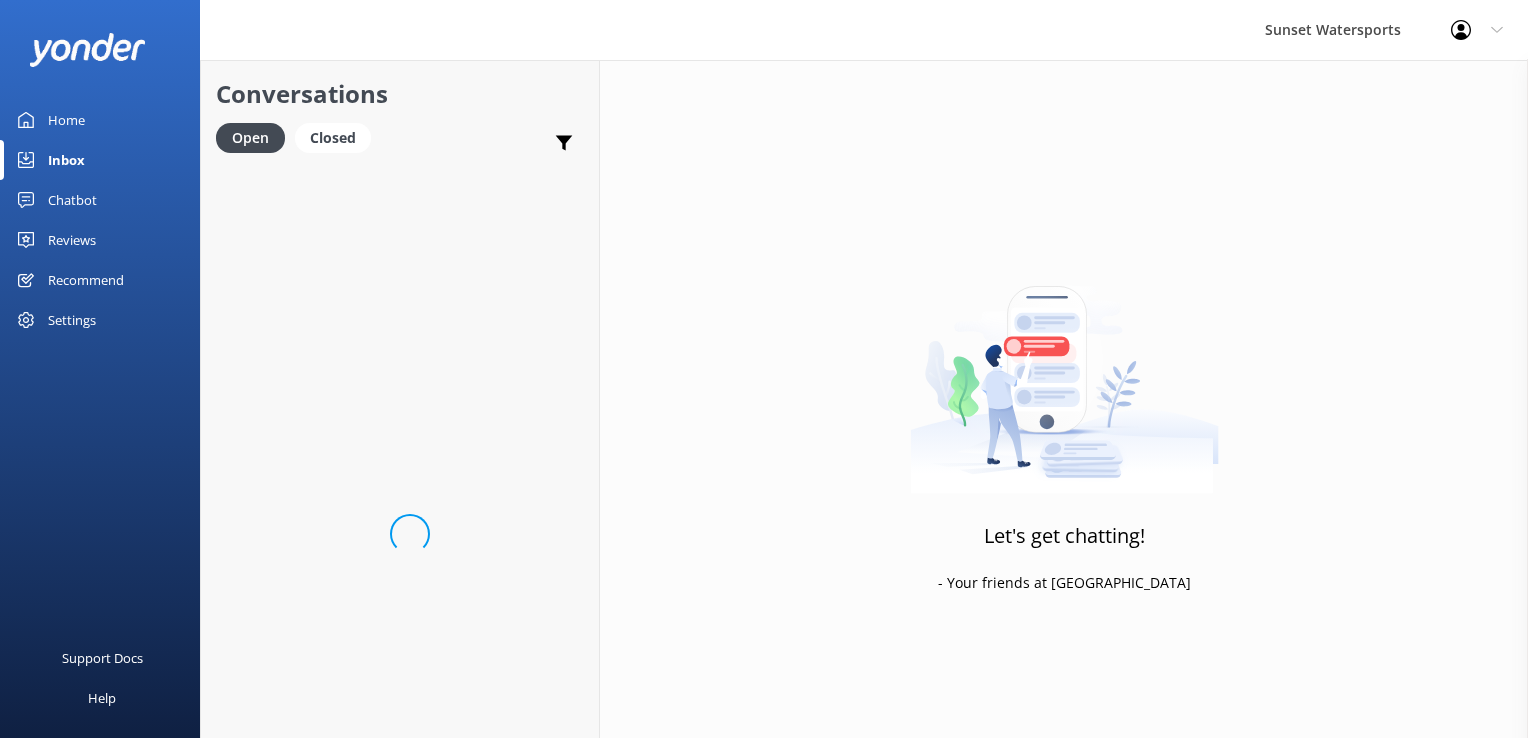 scroll, scrollTop: 0, scrollLeft: 0, axis: both 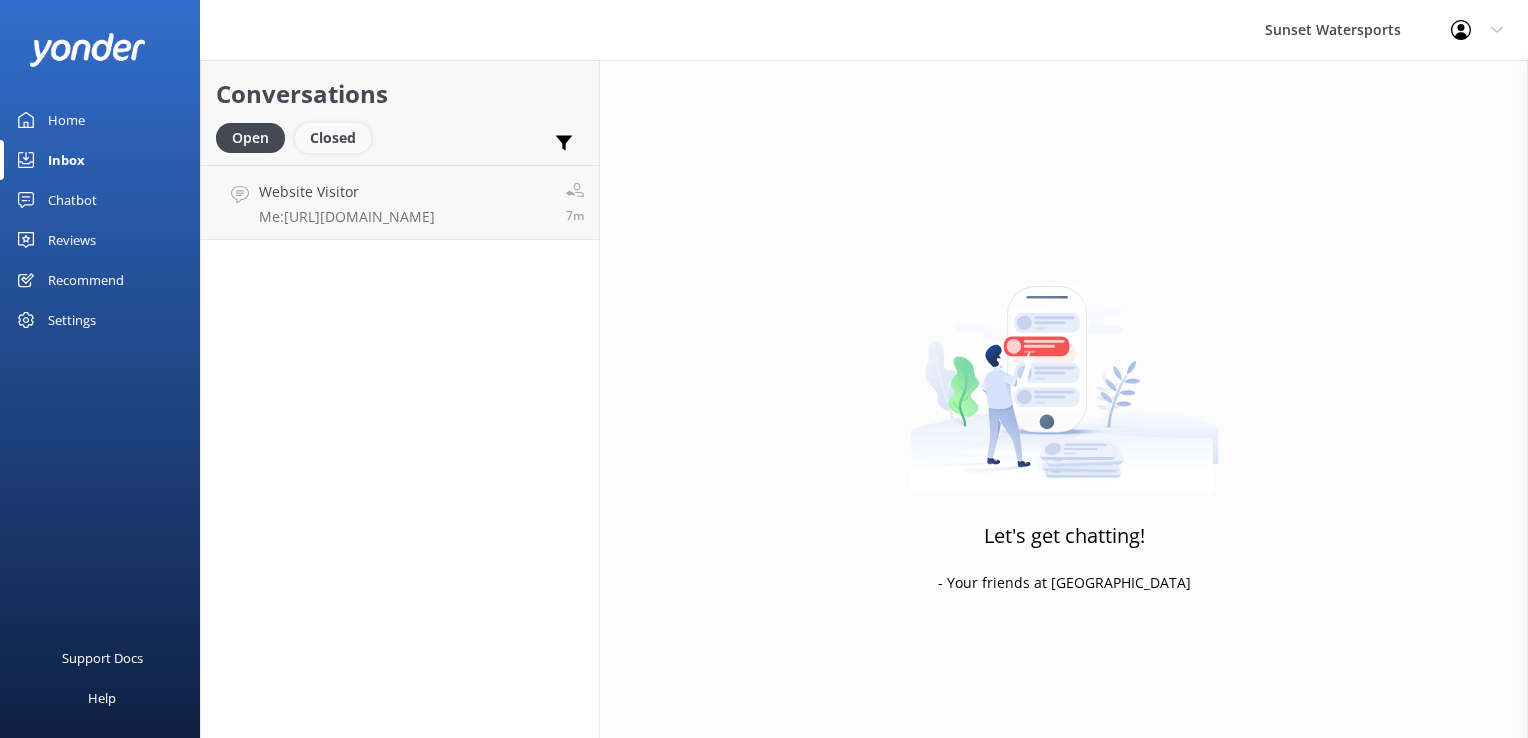 click on "Closed" at bounding box center [333, 138] 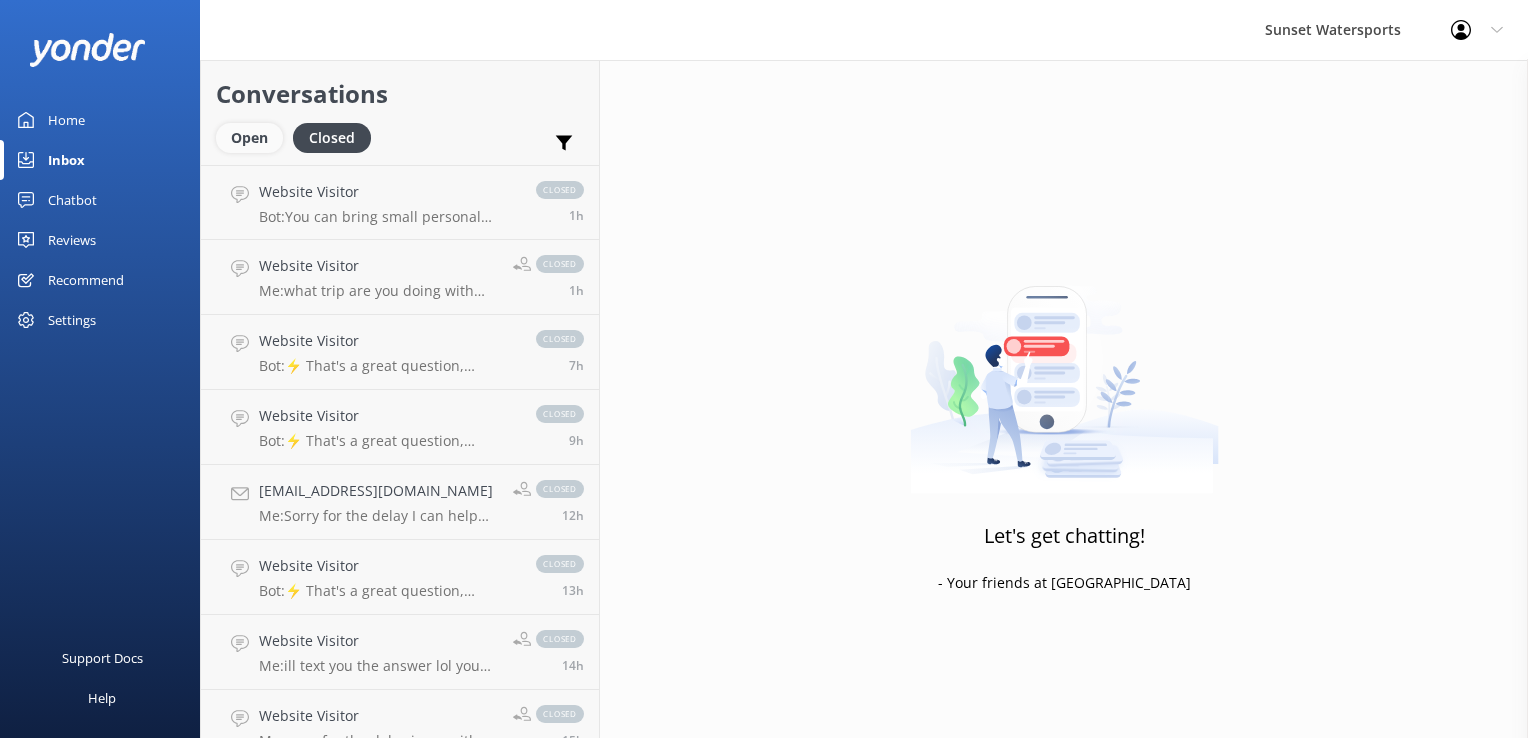 click on "Open" at bounding box center (249, 138) 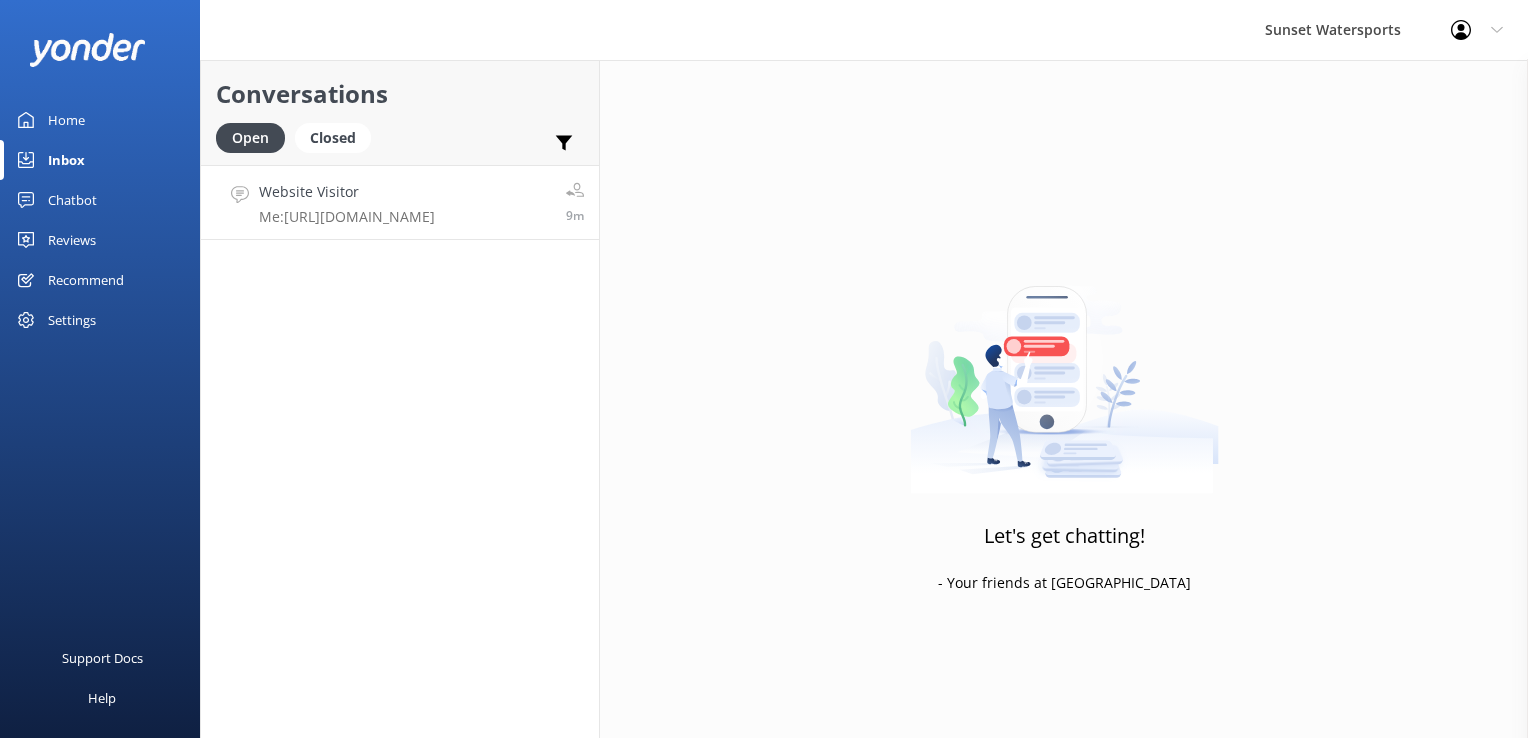 click on "Me:  [URL][DOMAIN_NAME]" at bounding box center (347, 217) 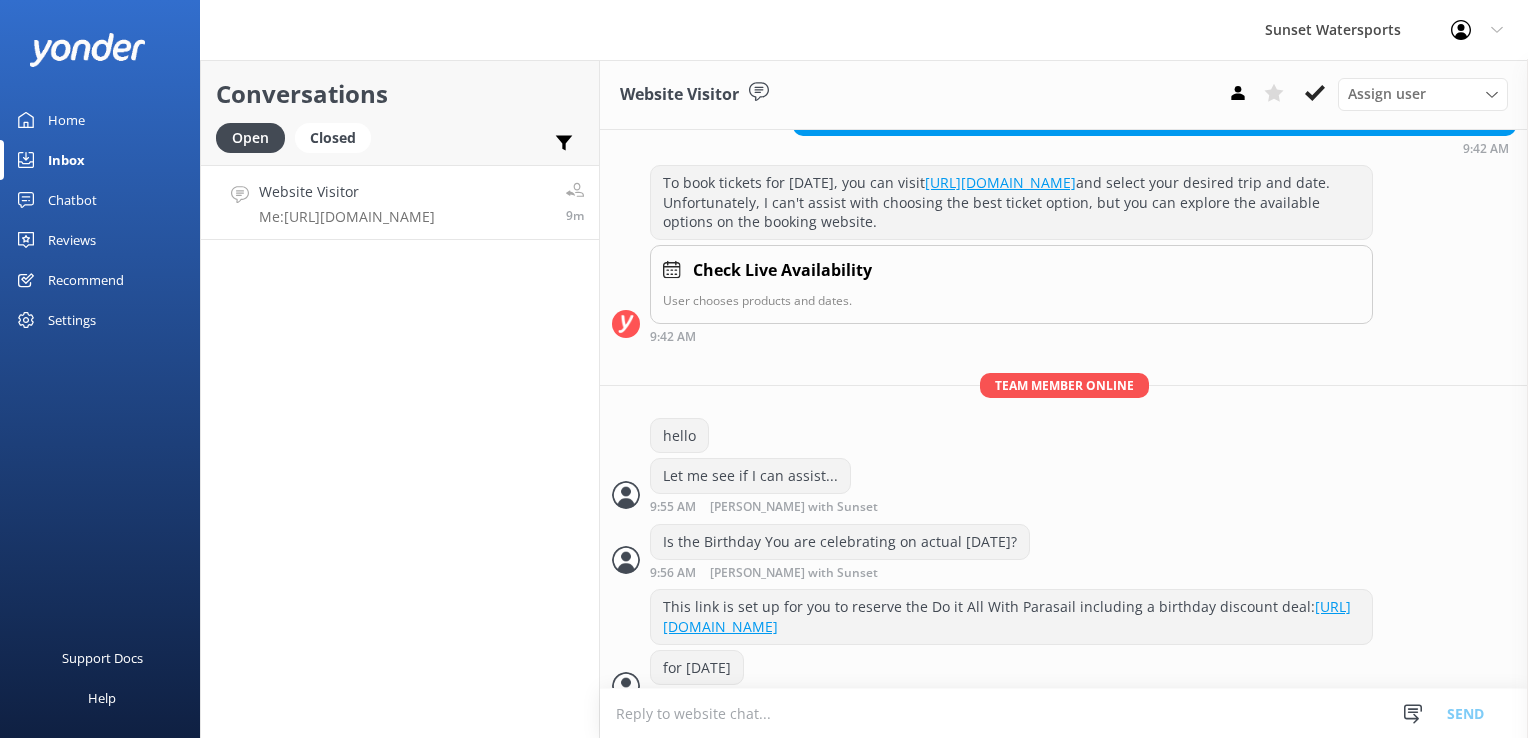scroll, scrollTop: 2544, scrollLeft: 0, axis: vertical 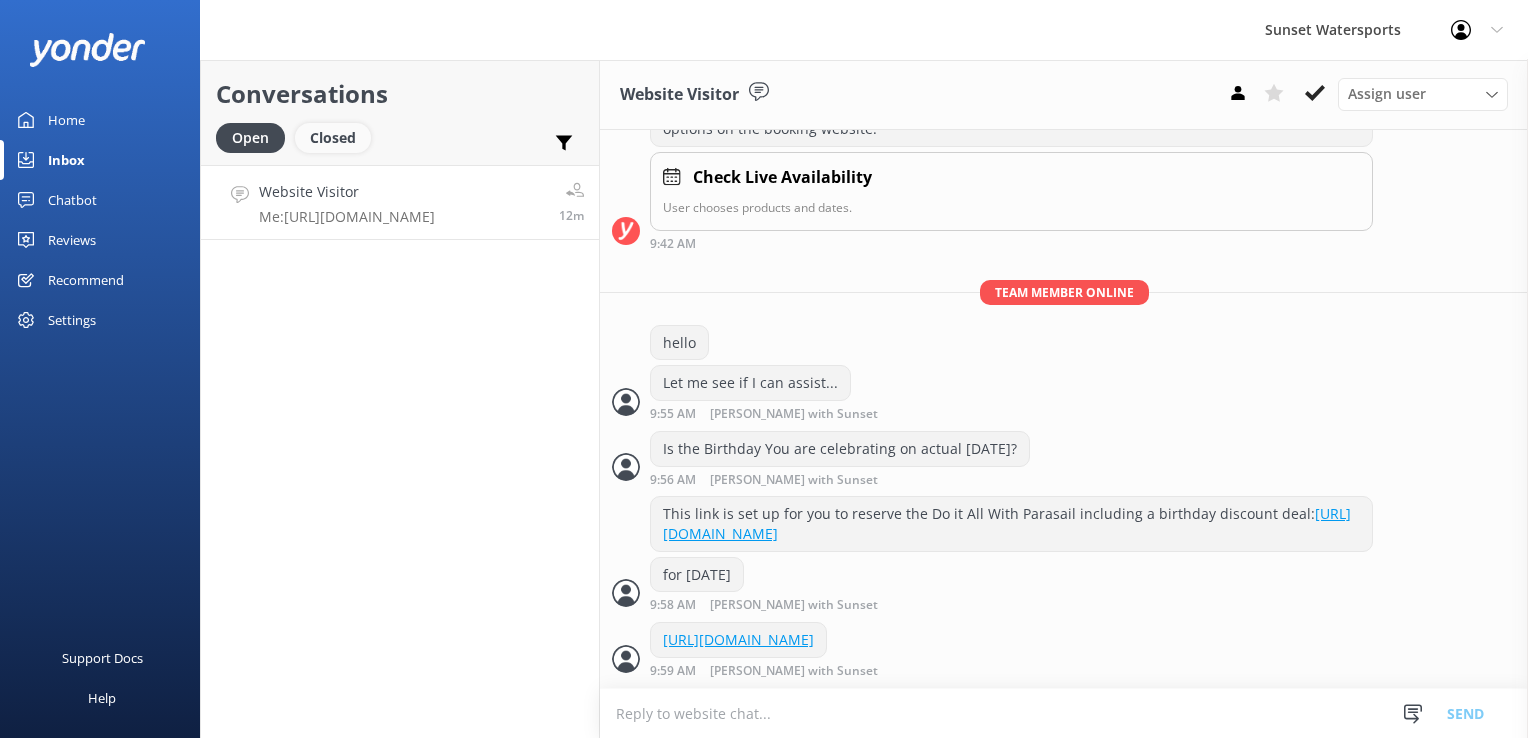 click on "Closed" at bounding box center [333, 138] 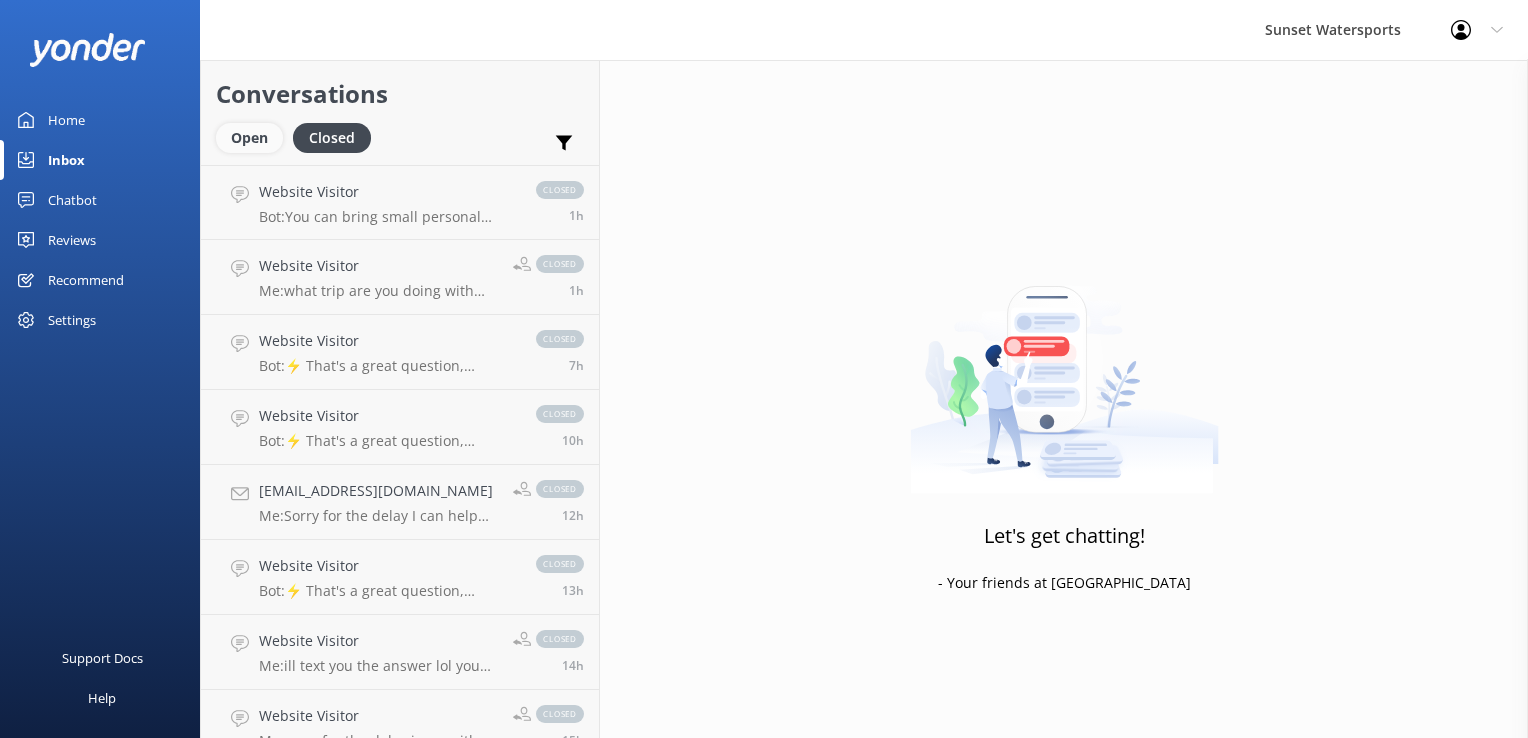 click on "Open" at bounding box center [249, 138] 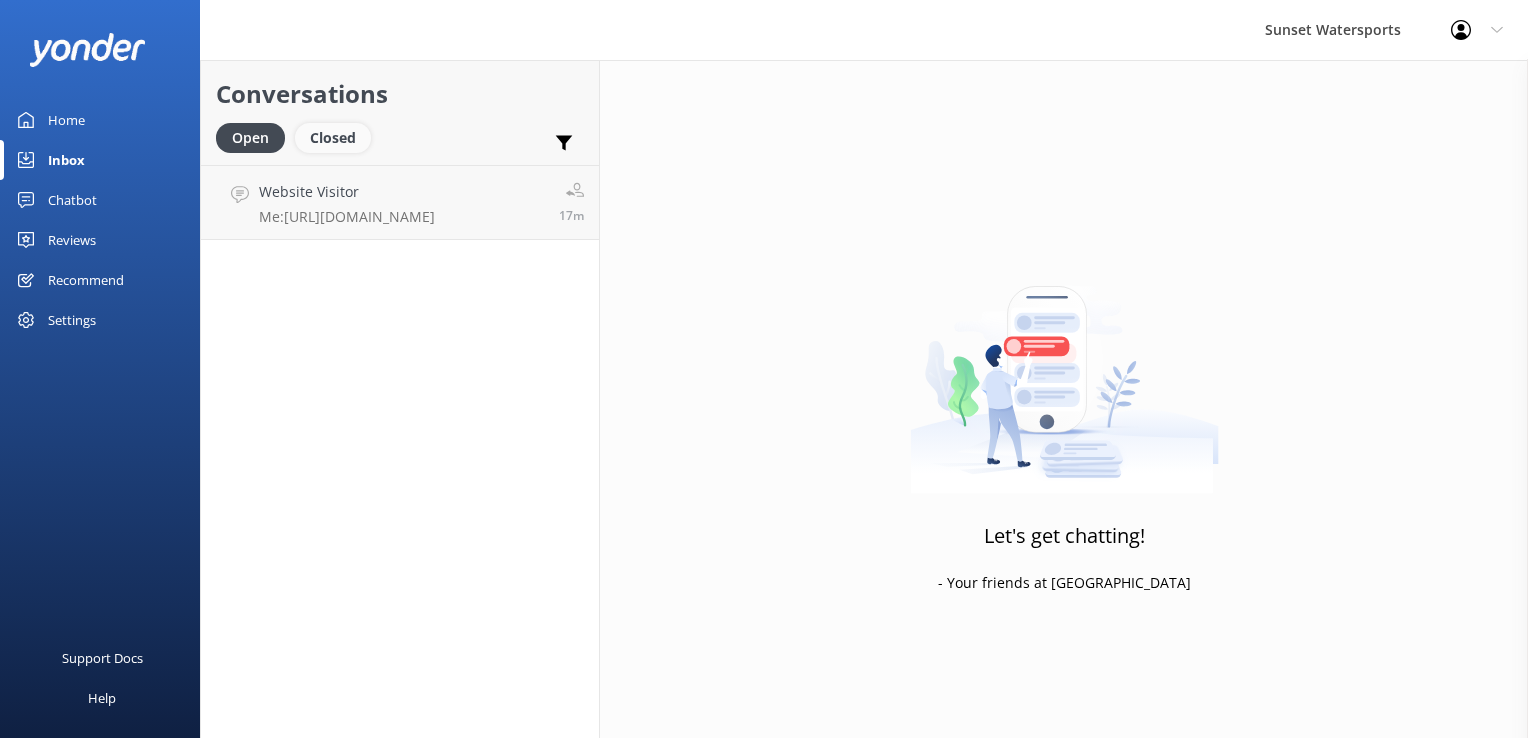 click on "Closed" at bounding box center (333, 138) 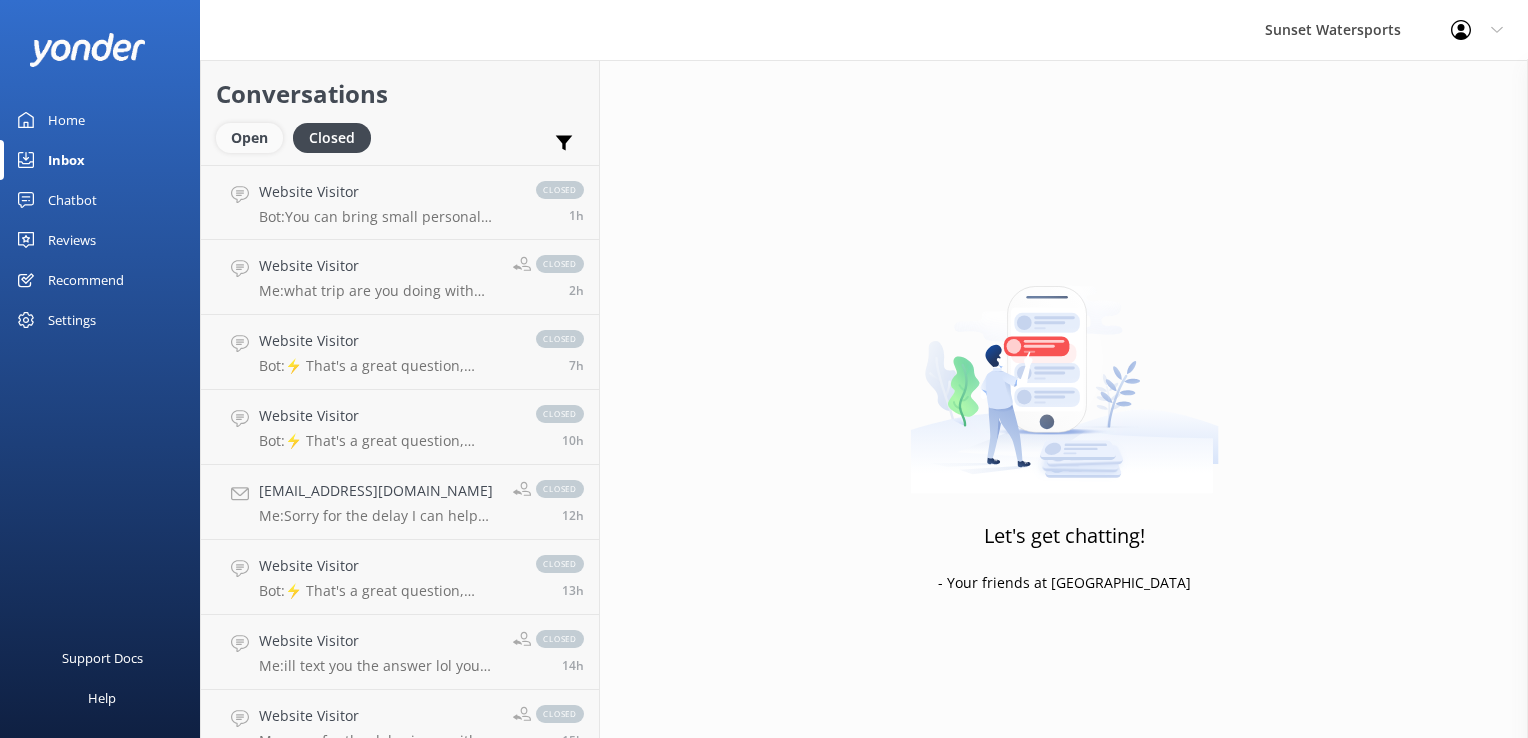 click on "Open" at bounding box center [249, 138] 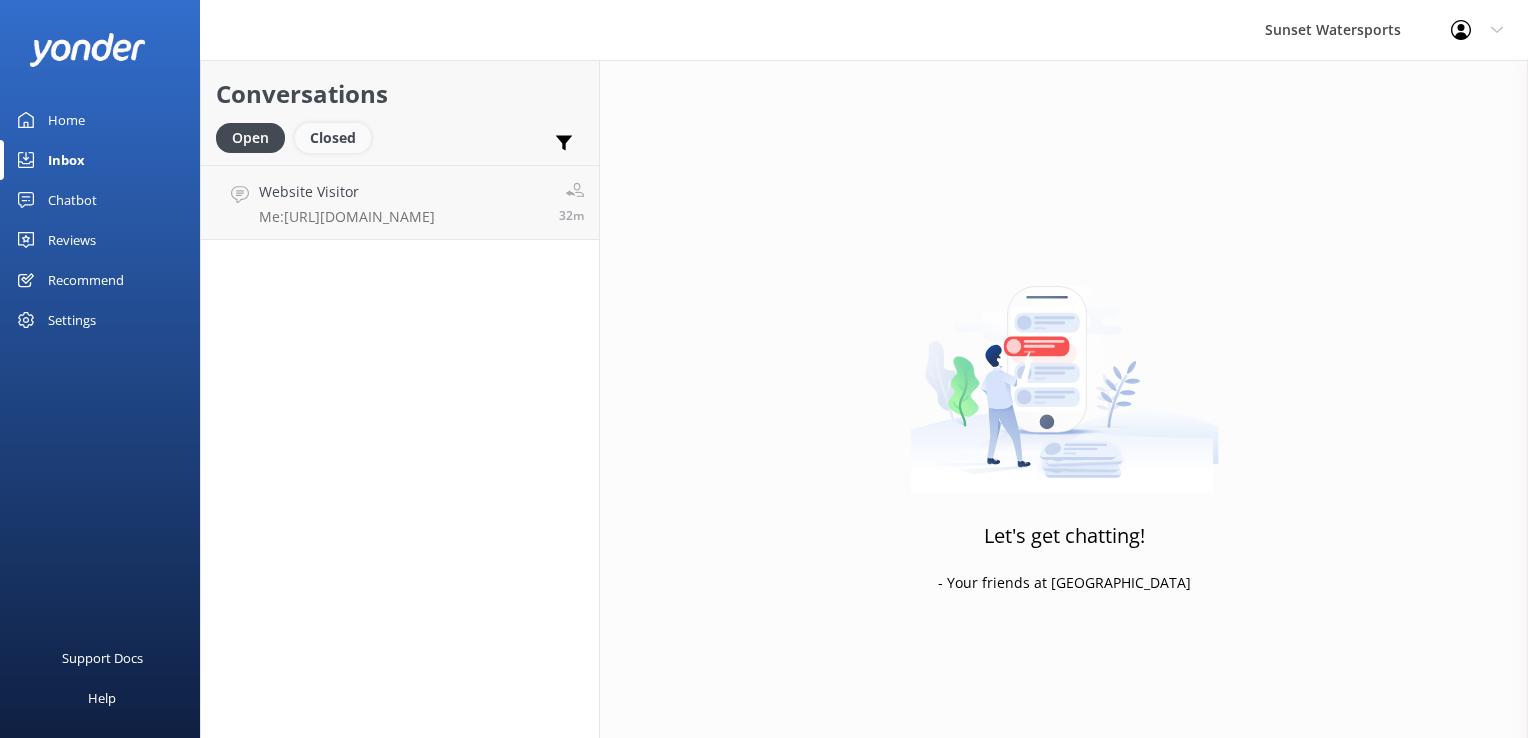 click on "Closed" at bounding box center [333, 138] 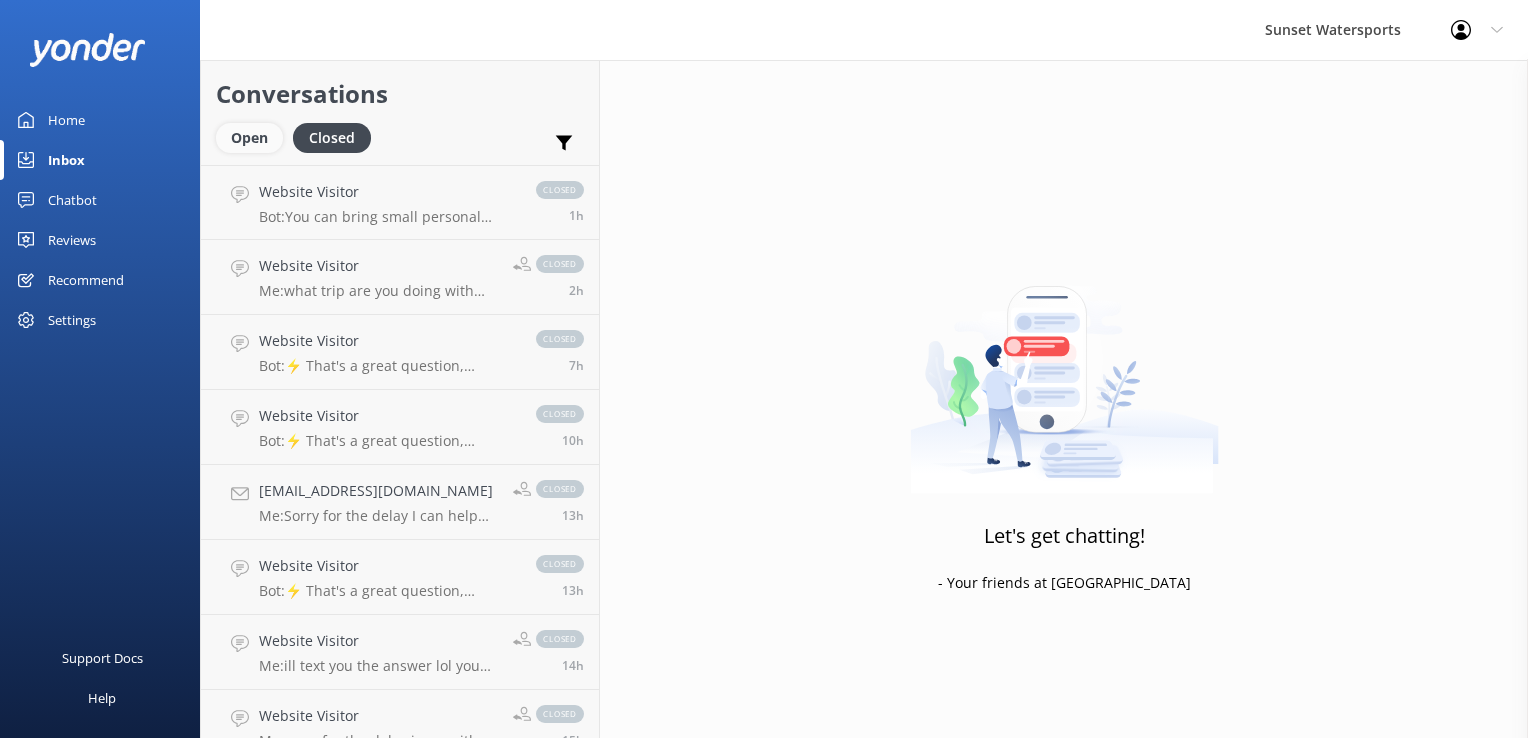 click on "Open" at bounding box center [249, 138] 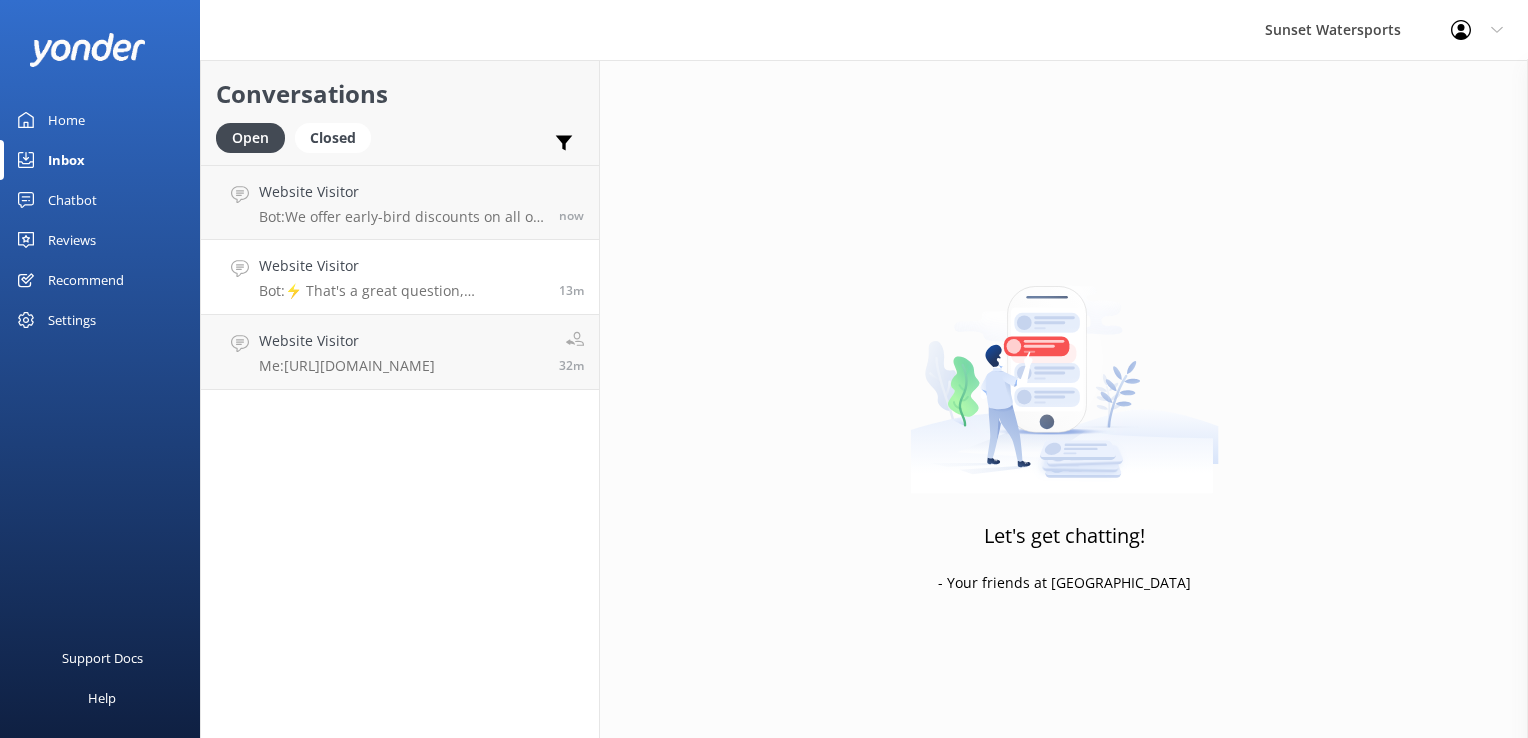 click on "Website Visitor" at bounding box center (401, 266) 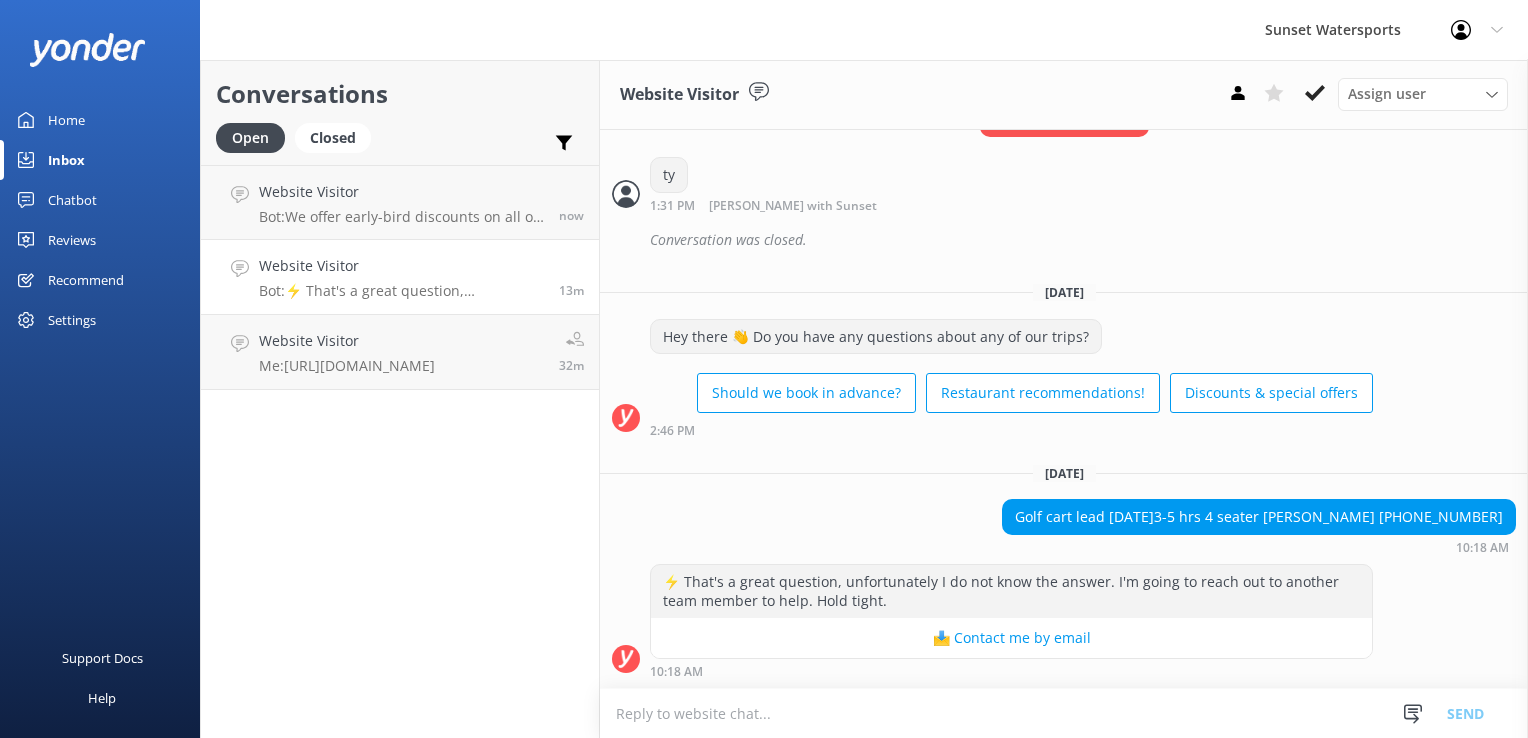 scroll, scrollTop: 4227, scrollLeft: 0, axis: vertical 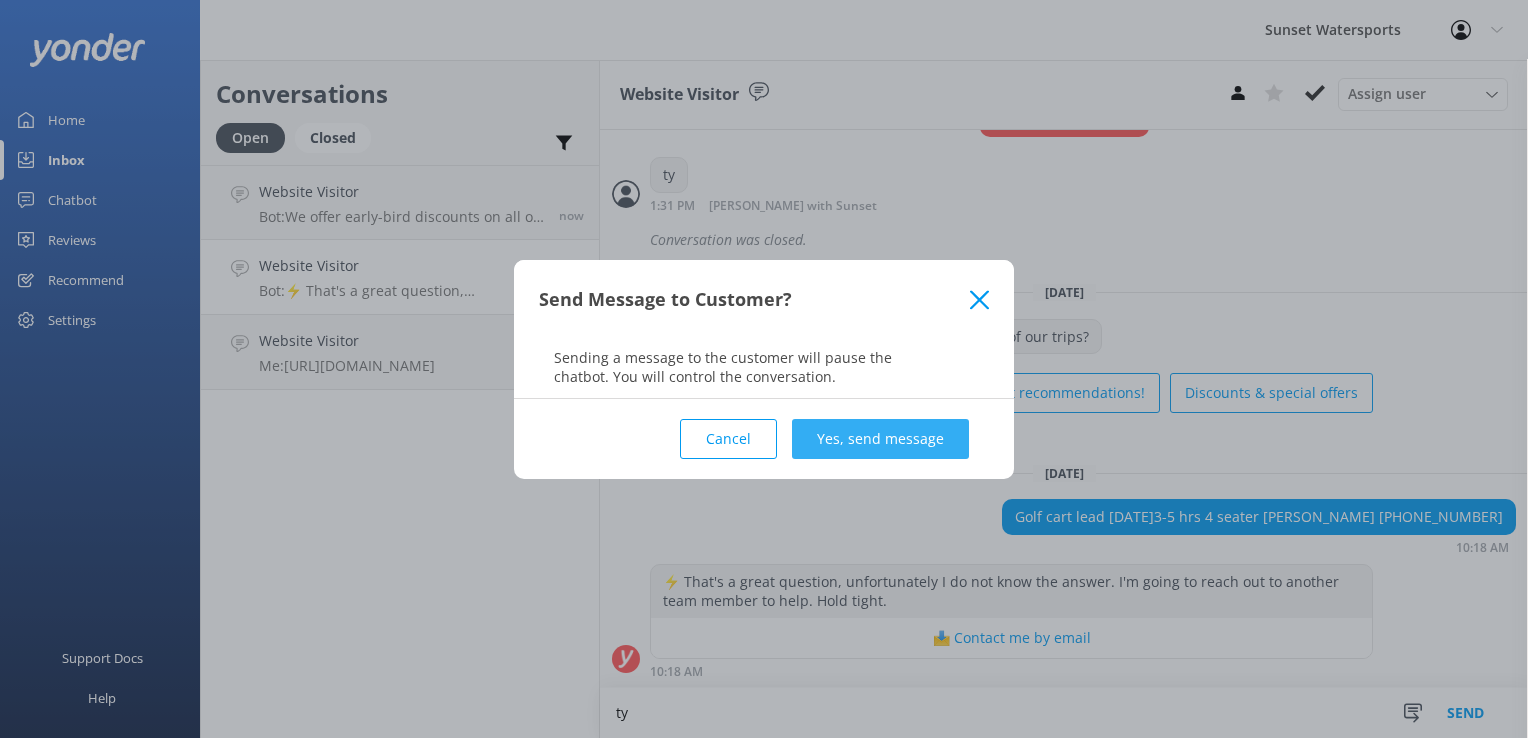 type on "ty" 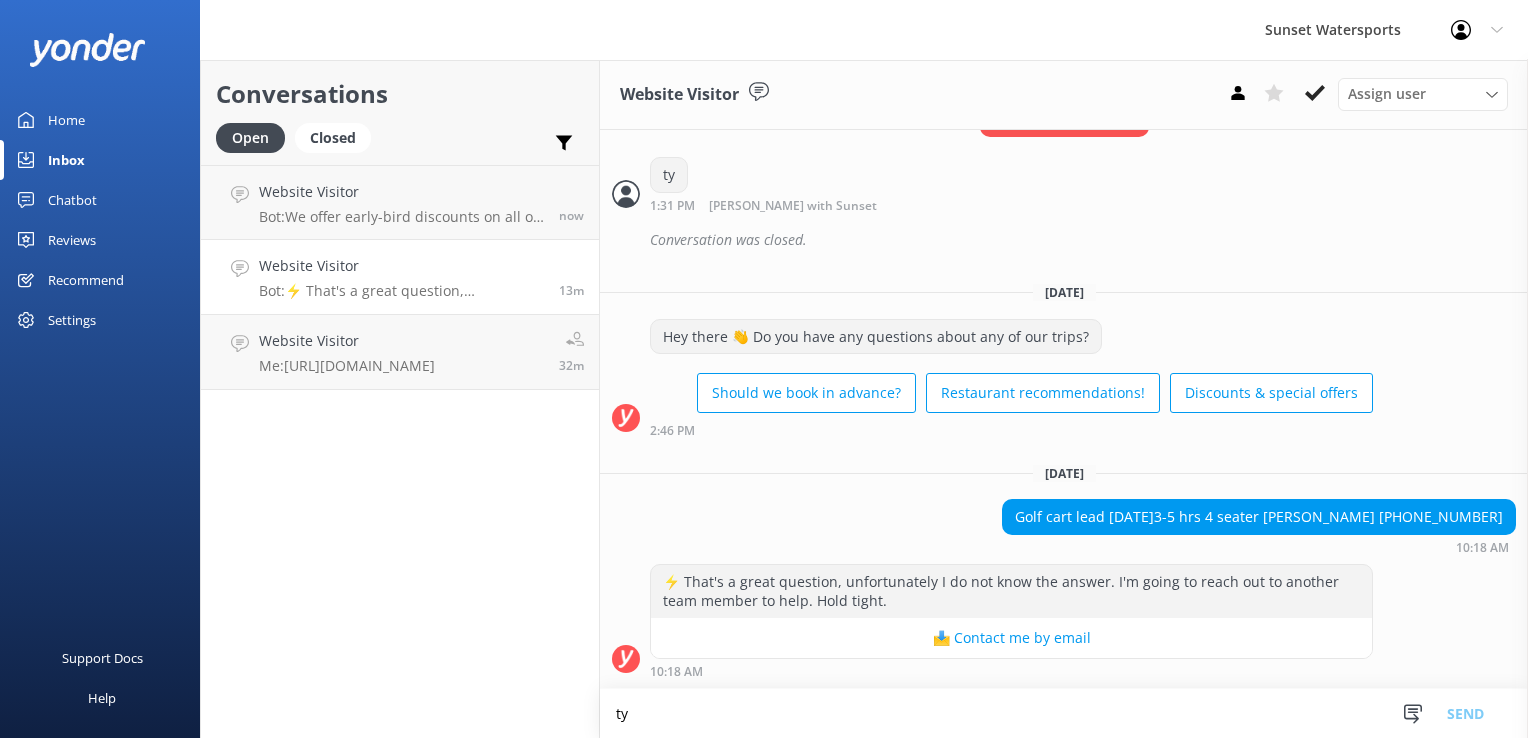 type 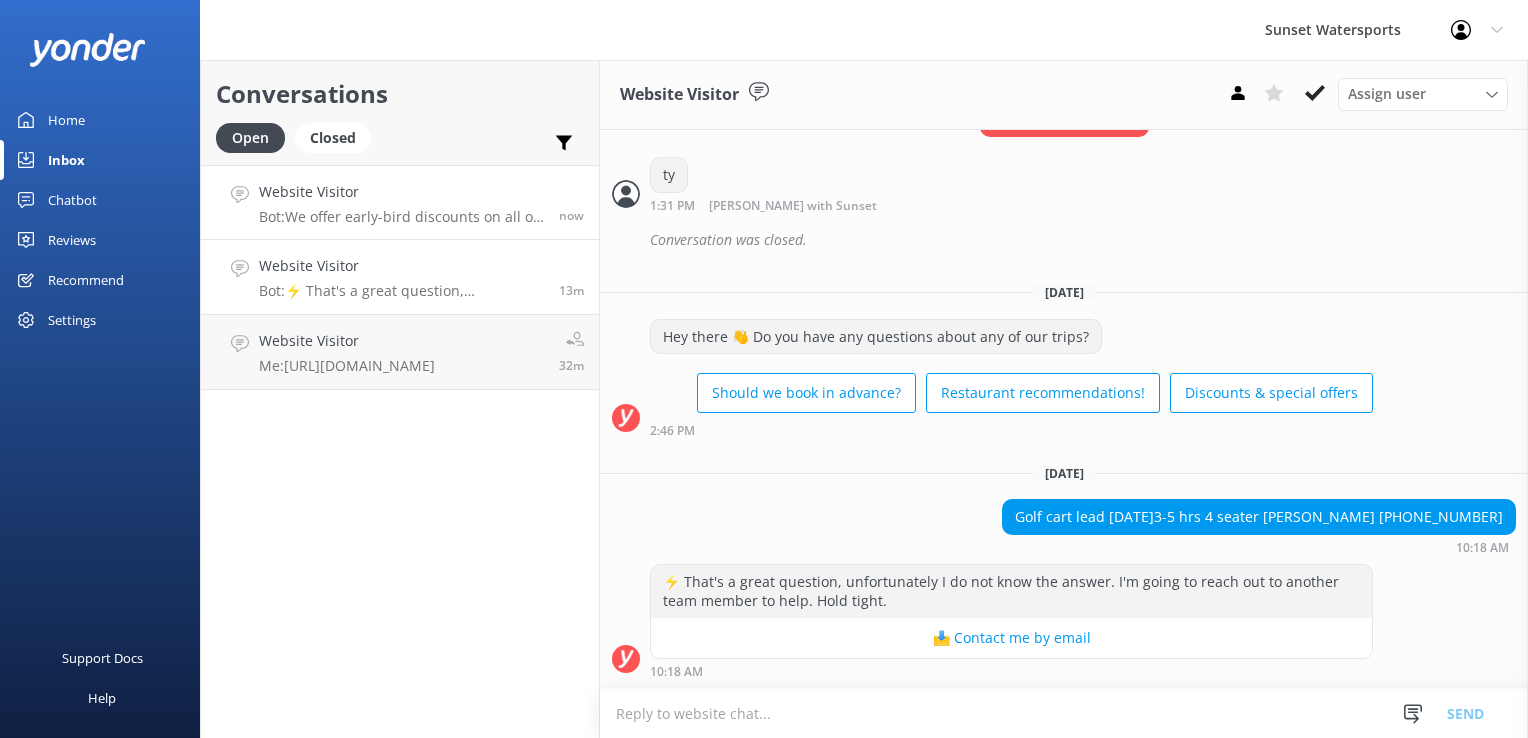 click on "Bot:  We offer early-bird discounts on all of our morning trips. When you book direct, we guarantee the lowest prices! You can find more information and book at [URL][DOMAIN_NAME]." at bounding box center [401, 217] 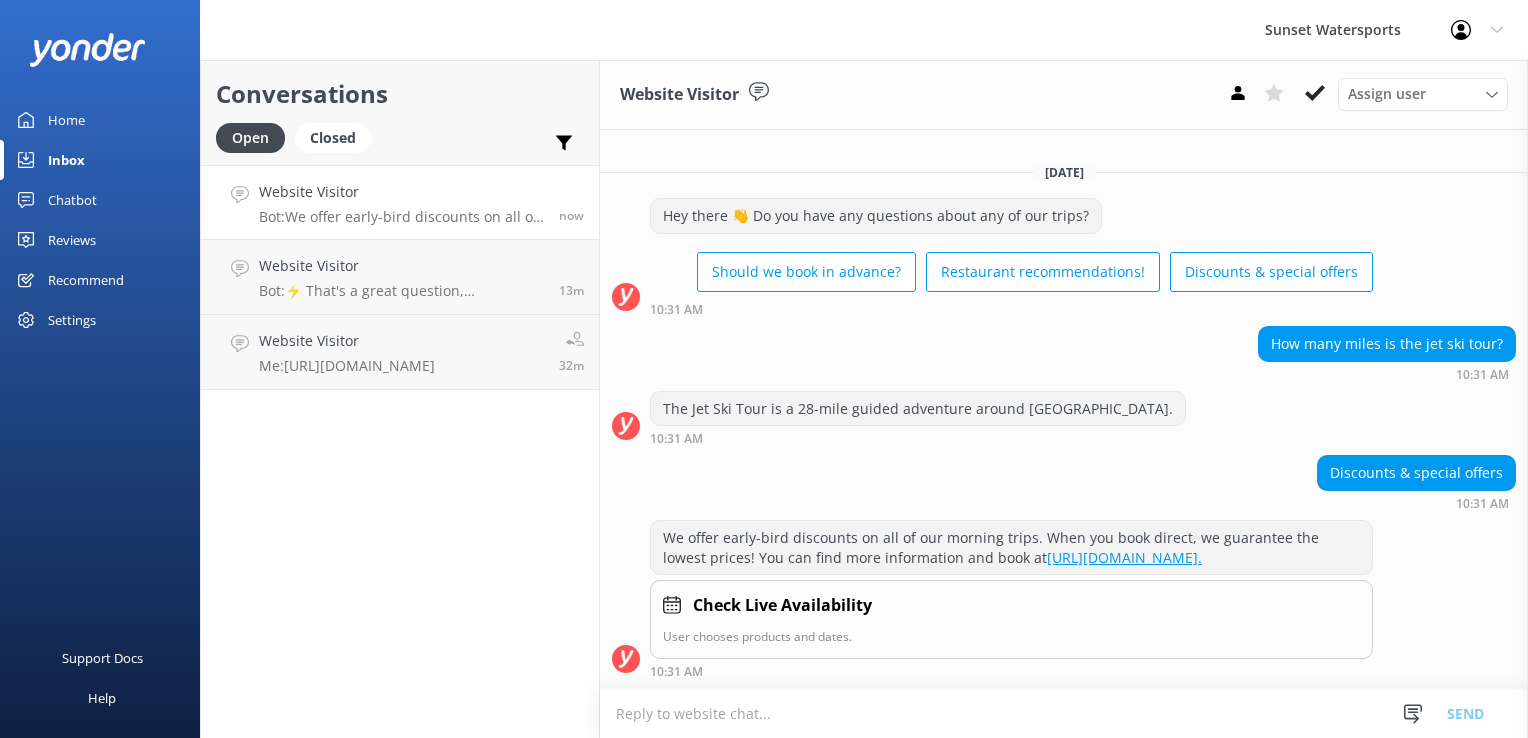 scroll, scrollTop: 0, scrollLeft: 0, axis: both 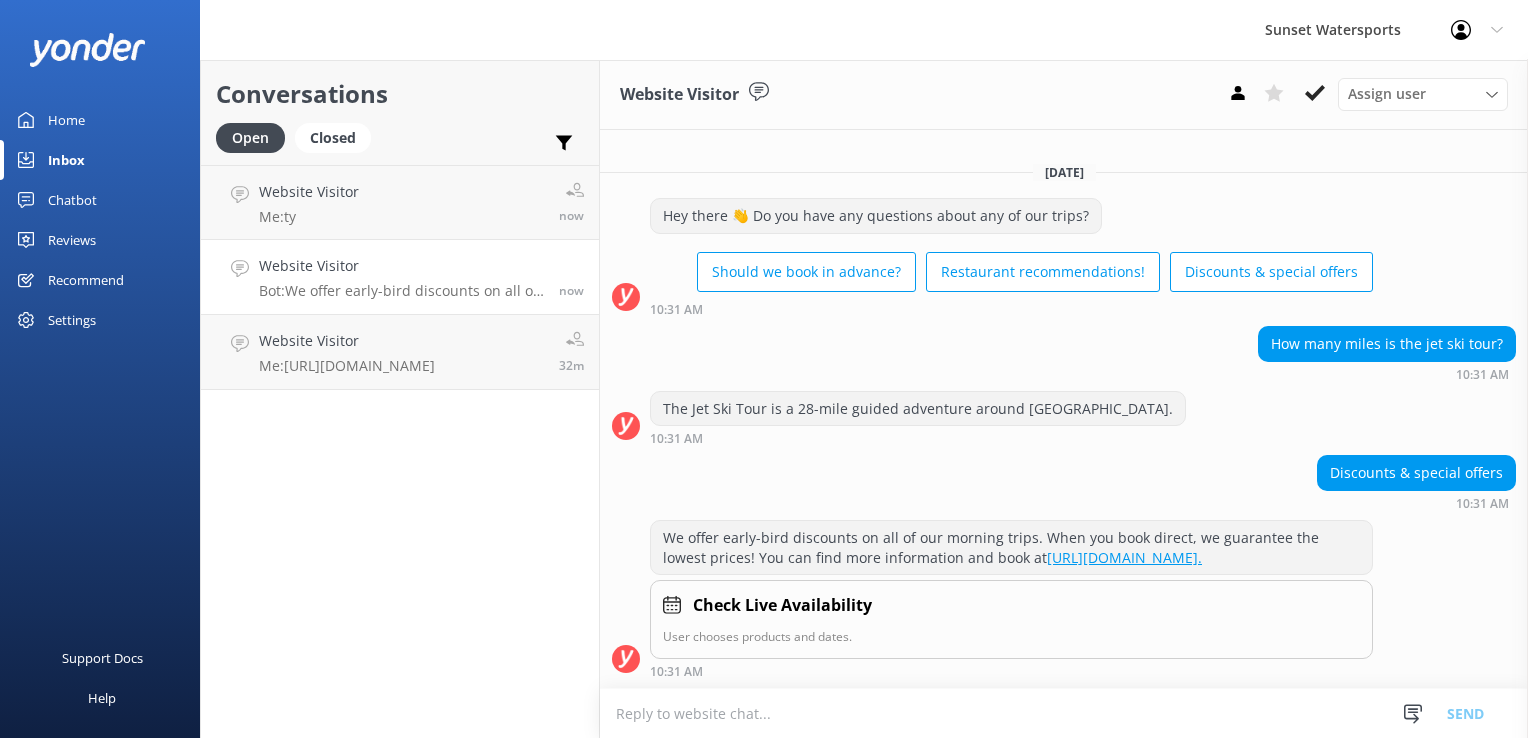 click at bounding box center [1064, 713] 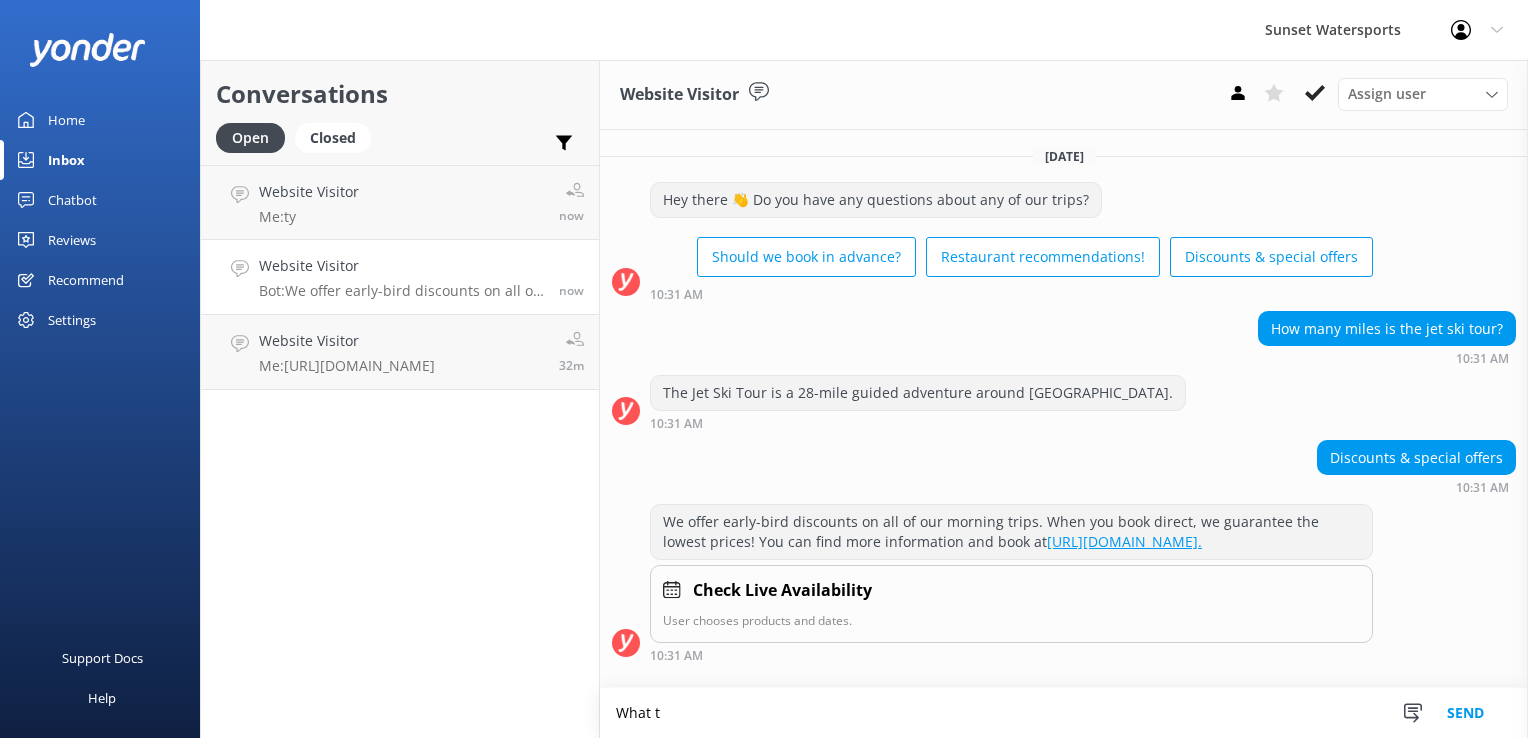 scroll, scrollTop: 130, scrollLeft: 0, axis: vertical 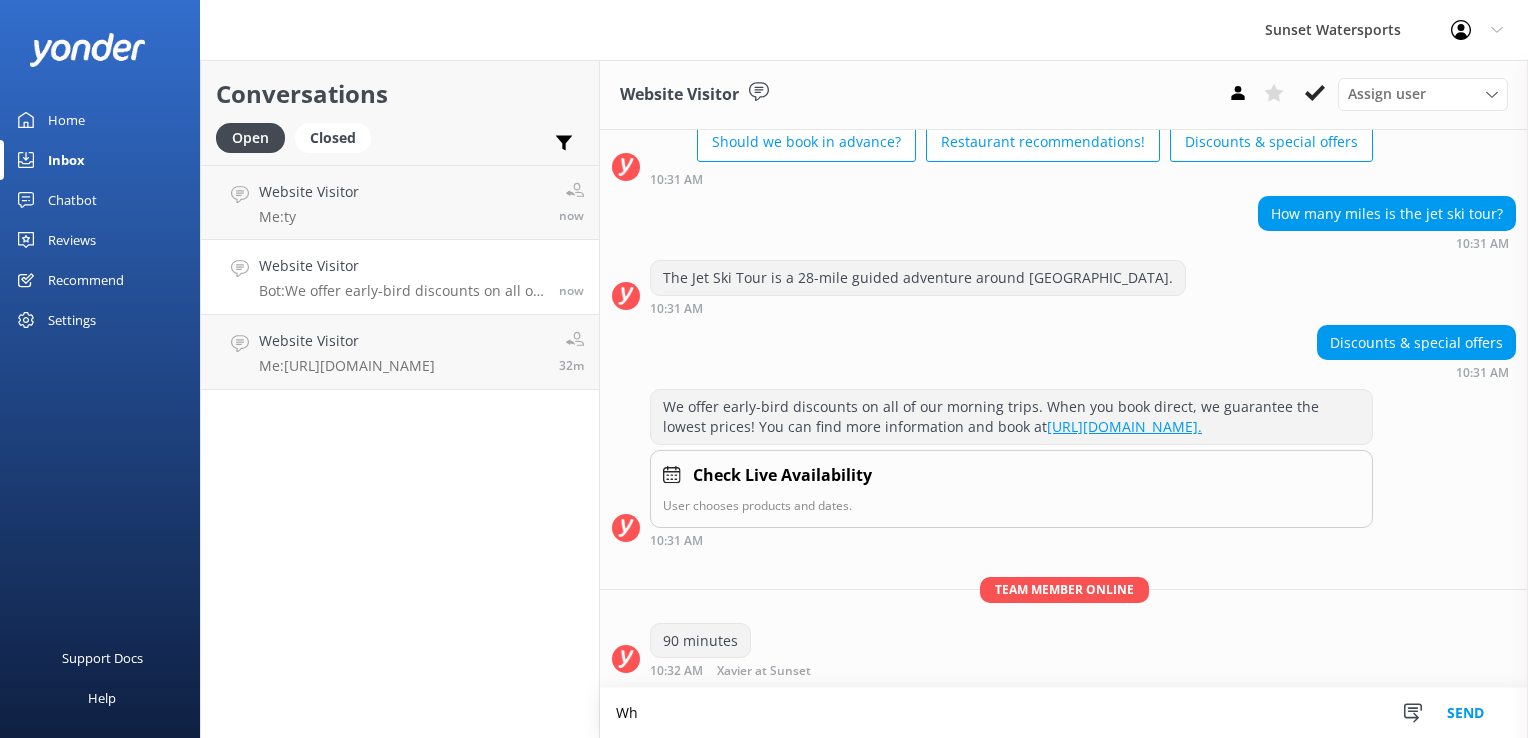 type on "W" 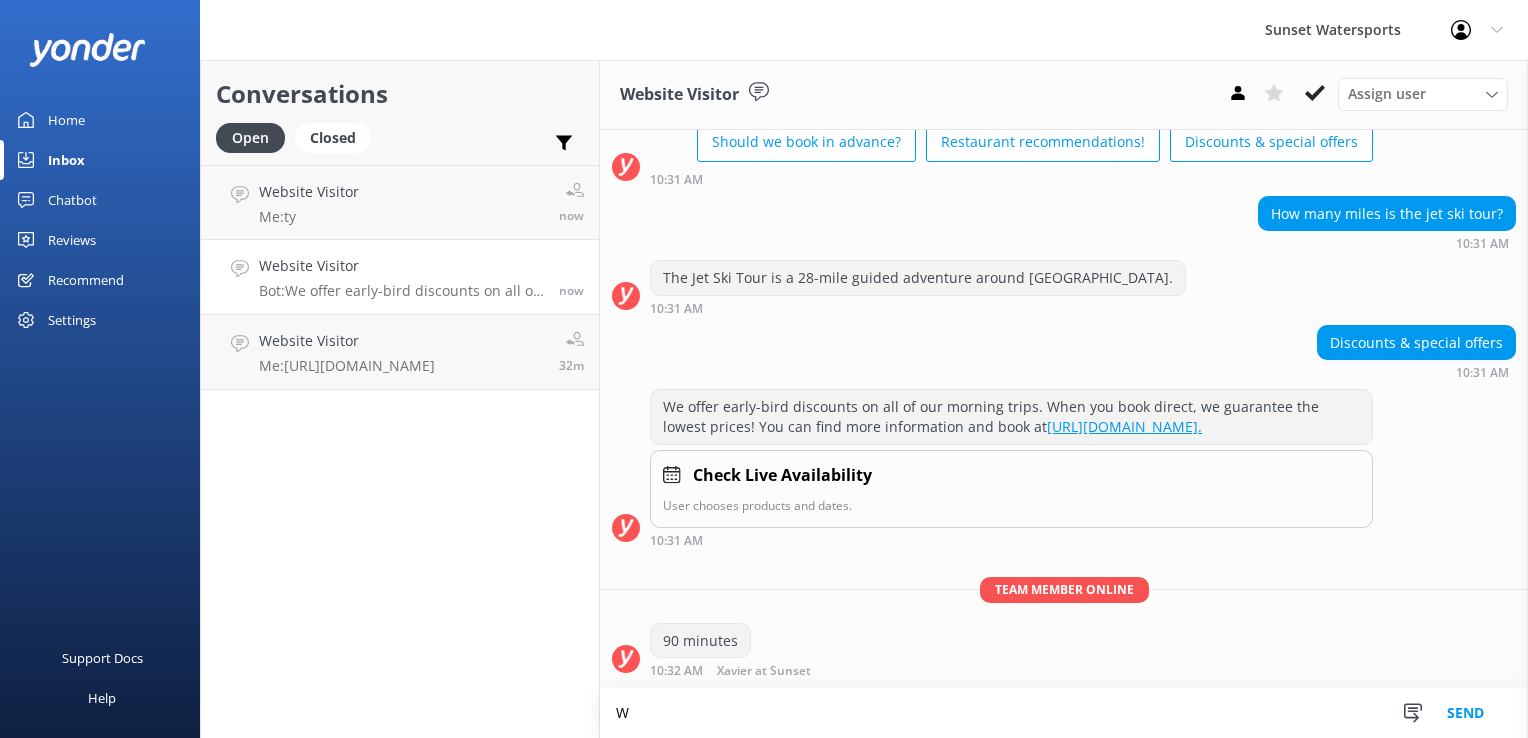 type 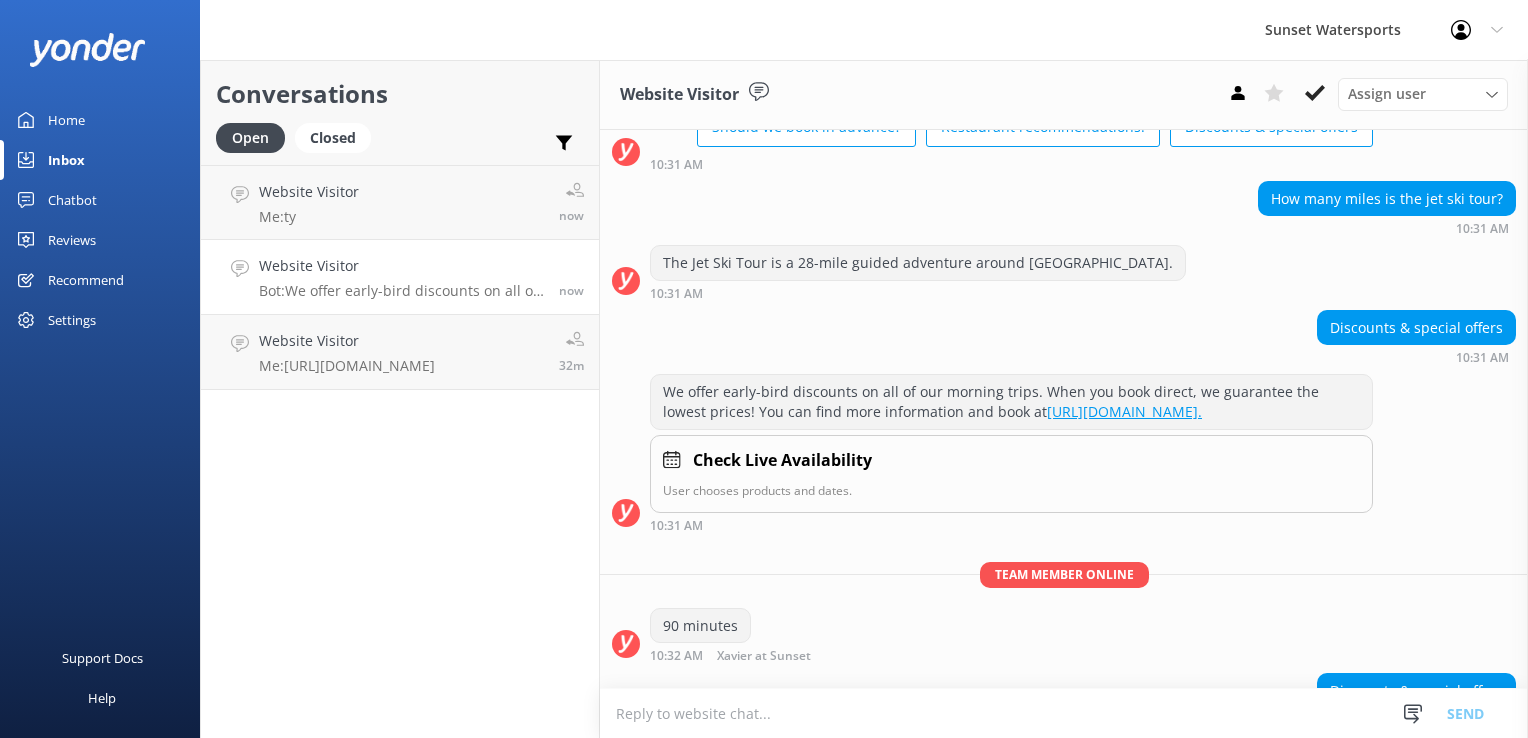 scroll, scrollTop: 195, scrollLeft: 0, axis: vertical 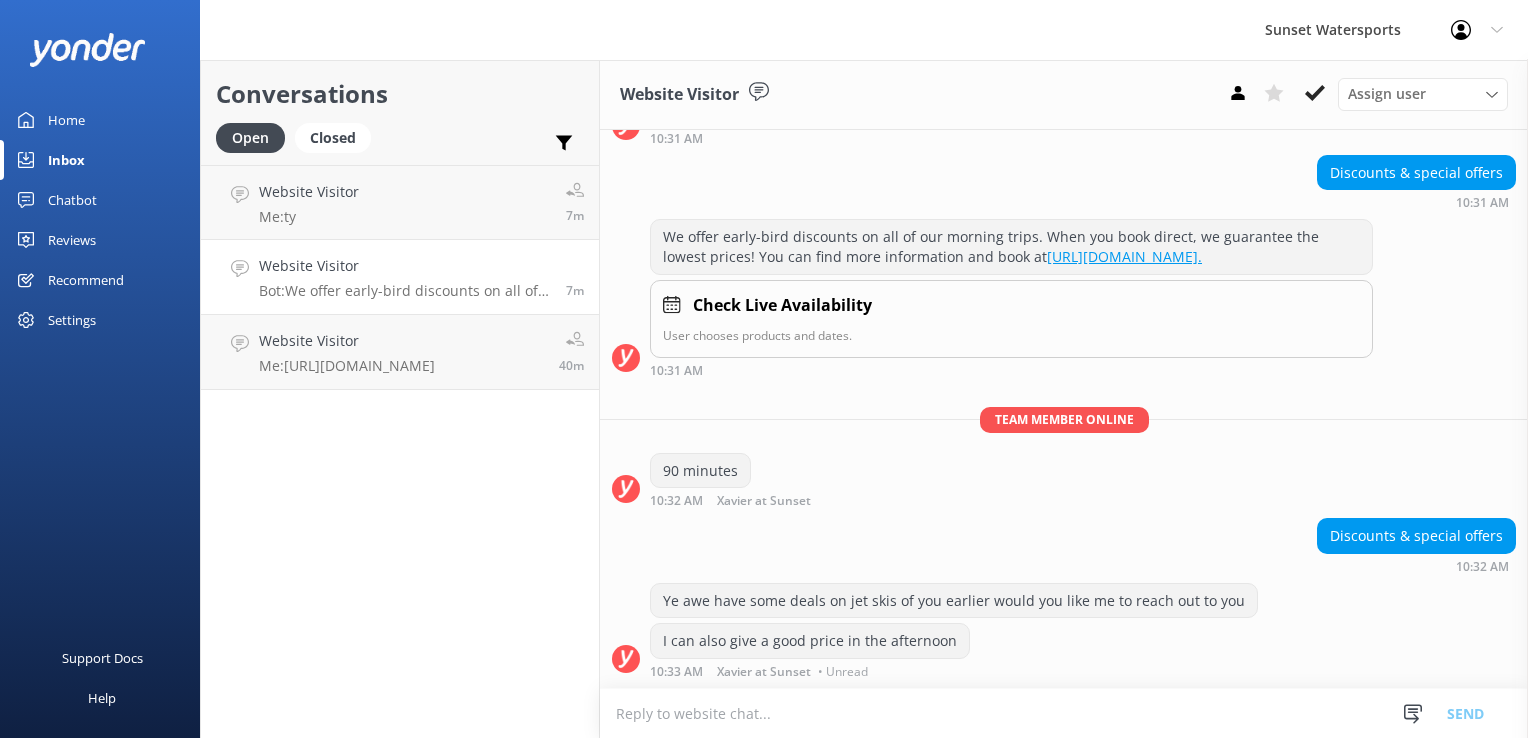 click on "Conversations Open Closed Important Assigned to me Unassigned Website Visitor Me:  ty 7m Website Visitor Bot:  We offer early-bird discounts on all of our morning trips. When you book direct, we guarantee the lowest prices! You can find more information and book at [URL][DOMAIN_NAME]. 7m Website Visitor Me:  [URL][DOMAIN_NAME] 40m" at bounding box center (400, 399) 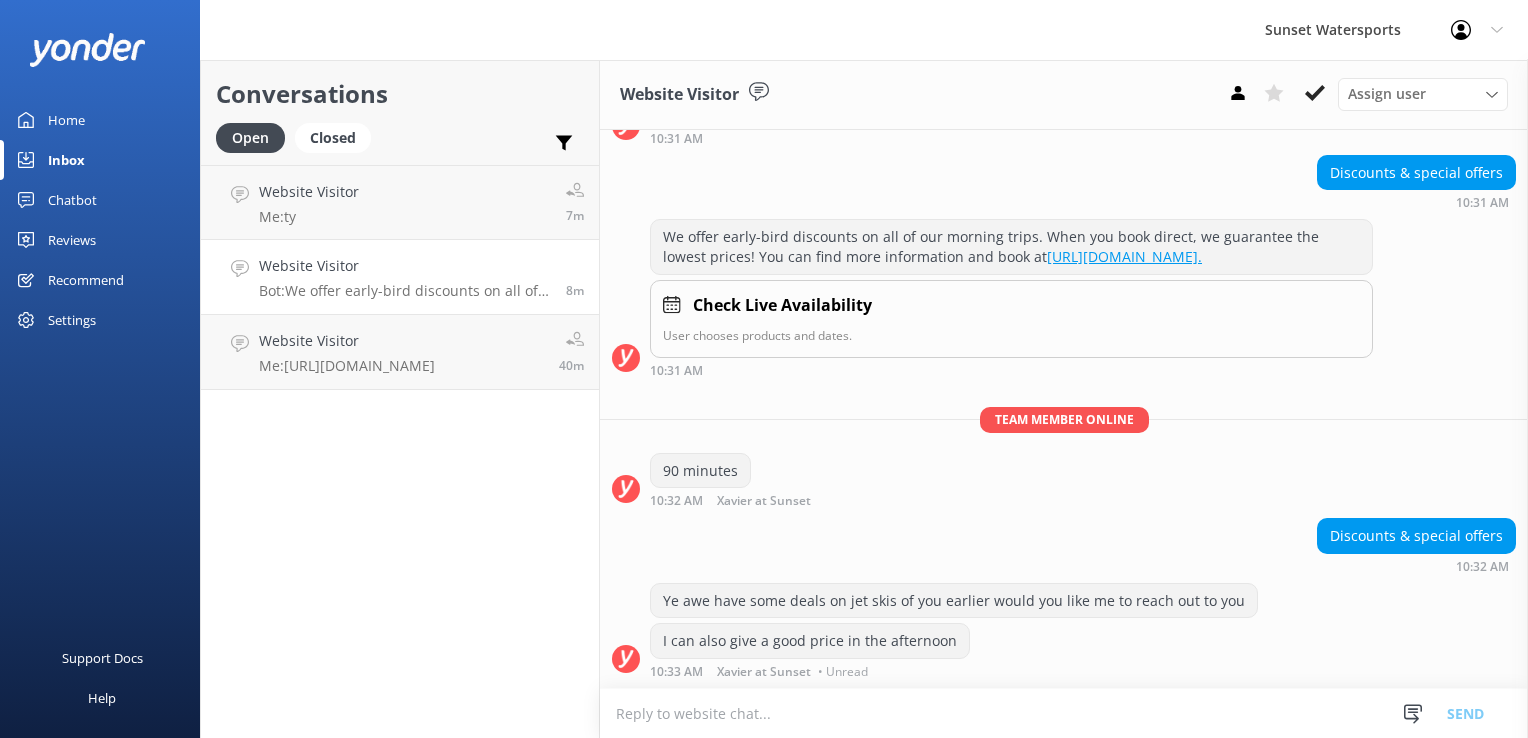 click on "Website Visitor Bot:  We offer early-bird discounts on all of our morning trips. When you book direct, we guarantee the lowest prices! You can find more information and book at [URL][DOMAIN_NAME]. 8m" at bounding box center (400, 277) 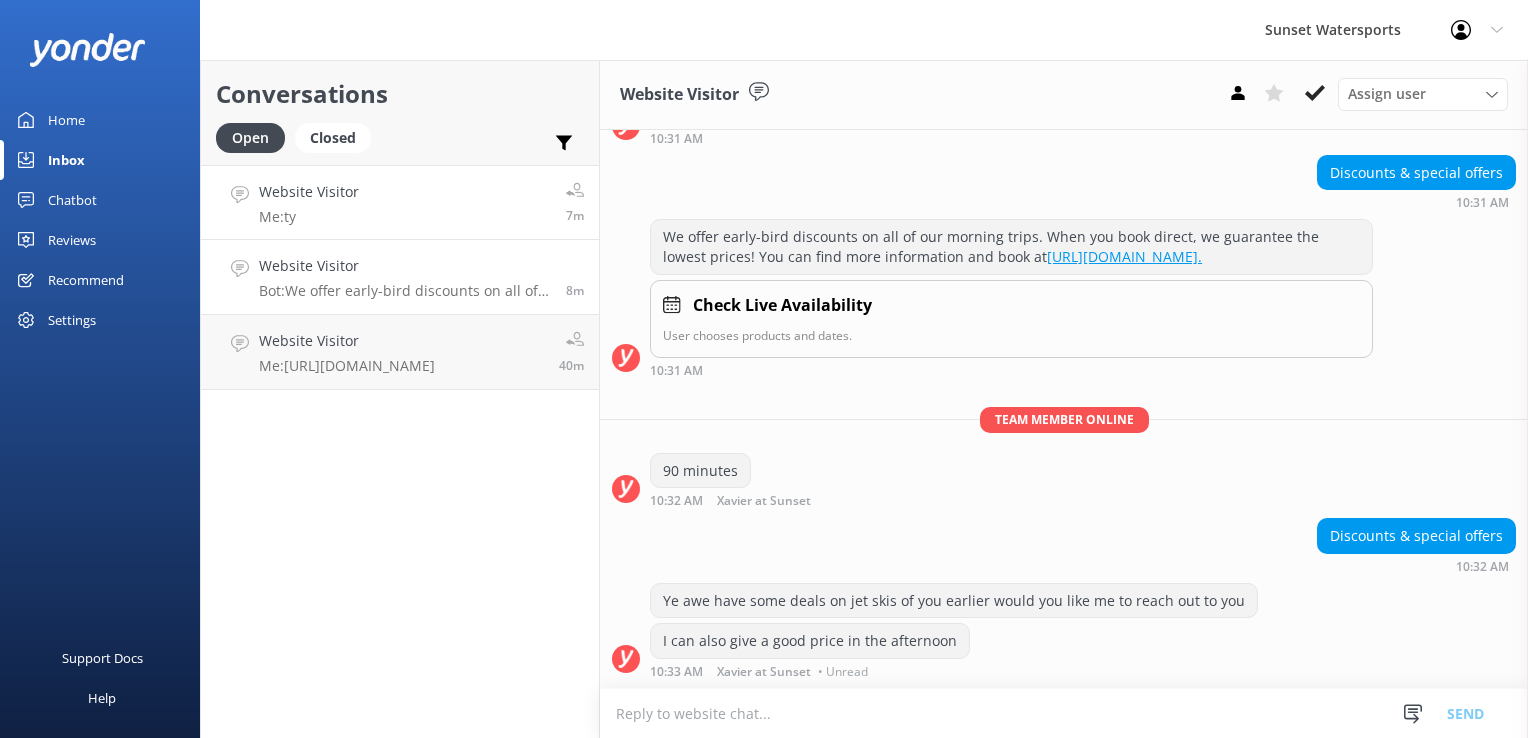 click on "Website Visitor" at bounding box center [309, 192] 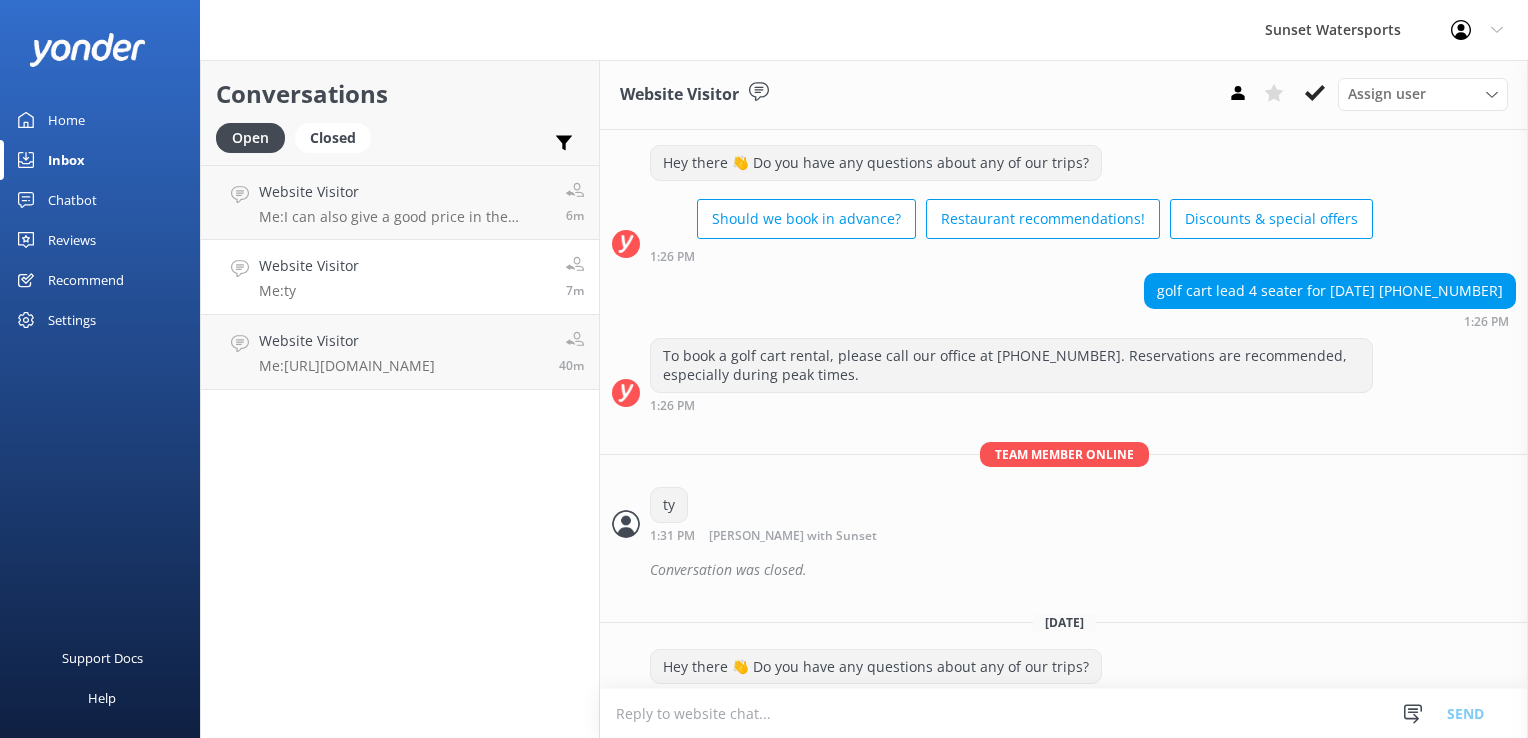 scroll, scrollTop: 4357, scrollLeft: 0, axis: vertical 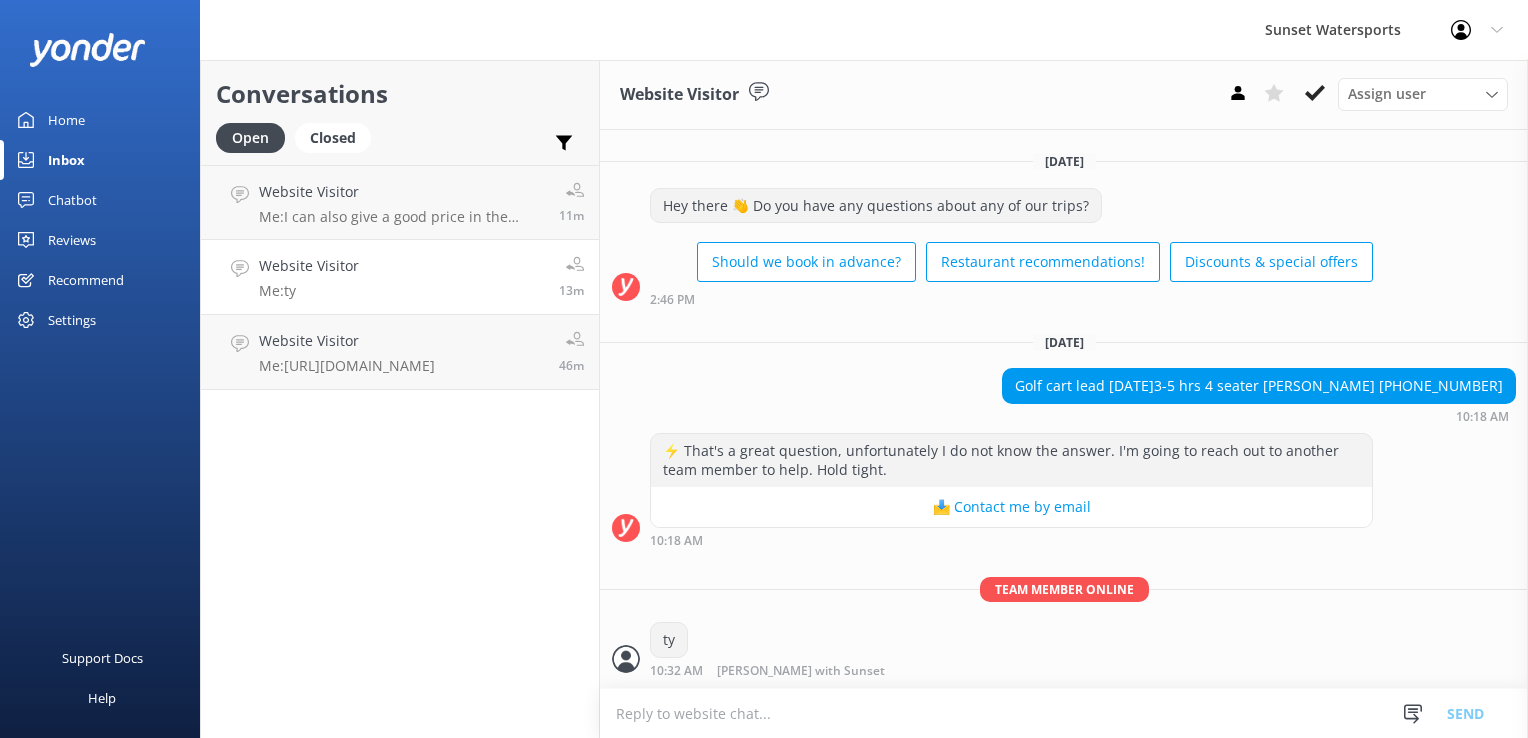 click on "Website Visitor Me:  ty 13m" at bounding box center [400, 277] 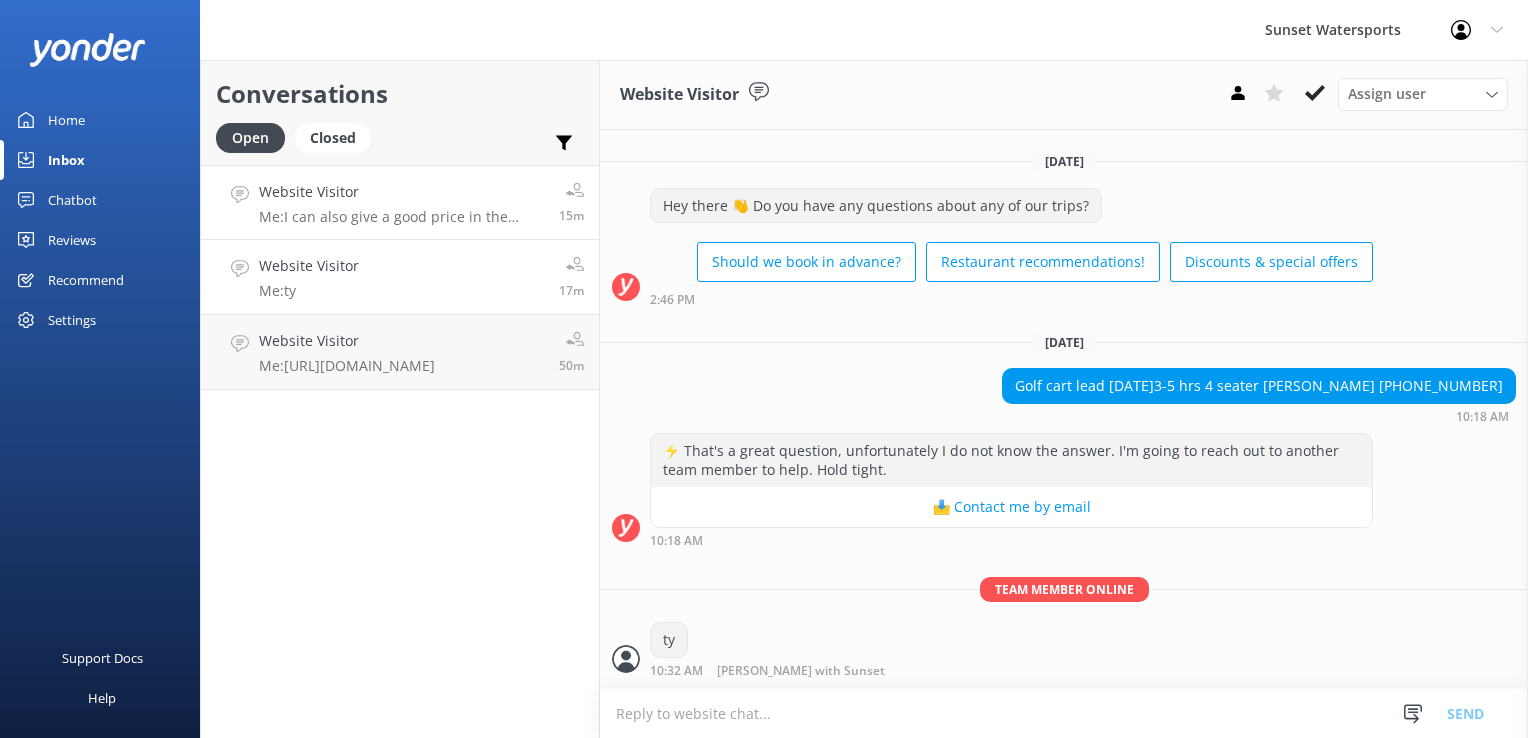 click on "Website Visitor" at bounding box center [401, 192] 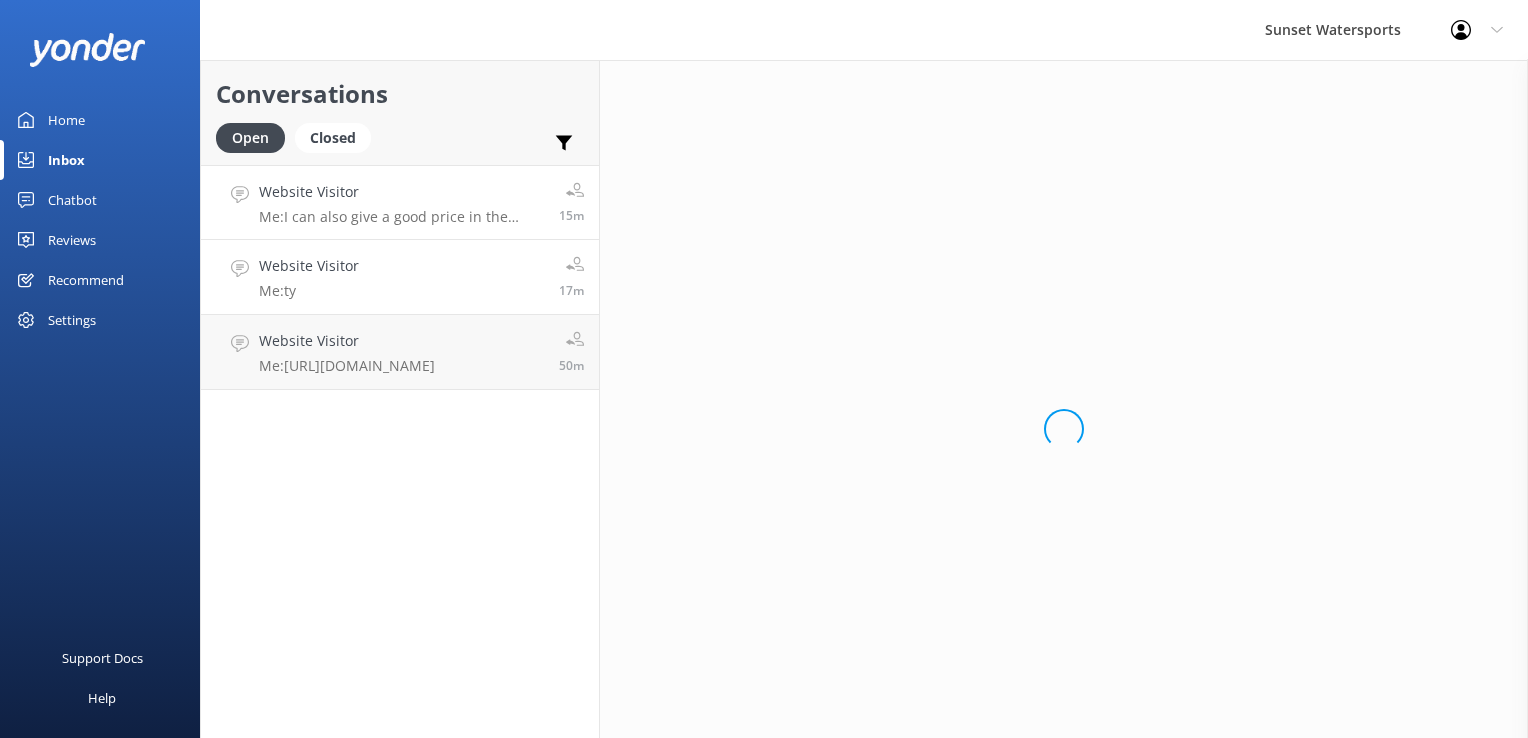 click on "Me:  ty" at bounding box center [309, 291] 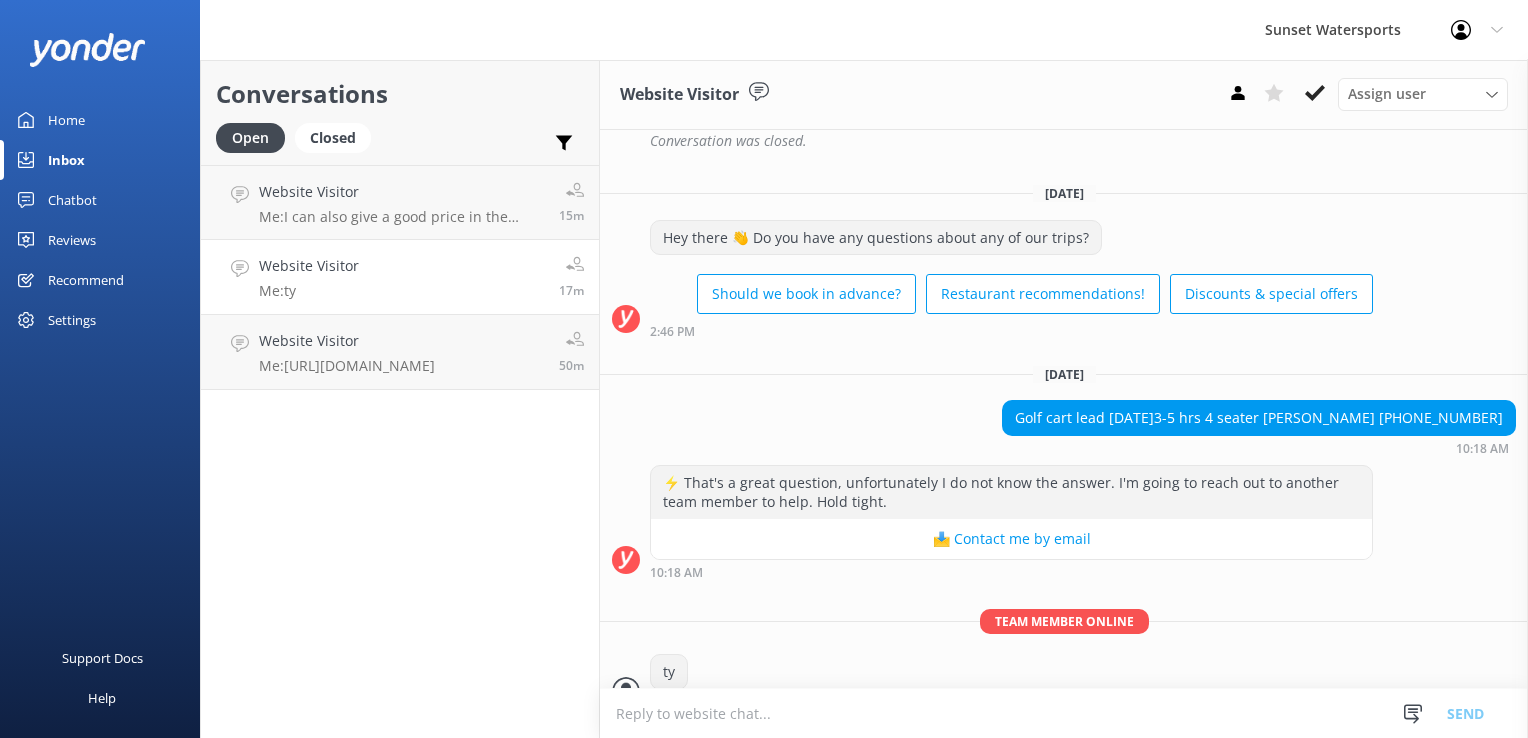 scroll, scrollTop: 4357, scrollLeft: 0, axis: vertical 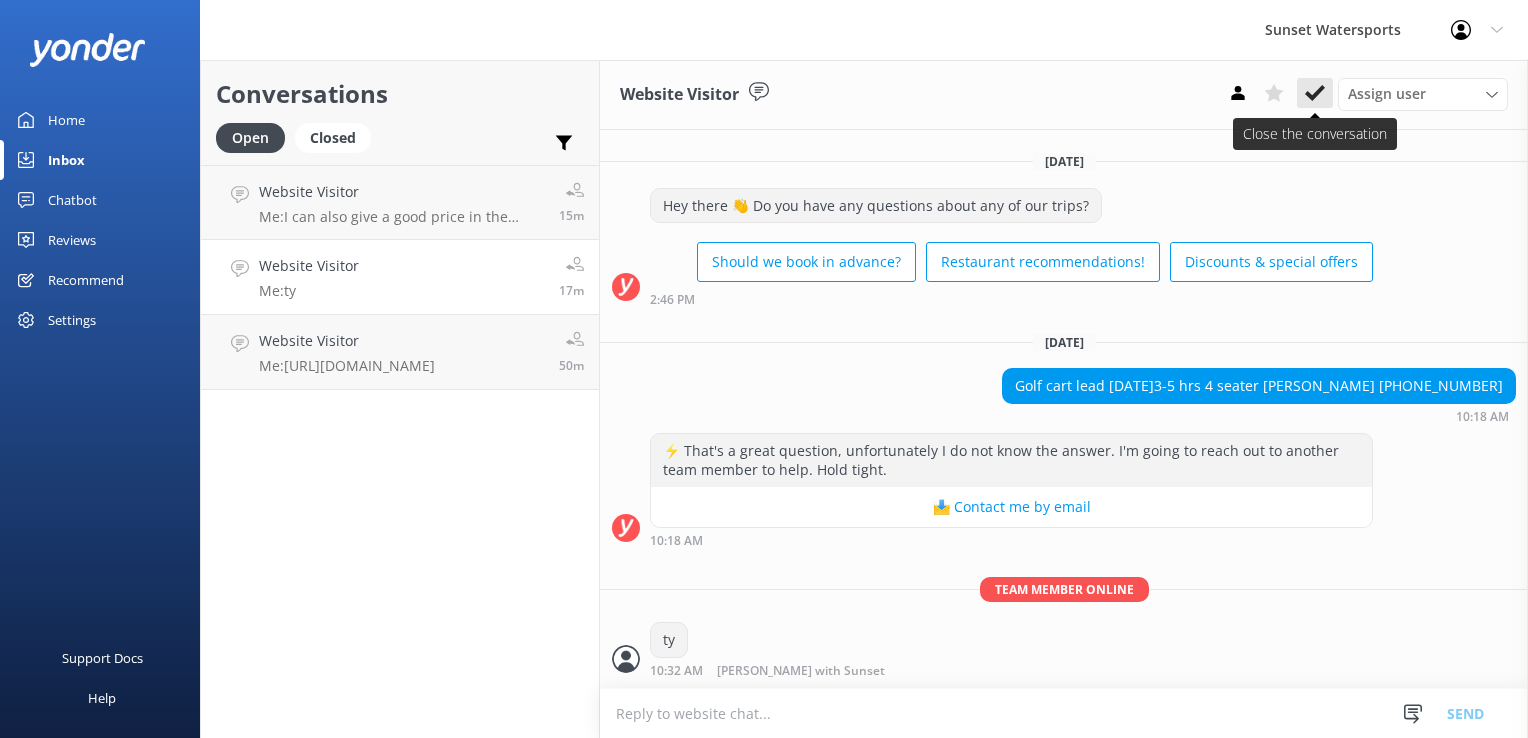 click 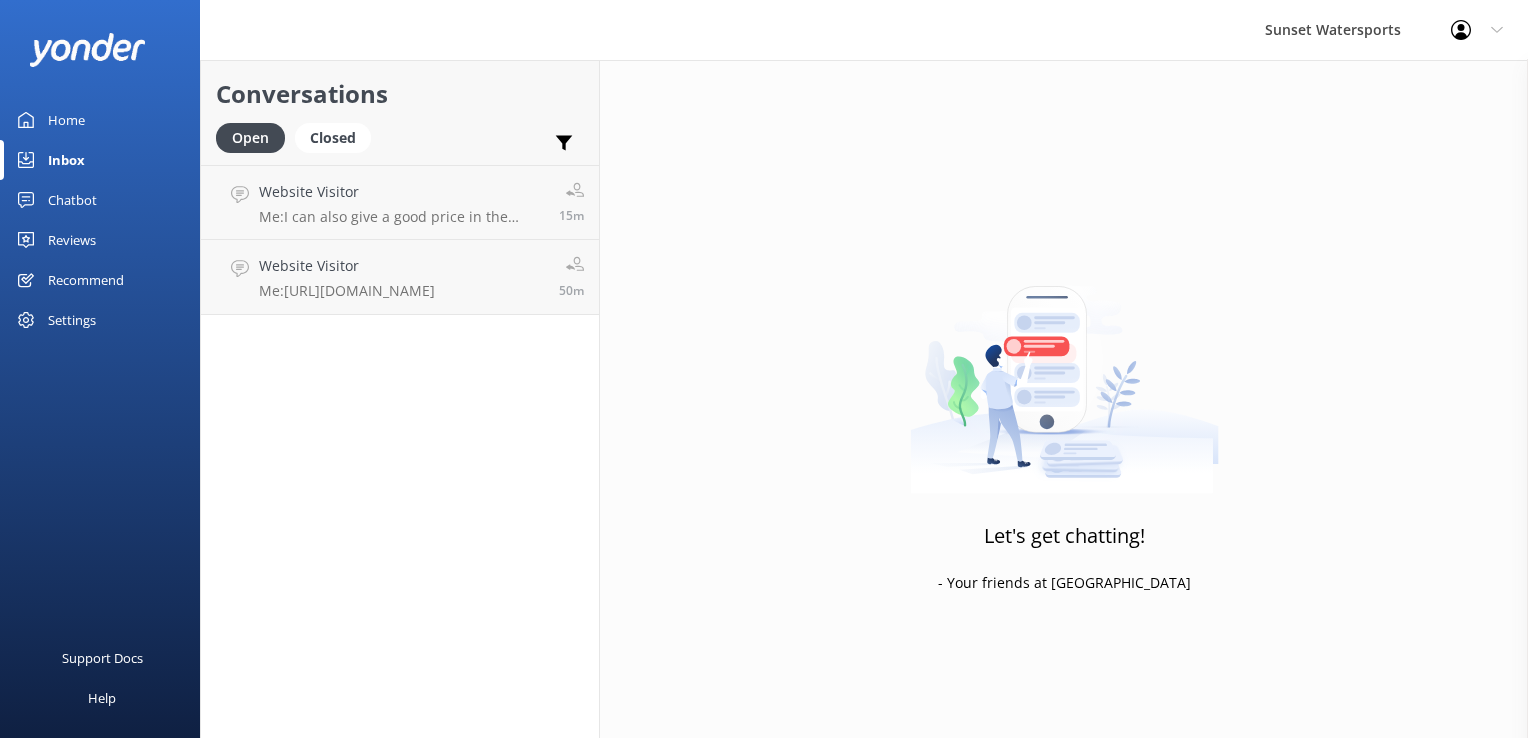 click on "Conversations Open Closed Important Assigned to me Unassigned Website Visitor Me:  I can also give a good price in the afternoon 15m Website Visitor Me:  [URL][DOMAIN_NAME] 50m" at bounding box center [400, 399] 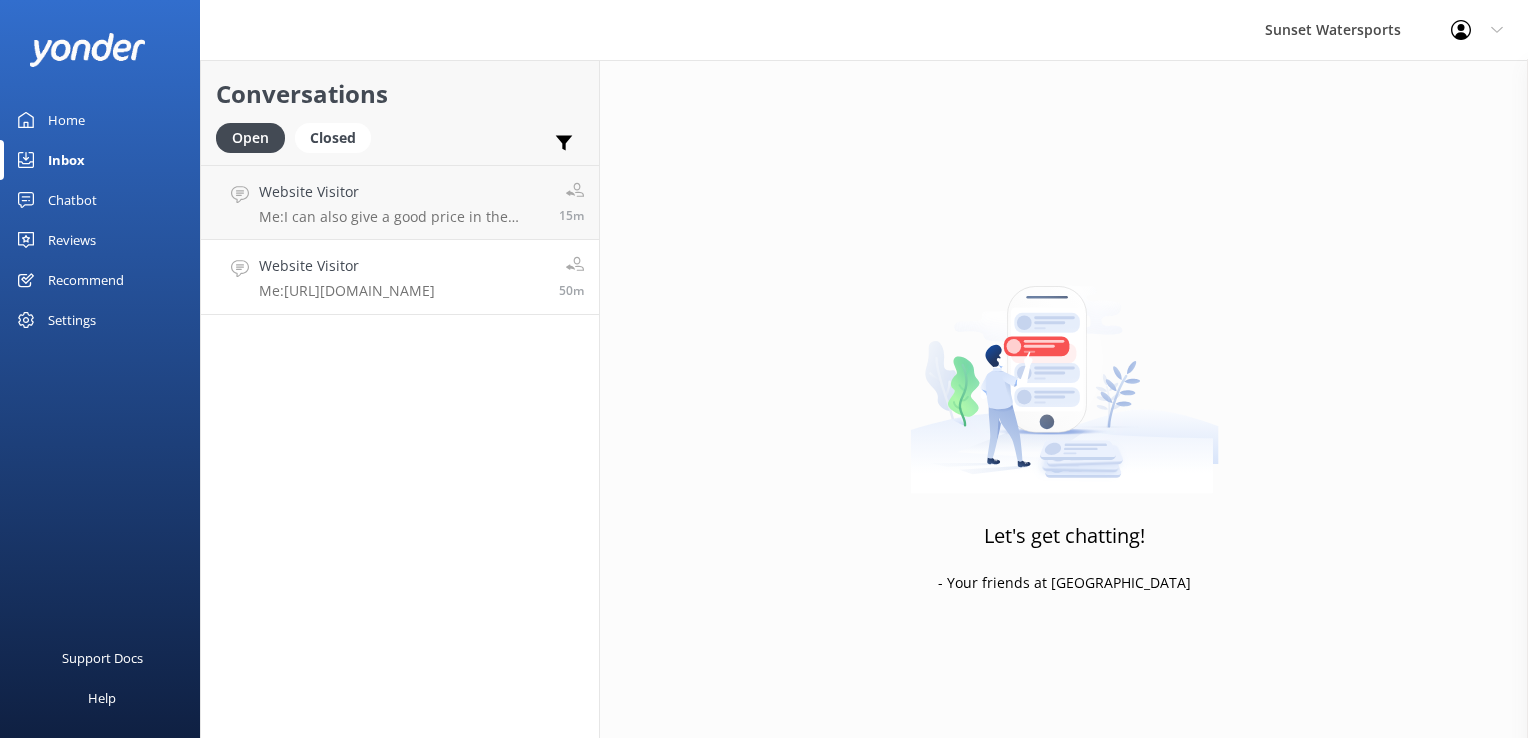 click on "Website Visitor" at bounding box center [347, 266] 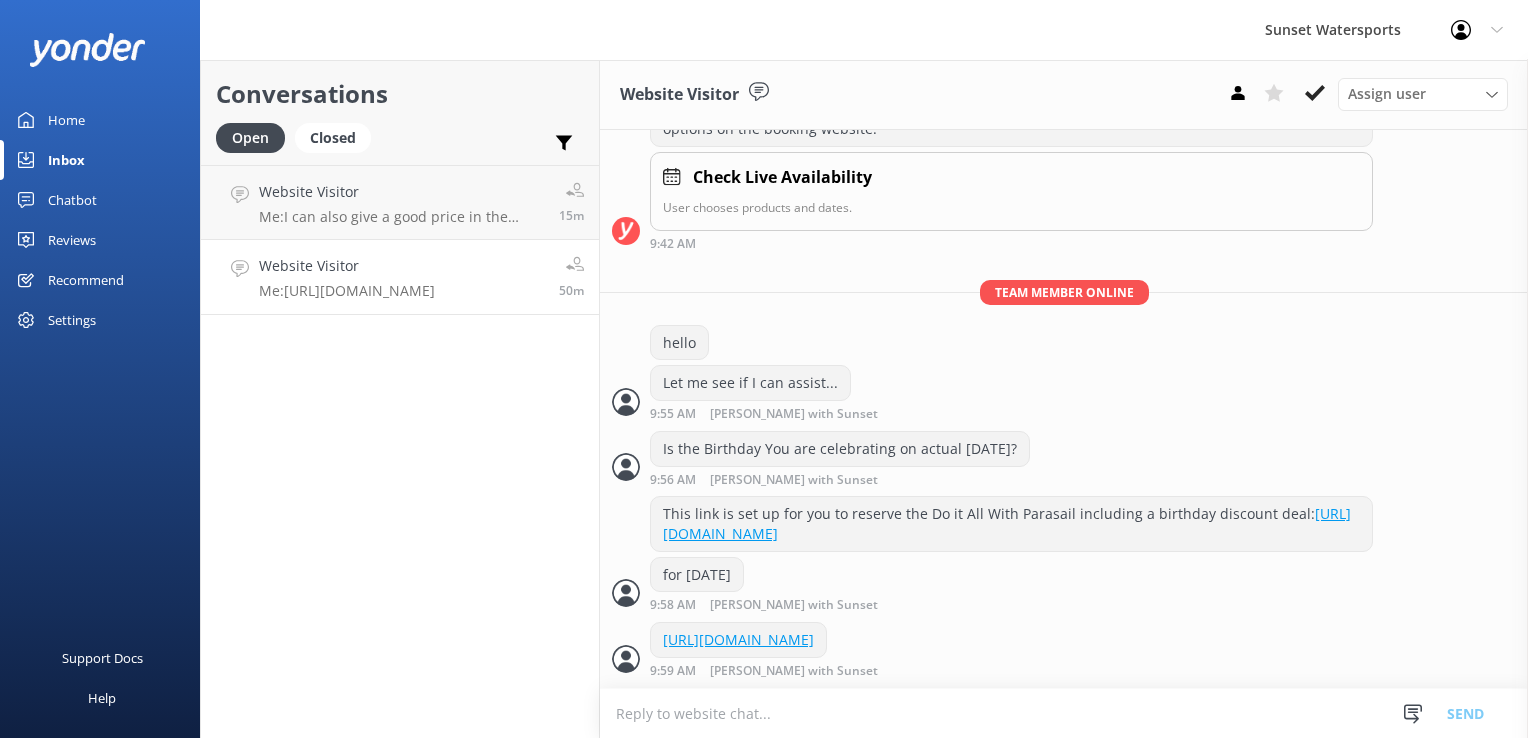 scroll, scrollTop: 2544, scrollLeft: 0, axis: vertical 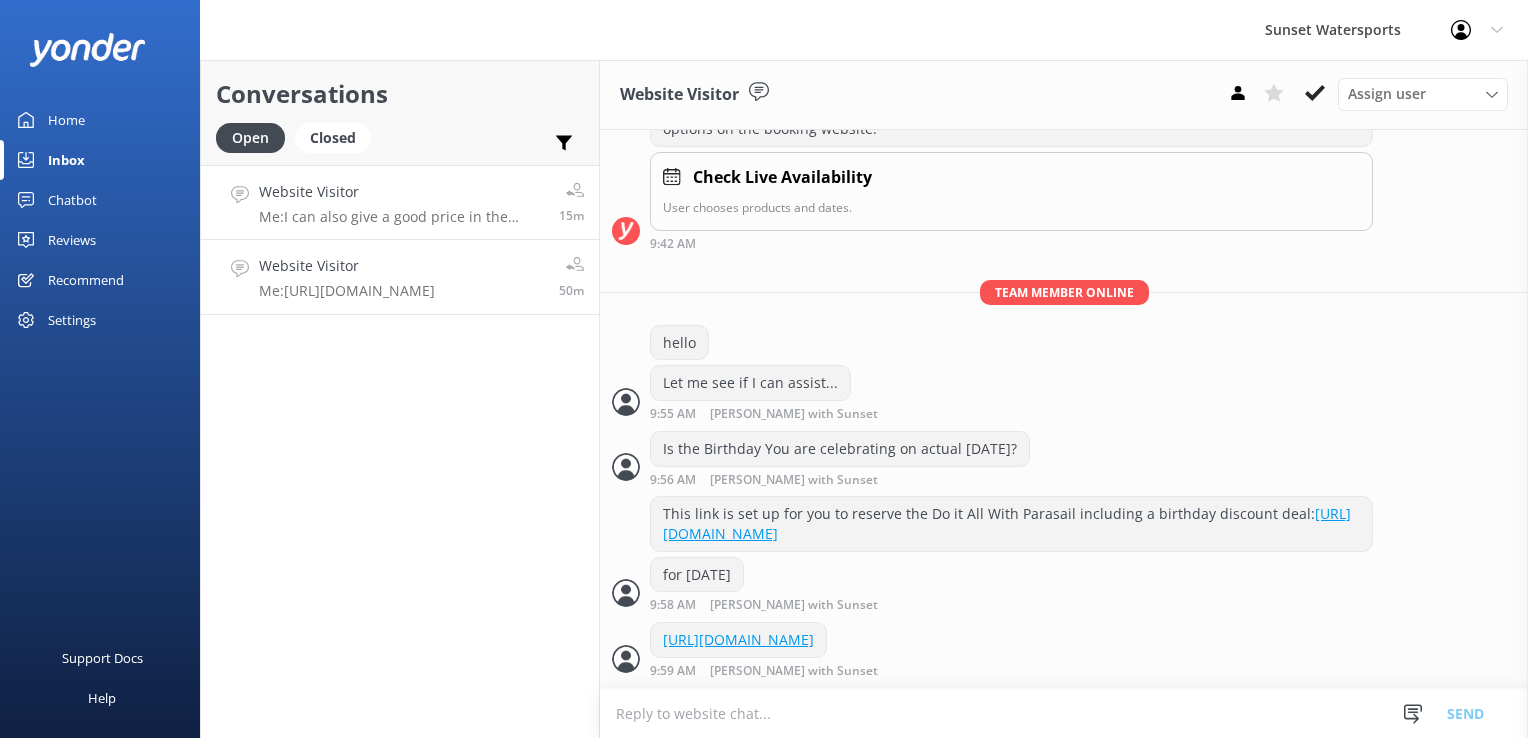 click on "Me:  I can also give a good price in the afternoon" at bounding box center (401, 217) 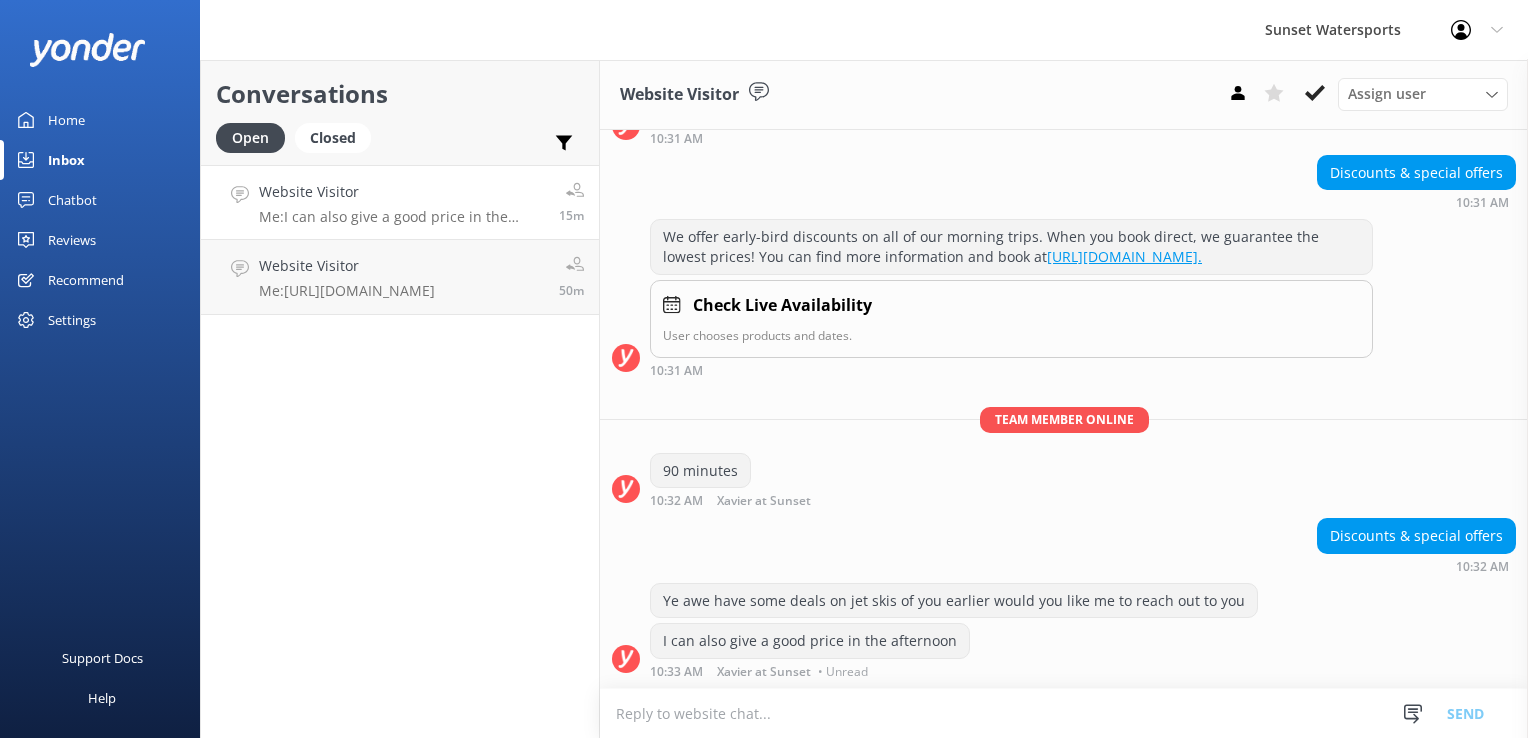 scroll, scrollTop: 300, scrollLeft: 0, axis: vertical 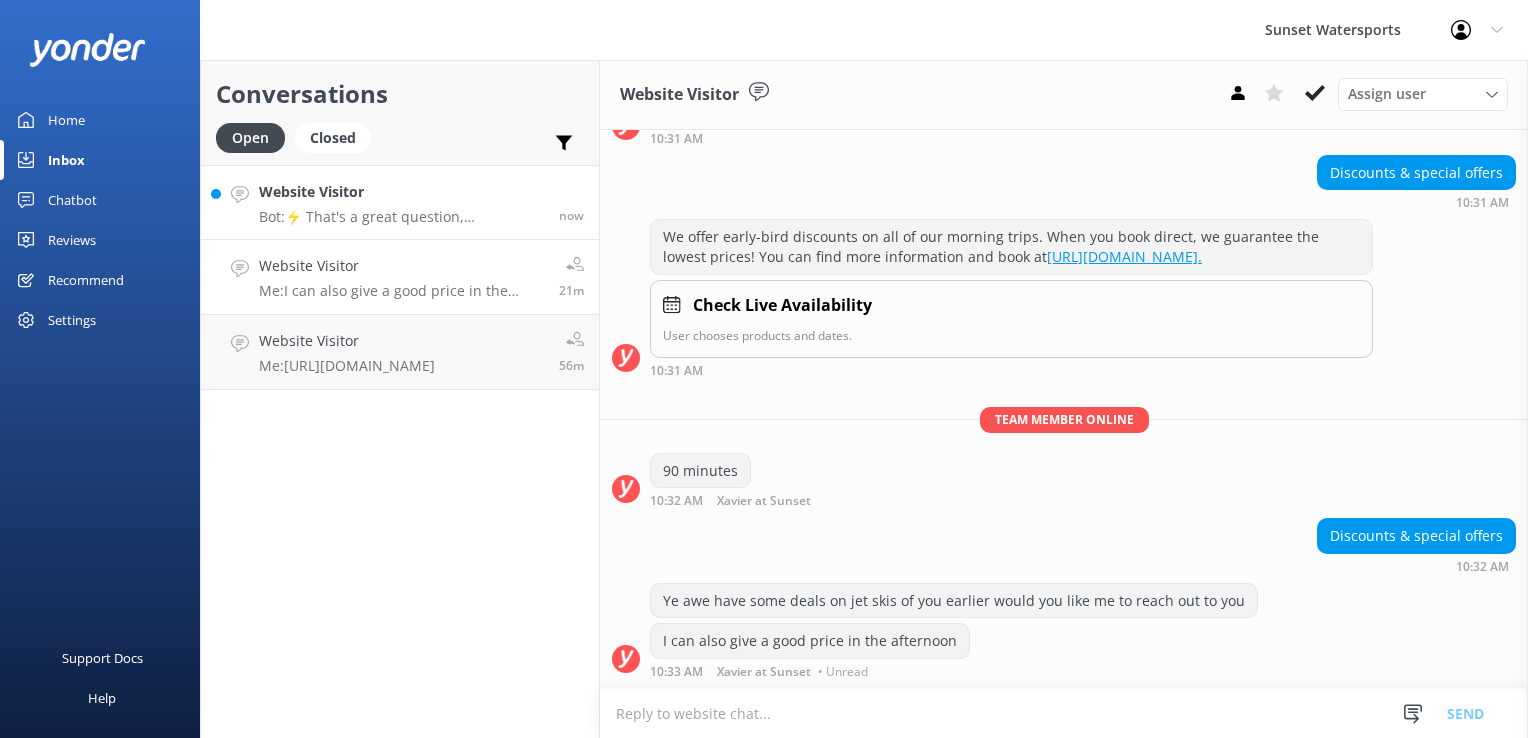 click on "Bot:  ⚡ That's a great question, unfortunately I do not know the answer. I'm going to reach out to another team member to help. Hold tight." at bounding box center (401, 217) 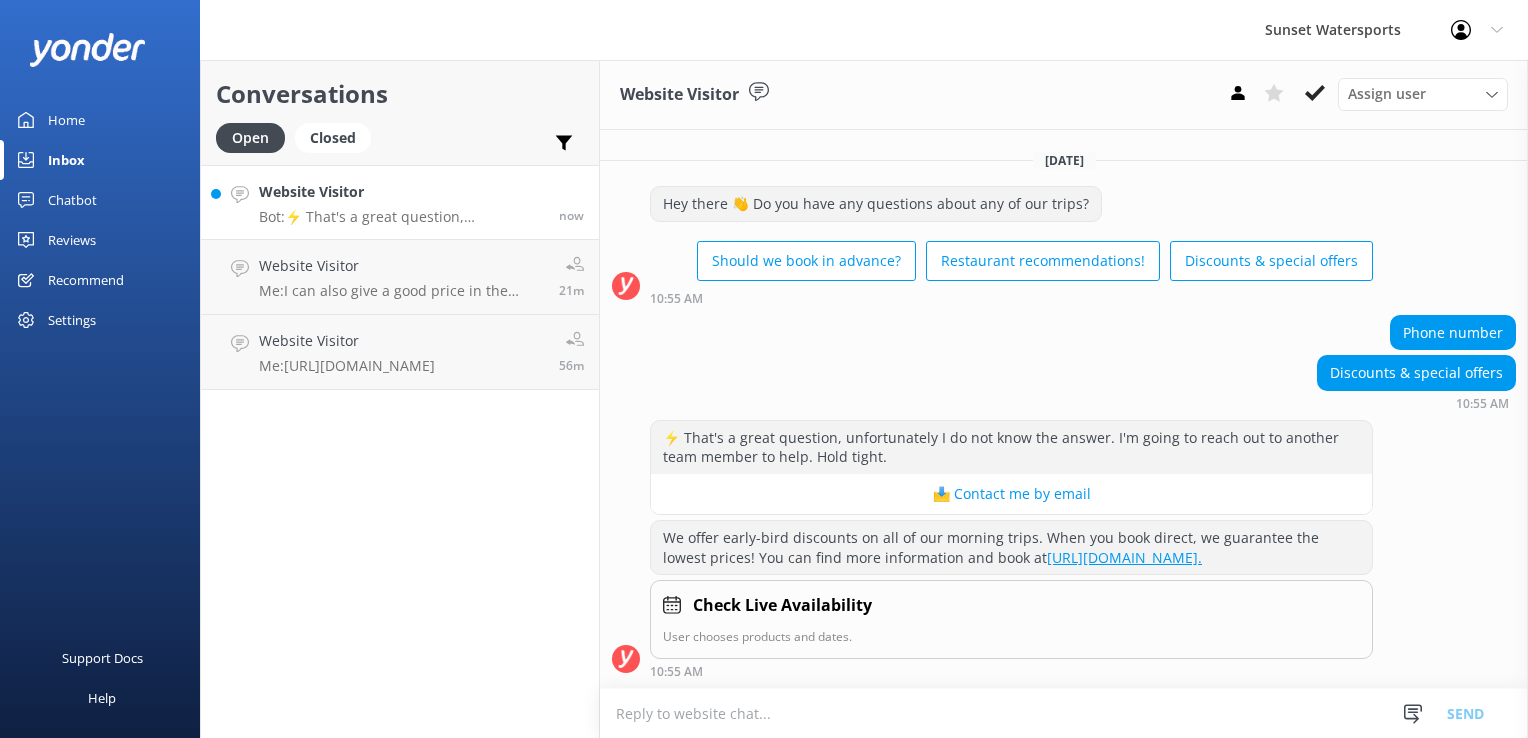scroll, scrollTop: 12, scrollLeft: 0, axis: vertical 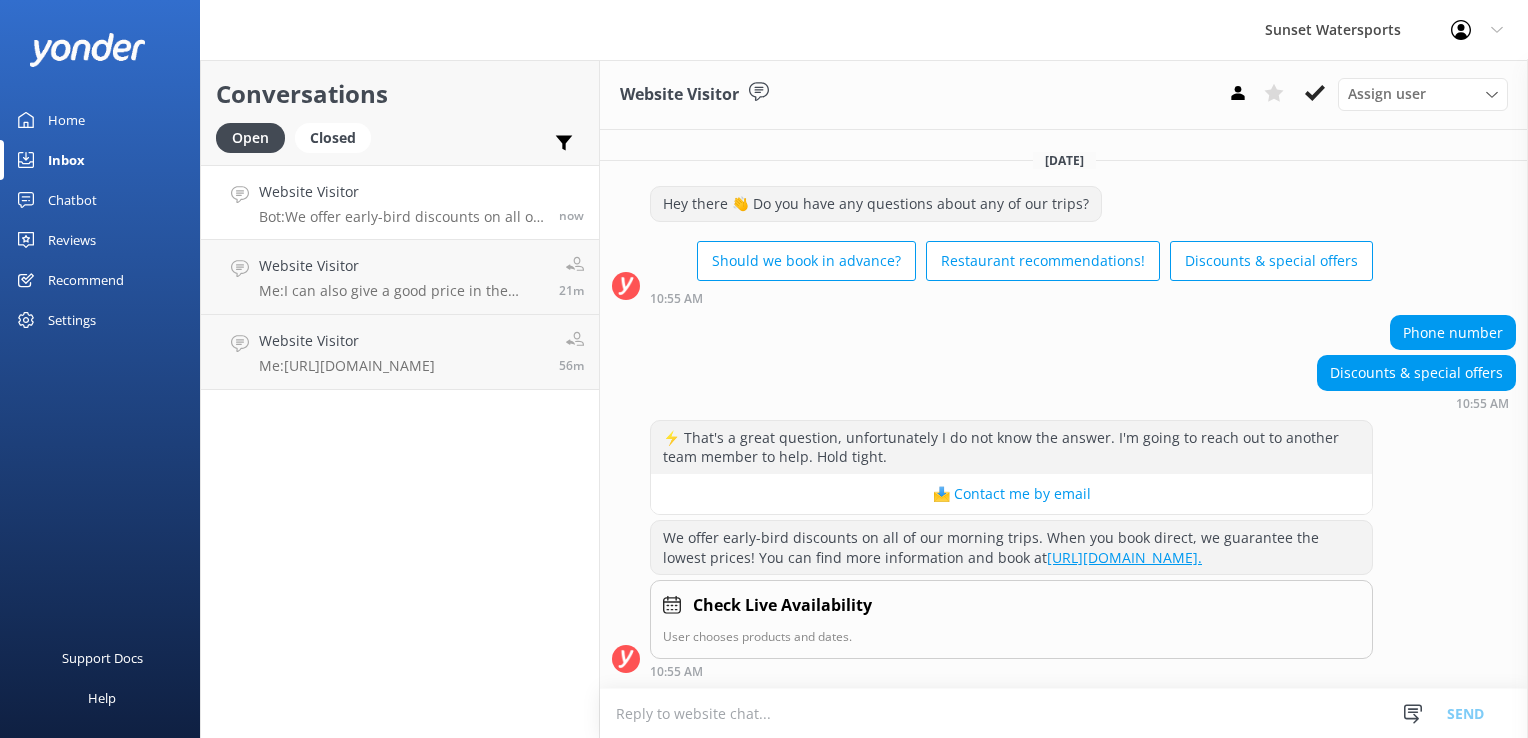 click on "Conversations Open Closed Important Assigned to me Unassigned Website Visitor Bot:  We offer early-bird discounts on all of our morning trips. When you book direct, we guarantee the lowest prices! You can find more information and book at [URL][DOMAIN_NAME]. now Website Visitor Me:  I can also give a good price in the afternoon 21m Website Visitor Me:  [URL][DOMAIN_NAME] 56m" at bounding box center [400, 399] 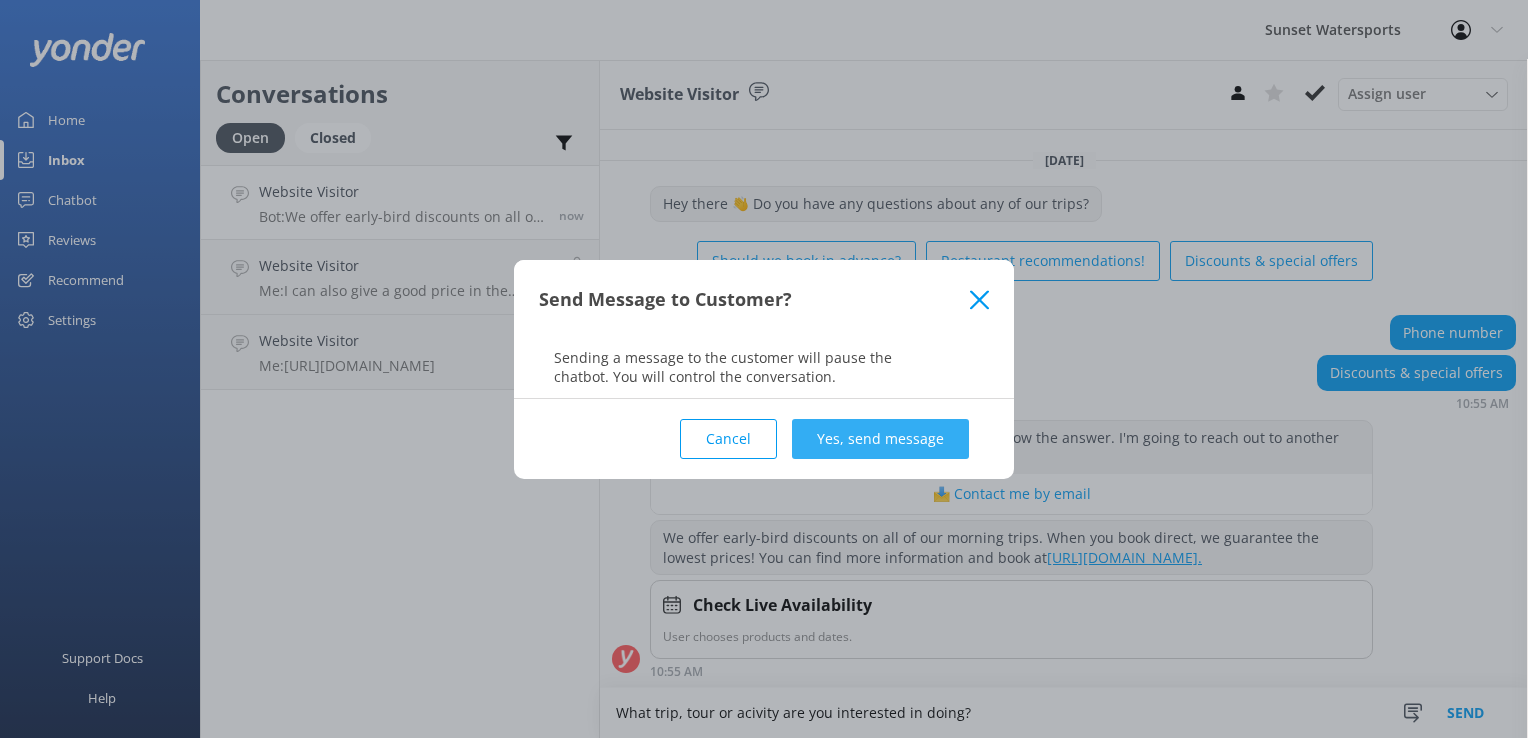 type on "What trip, tour or acivity are you interested in doing?" 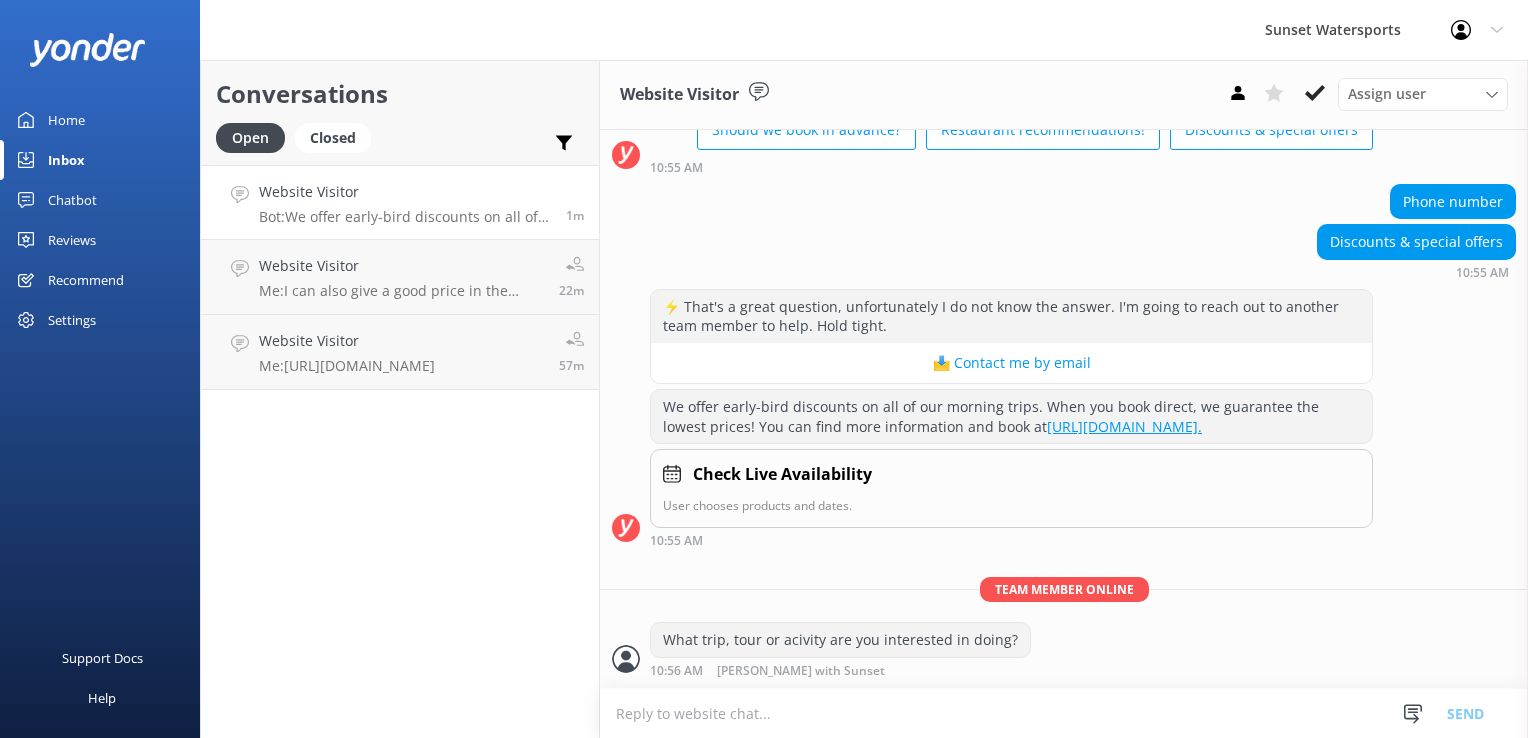 scroll, scrollTop: 206, scrollLeft: 0, axis: vertical 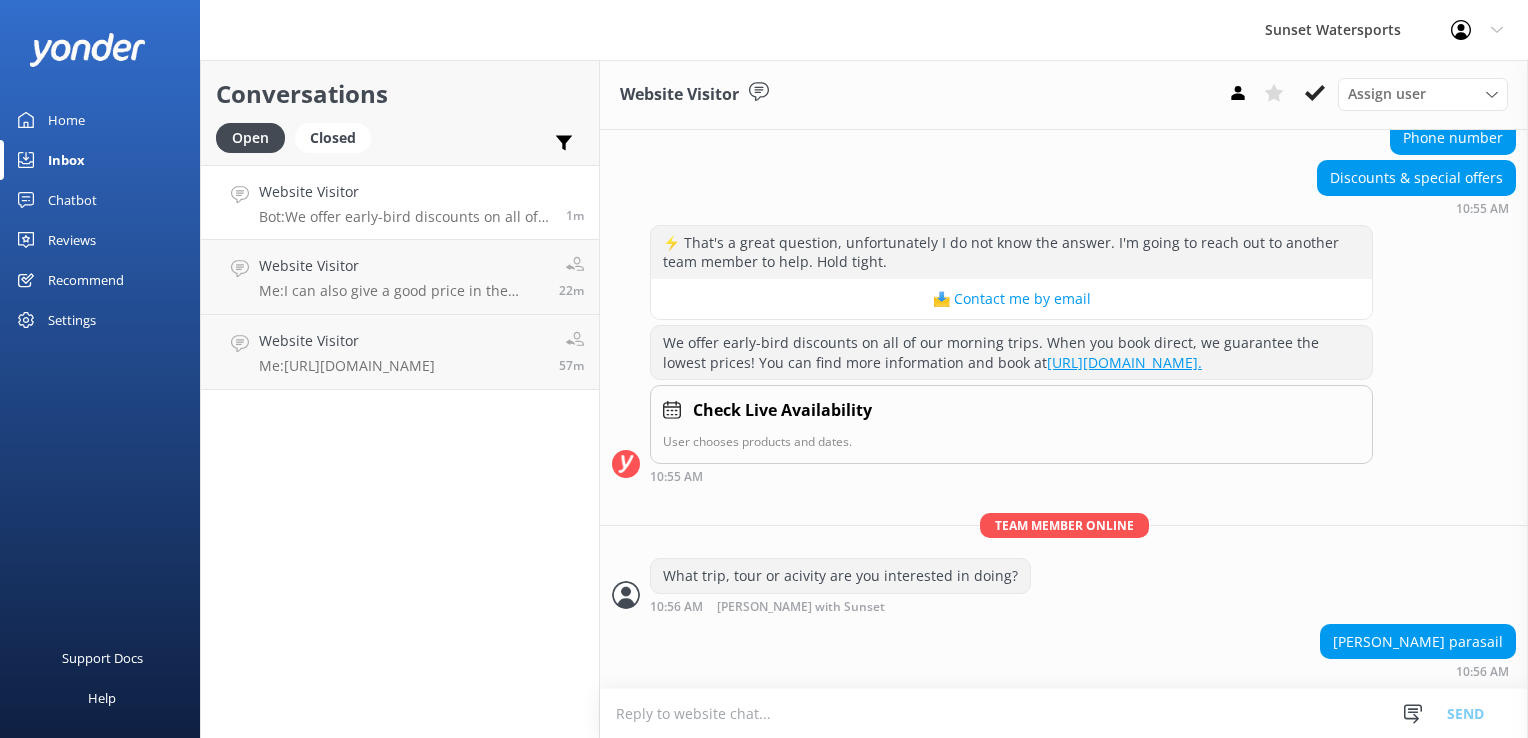 click at bounding box center [1064, 713] 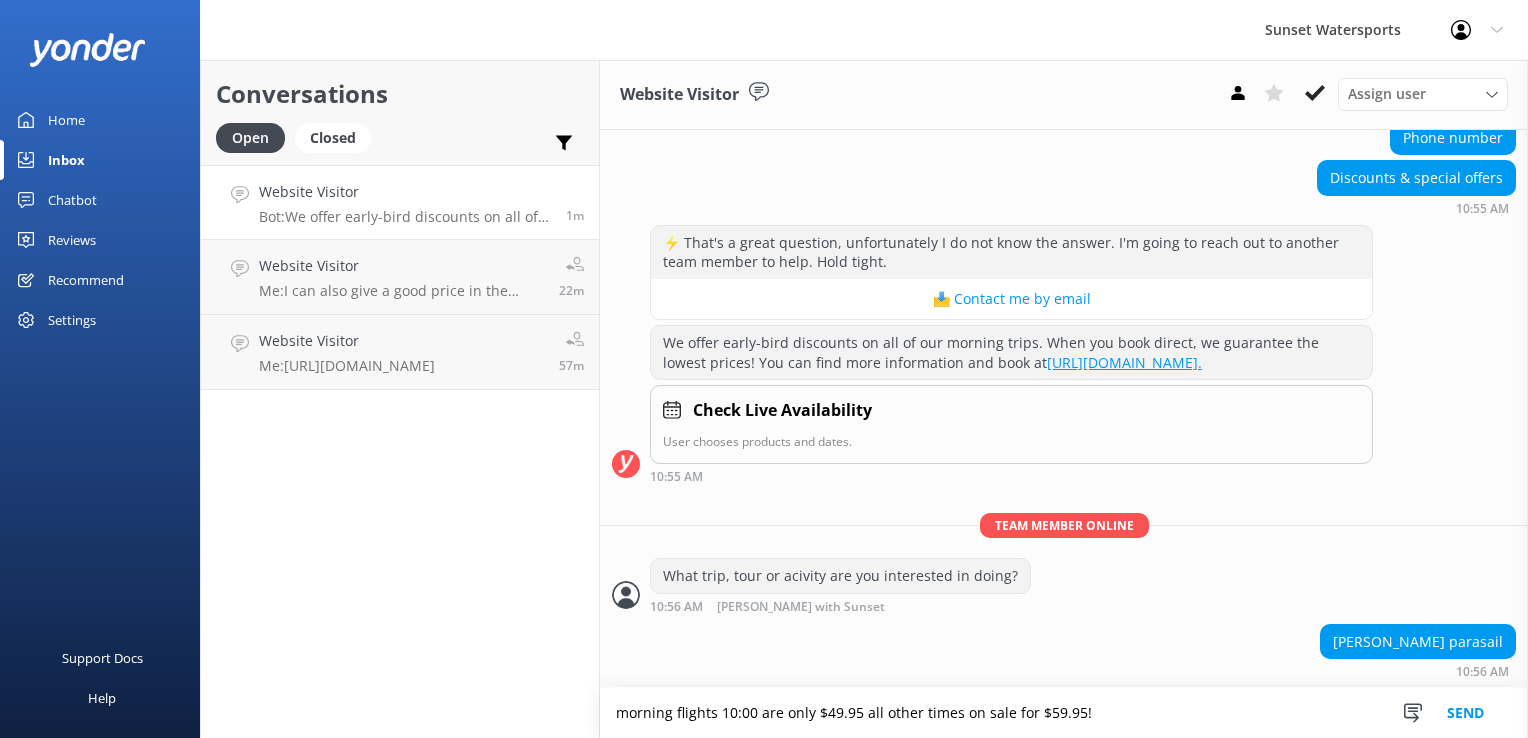 type on "morning flights 10:00 are only $49.95 all other times on sale for $59.95!" 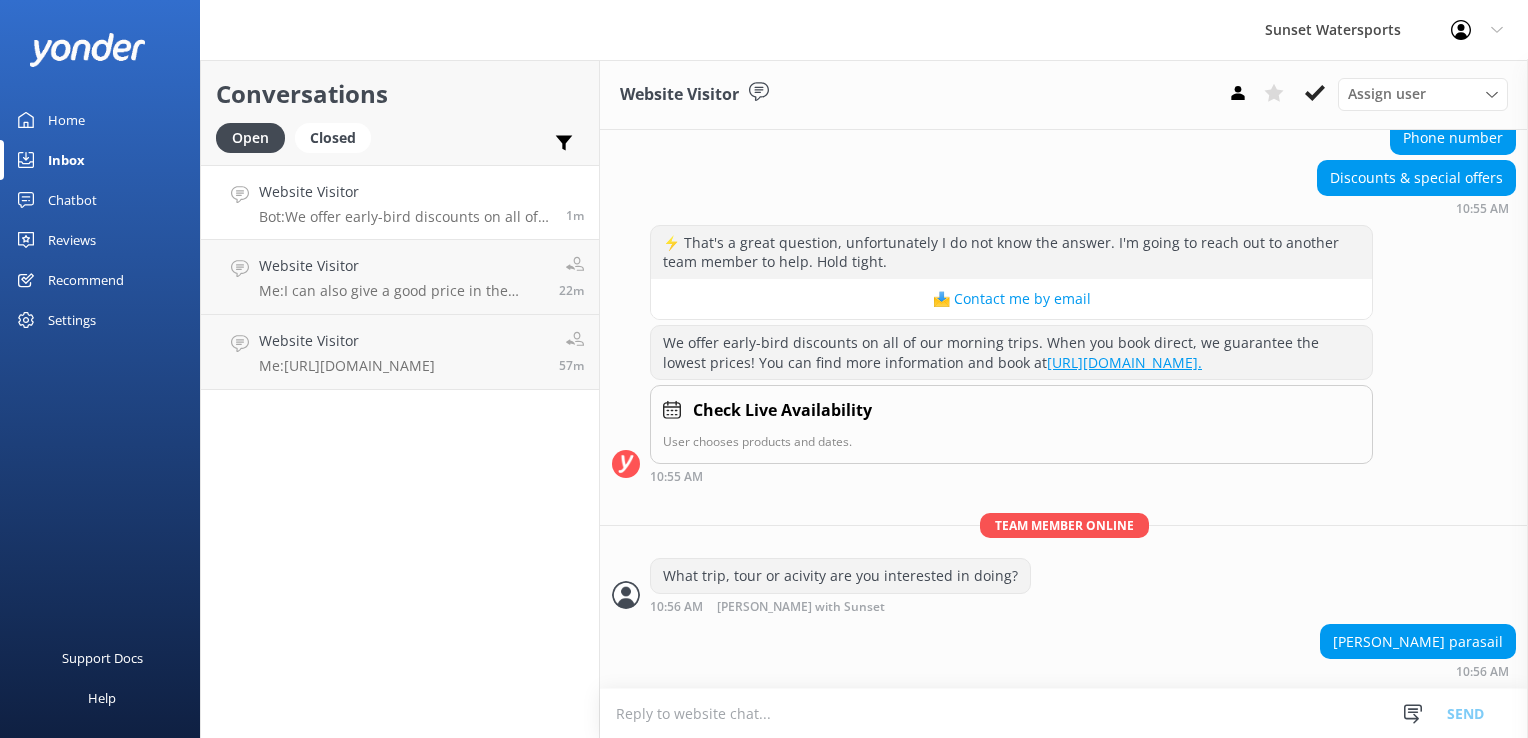 click on "Conversations Open Closed Important Assigned to me Unassigned Website Visitor Bot:  We offer early-bird discounts on all of our morning trips. When you book direct, we guarantee the lowest prices! You can find more information and book at [URL][DOMAIN_NAME]. 1m Website Visitor Me:  I can also give a good price in the afternoon 22m Website Visitor Me:  [URL][DOMAIN_NAME] 57m" at bounding box center [400, 399] 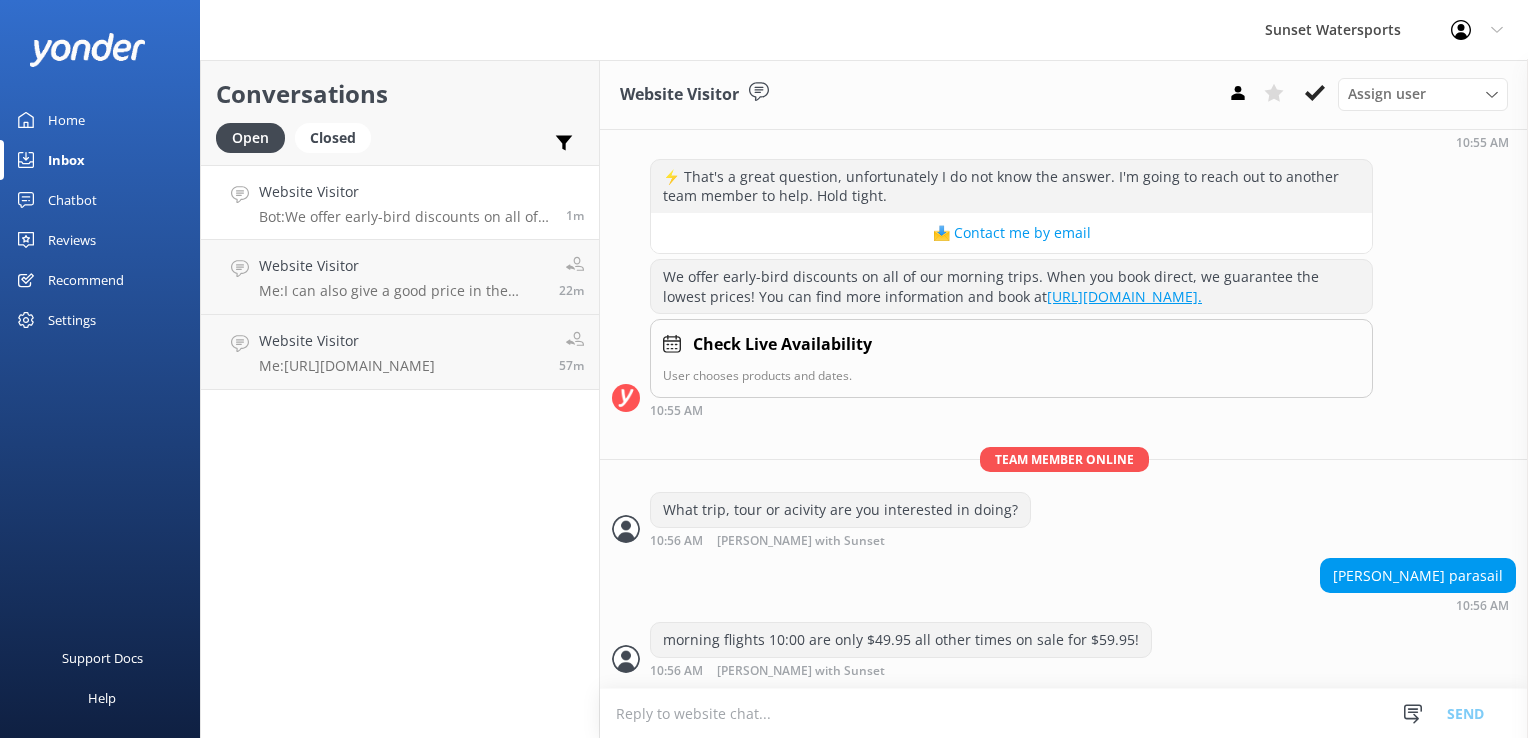 scroll, scrollTop: 272, scrollLeft: 0, axis: vertical 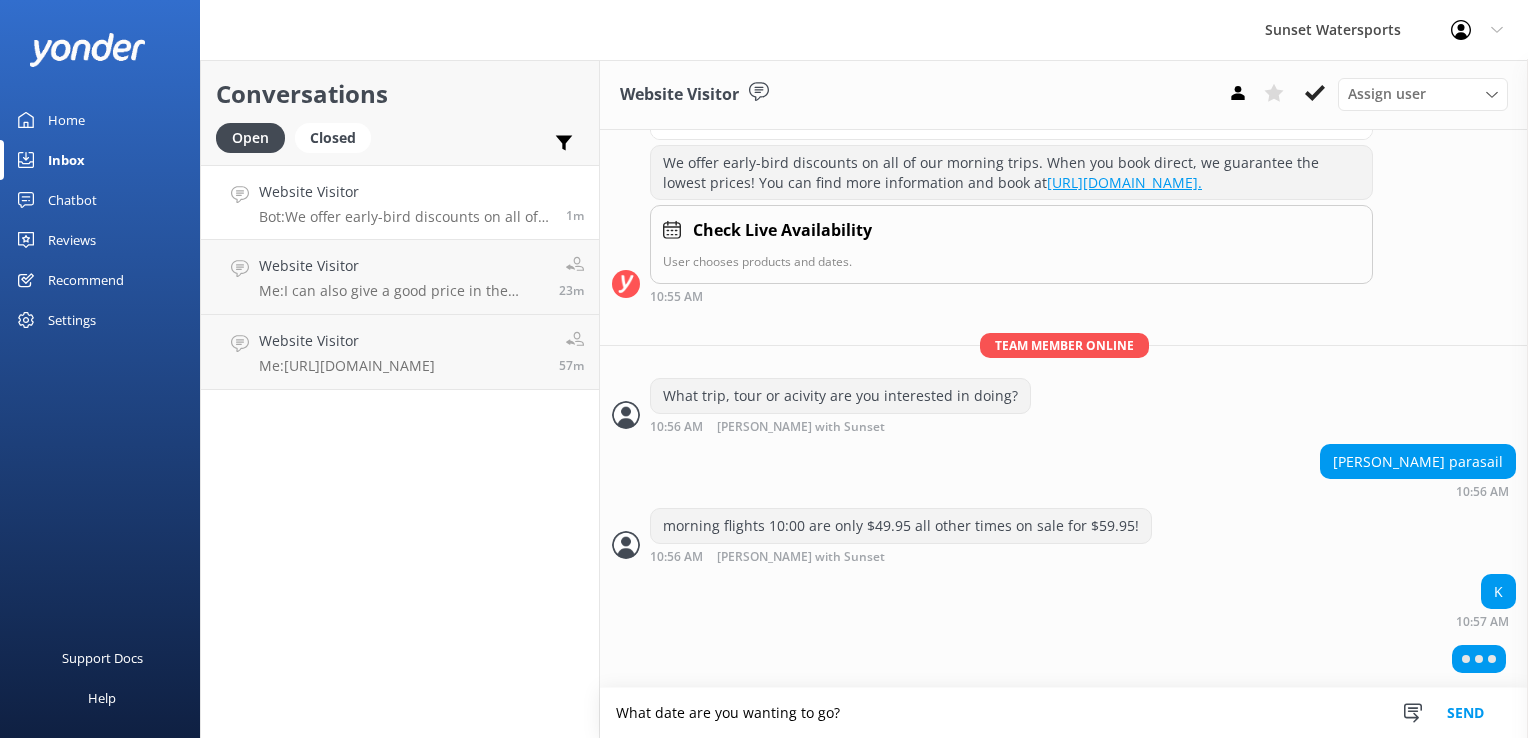 type on "What date are you wanting to go?" 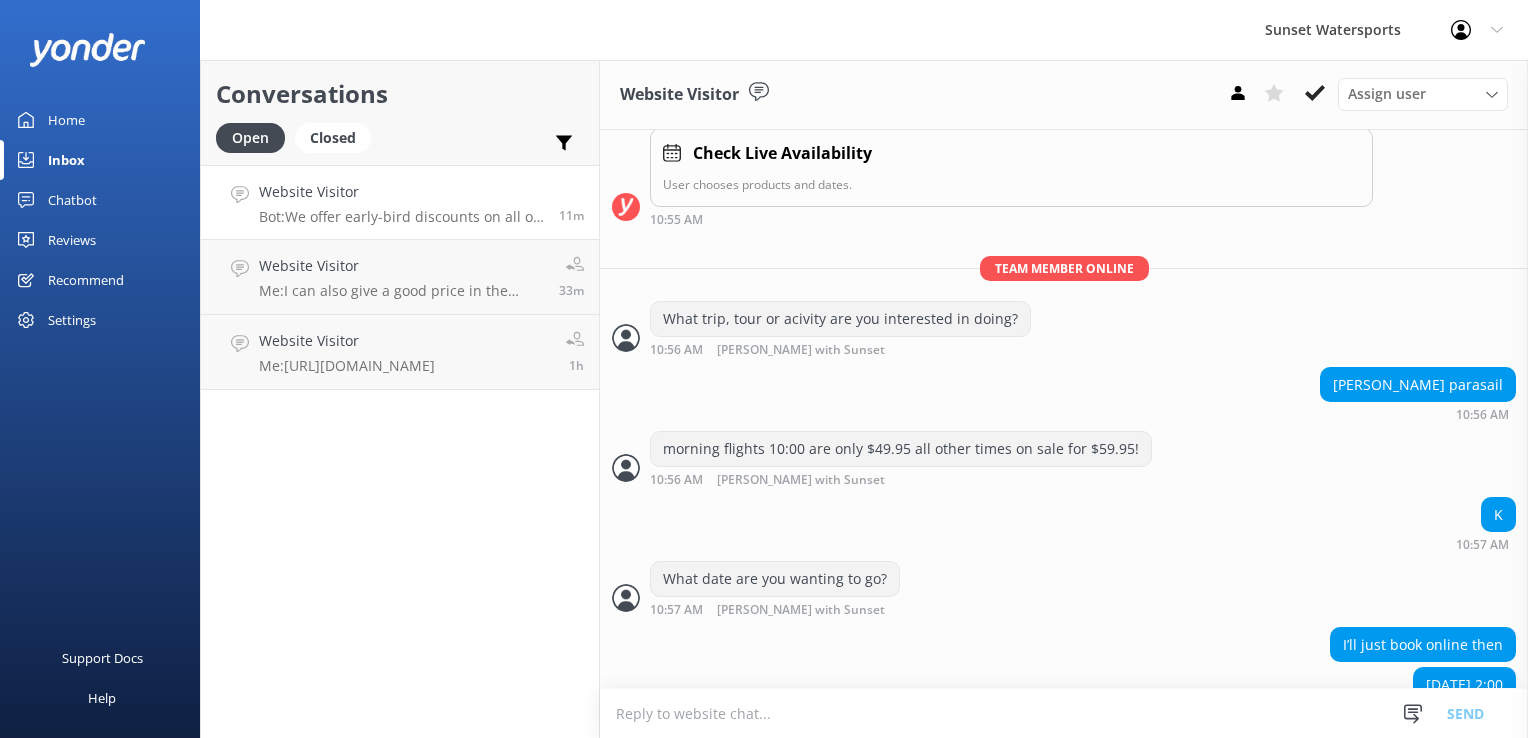 scroll, scrollTop: 505, scrollLeft: 0, axis: vertical 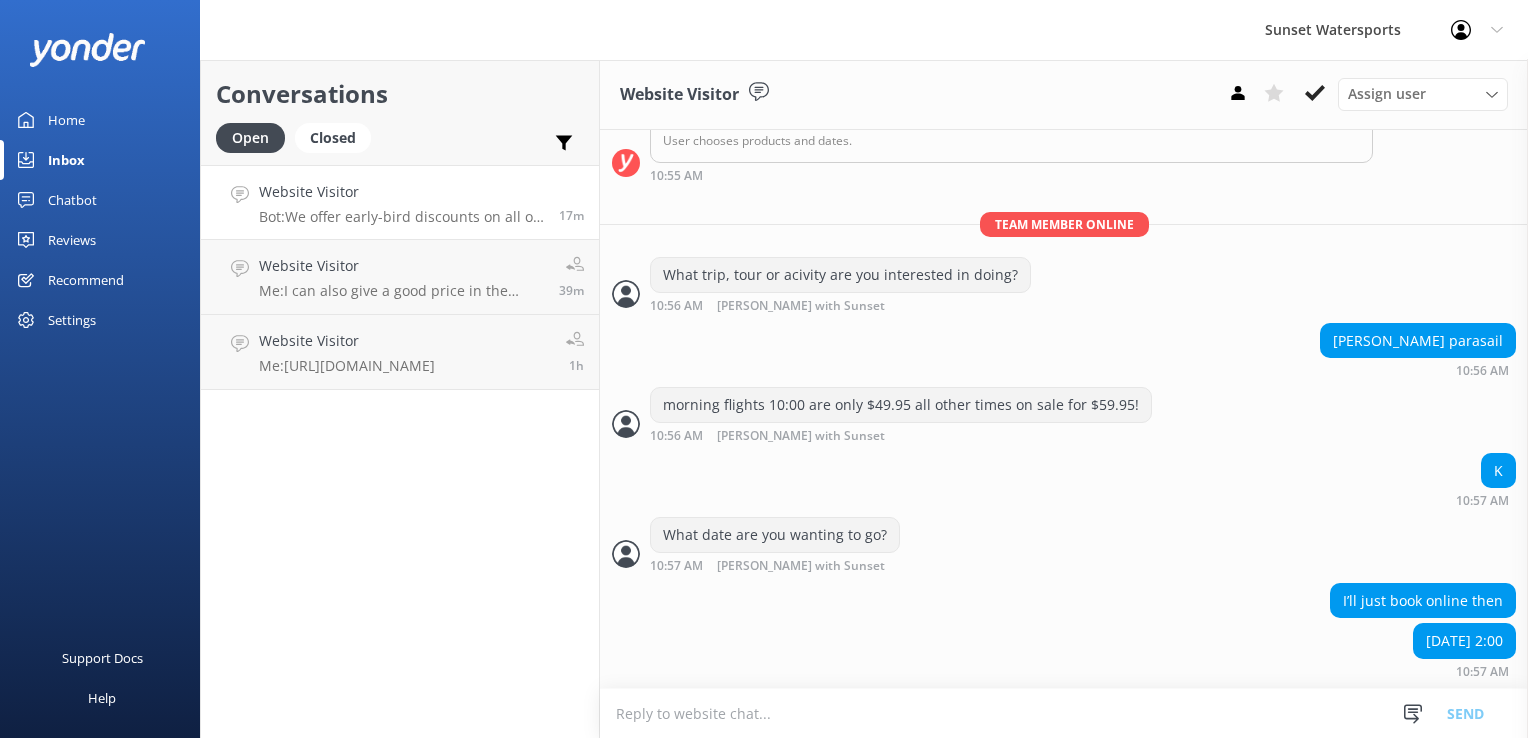 click at bounding box center (1064, 713) 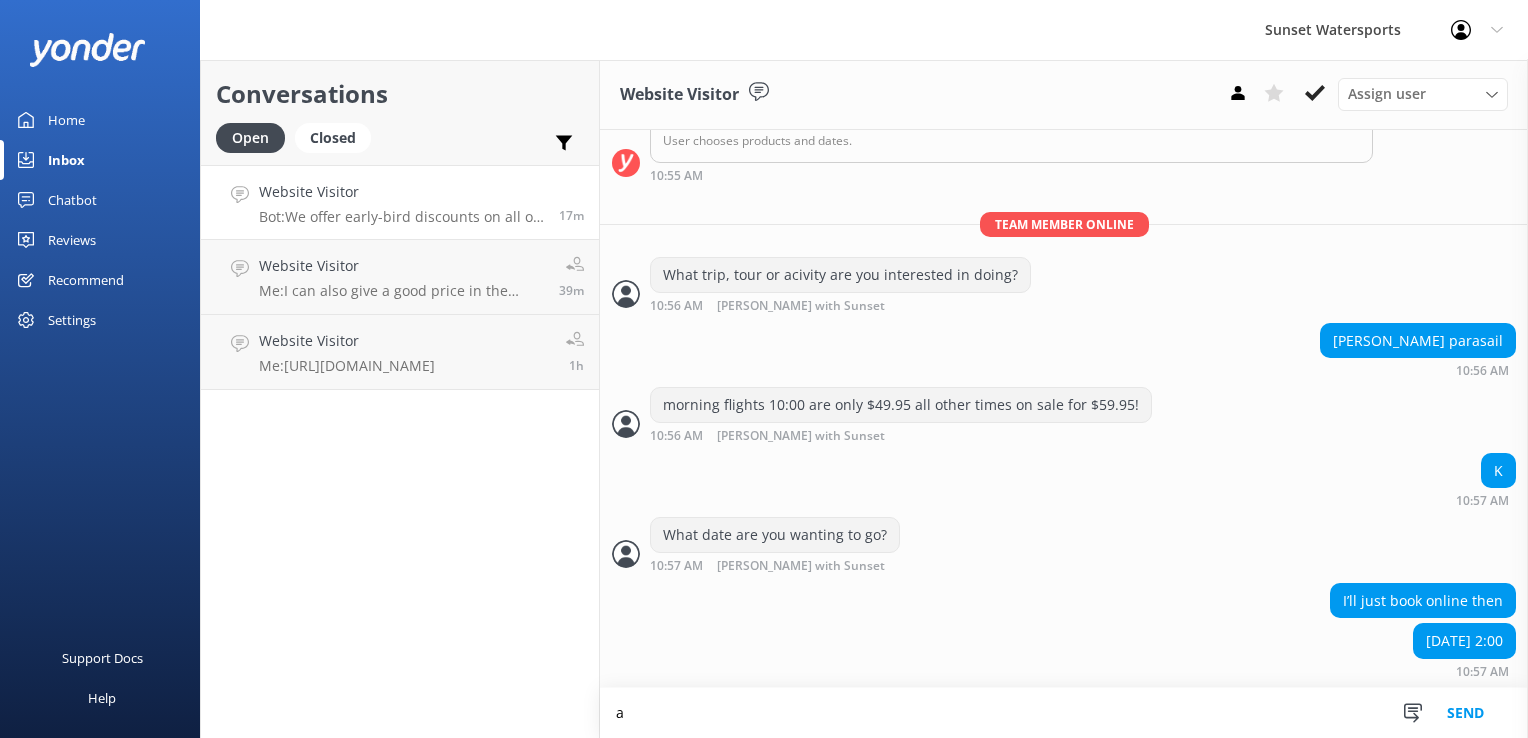 drag, startPoint x: 640, startPoint y: 710, endPoint x: 574, endPoint y: 729, distance: 68.68042 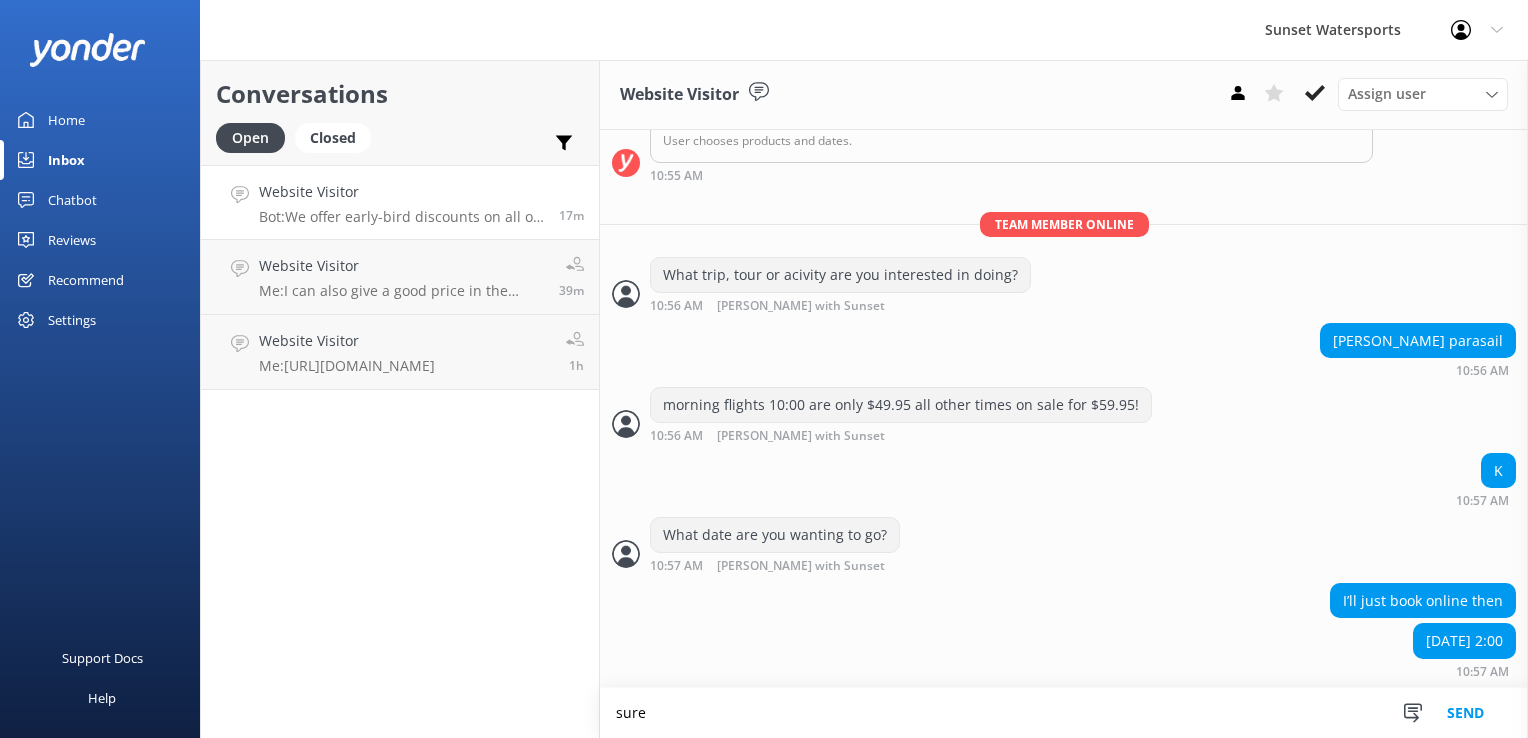 type on "sure" 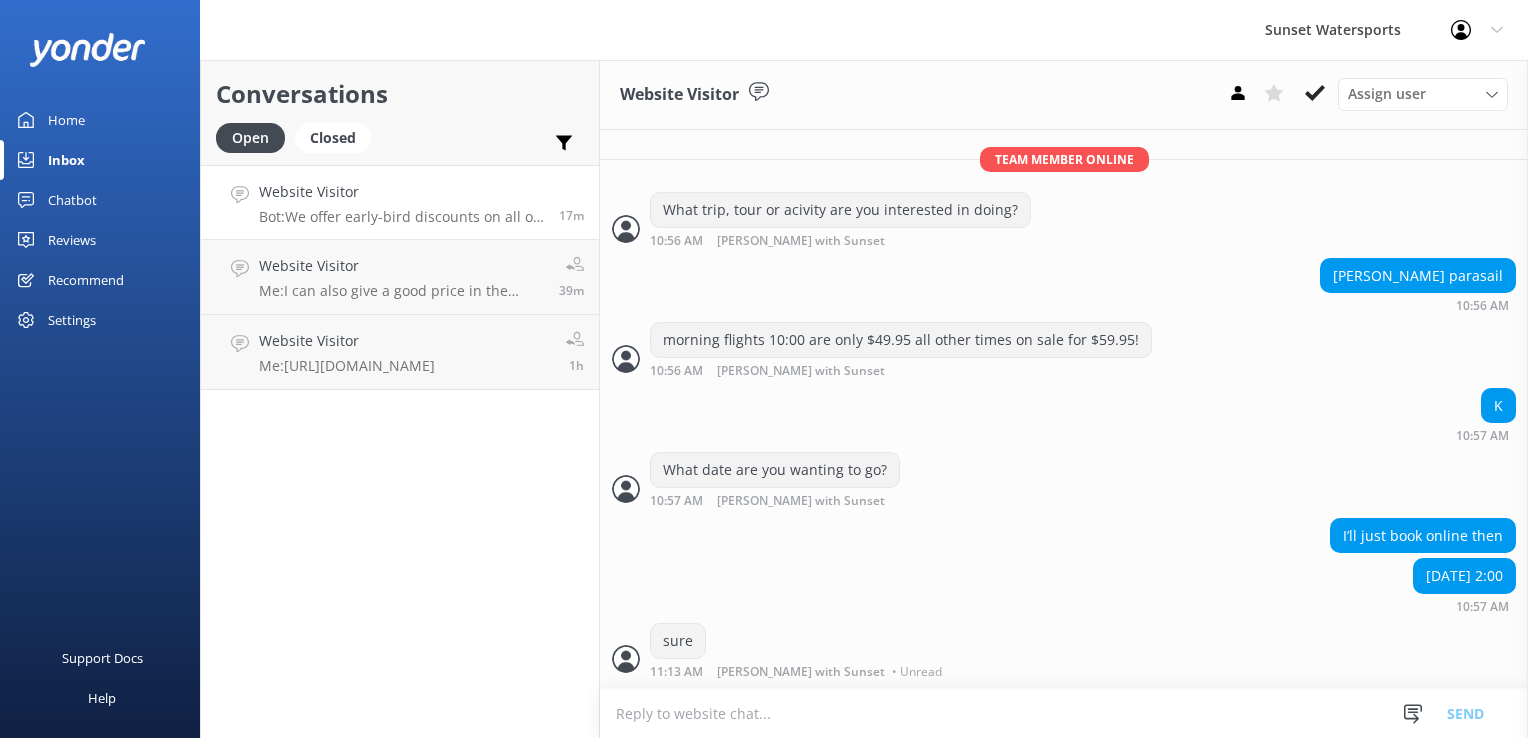 scroll, scrollTop: 569, scrollLeft: 0, axis: vertical 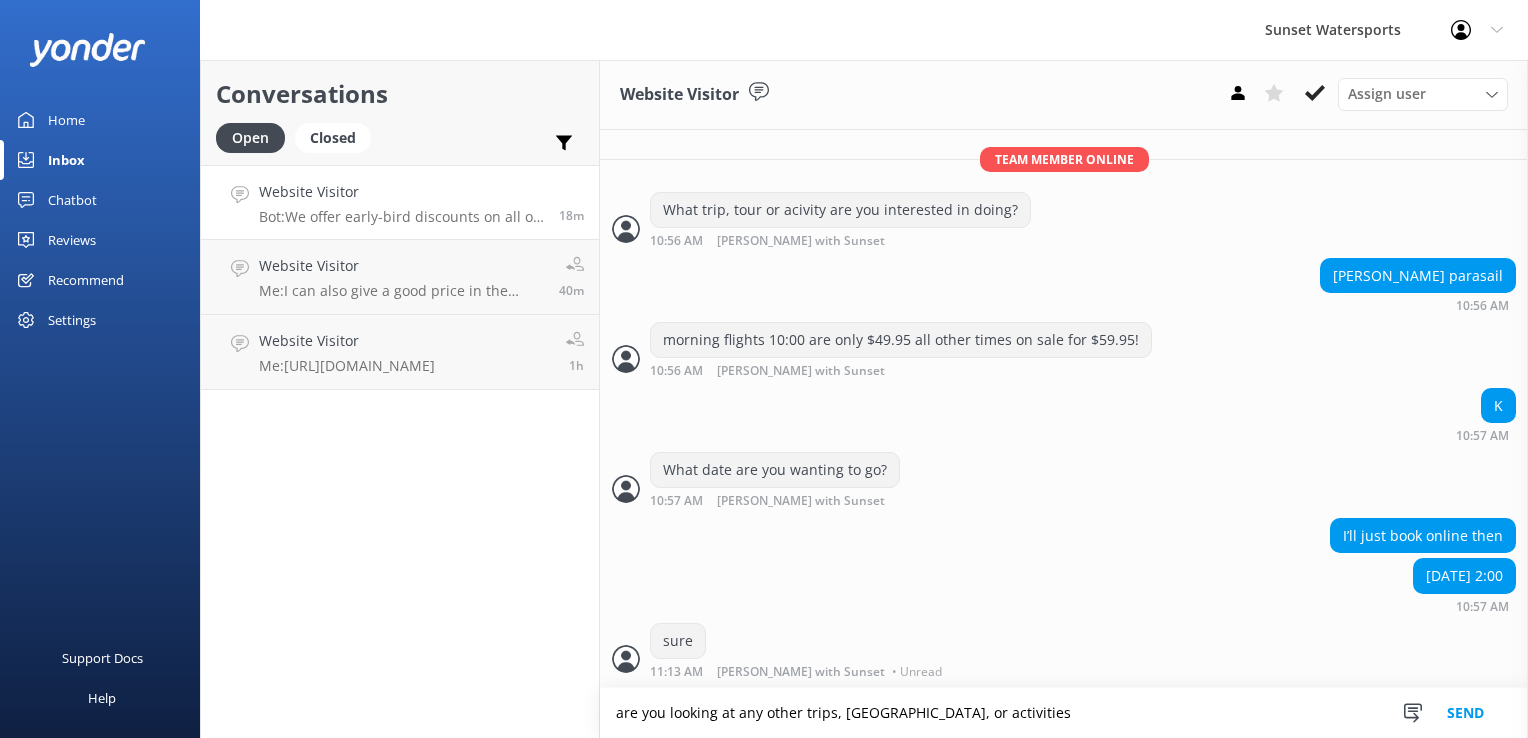 type on "are you looking at any other trips, [GEOGRAPHIC_DATA], or activities" 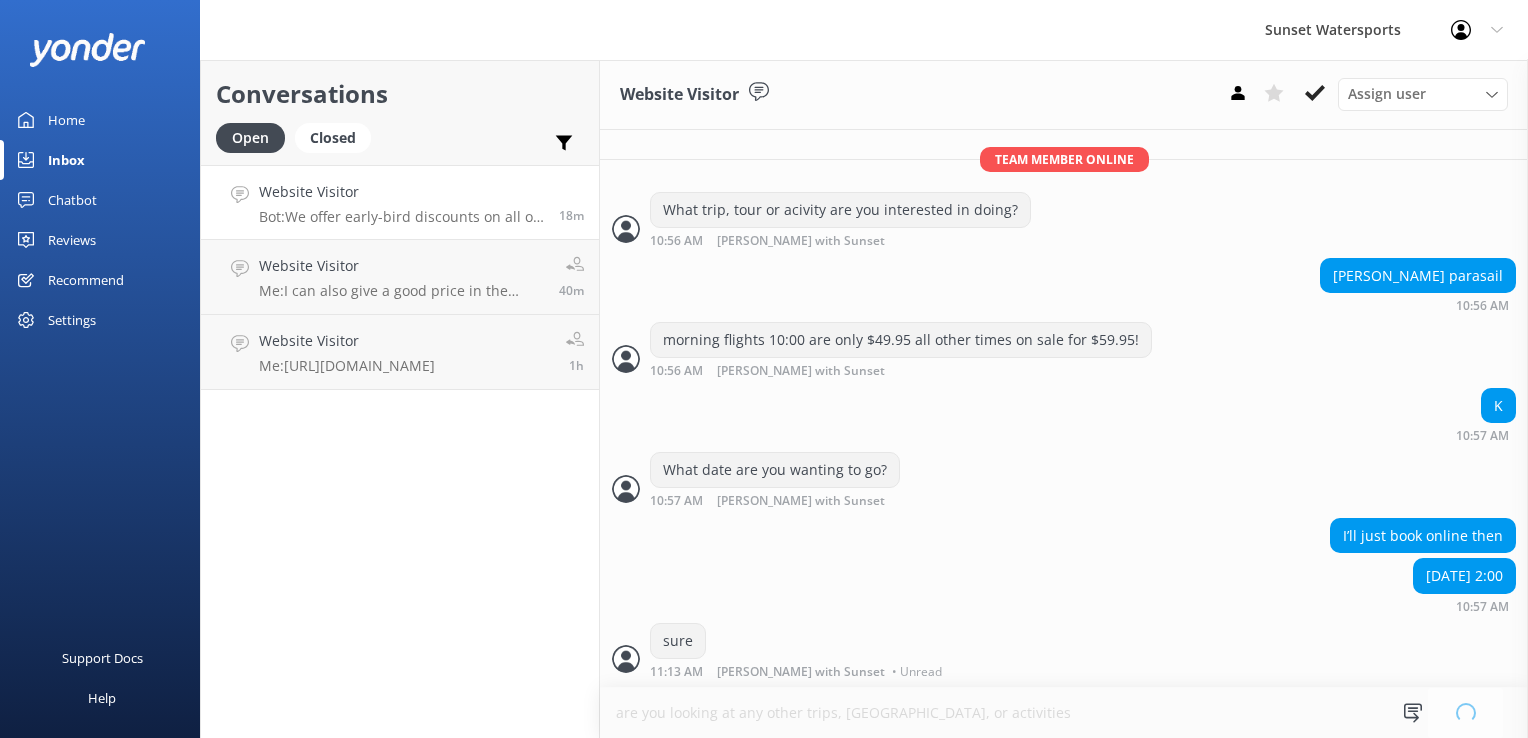 type 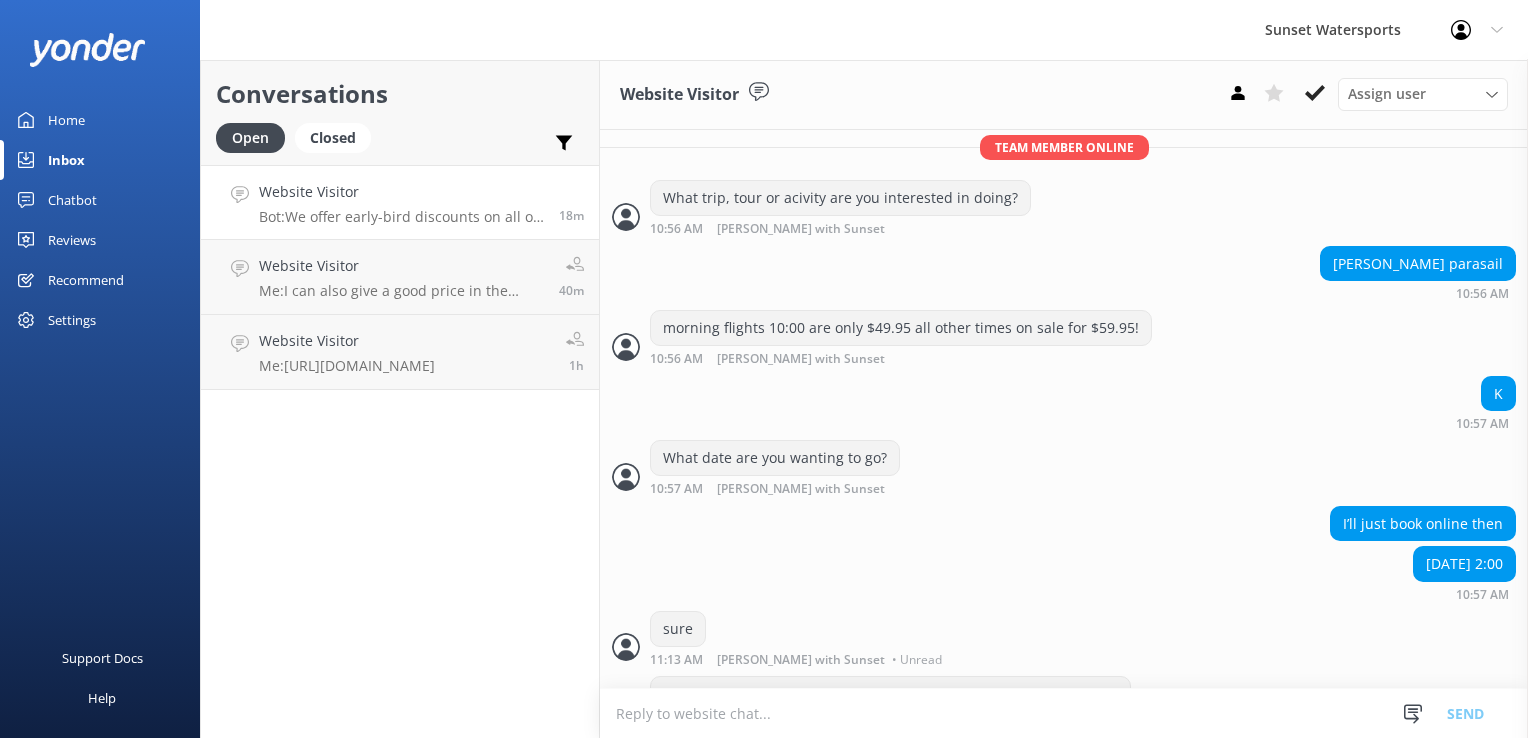 scroll, scrollTop: 633, scrollLeft: 0, axis: vertical 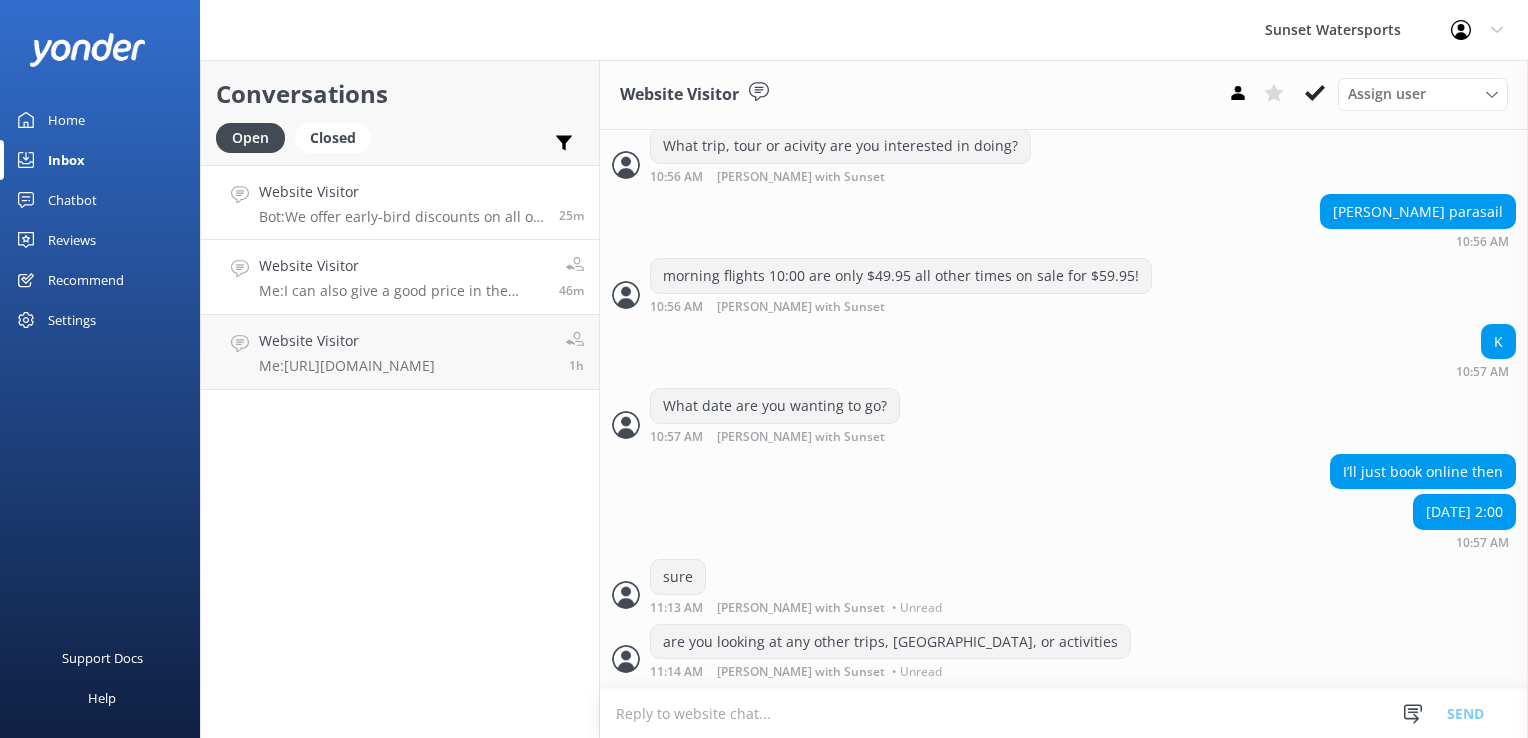 click on "Website Visitor" at bounding box center [401, 266] 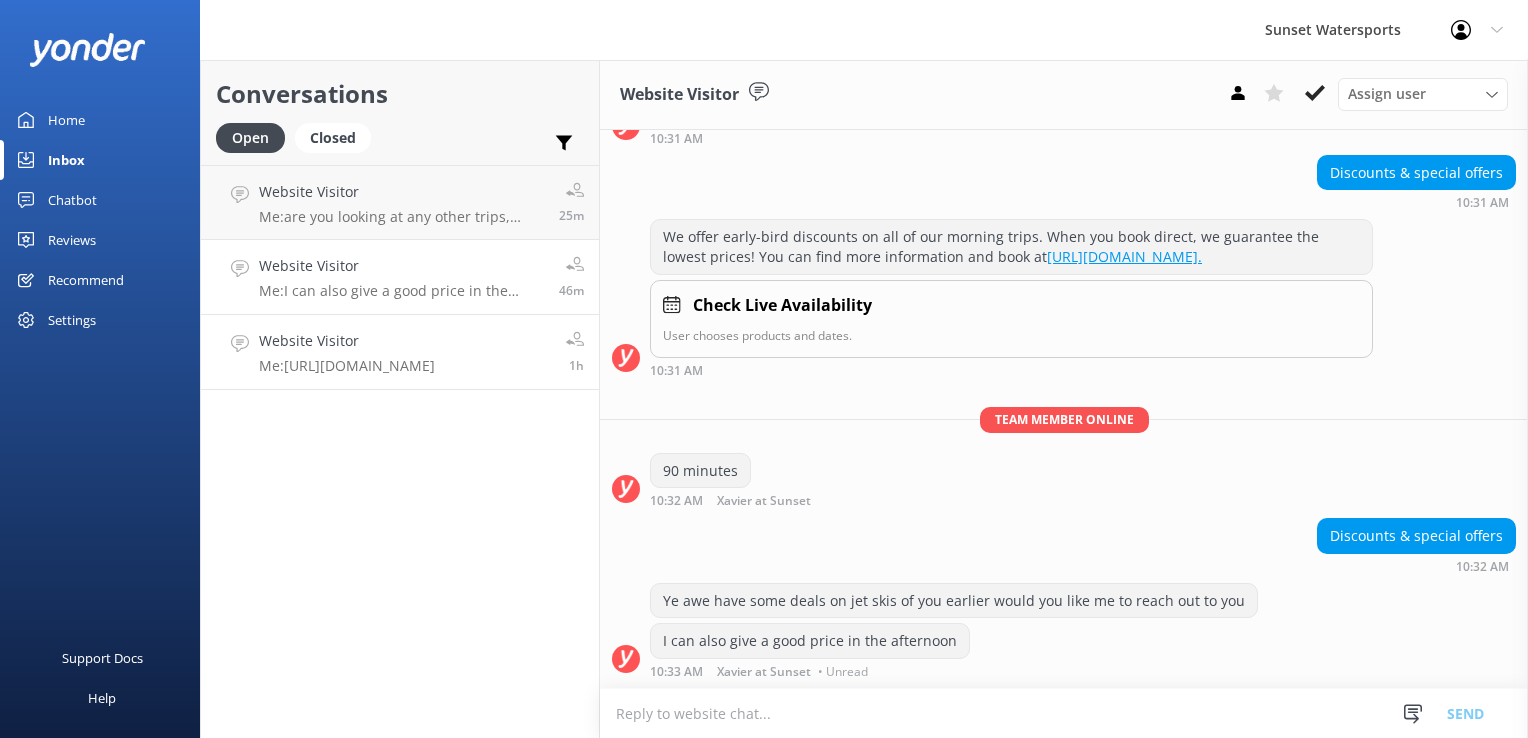 scroll, scrollTop: 299, scrollLeft: 0, axis: vertical 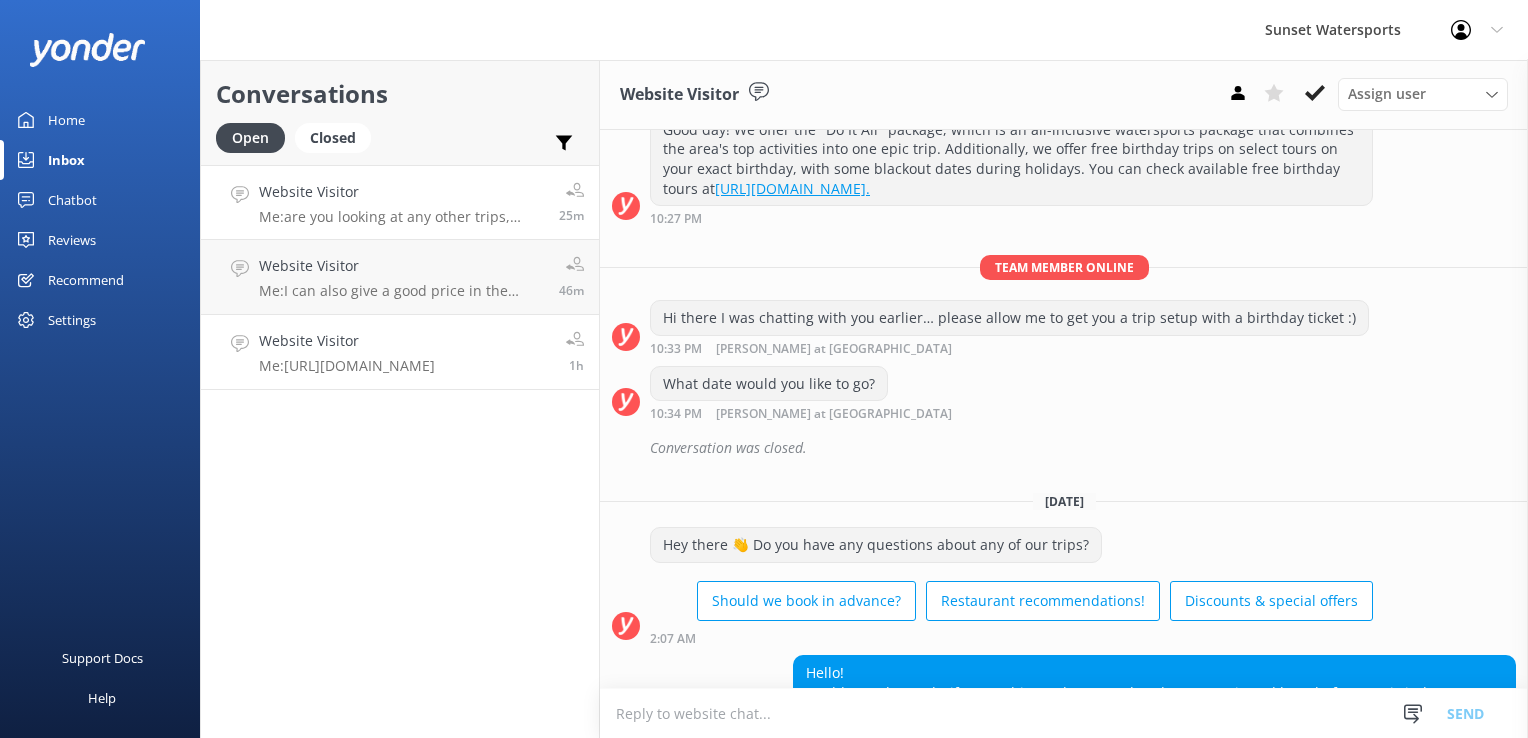 click on "Me:  are you looking at any other trips, [GEOGRAPHIC_DATA], or activities" at bounding box center [401, 217] 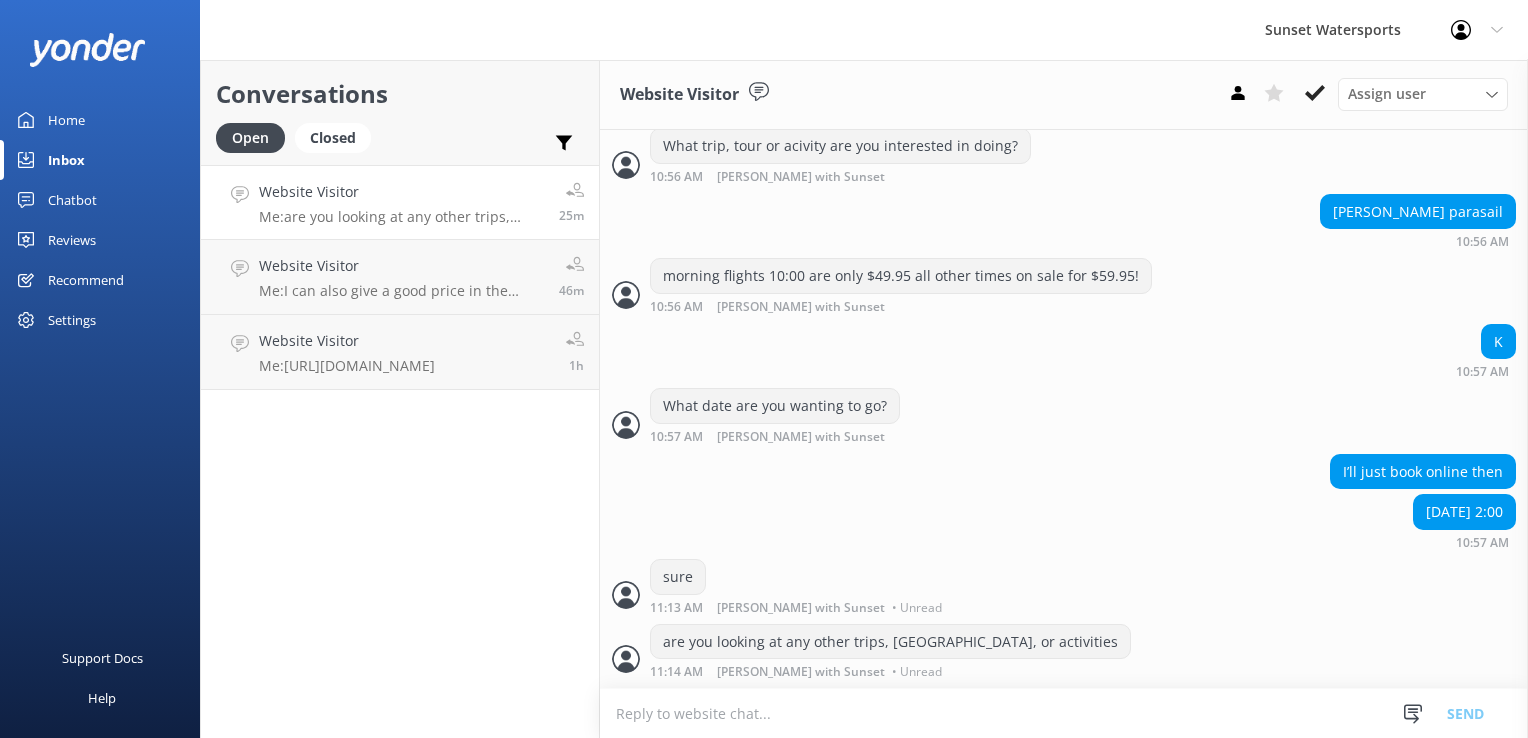 scroll, scrollTop: 633, scrollLeft: 0, axis: vertical 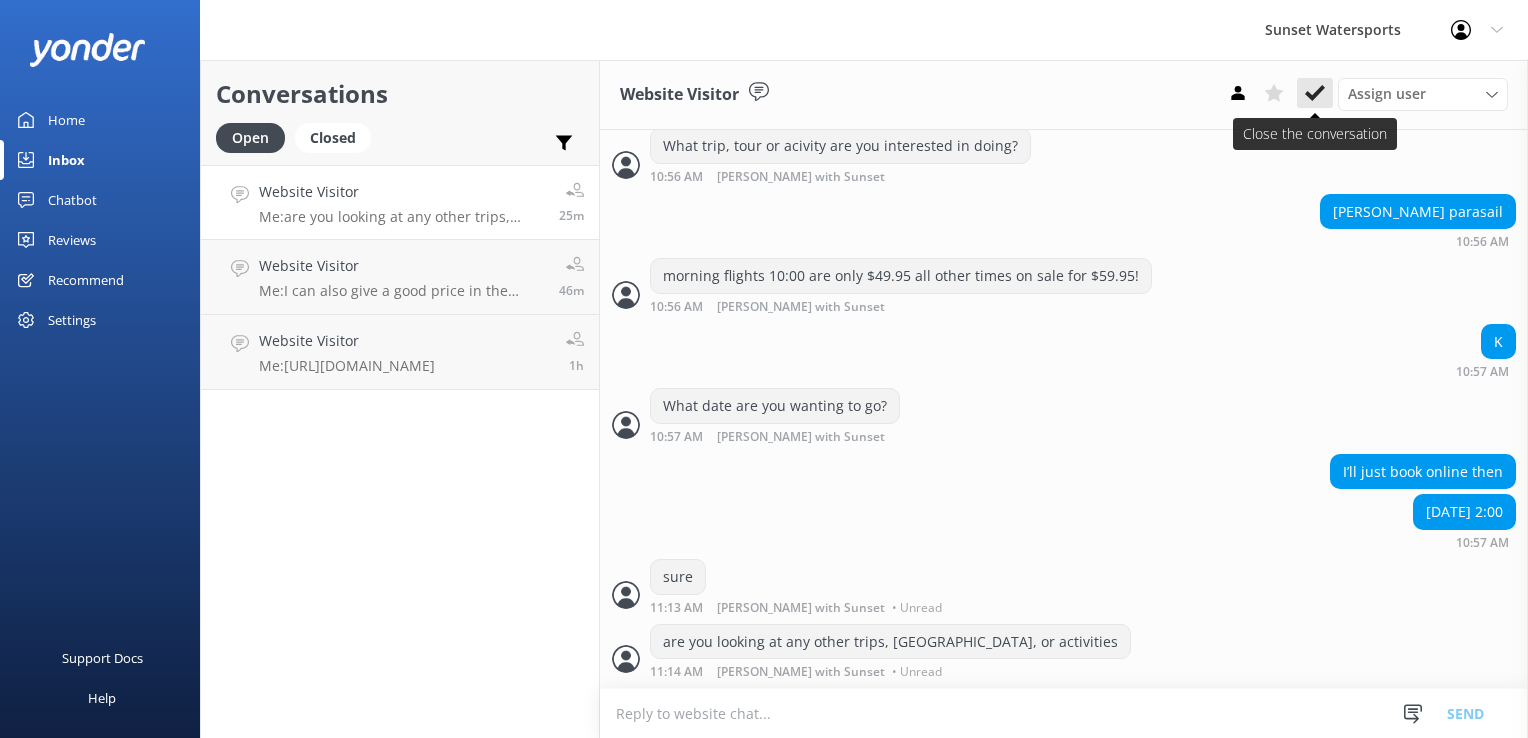 click at bounding box center [1315, 93] 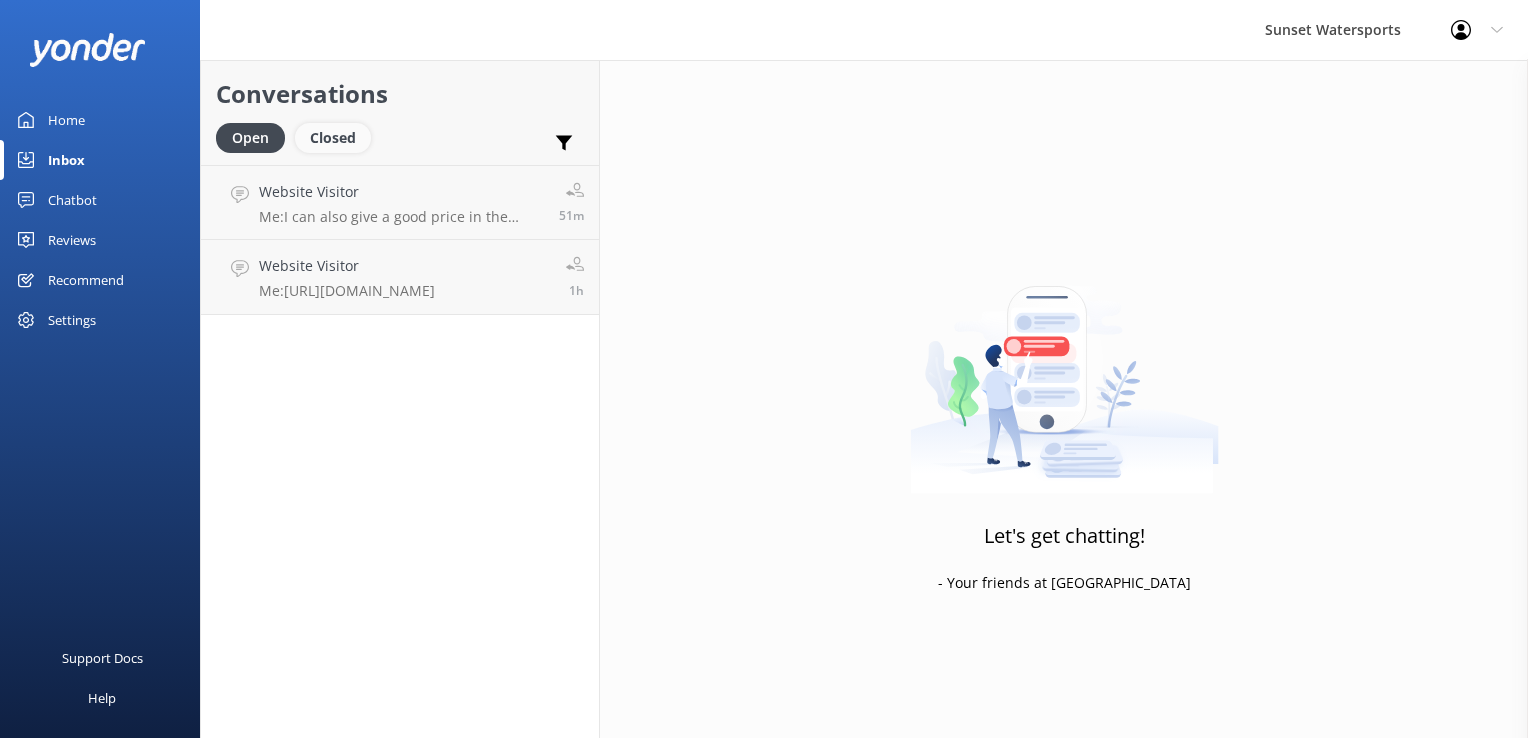 click on "Closed" at bounding box center (333, 138) 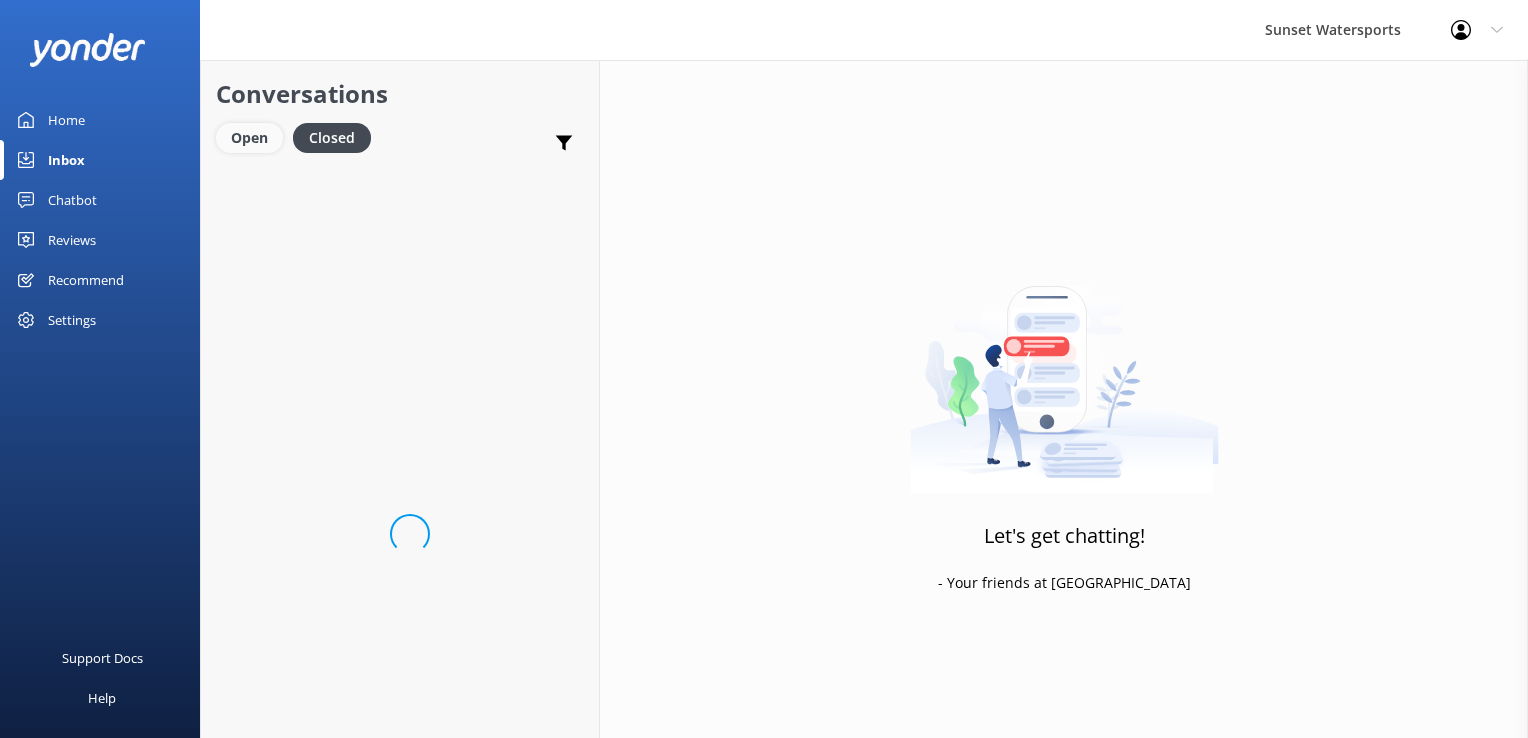 click on "Open" at bounding box center (249, 138) 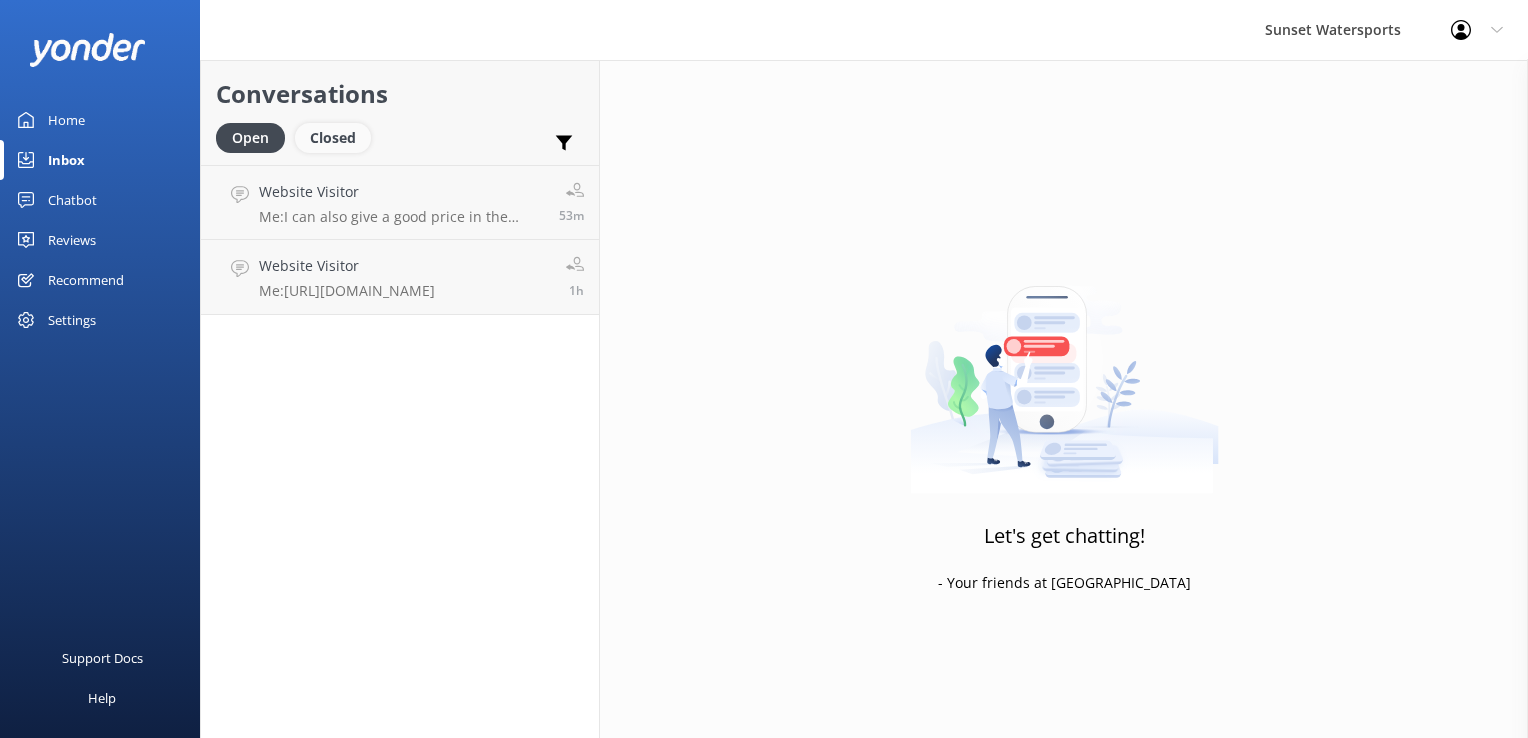 click on "Closed" at bounding box center (333, 138) 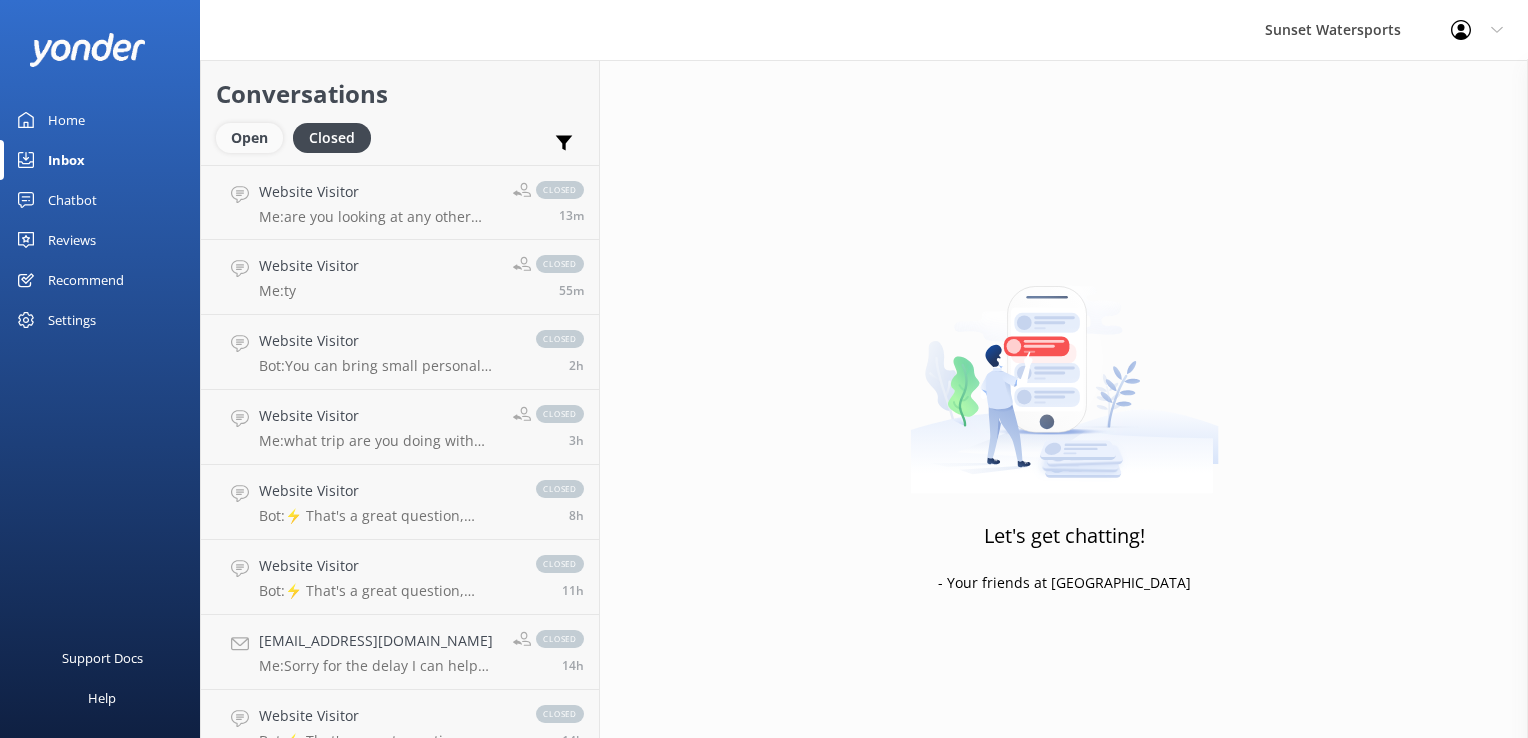 click on "Open" at bounding box center (249, 138) 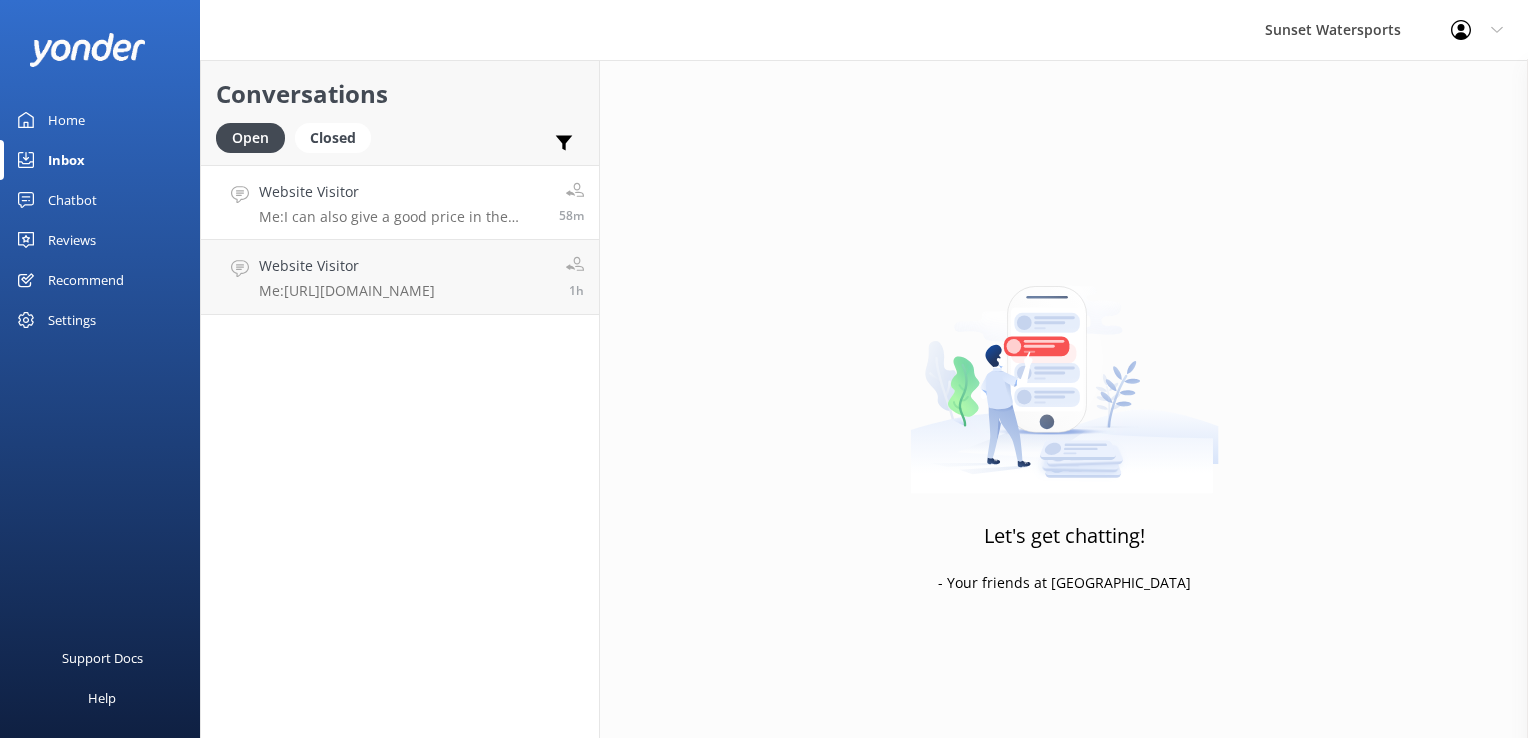 click on "Website Visitor Me:  I can also give a good price in the afternoon 58m" at bounding box center [400, 202] 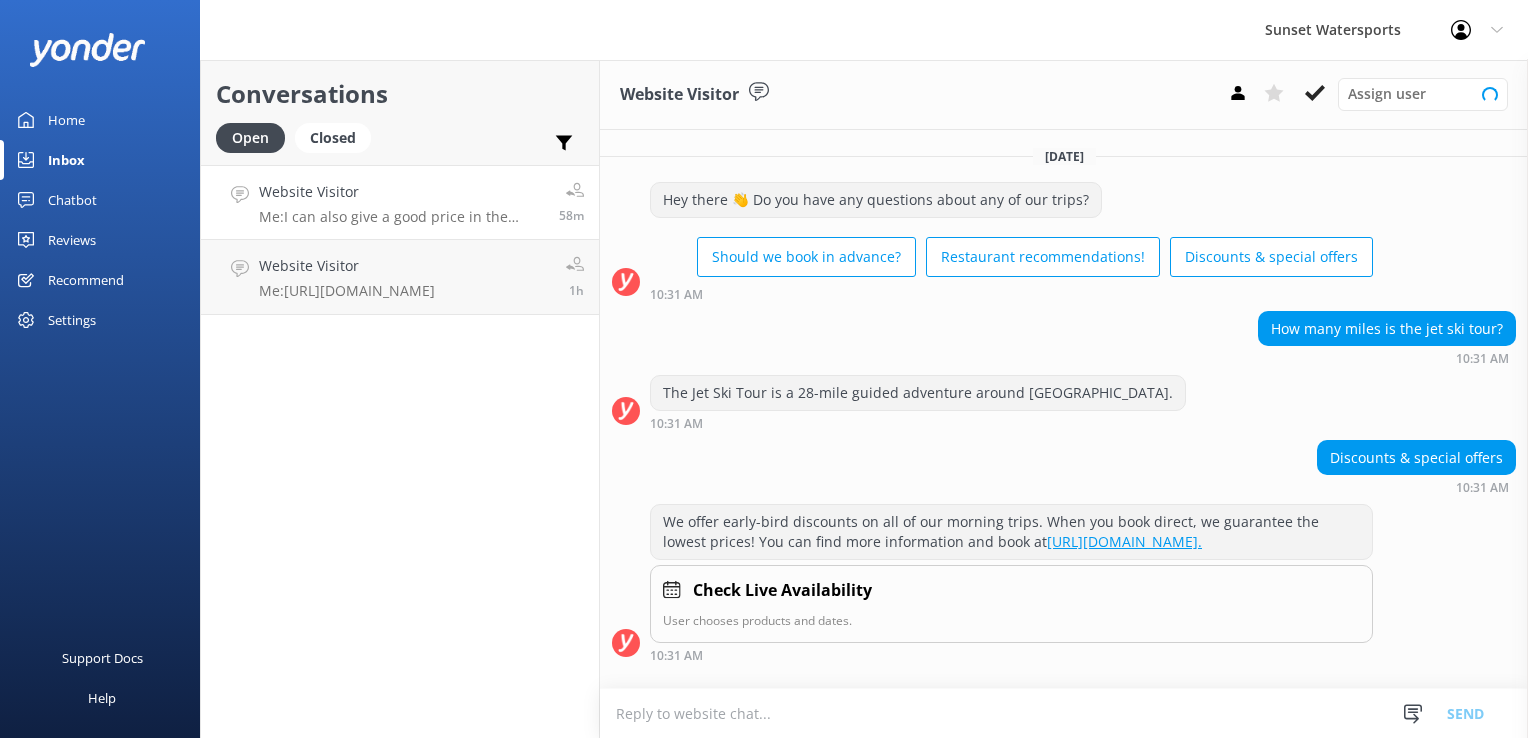 scroll, scrollTop: 60, scrollLeft: 0, axis: vertical 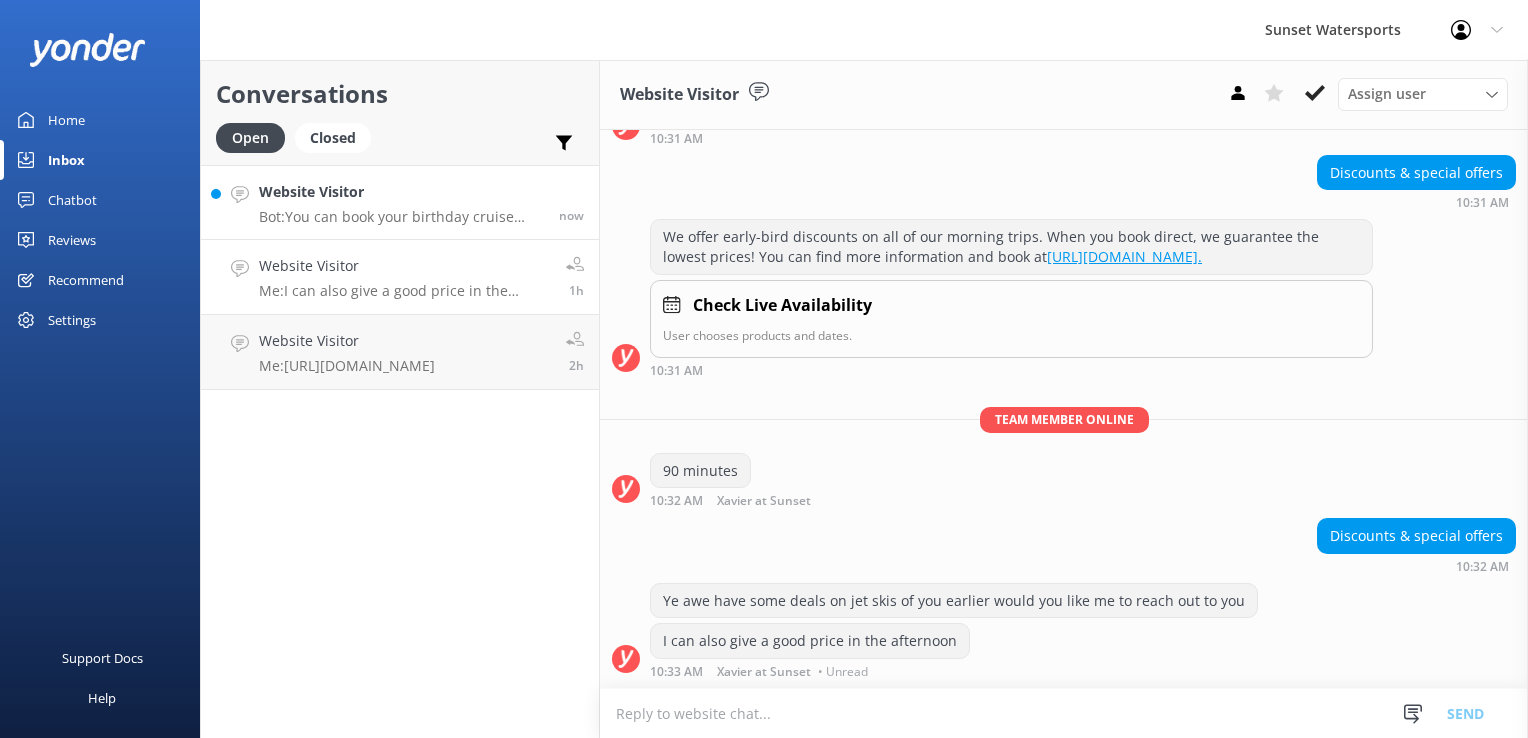 click on "Website Visitor" at bounding box center (401, 192) 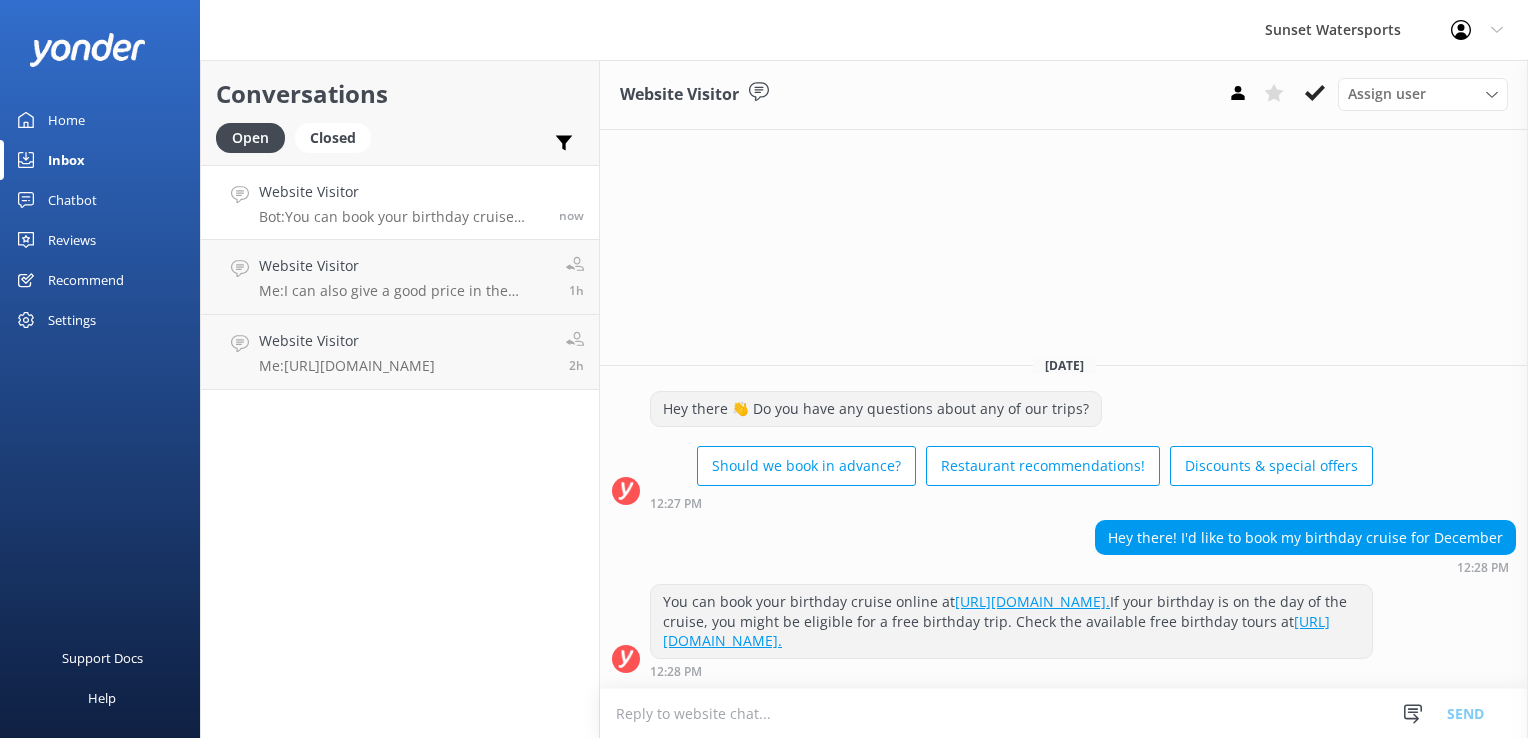 drag, startPoint x: 854, startPoint y: 713, endPoint x: 833, endPoint y: 737, distance: 31.890438 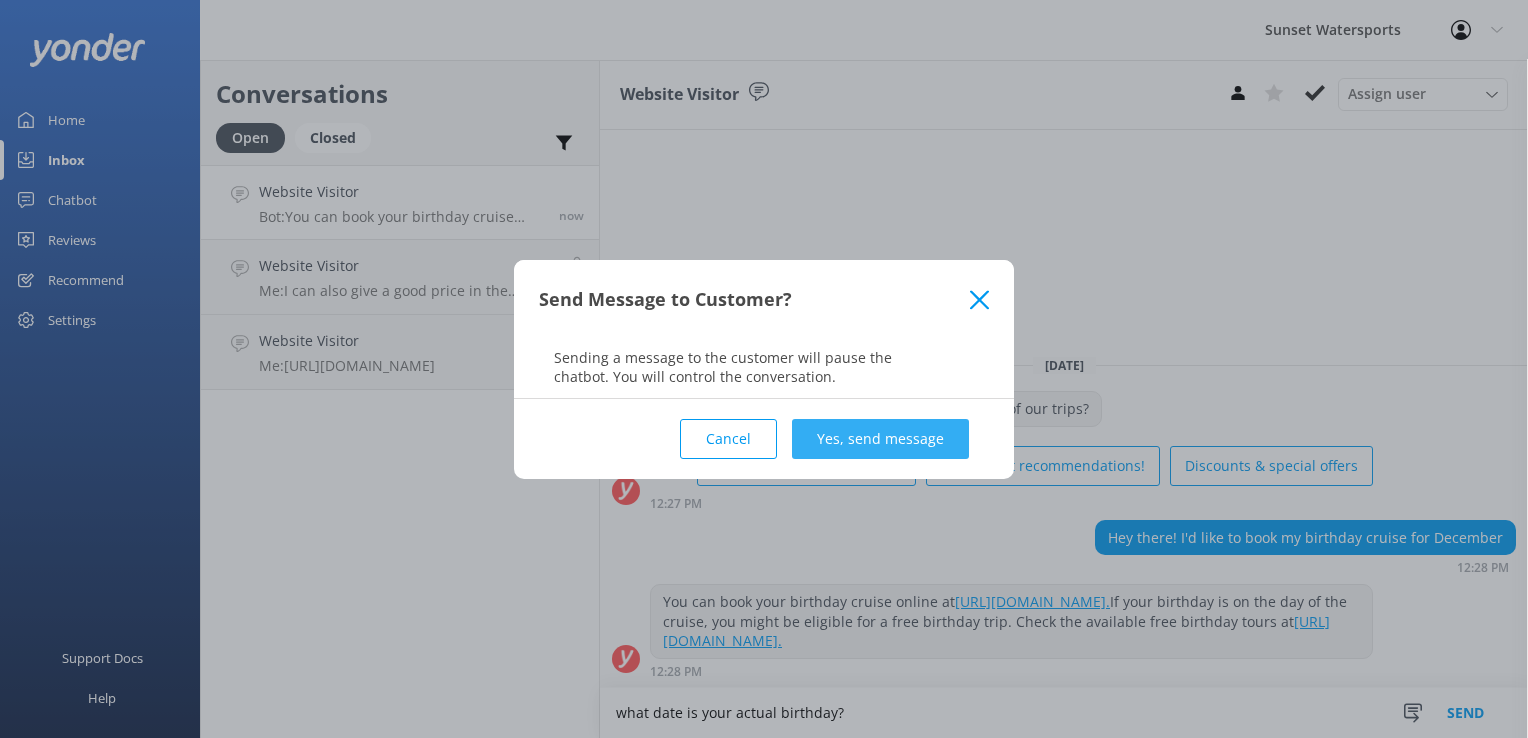 type on "what date is your actual birthday?" 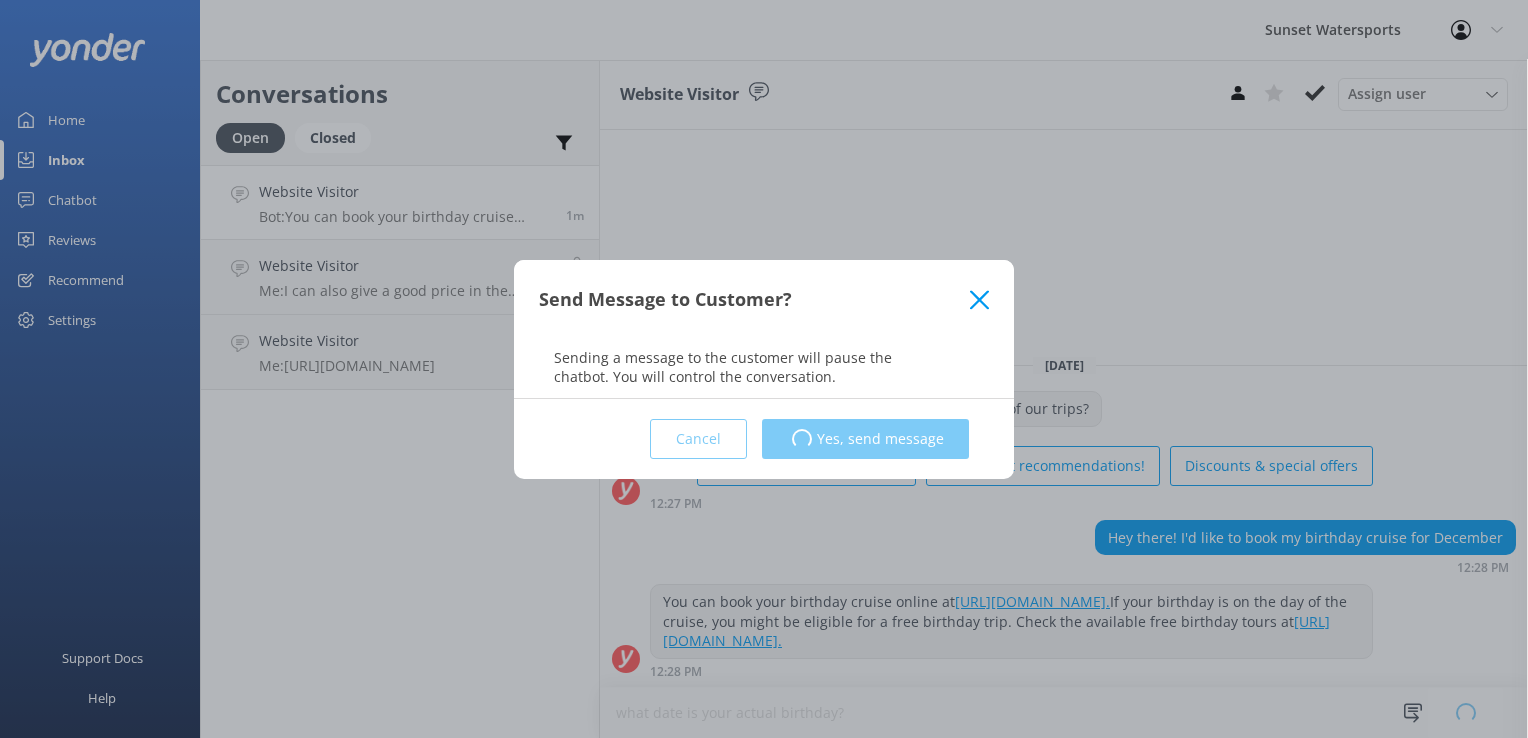 type 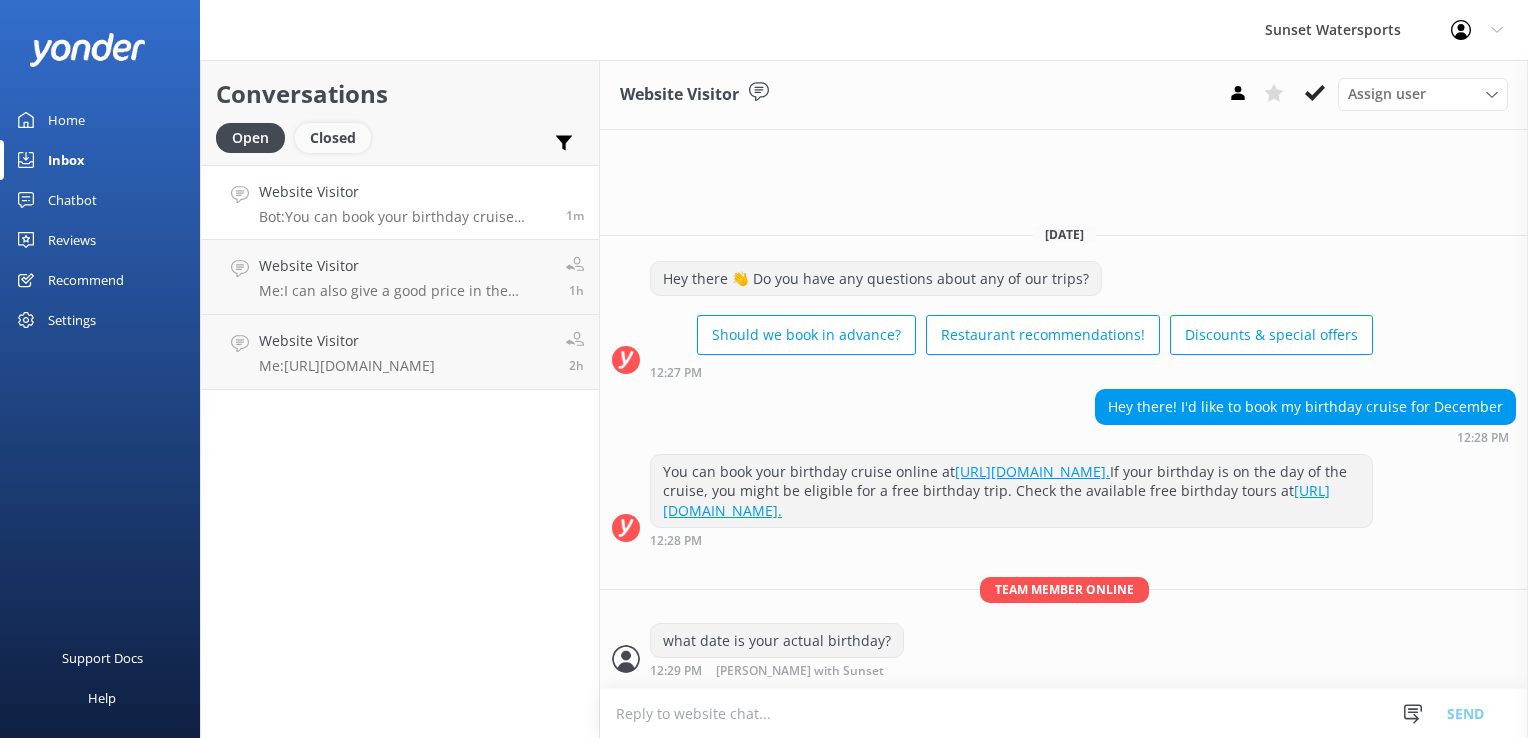 click on "Closed" at bounding box center (333, 138) 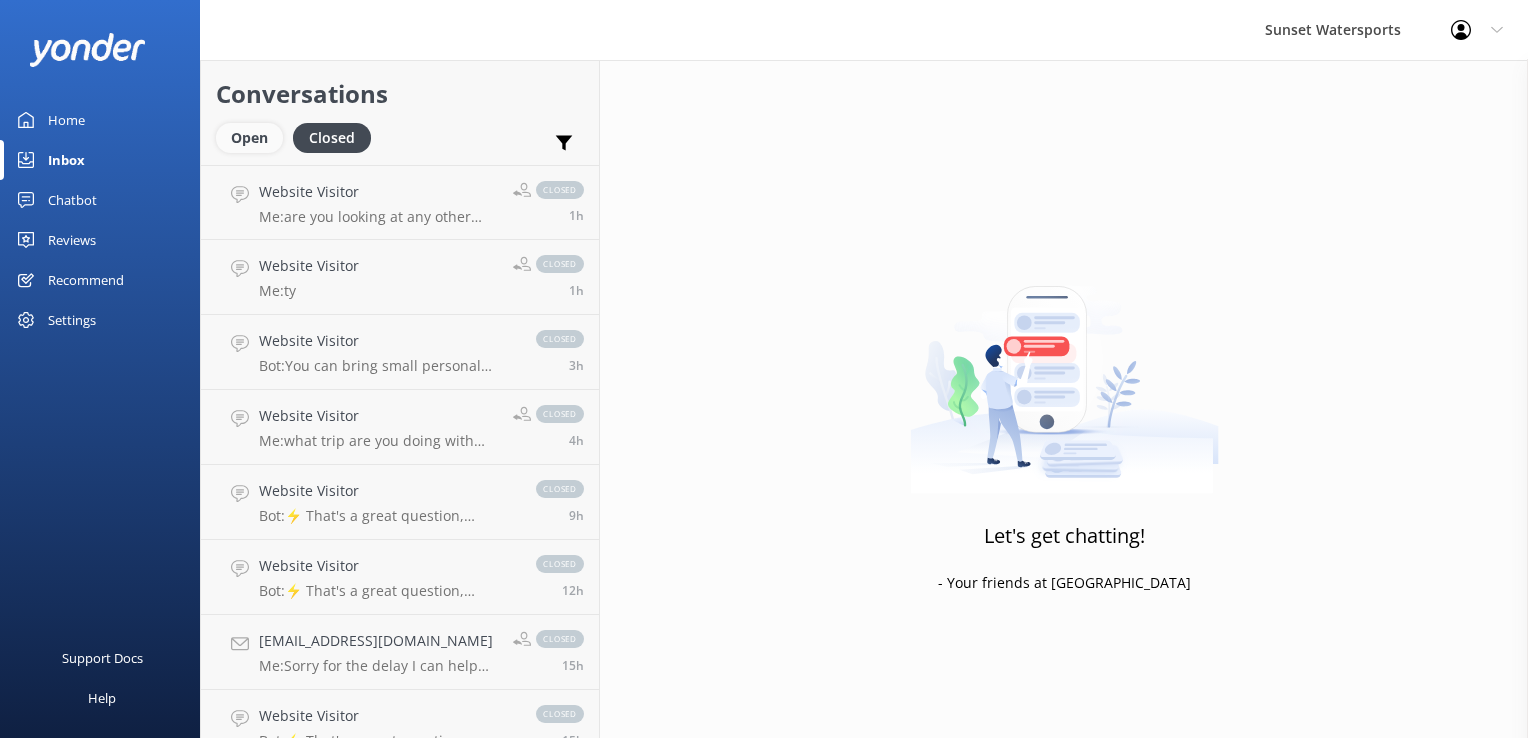 click on "Open" at bounding box center [249, 138] 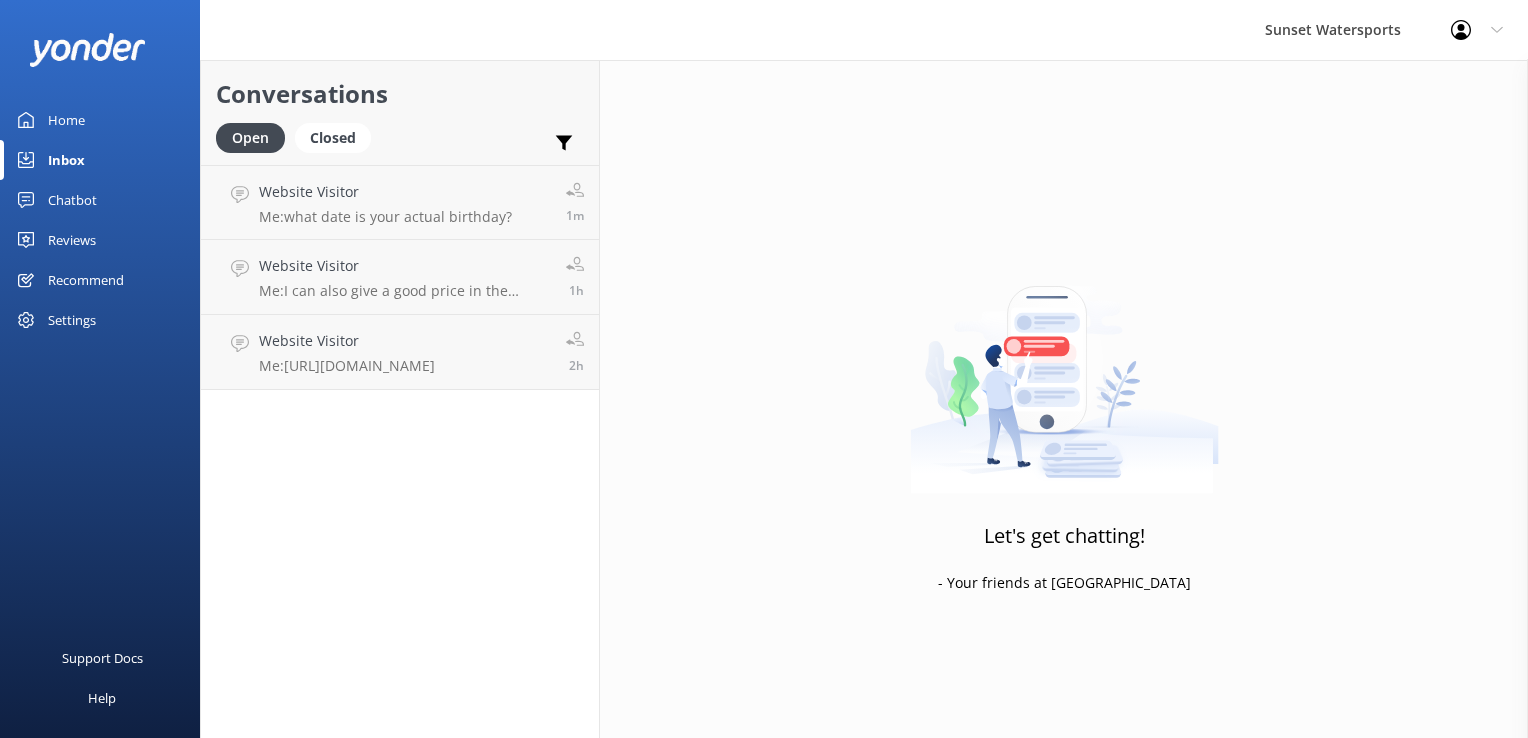 click on "Closed" at bounding box center (338, 137) 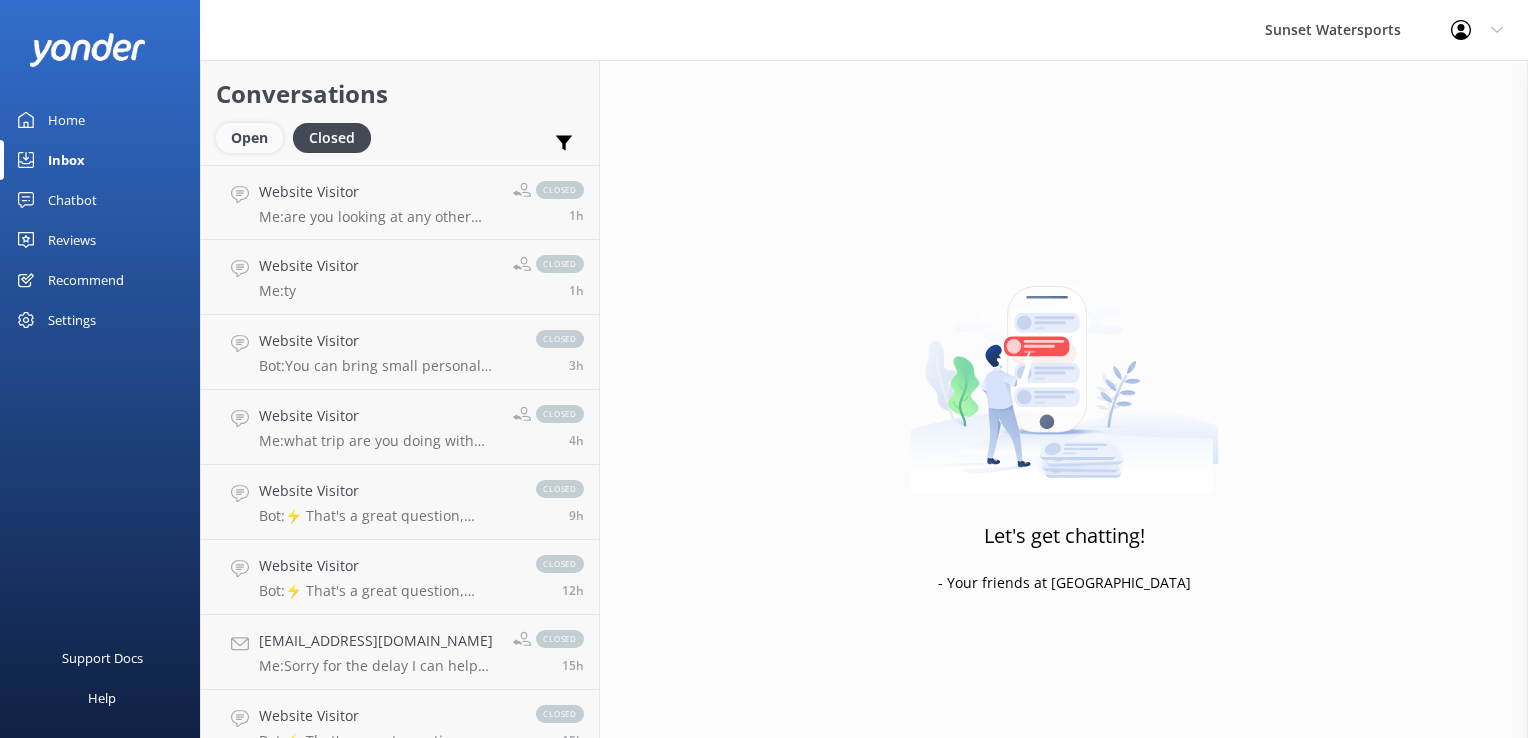 click on "Open" at bounding box center (249, 138) 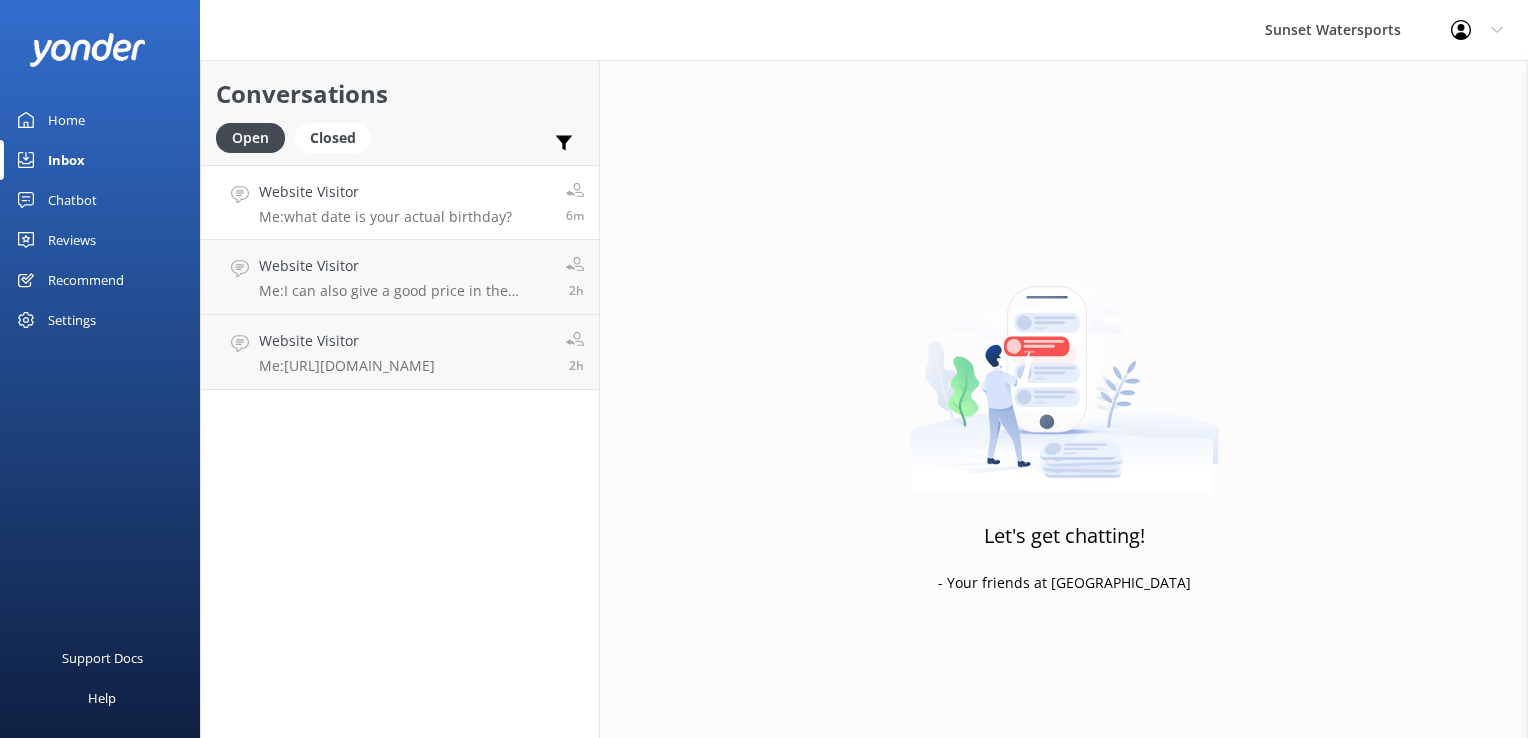 click on "Website Visitor Me:  what date is your actual birthday?" at bounding box center (385, 202) 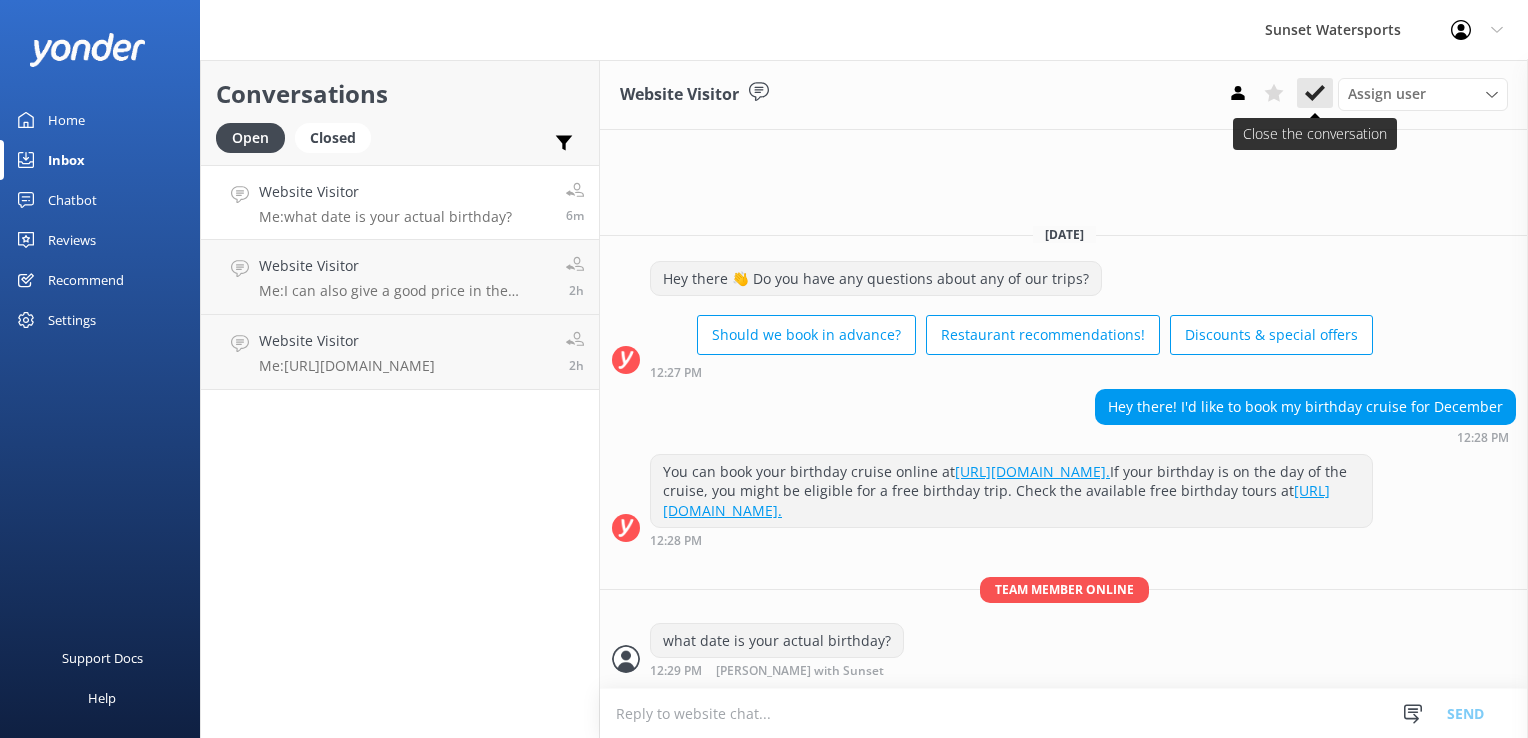 click at bounding box center (1315, 93) 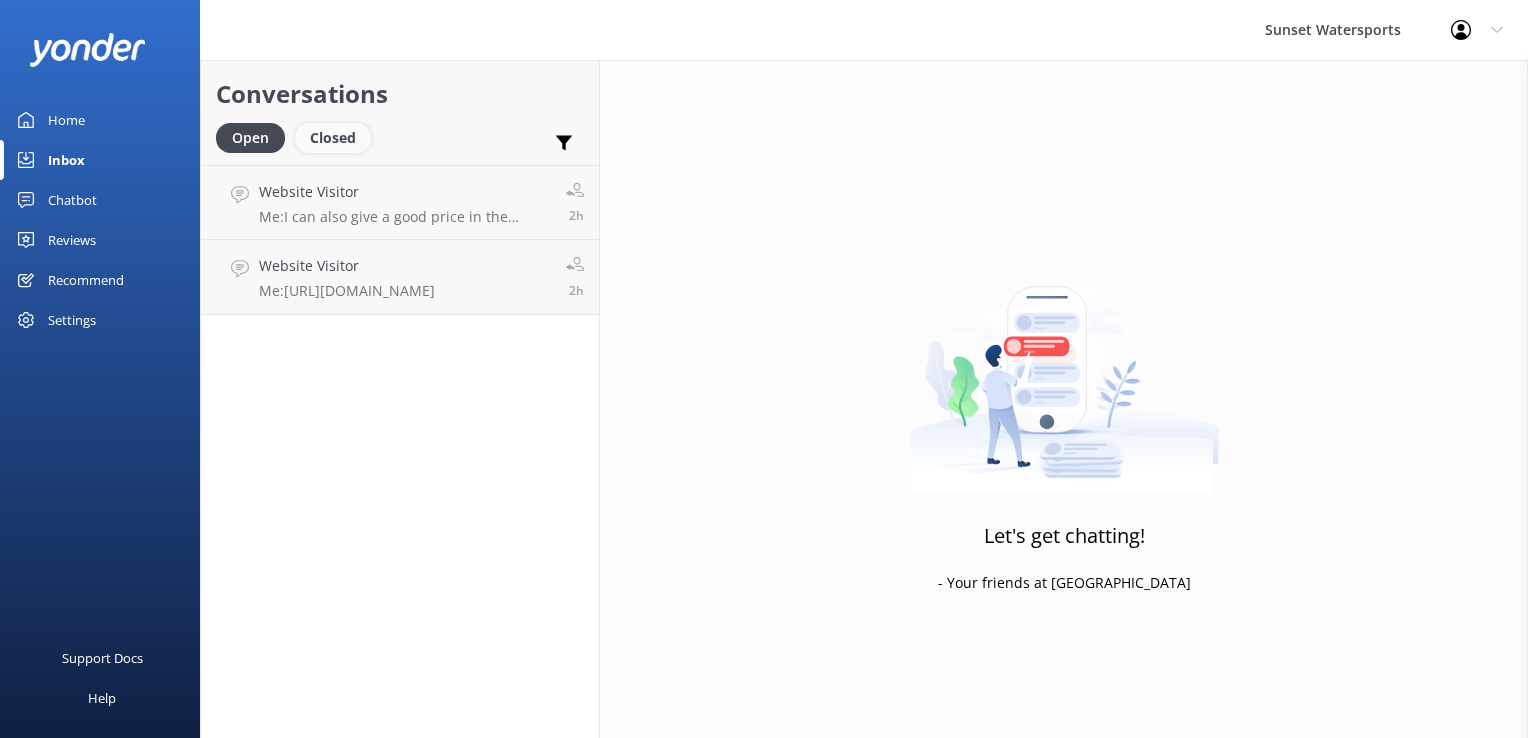 click on "Closed" at bounding box center (333, 138) 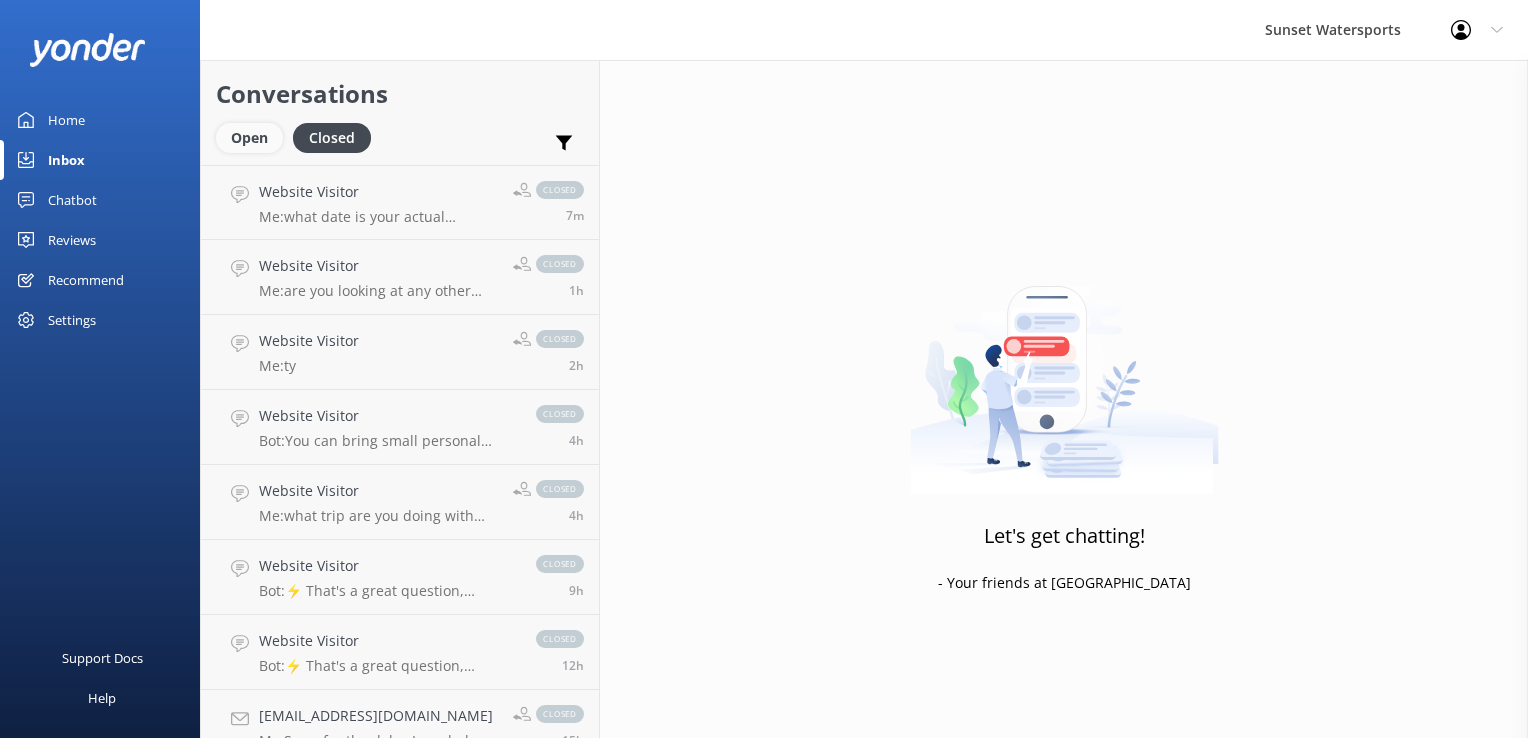 click on "Open" at bounding box center [249, 138] 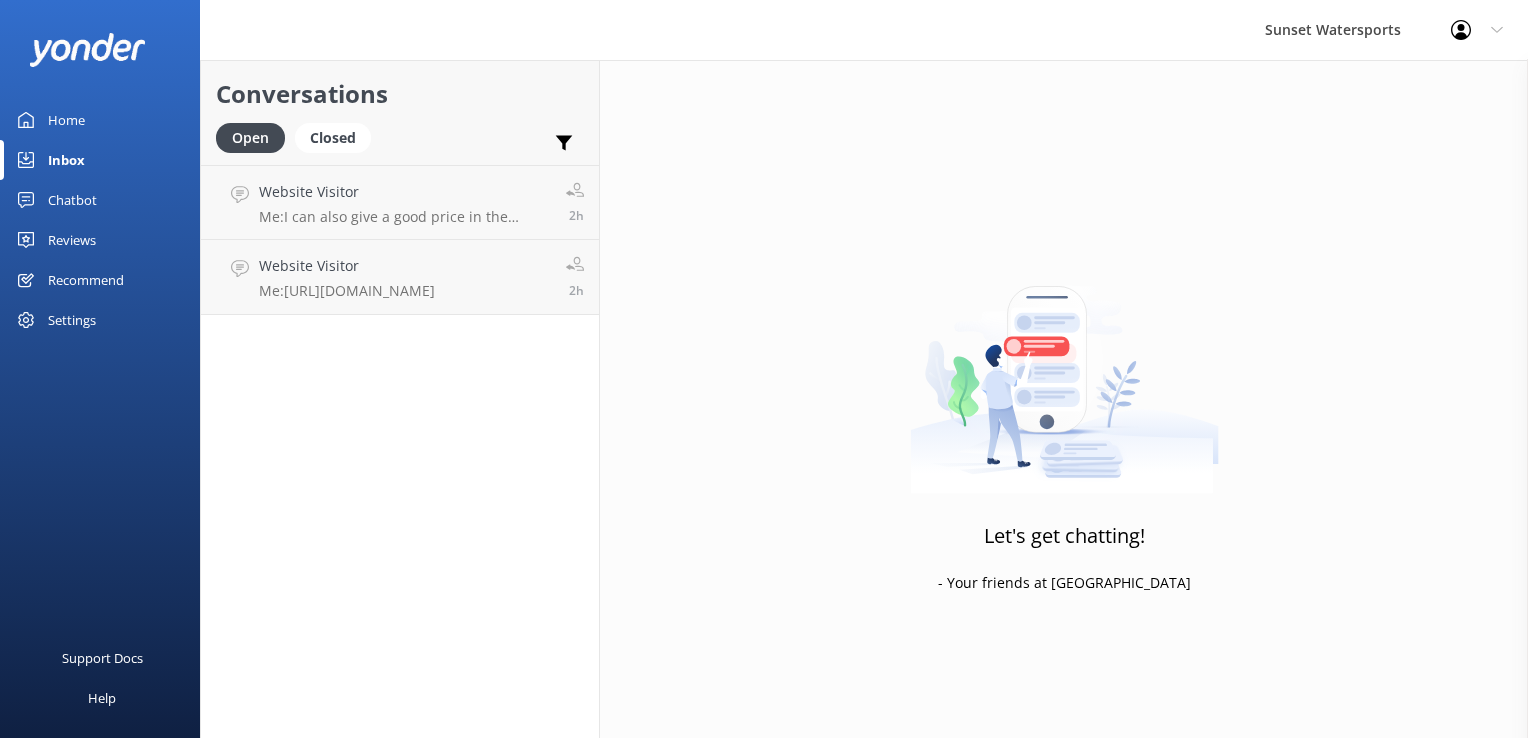 click on "Sunset Watersports Profile Settings Logout" at bounding box center [764, 30] 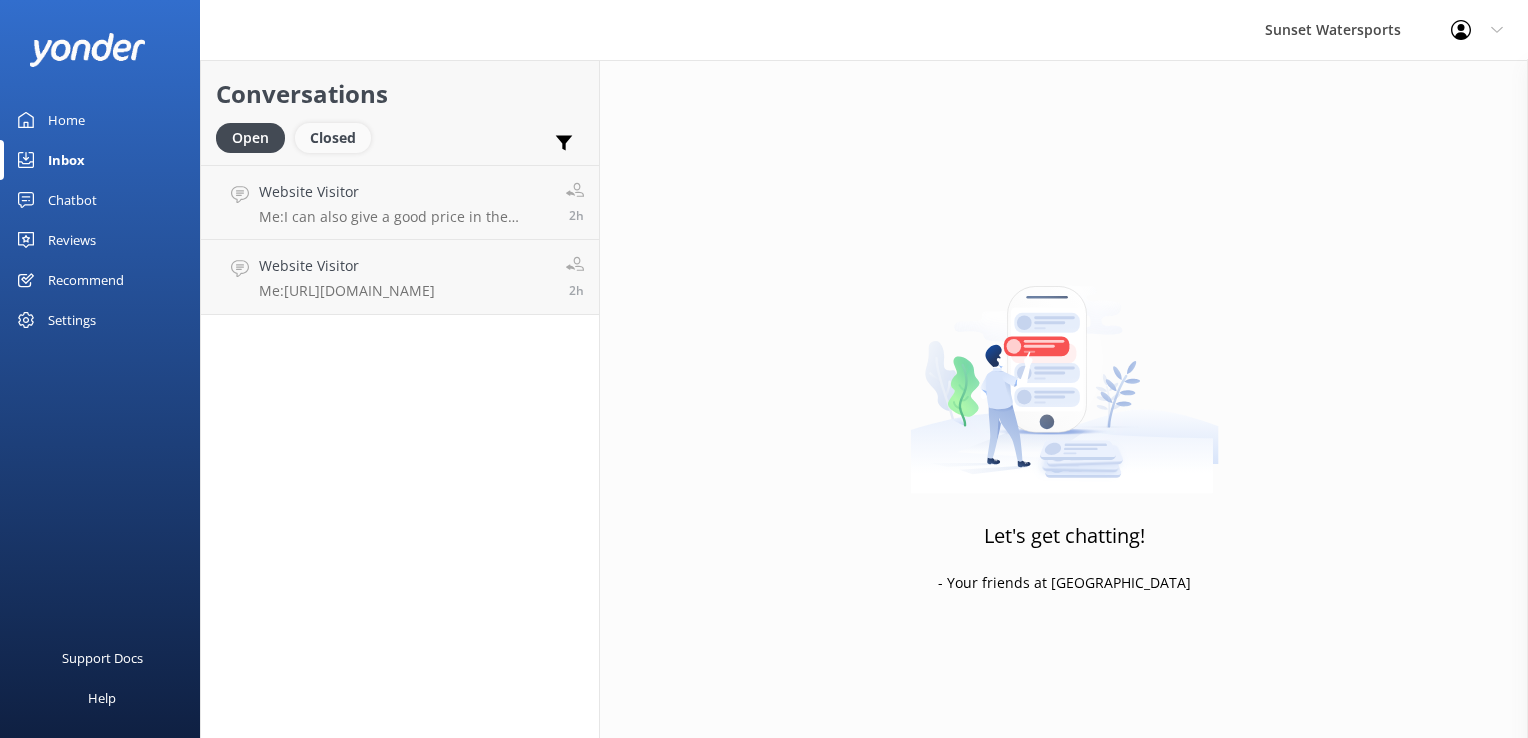 click on "Closed" at bounding box center [333, 138] 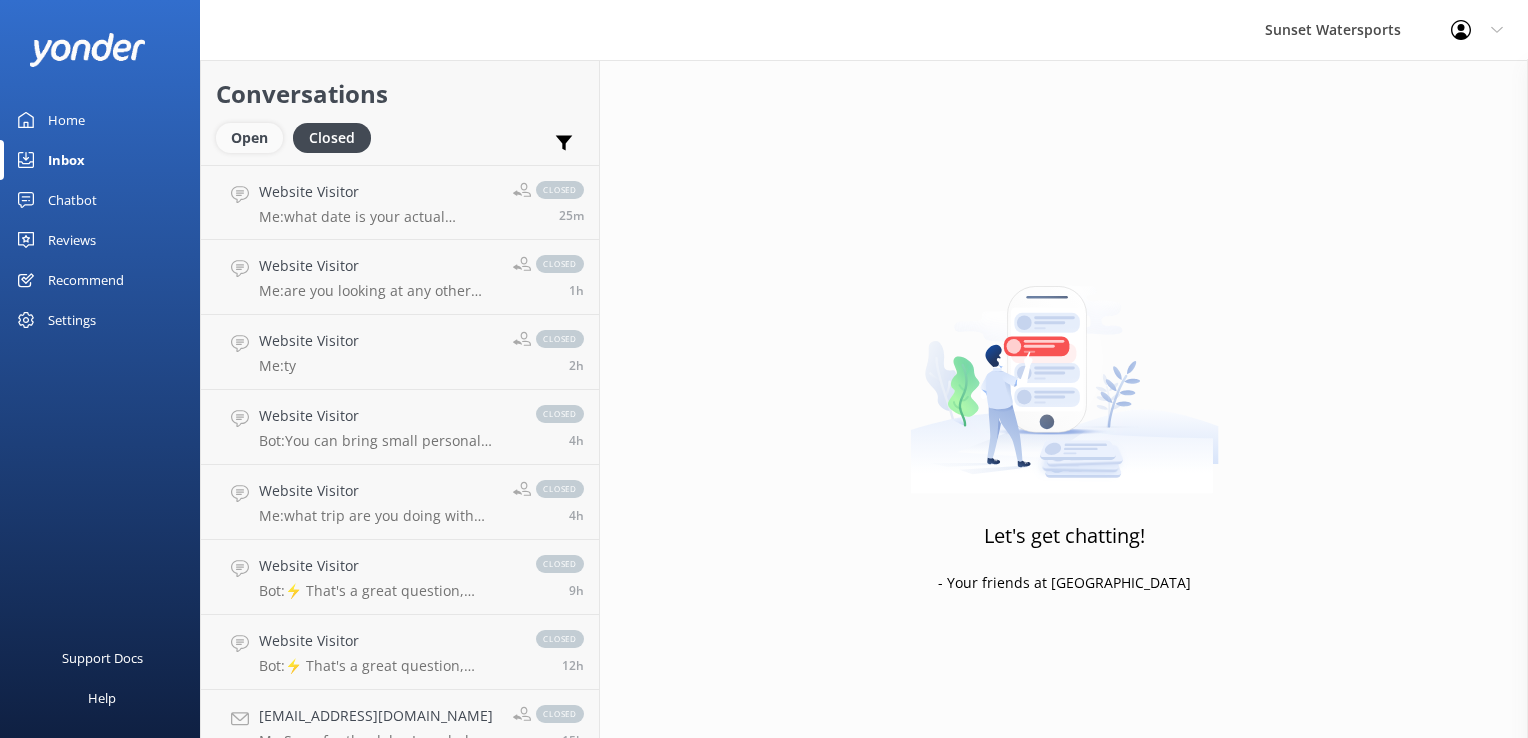 click on "Open" at bounding box center (249, 138) 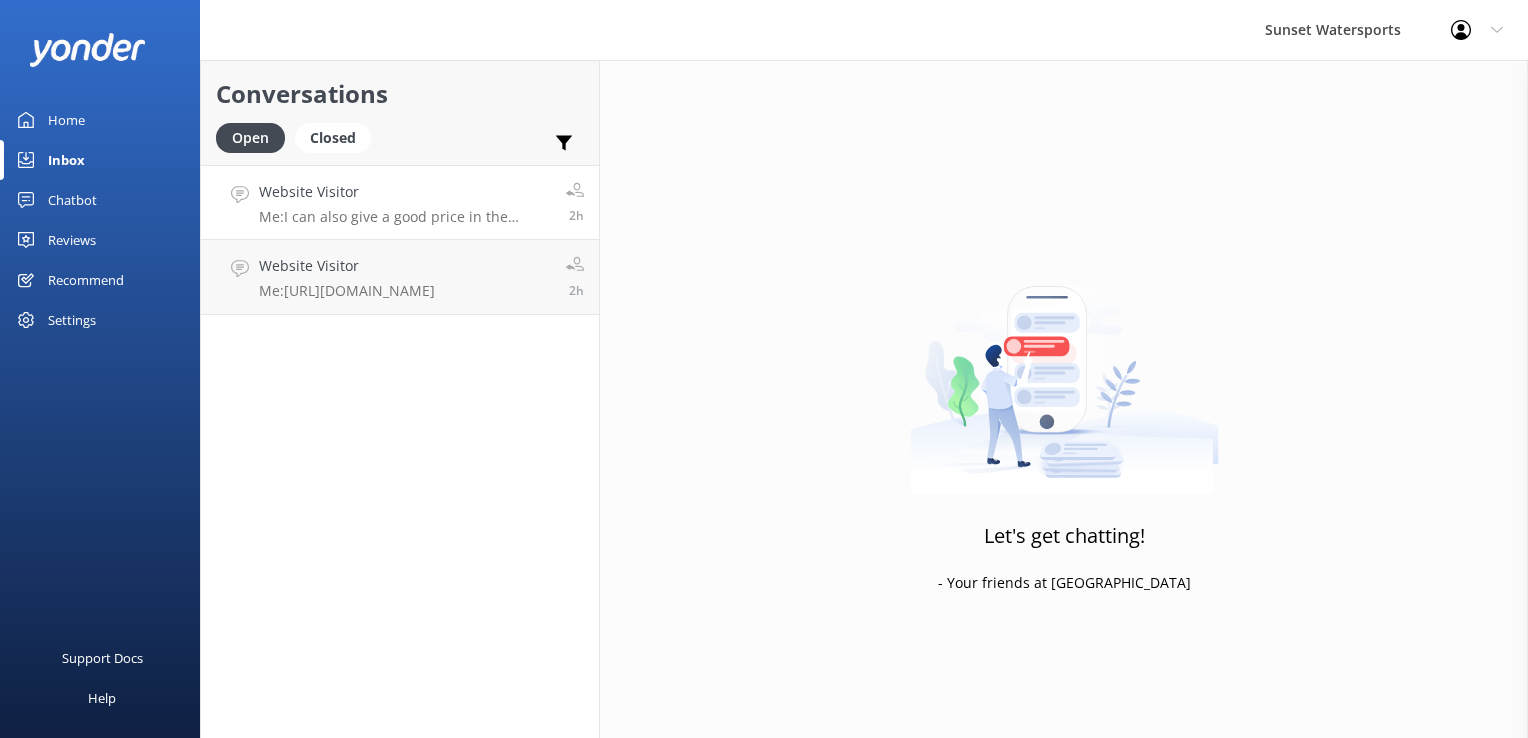 click on "Website Visitor" at bounding box center (405, 192) 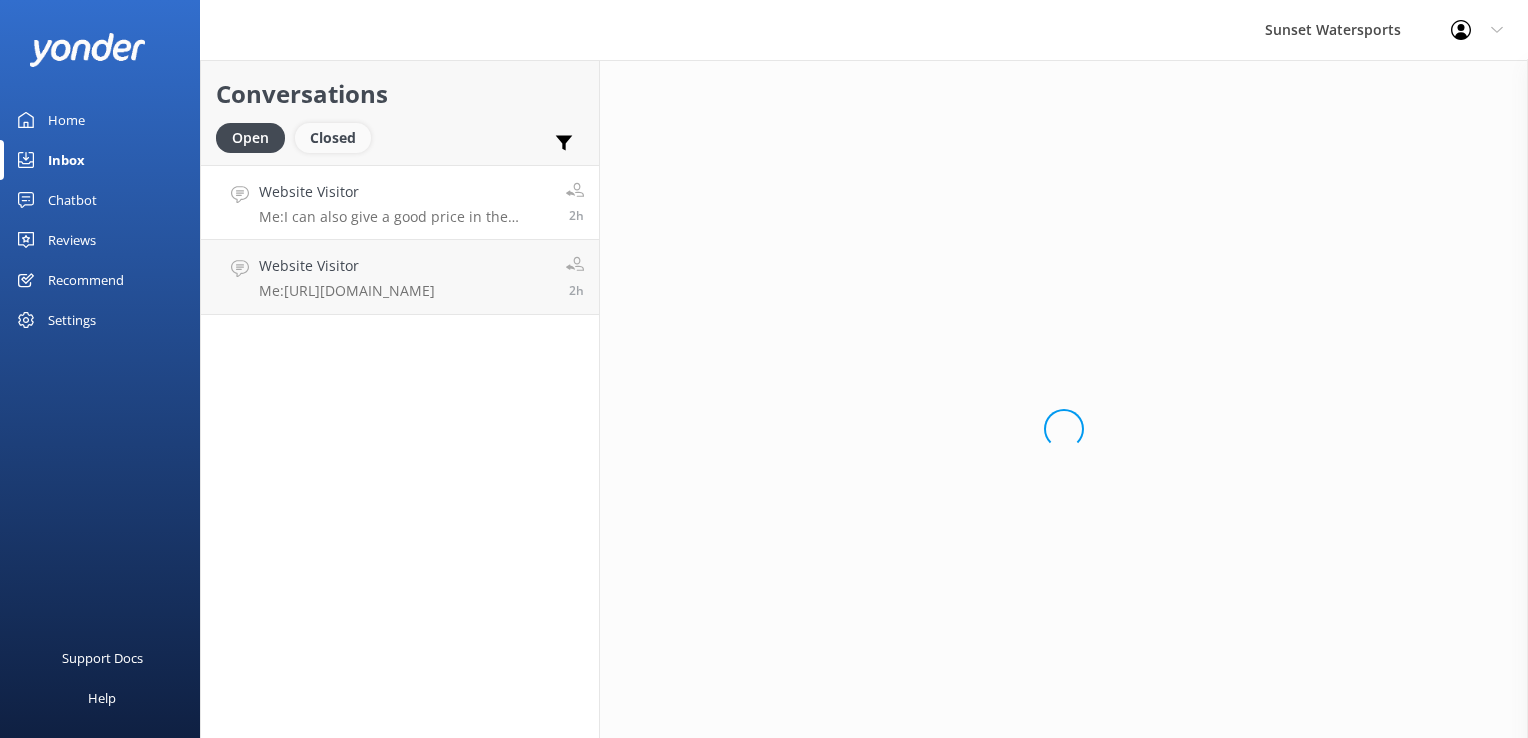 click on "Closed" at bounding box center (333, 138) 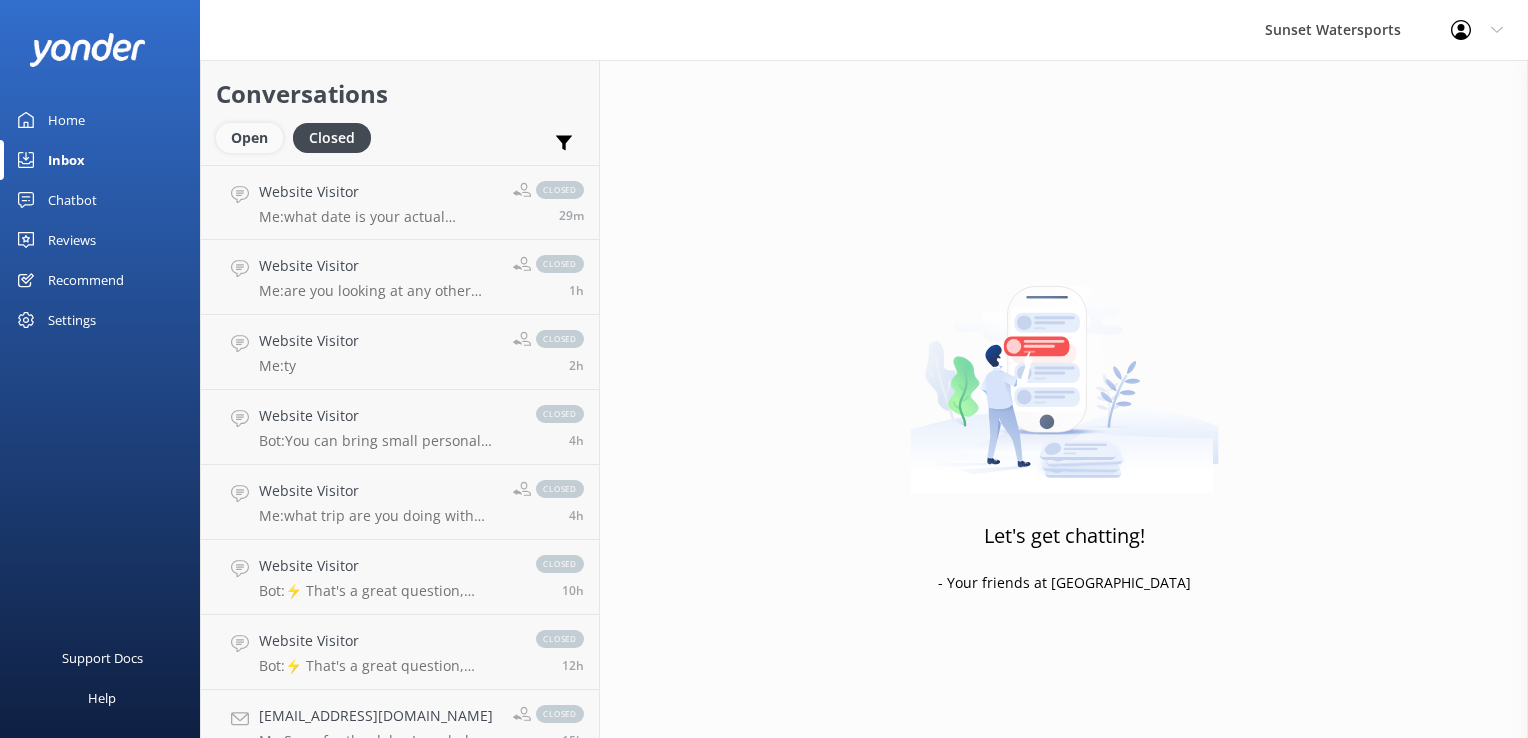 click on "Open" at bounding box center [249, 138] 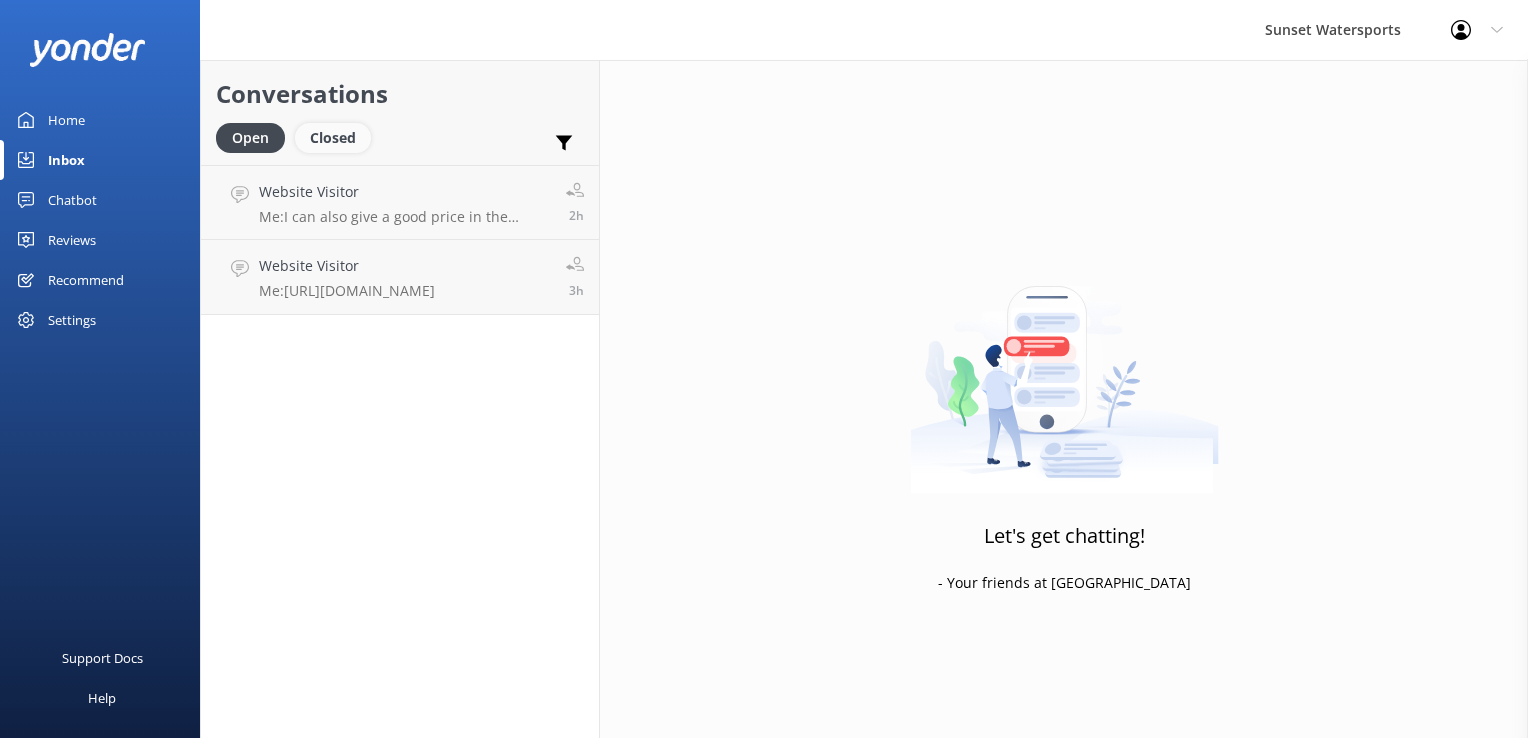 click on "Closed" at bounding box center [333, 138] 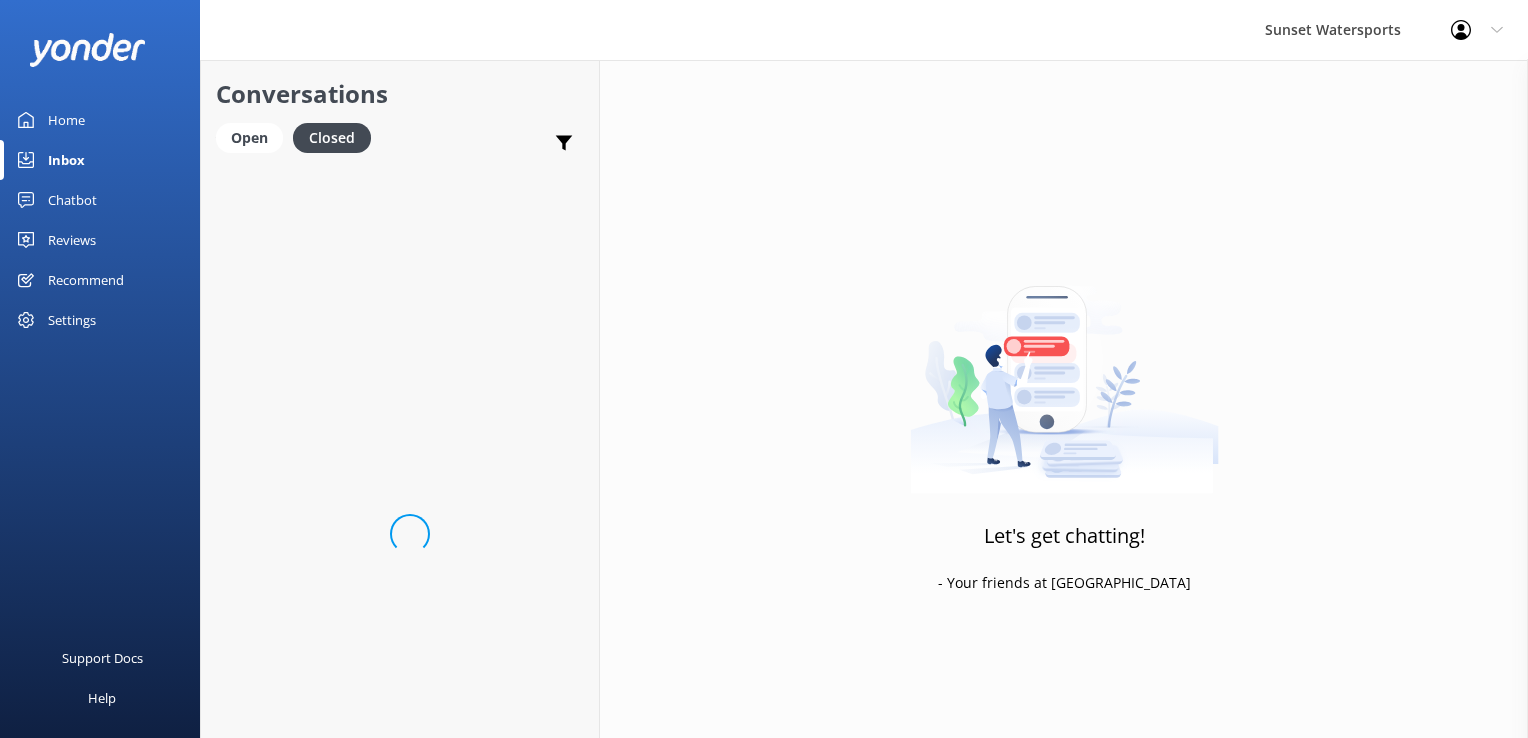 click on "Open" at bounding box center (254, 137) 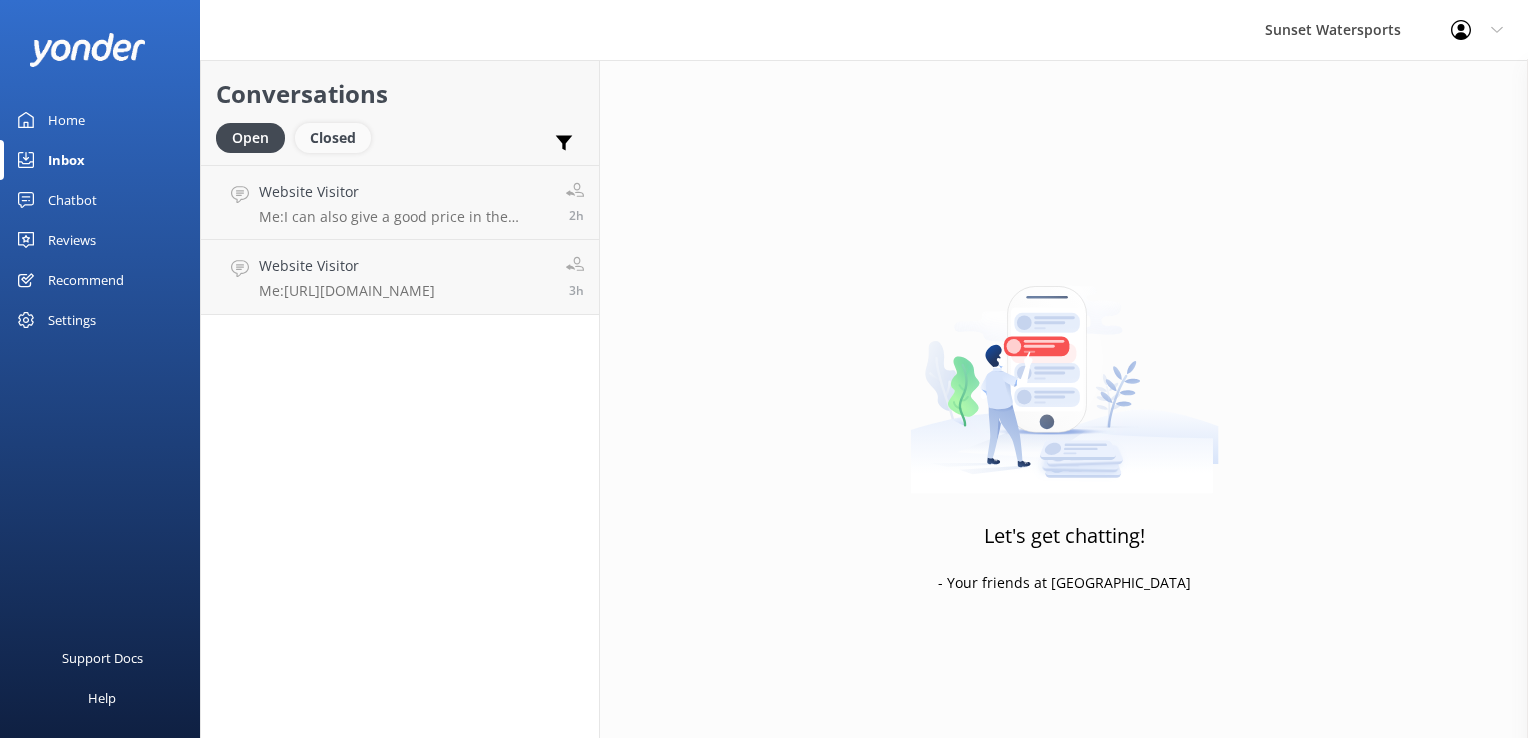 click on "Closed" at bounding box center (333, 138) 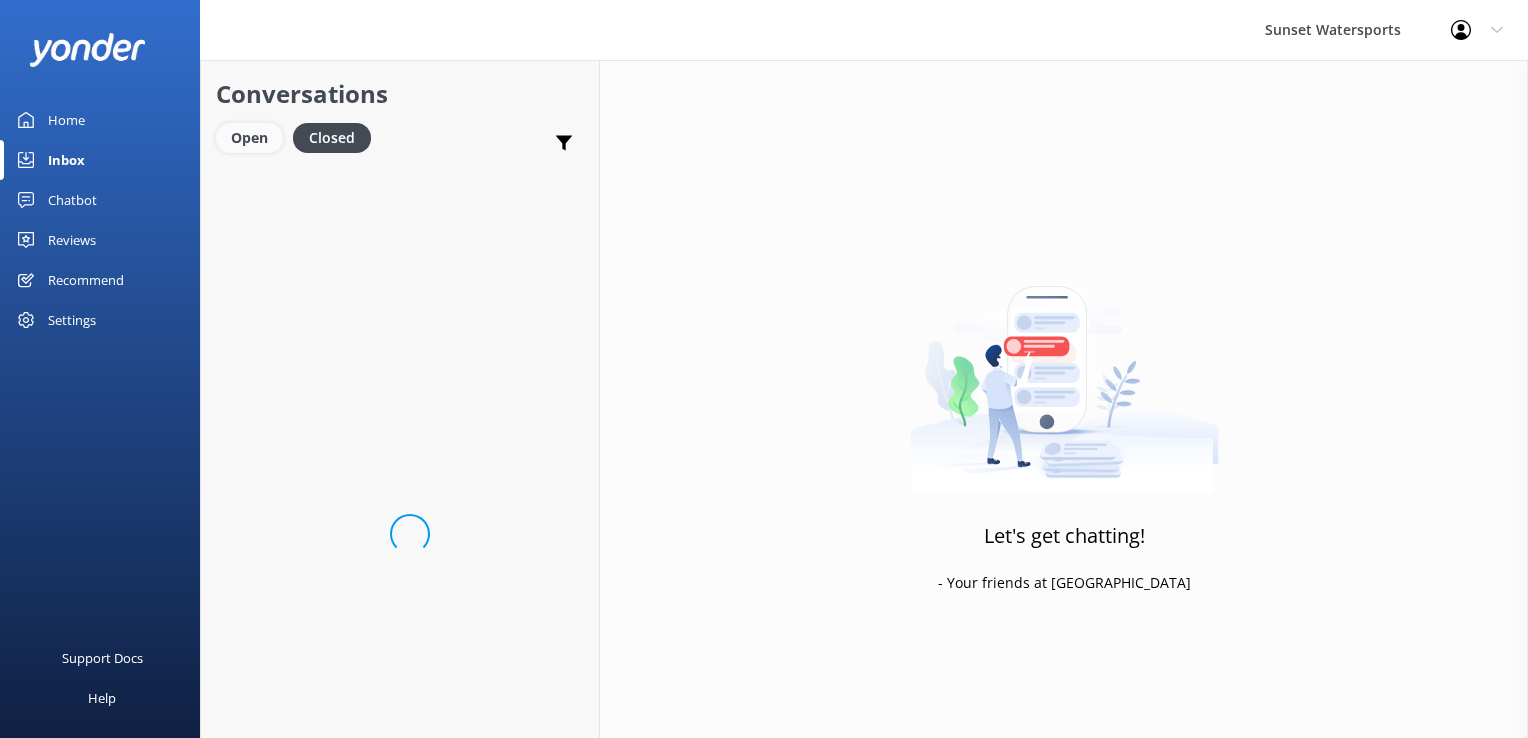 click on "Open" at bounding box center [249, 138] 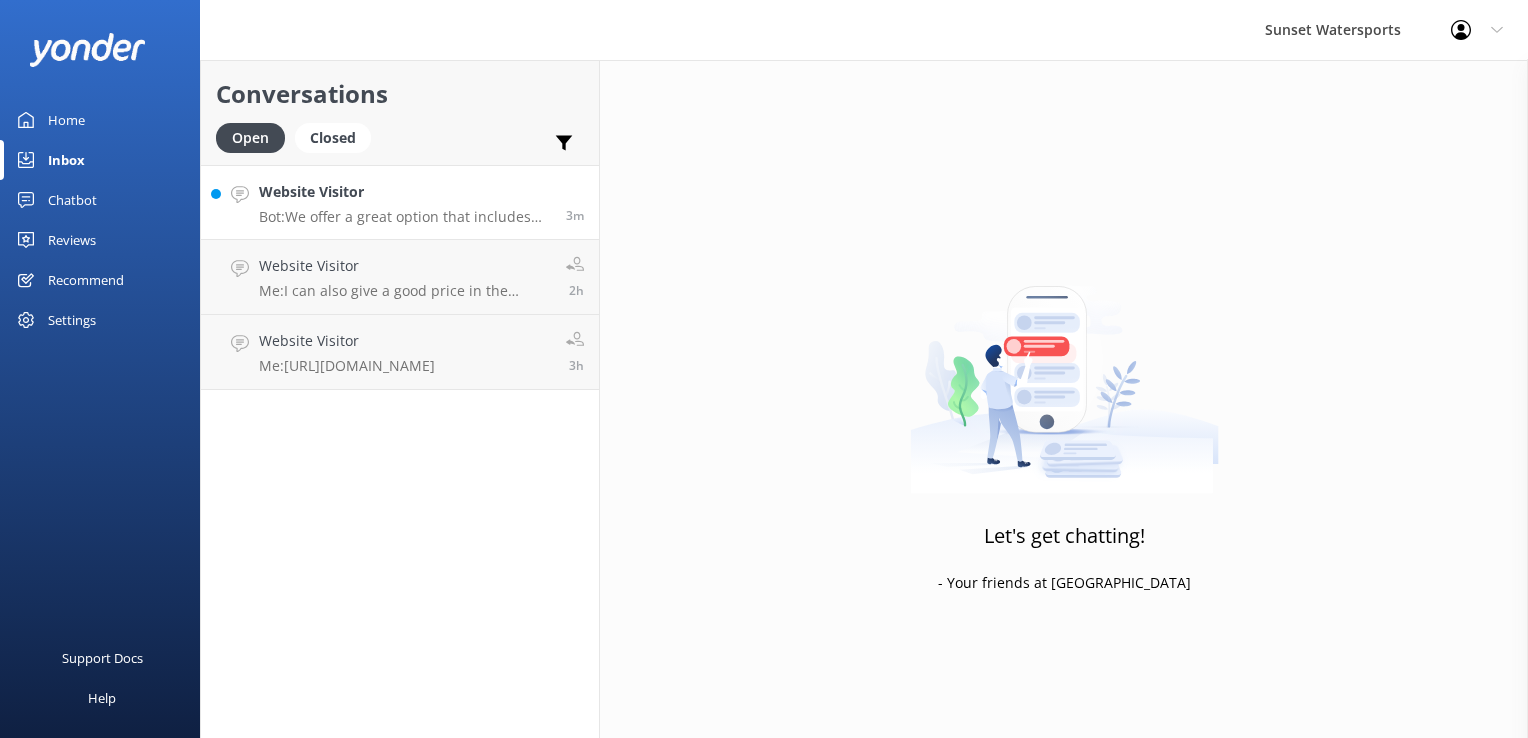 click on "Website Visitor Bot:  We offer a great option that includes snorkeling, sandbar time near Woman Key, and kayaking through mangroves. Check out our Sandbar & Kayak Eco Adventure here: [URL][DOMAIN_NAME]. It features a guided kayak tour, access to a remote sandbar, and a relaxing day out on the water with drinks, lunch, and all the gear you’ll need. 3m" at bounding box center (400, 202) 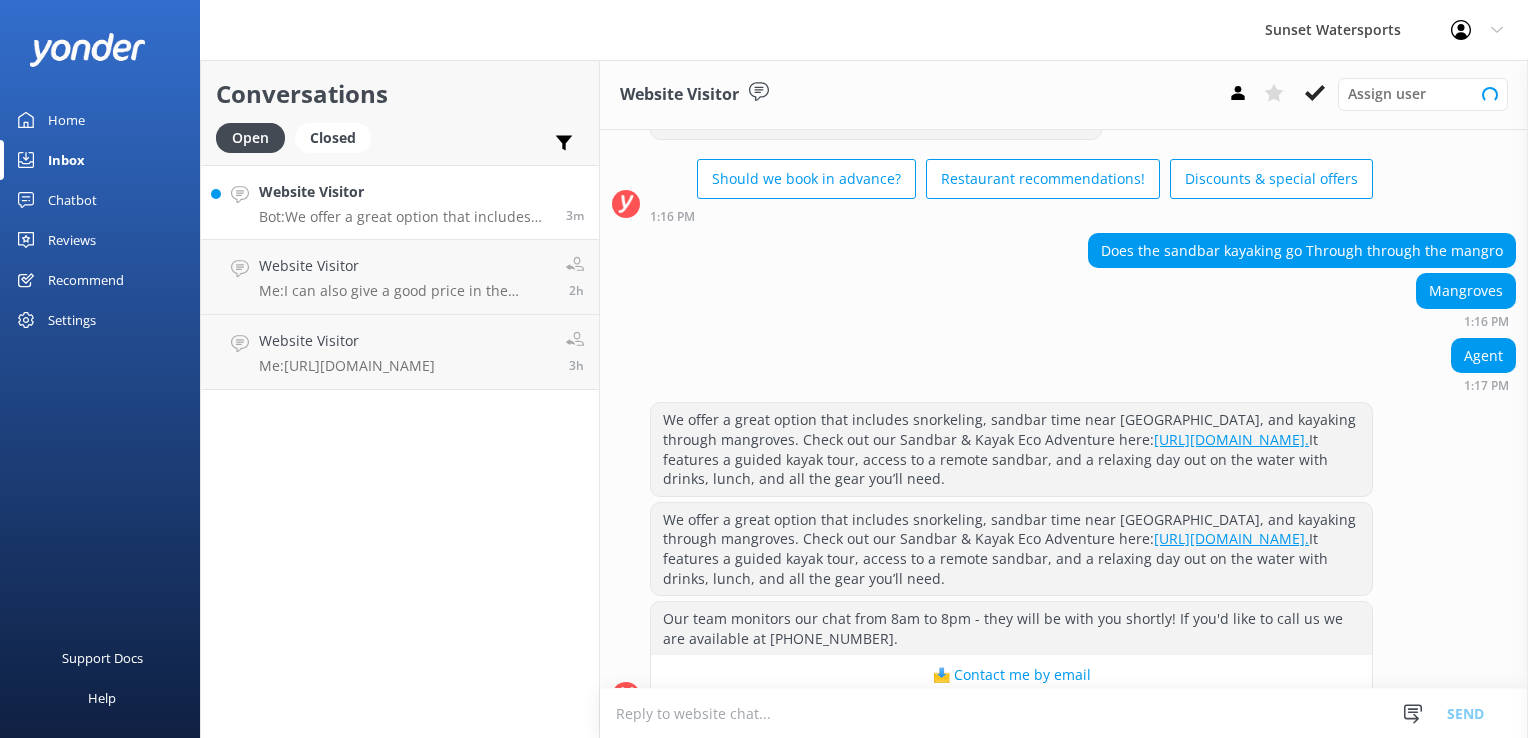scroll, scrollTop: 150, scrollLeft: 0, axis: vertical 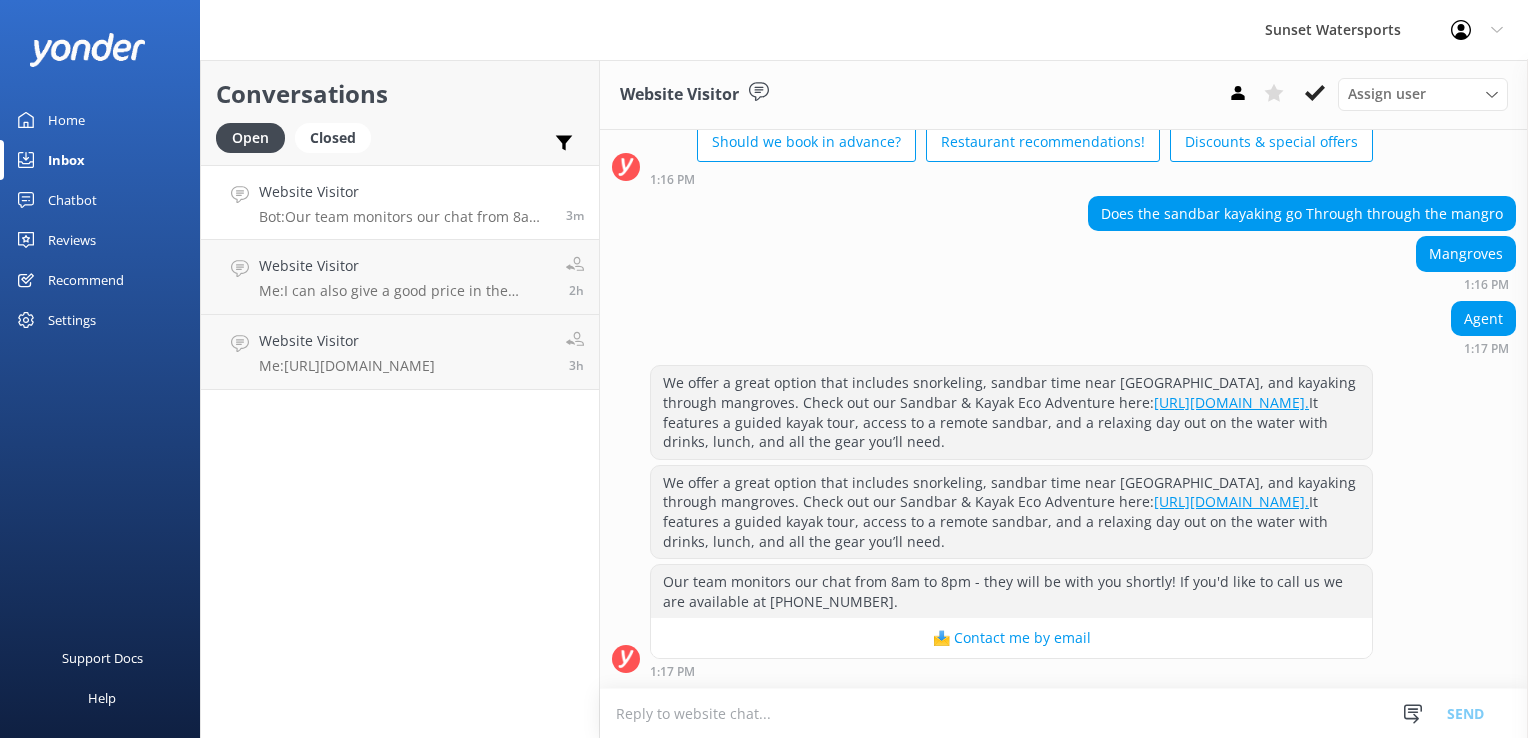 click at bounding box center (1064, 713) 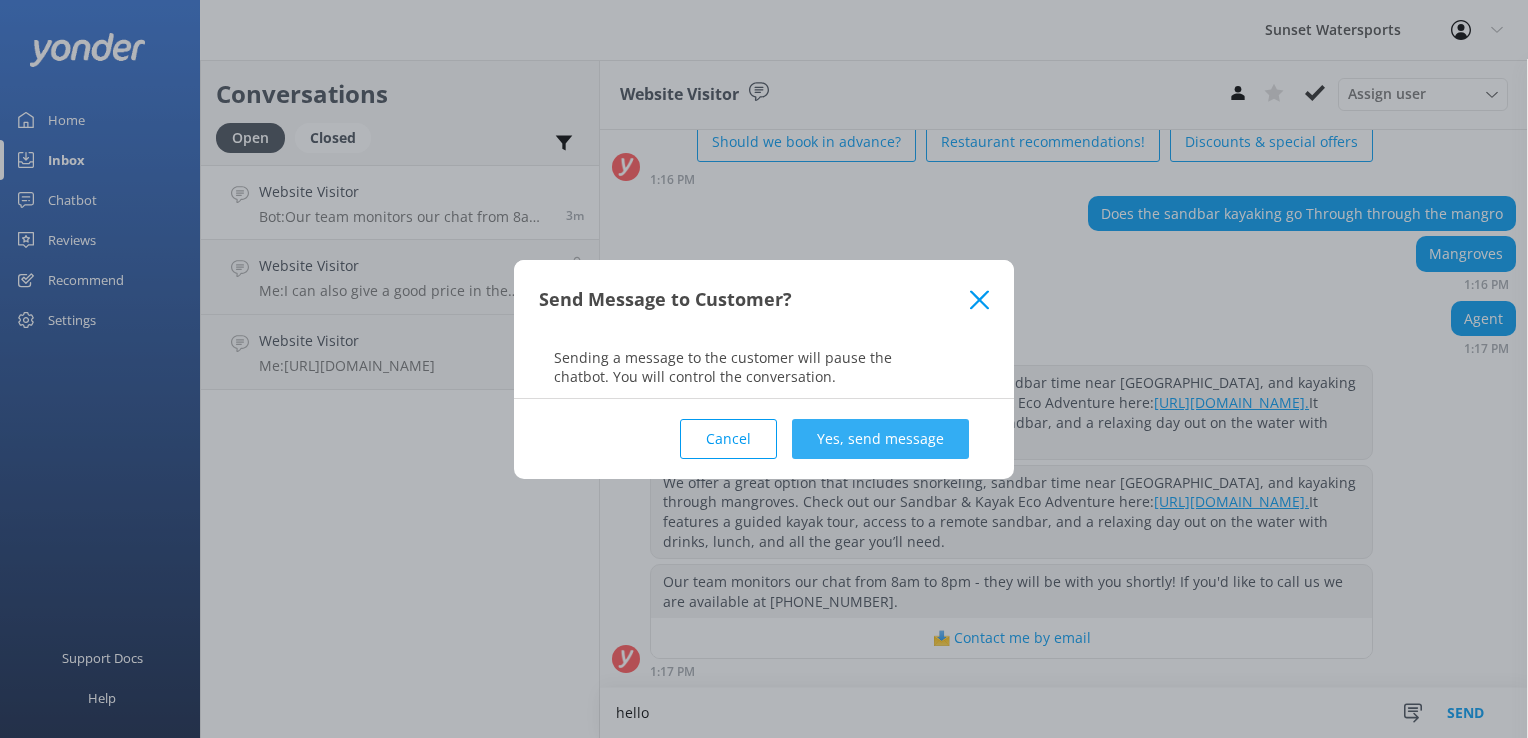 type on "hello" 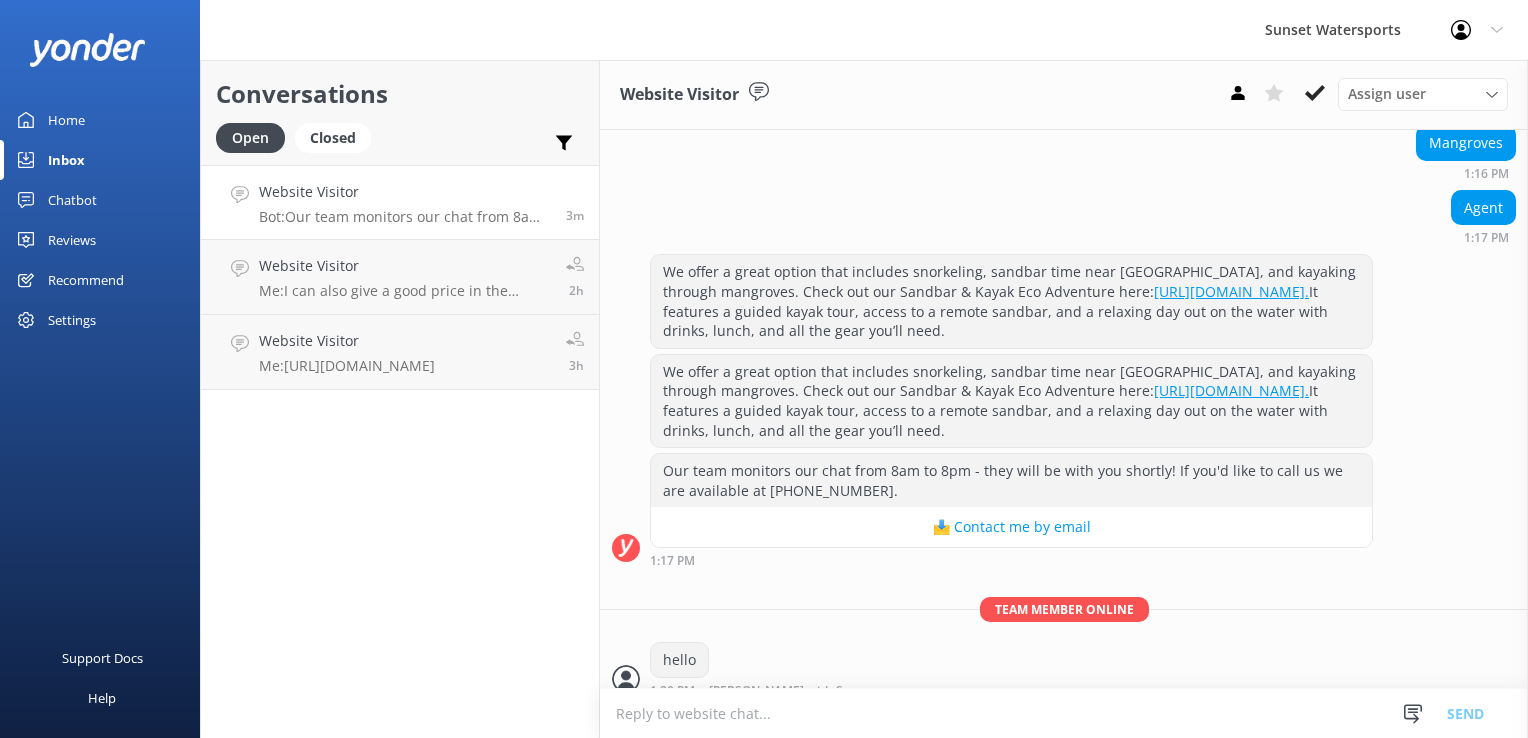 scroll, scrollTop: 280, scrollLeft: 0, axis: vertical 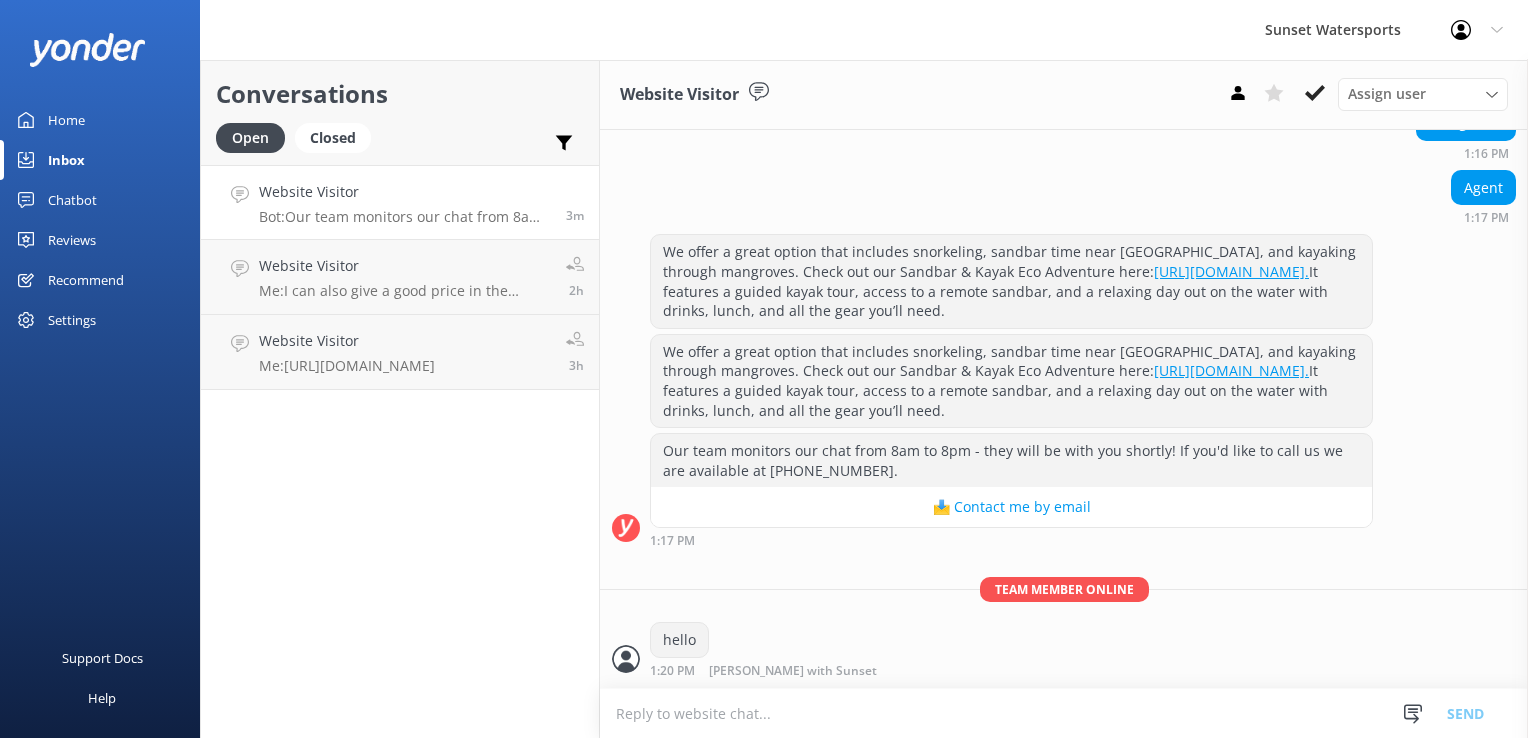 click at bounding box center [1064, 713] 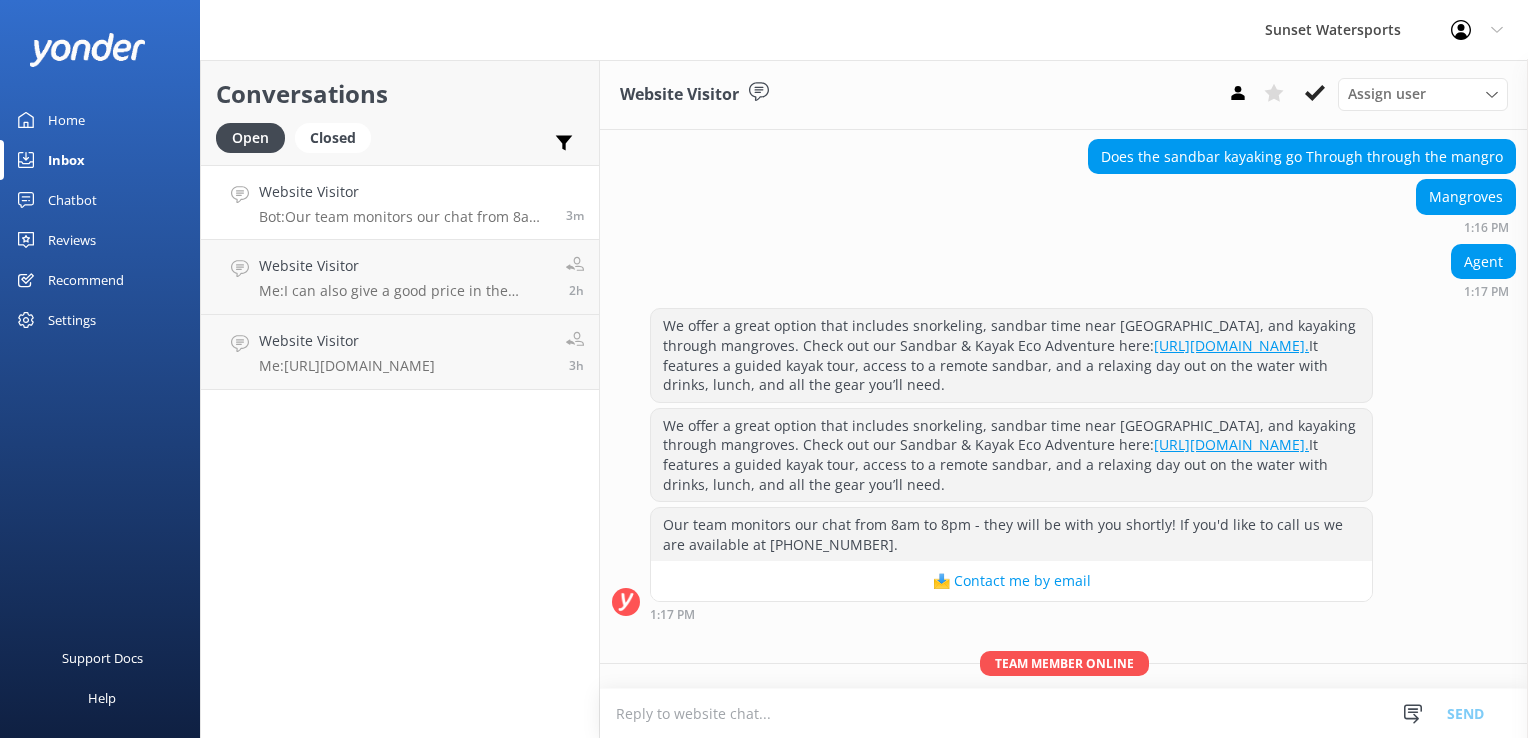 scroll, scrollTop: 280, scrollLeft: 0, axis: vertical 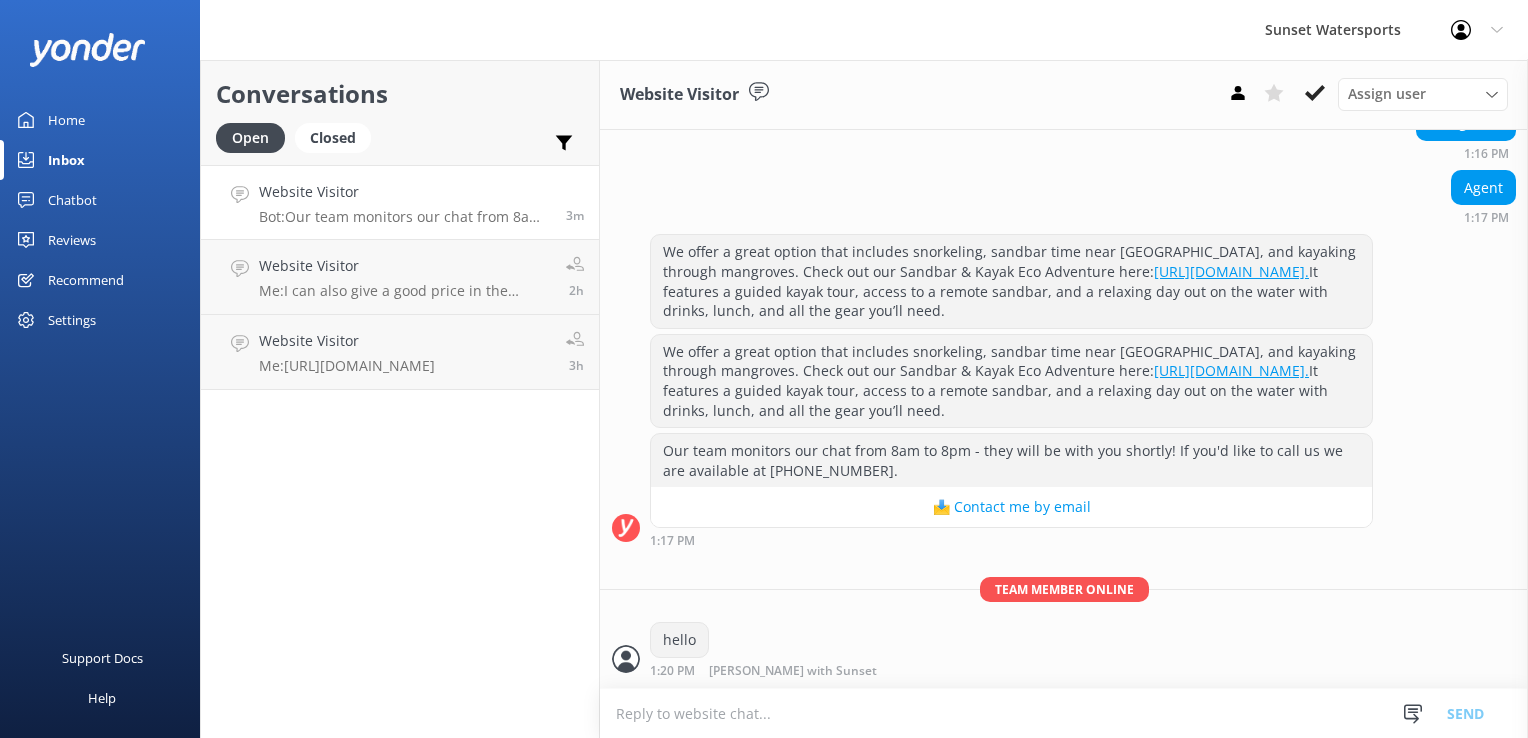 click at bounding box center [1064, 713] 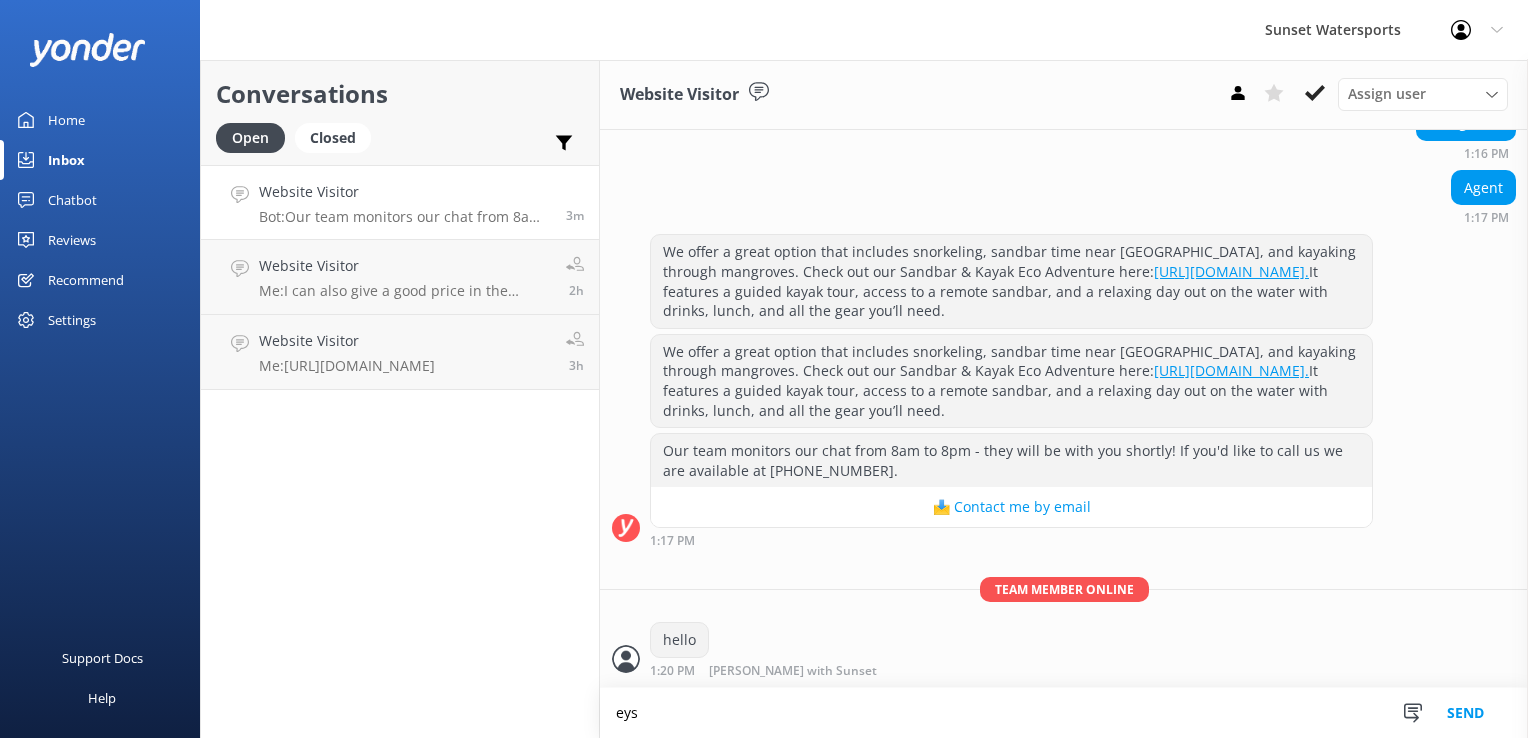 type on "eys" 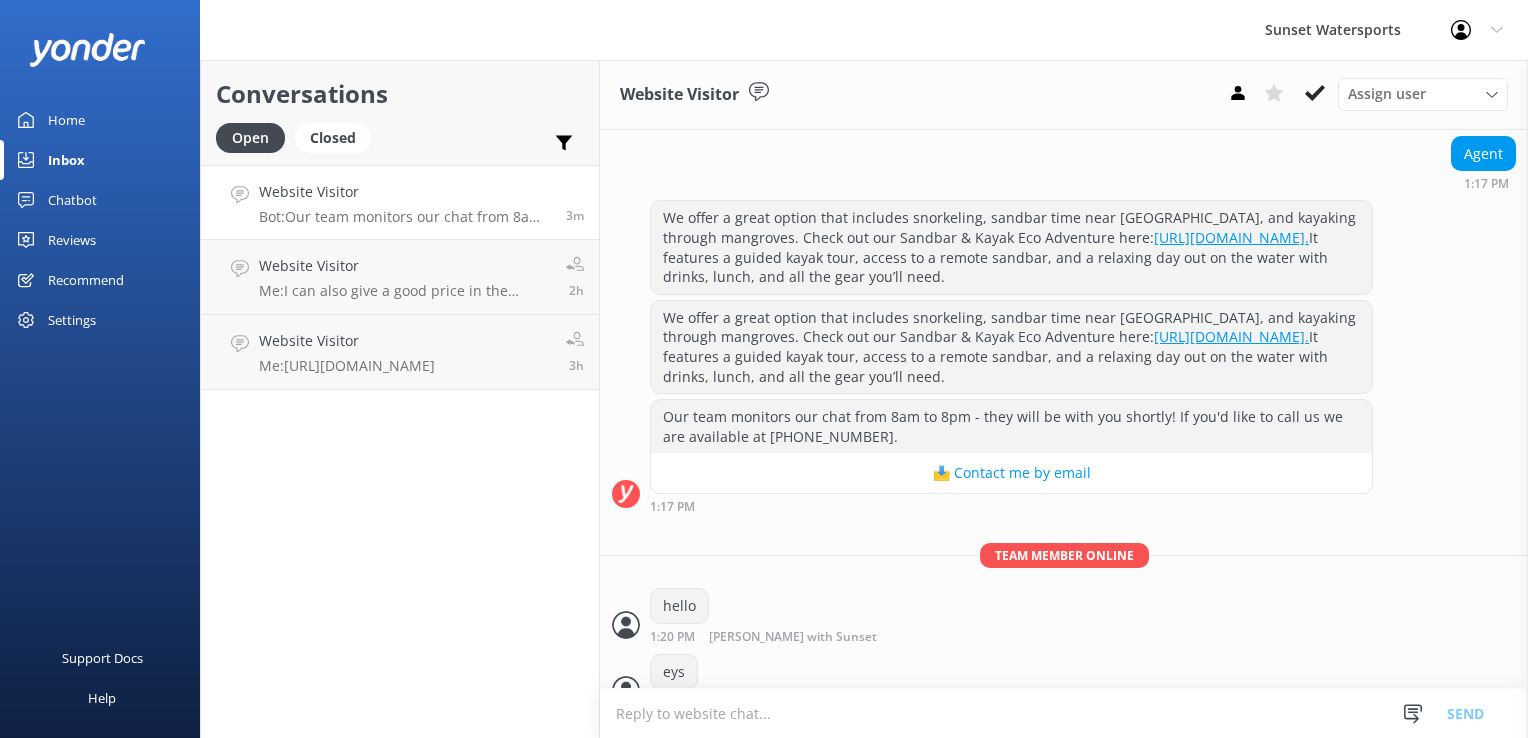 scroll, scrollTop: 346, scrollLeft: 0, axis: vertical 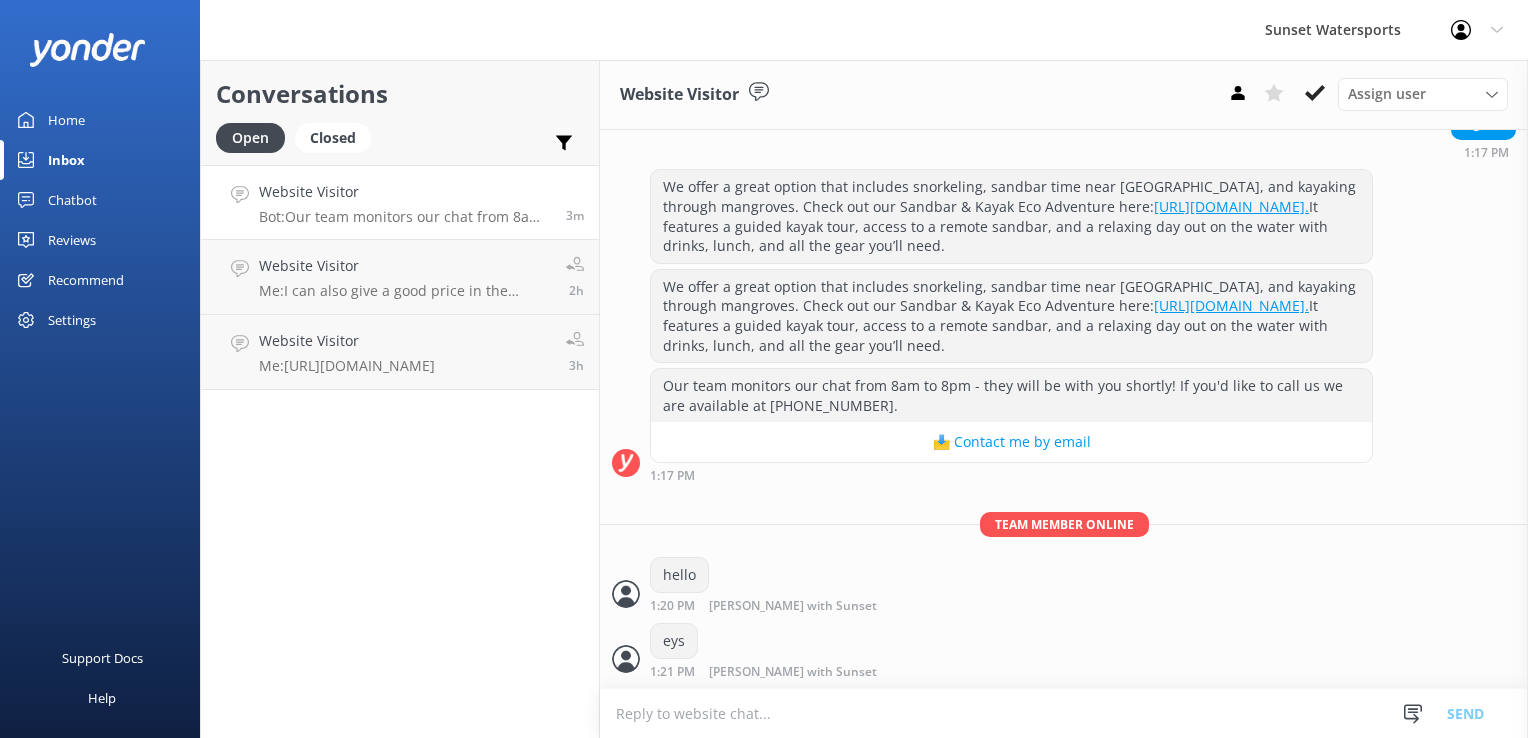 click at bounding box center (1064, 713) 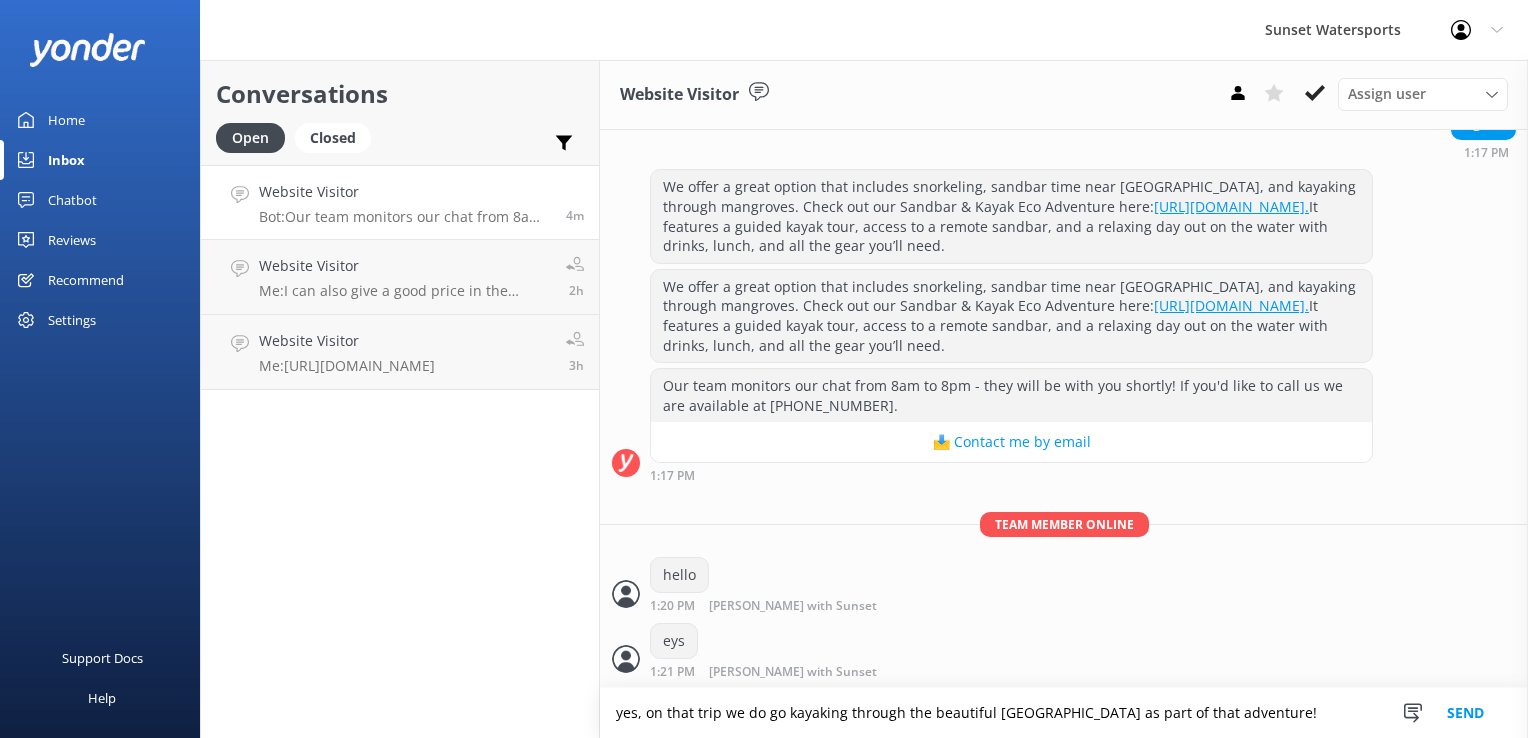 type on "yes, on that trip we do go kayaking through the beautiful [GEOGRAPHIC_DATA] as part of that adventure!" 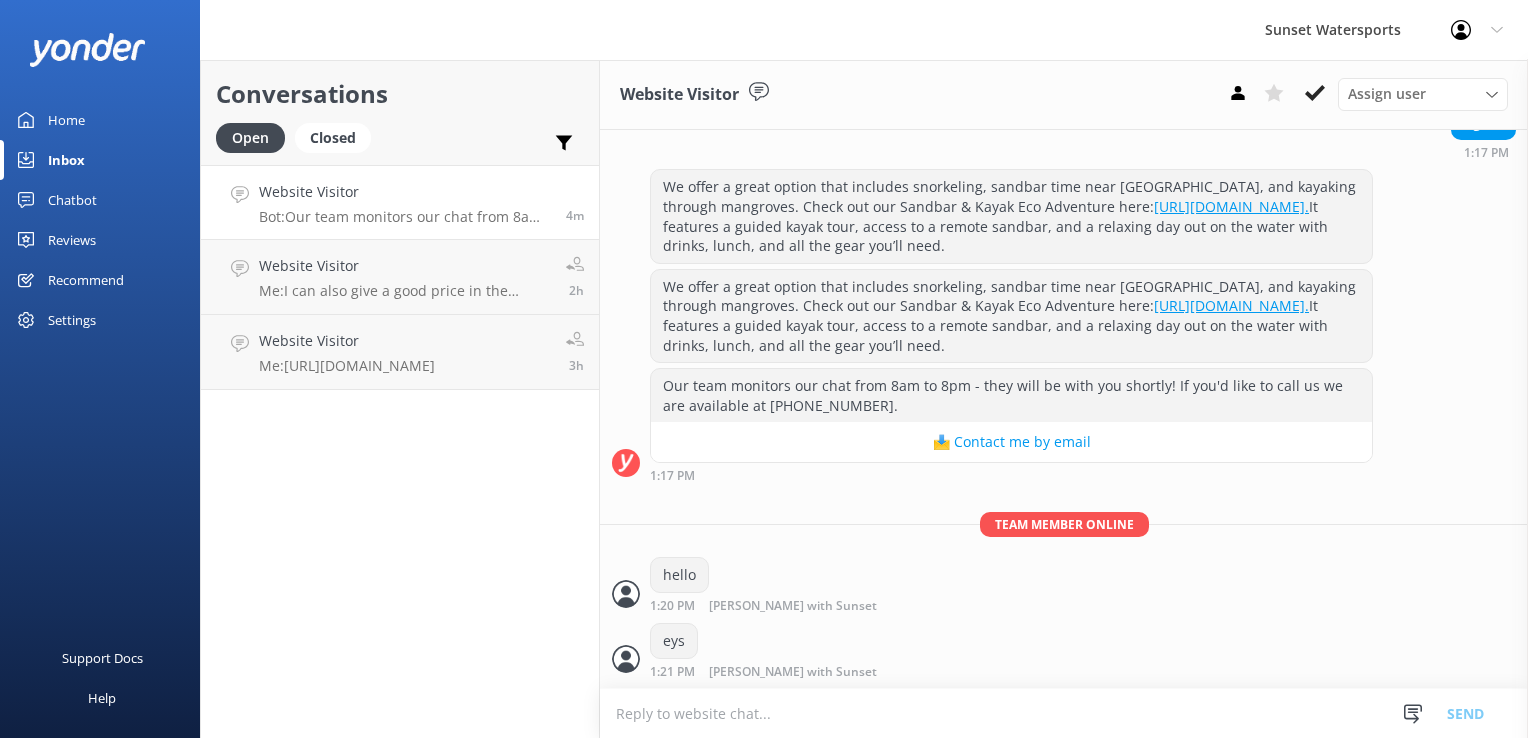 click at bounding box center (1064, 713) 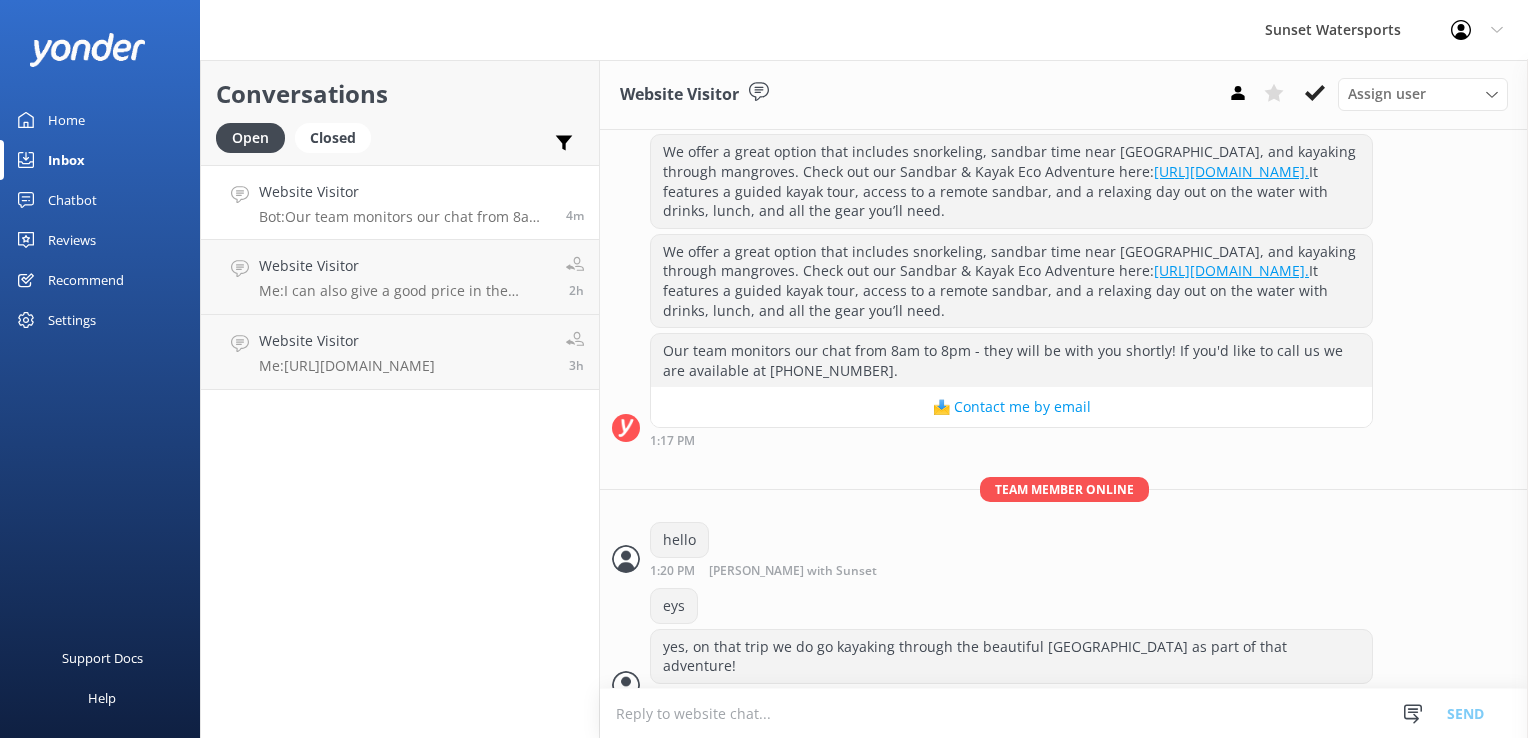 scroll, scrollTop: 386, scrollLeft: 0, axis: vertical 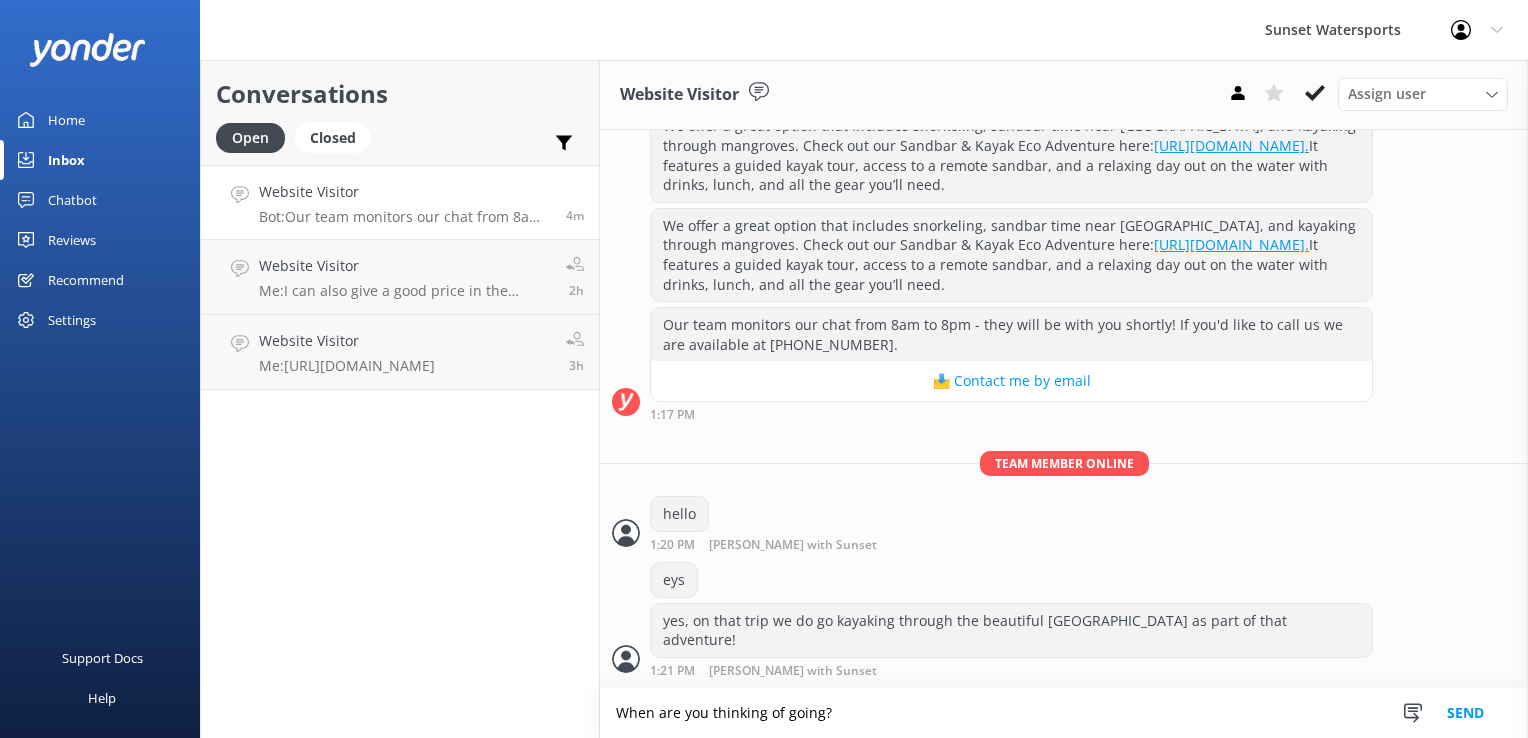 type on "When are you thinking of going?" 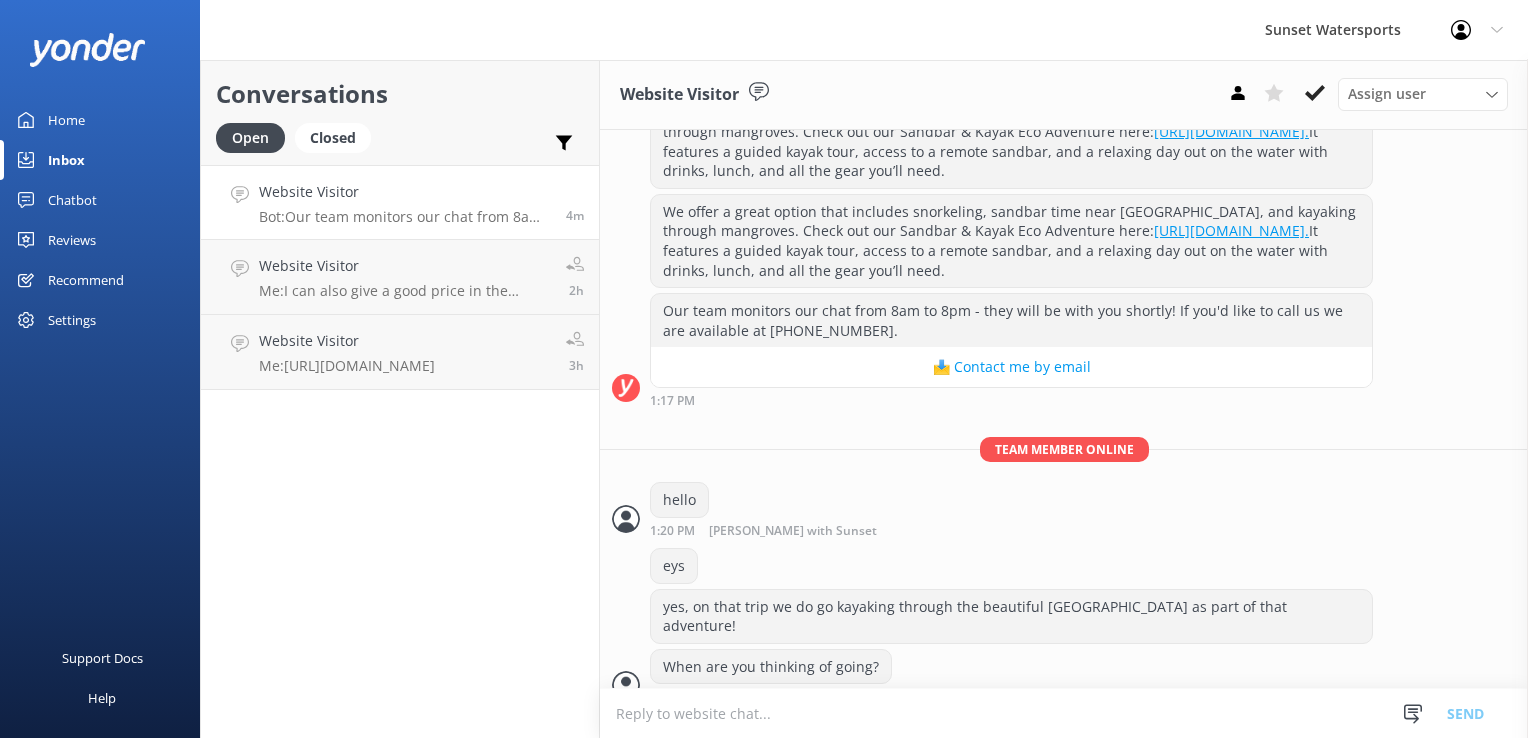 scroll, scrollTop: 426, scrollLeft: 0, axis: vertical 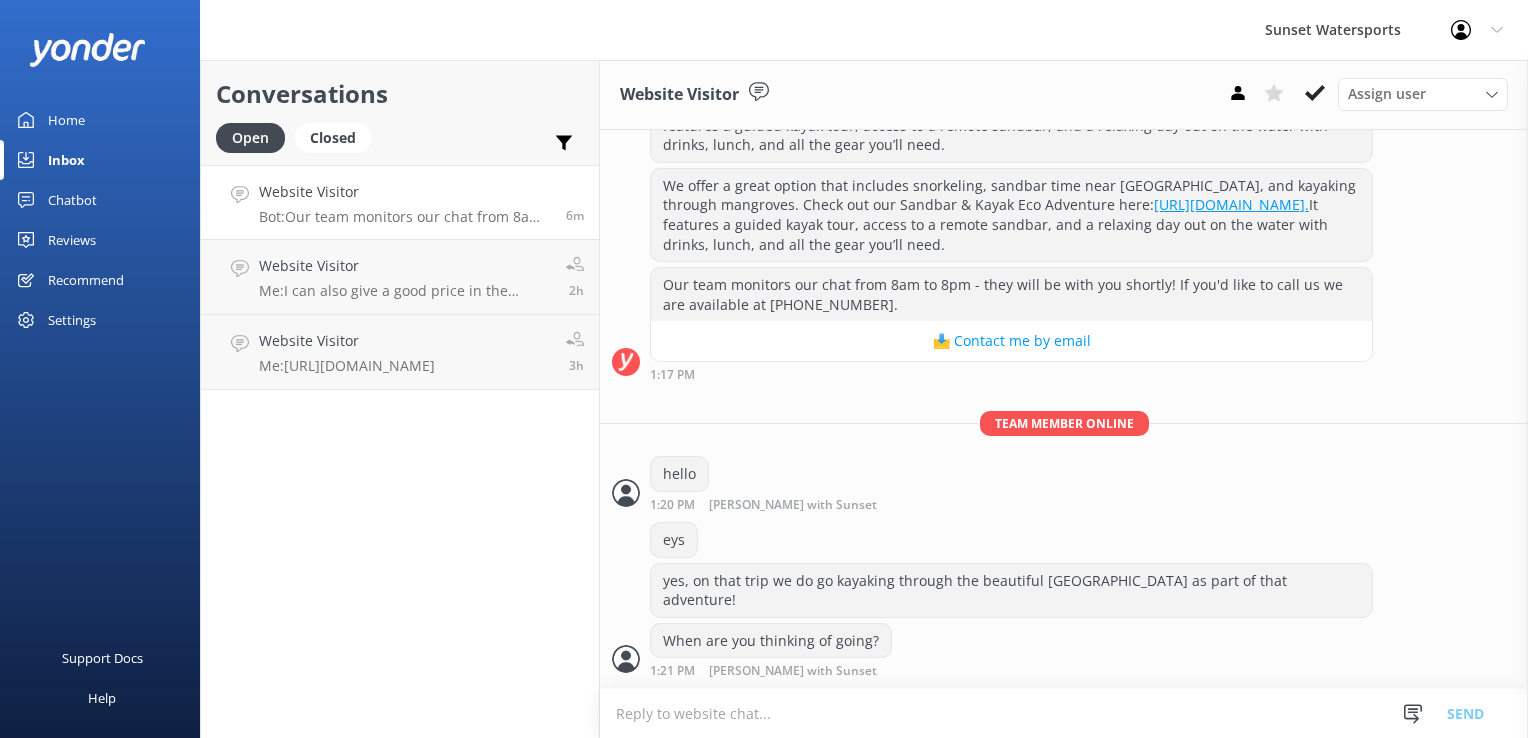 click at bounding box center [1064, 713] 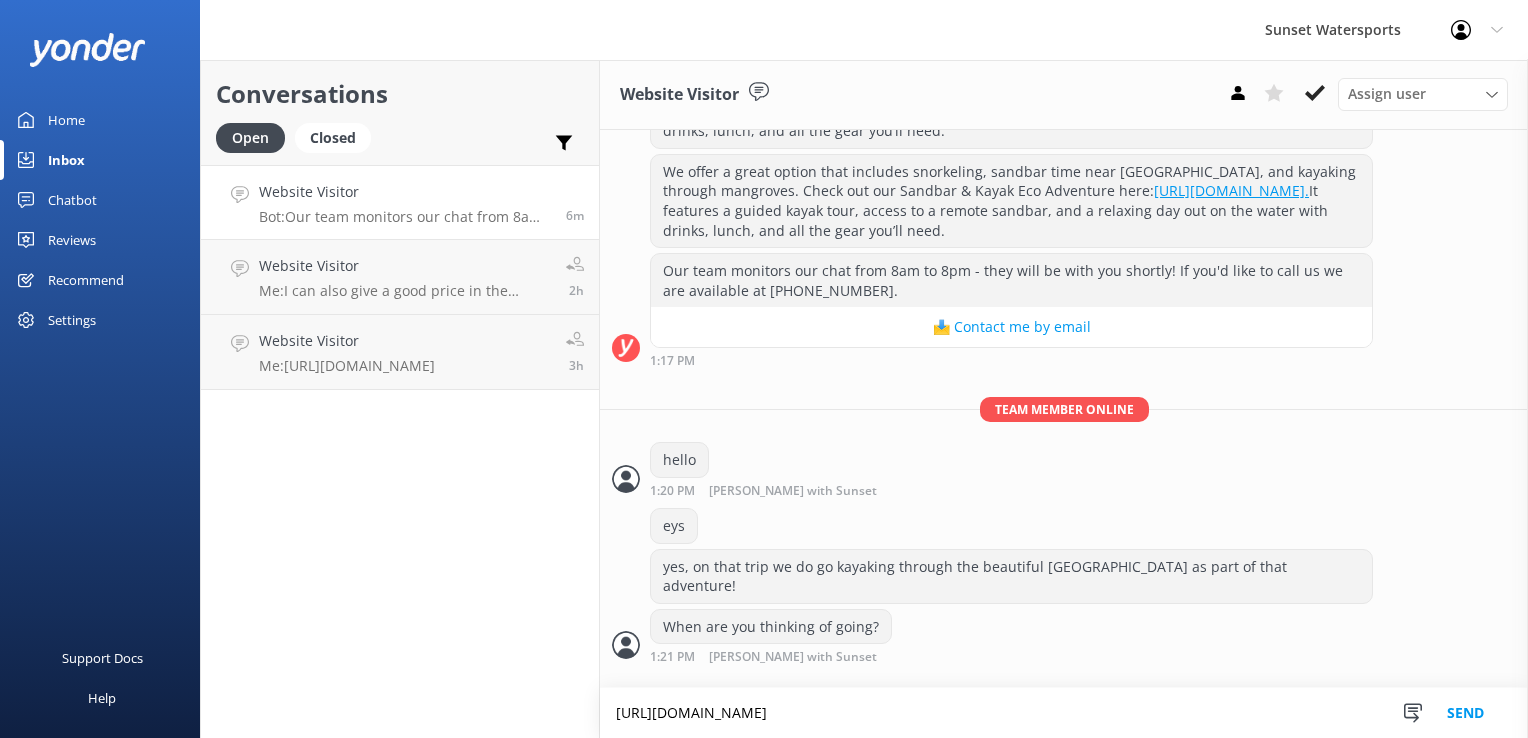 scroll, scrollTop: 446, scrollLeft: 0, axis: vertical 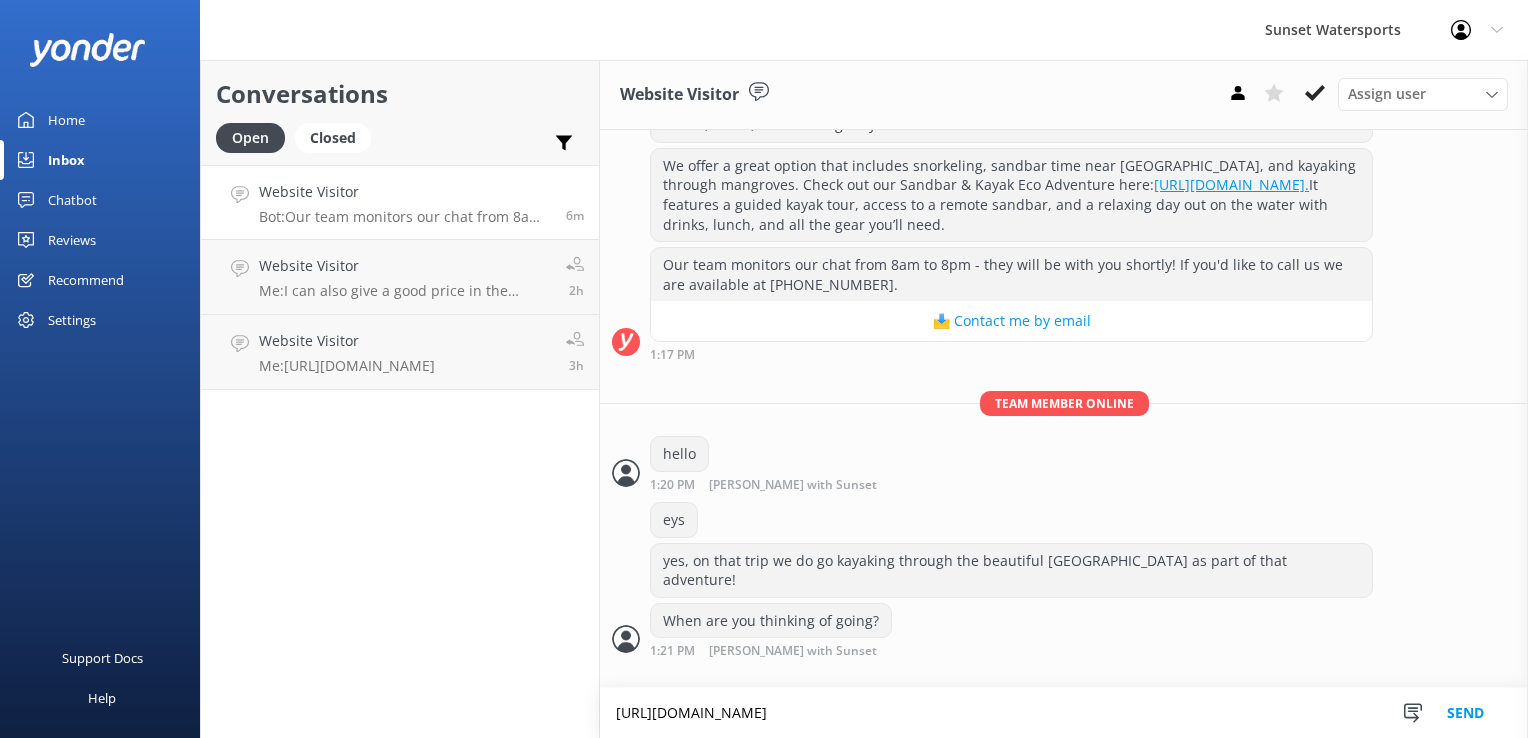 type on "[URL][DOMAIN_NAME]" 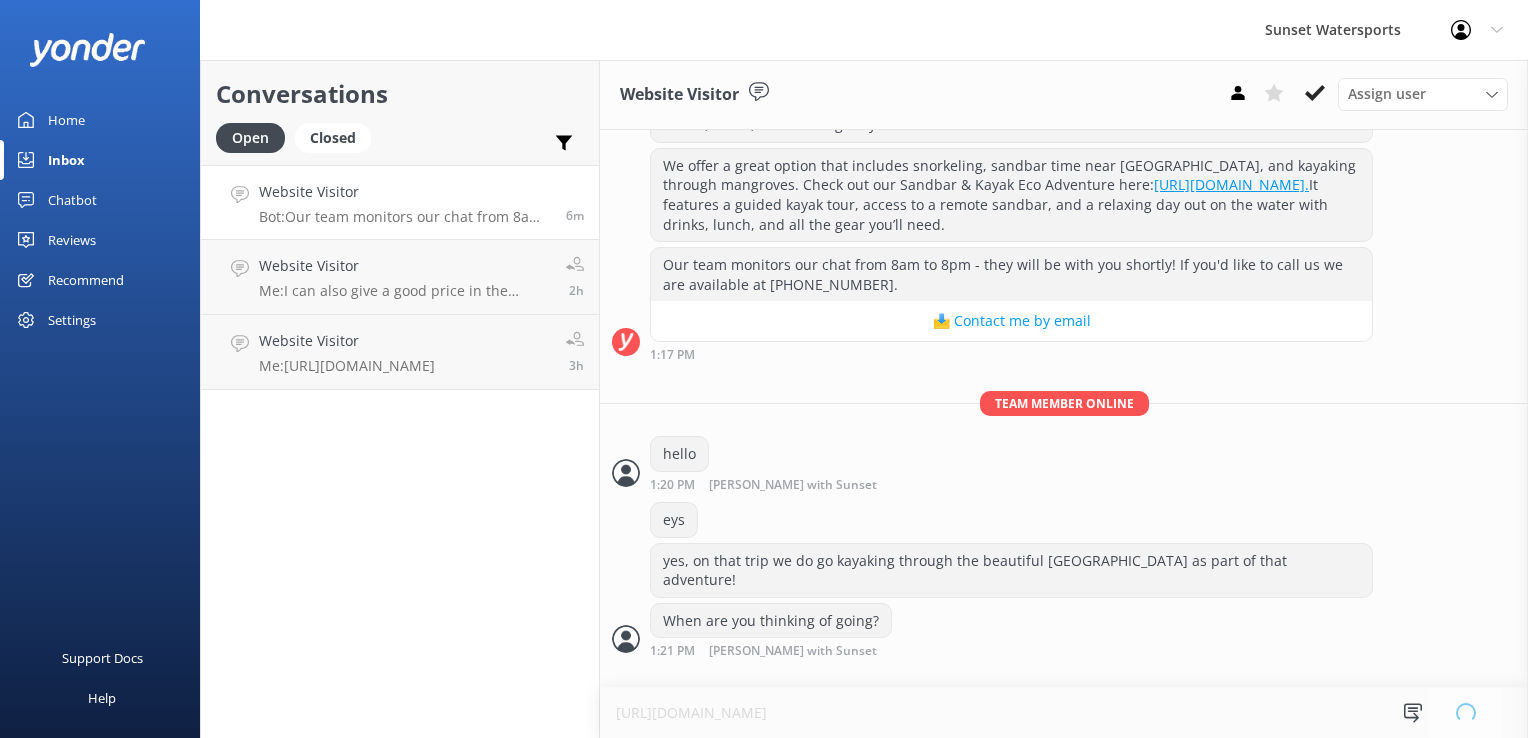 type 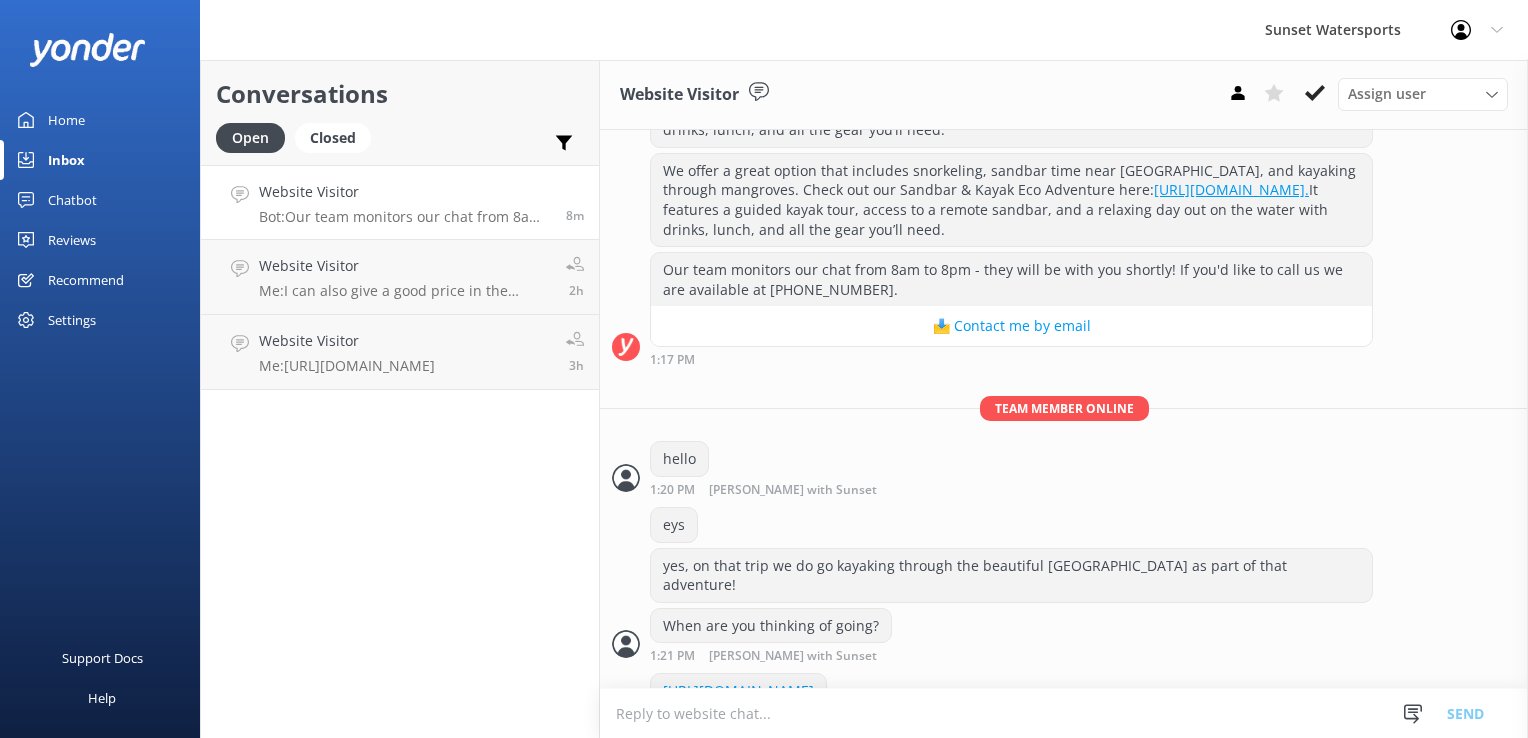 scroll, scrollTop: 510, scrollLeft: 0, axis: vertical 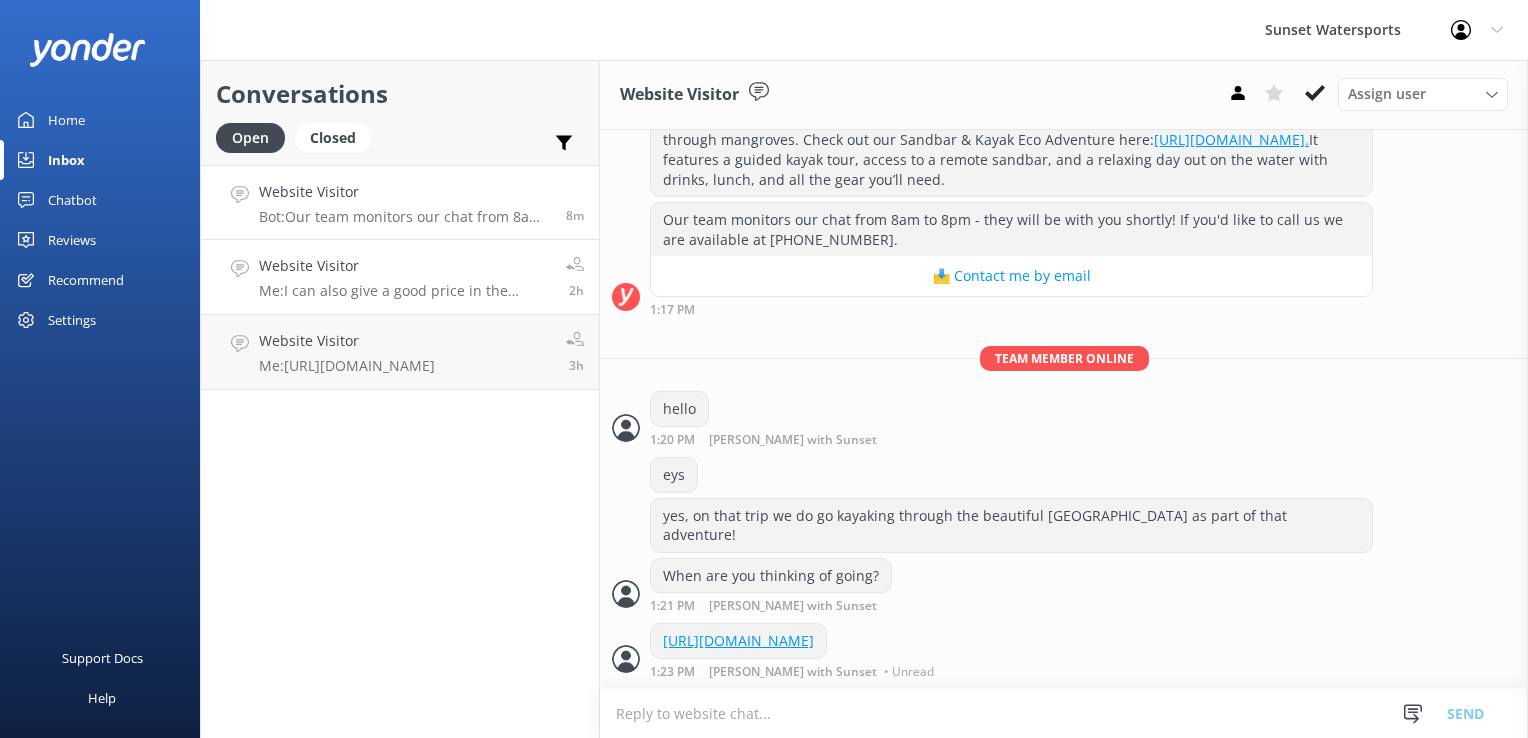 click on "Me:  I can also give a good price in the afternoon" at bounding box center (405, 291) 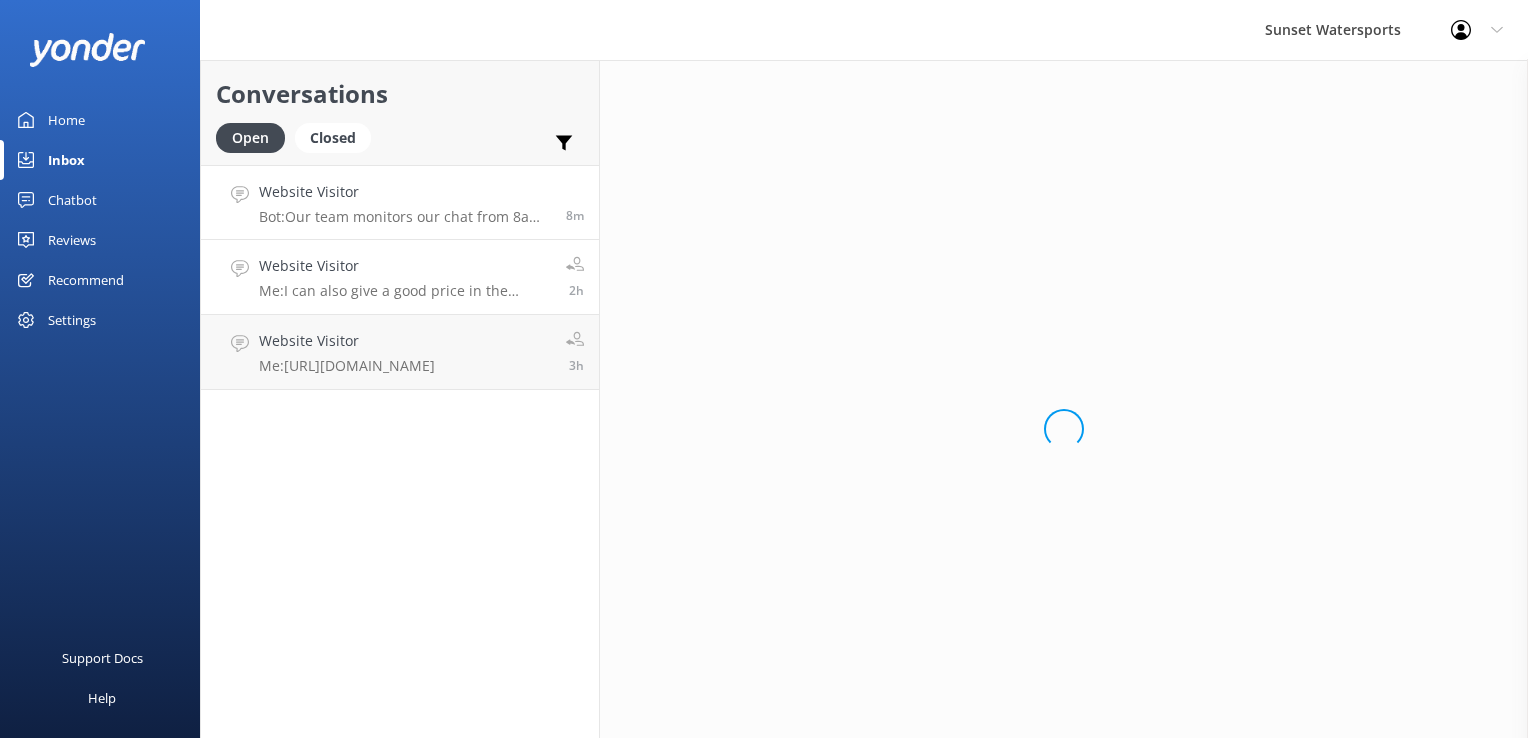 click on "Bot:  Our team monitors our chat from 8am to 8pm - they will be with you shortly! If you'd like to call us we are available at [PHONE_NUMBER]." at bounding box center [405, 217] 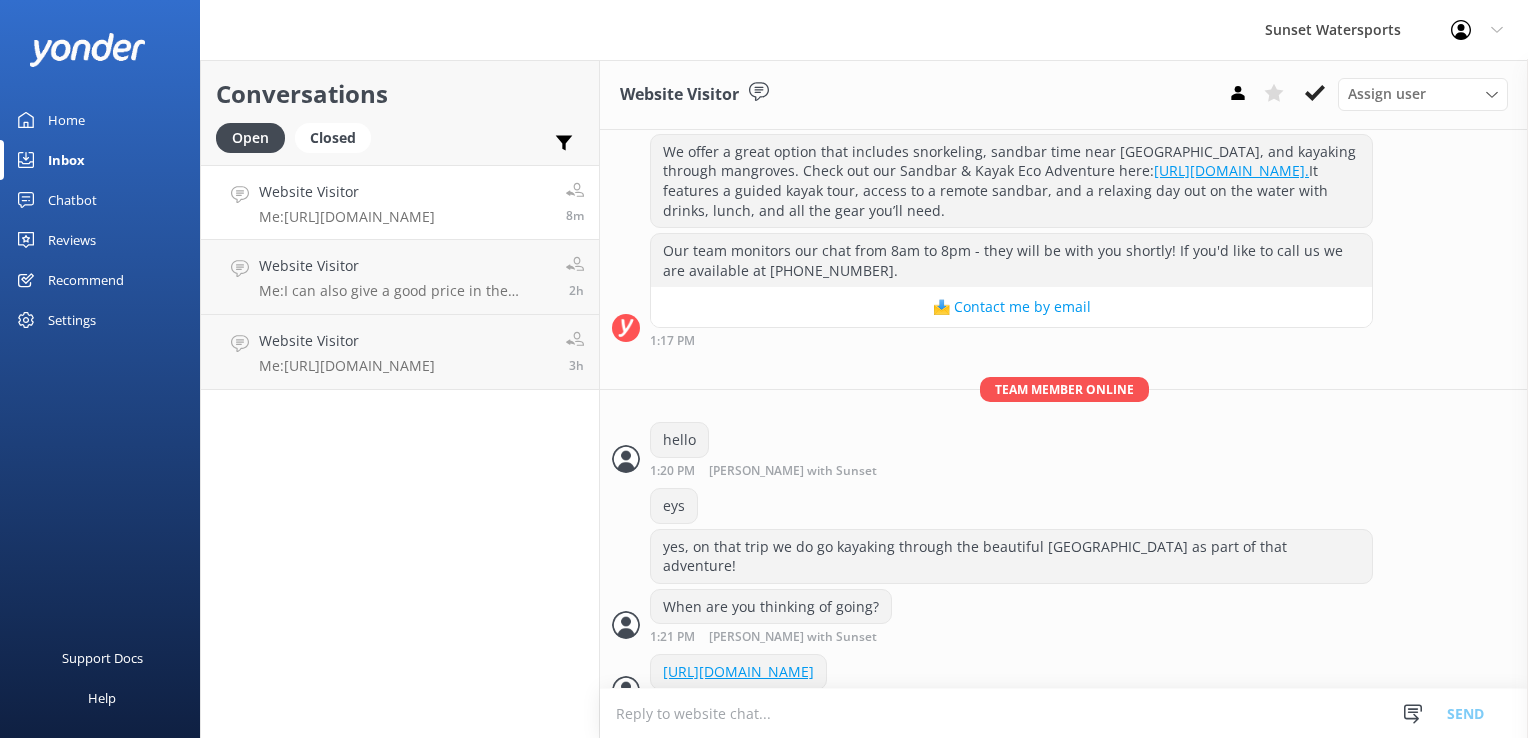 scroll, scrollTop: 510, scrollLeft: 0, axis: vertical 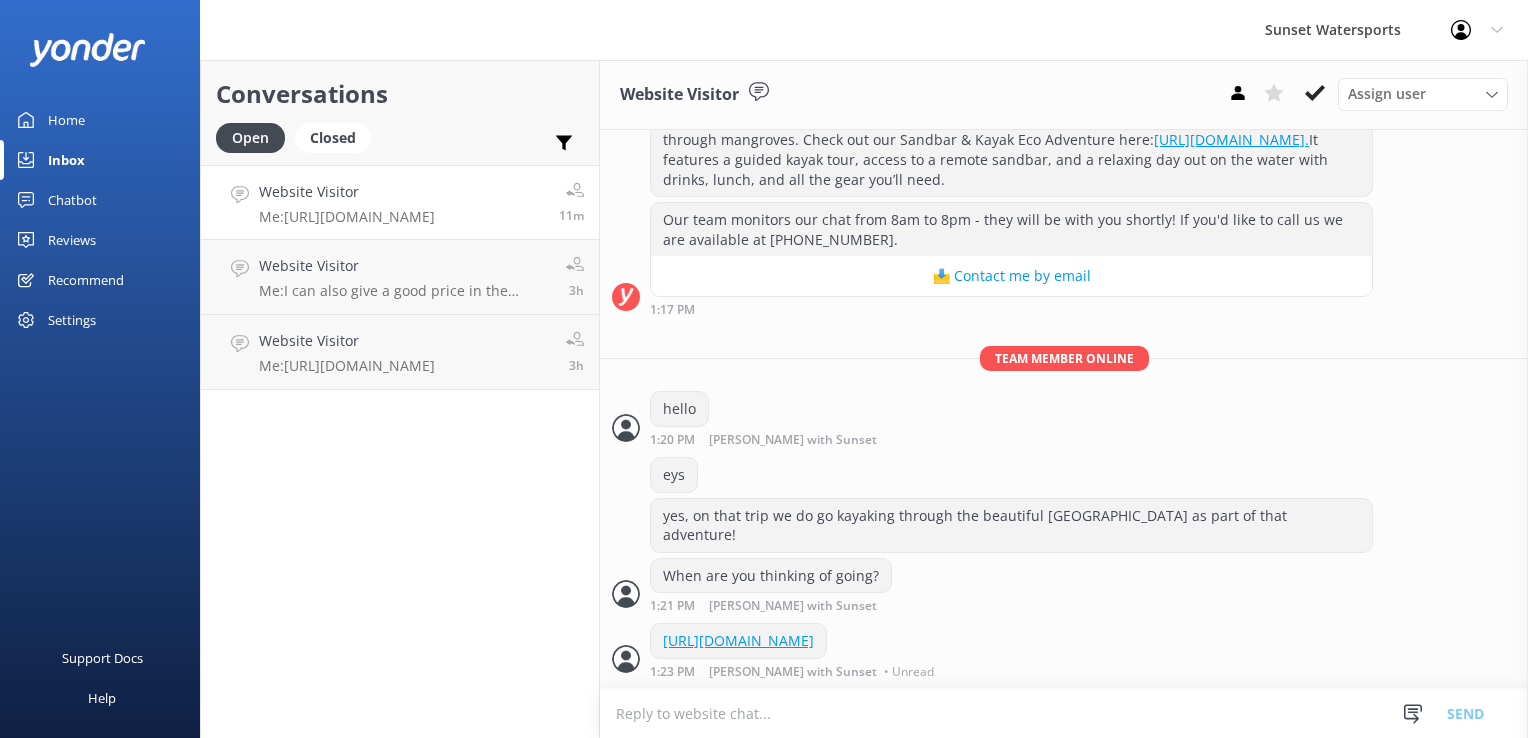 click on "Conversations Open Closed Important Assigned to me Unassigned Website Visitor Me:  [URL][DOMAIN_NAME] 11m Website Visitor Me:  I can also give a good price in the afternoon 3h Website Visitor Me:  [URL][DOMAIN_NAME] 3h" at bounding box center [400, 399] 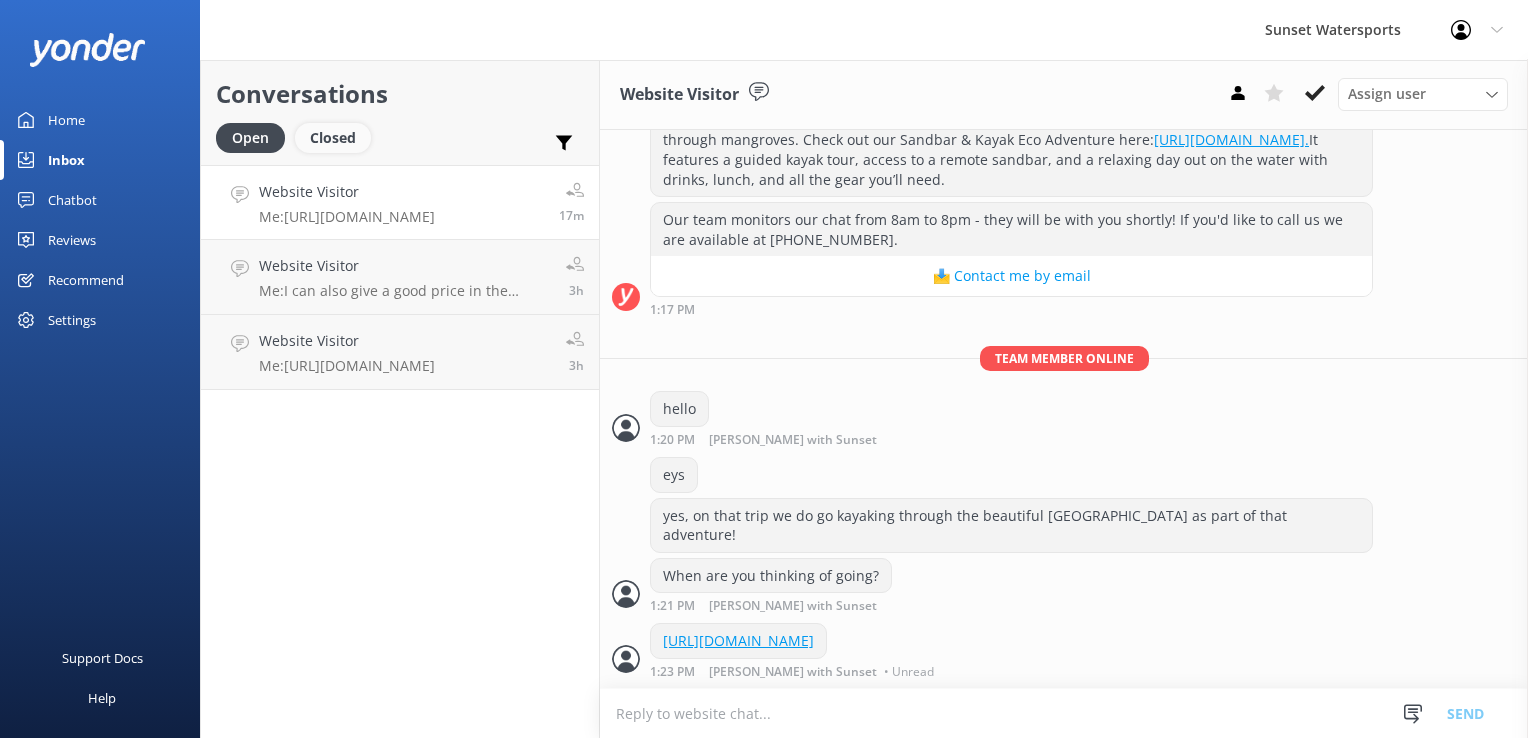 click on "Closed" at bounding box center [333, 138] 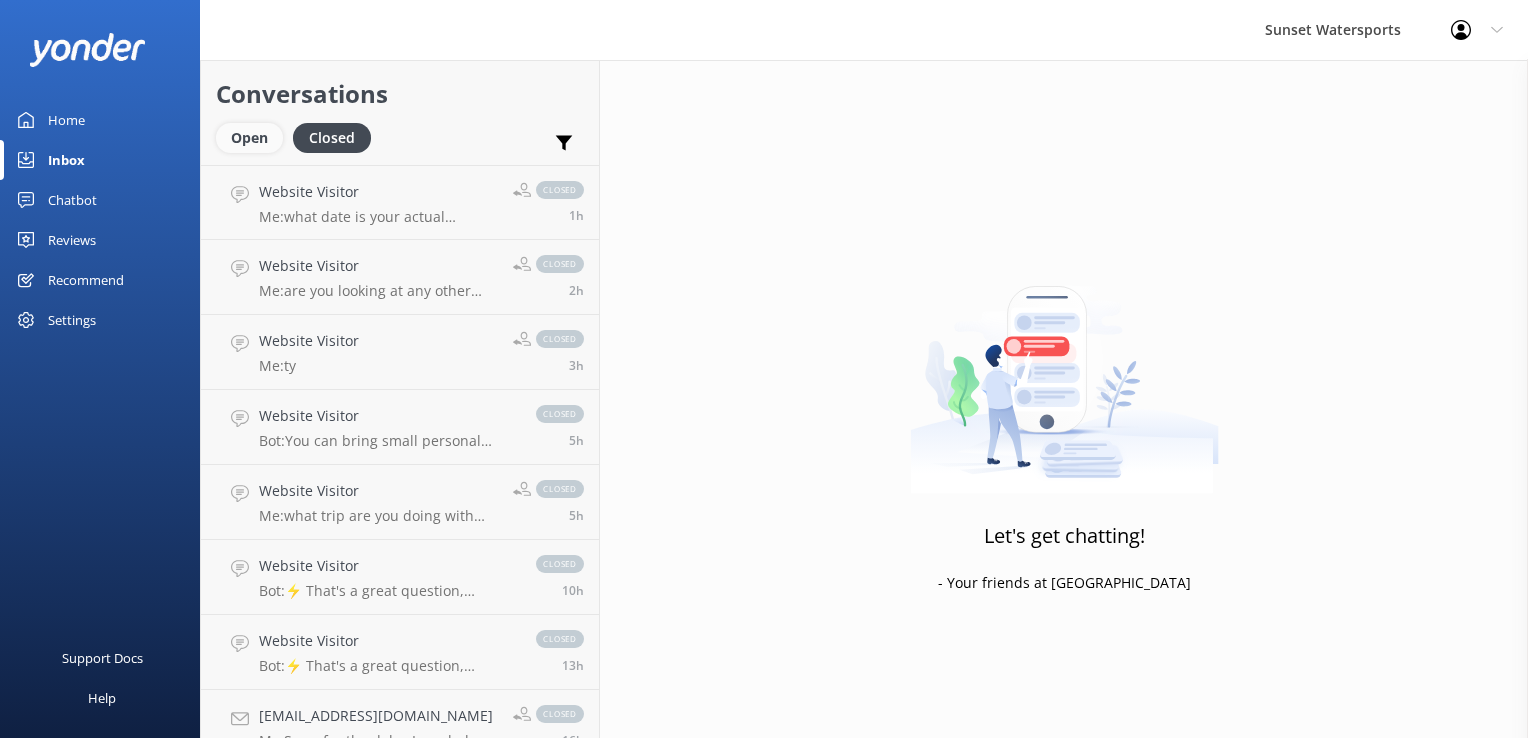 click on "Open" at bounding box center (249, 138) 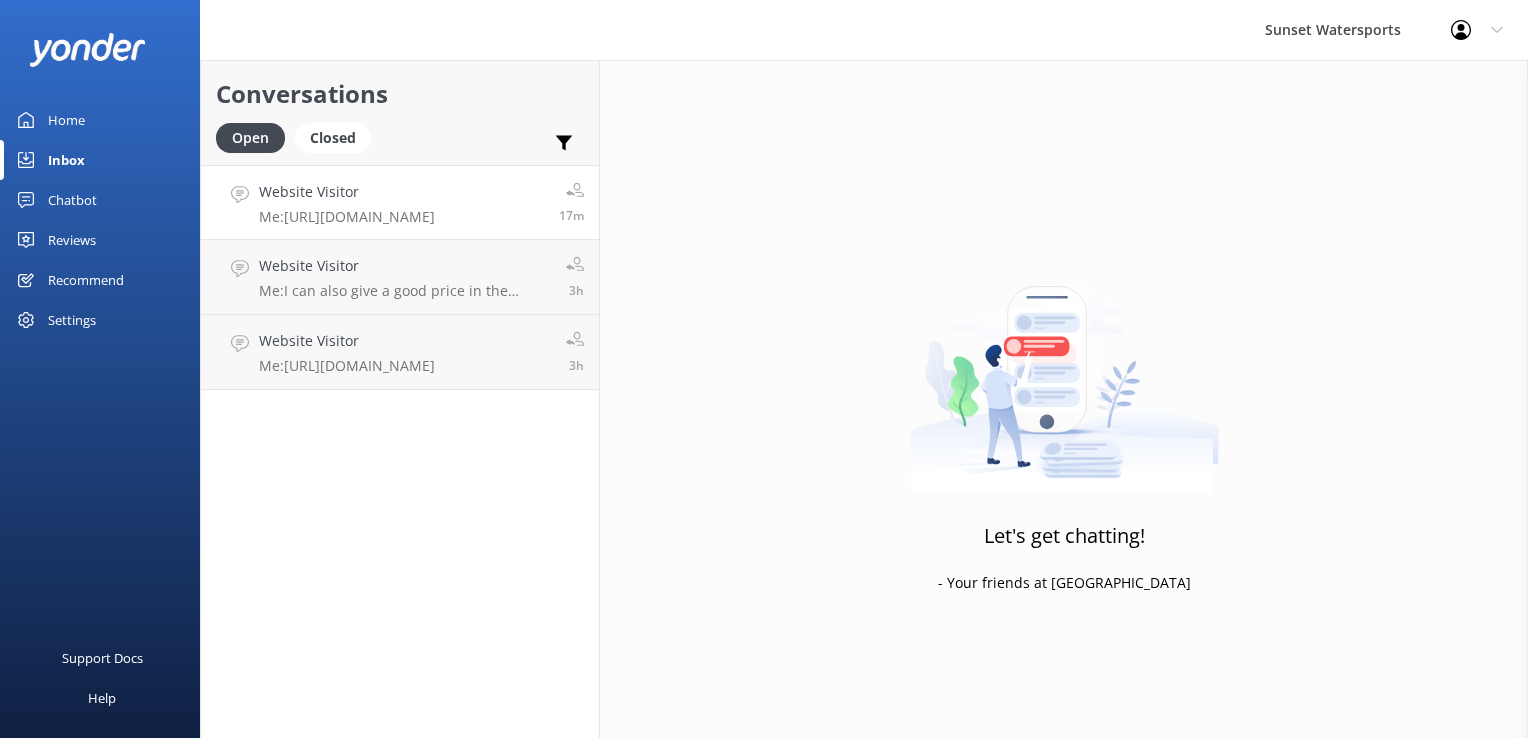 click on "Website Visitor" at bounding box center [347, 192] 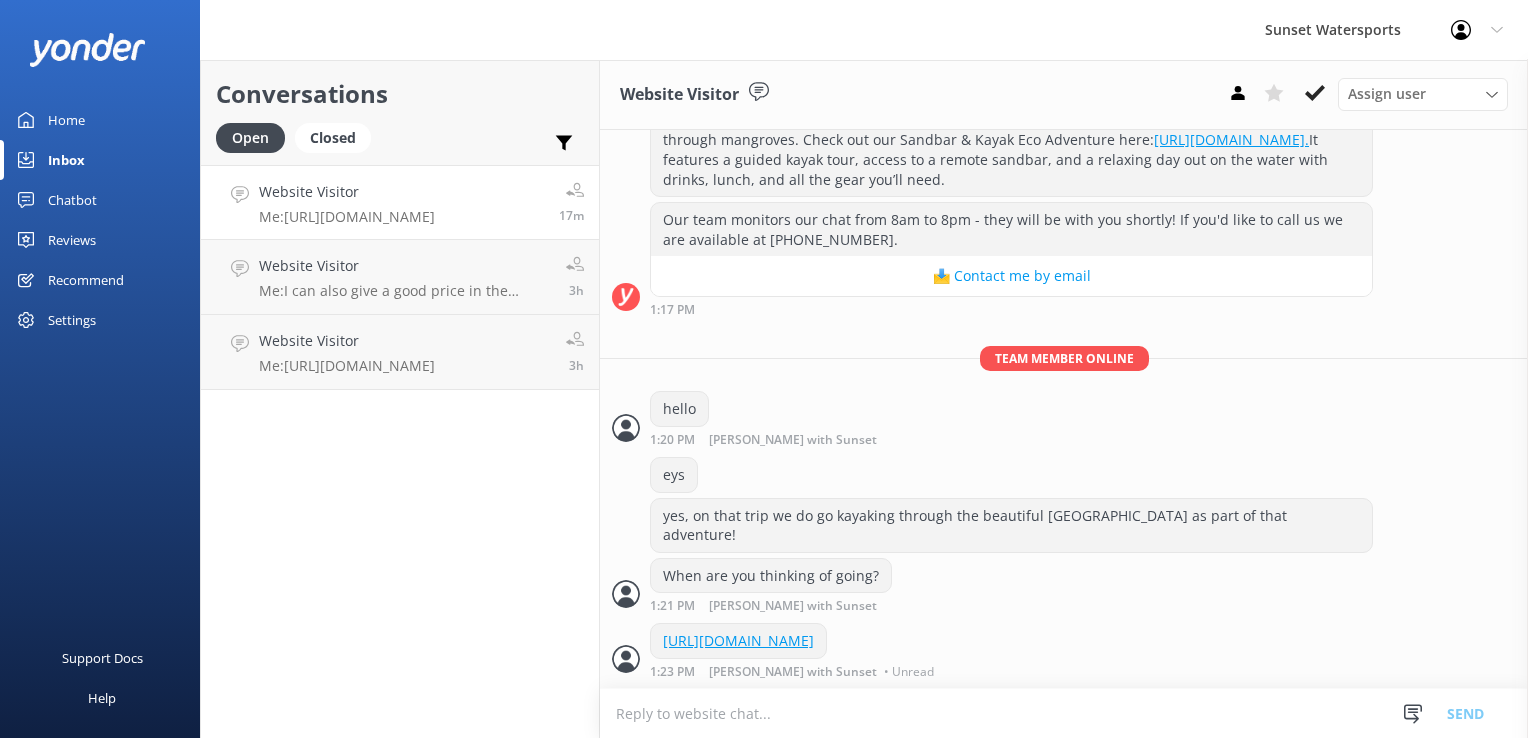 scroll, scrollTop: 510, scrollLeft: 0, axis: vertical 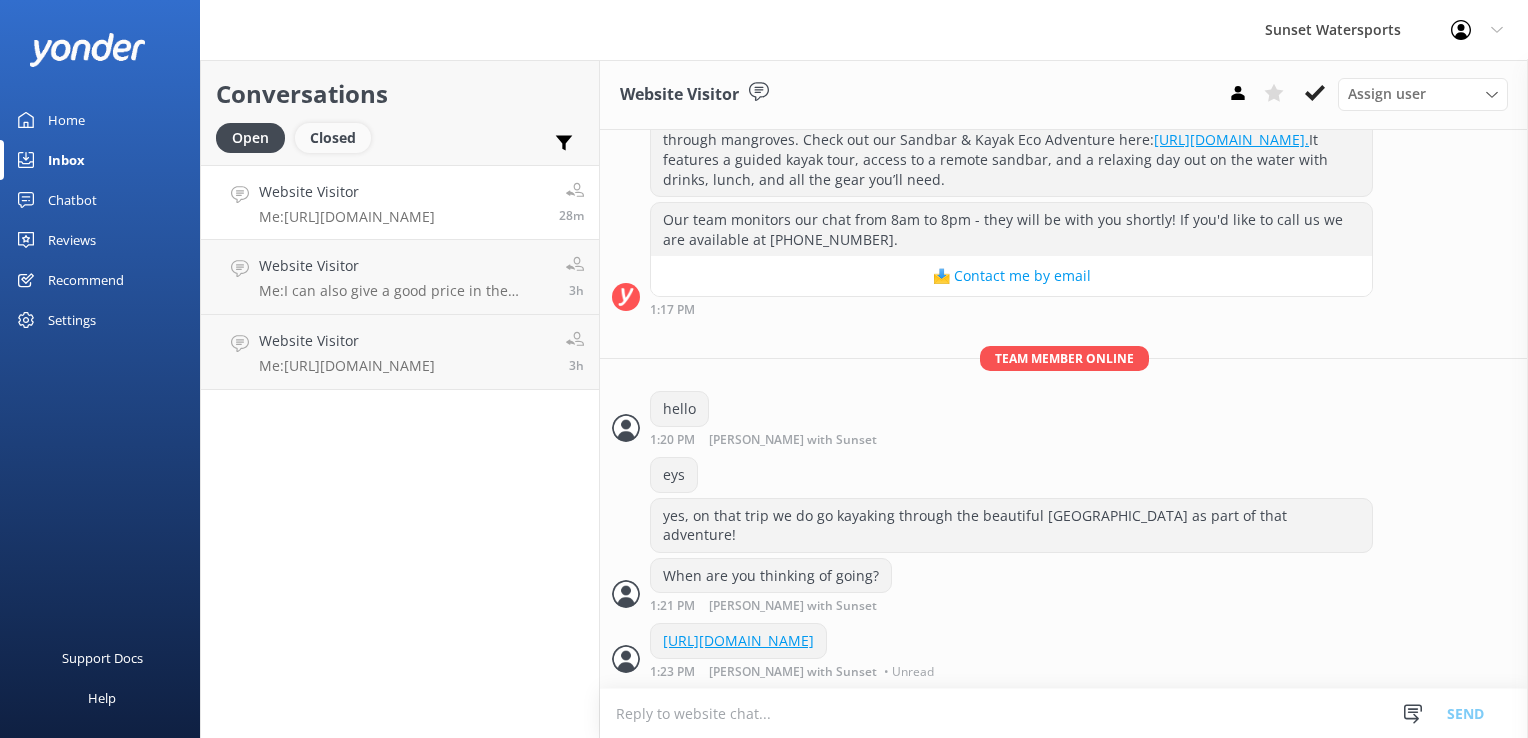 click on "Closed" at bounding box center [333, 138] 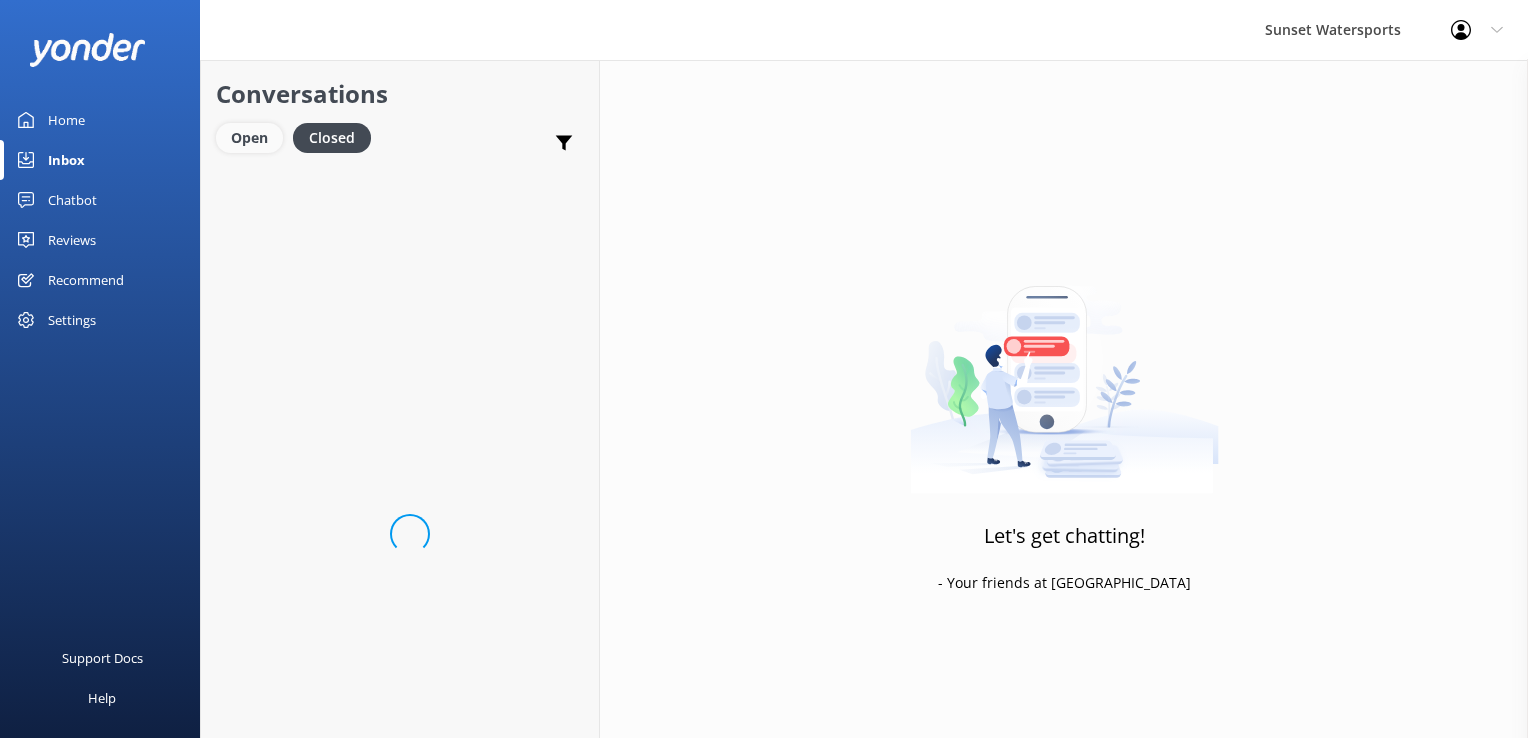 click on "Open" at bounding box center [249, 138] 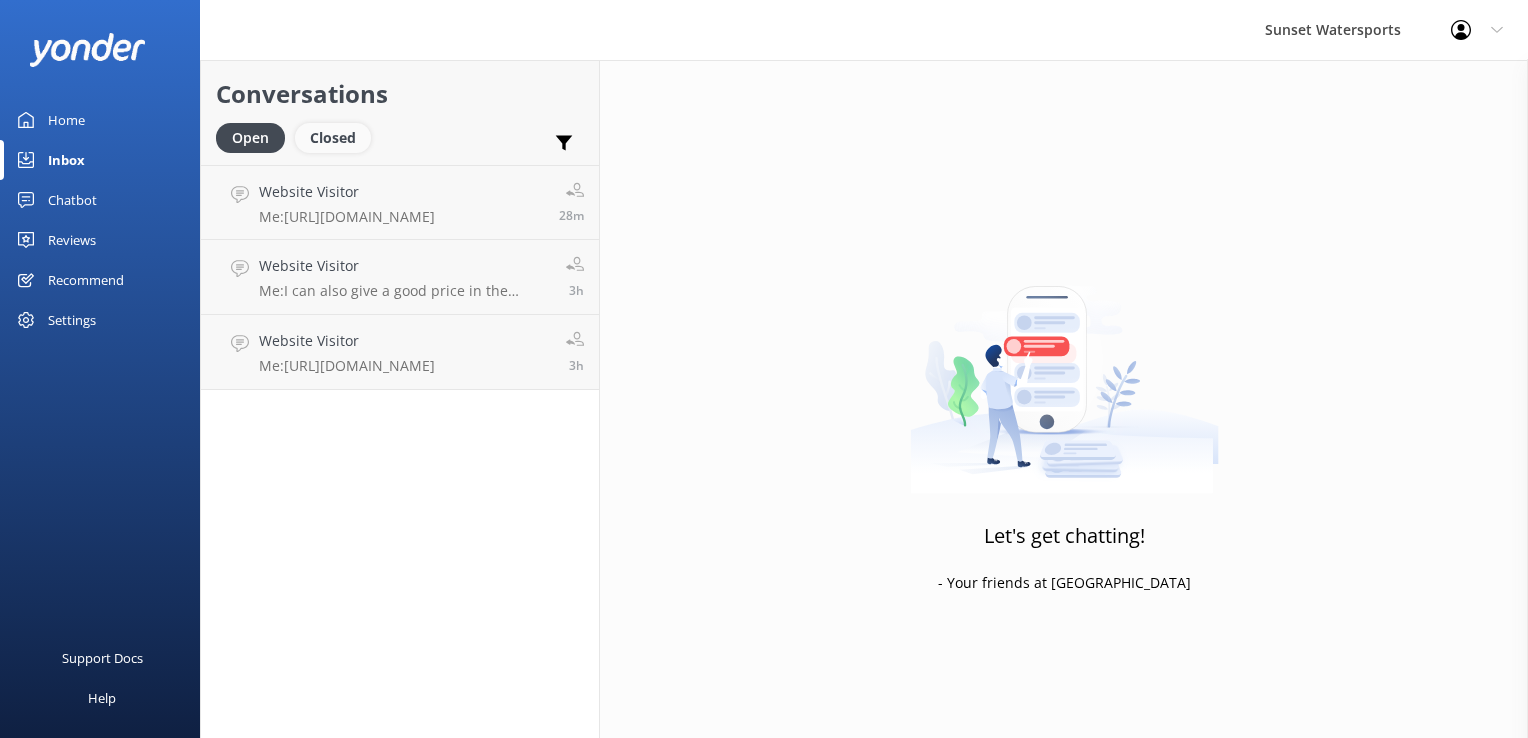 click on "Closed" at bounding box center (333, 138) 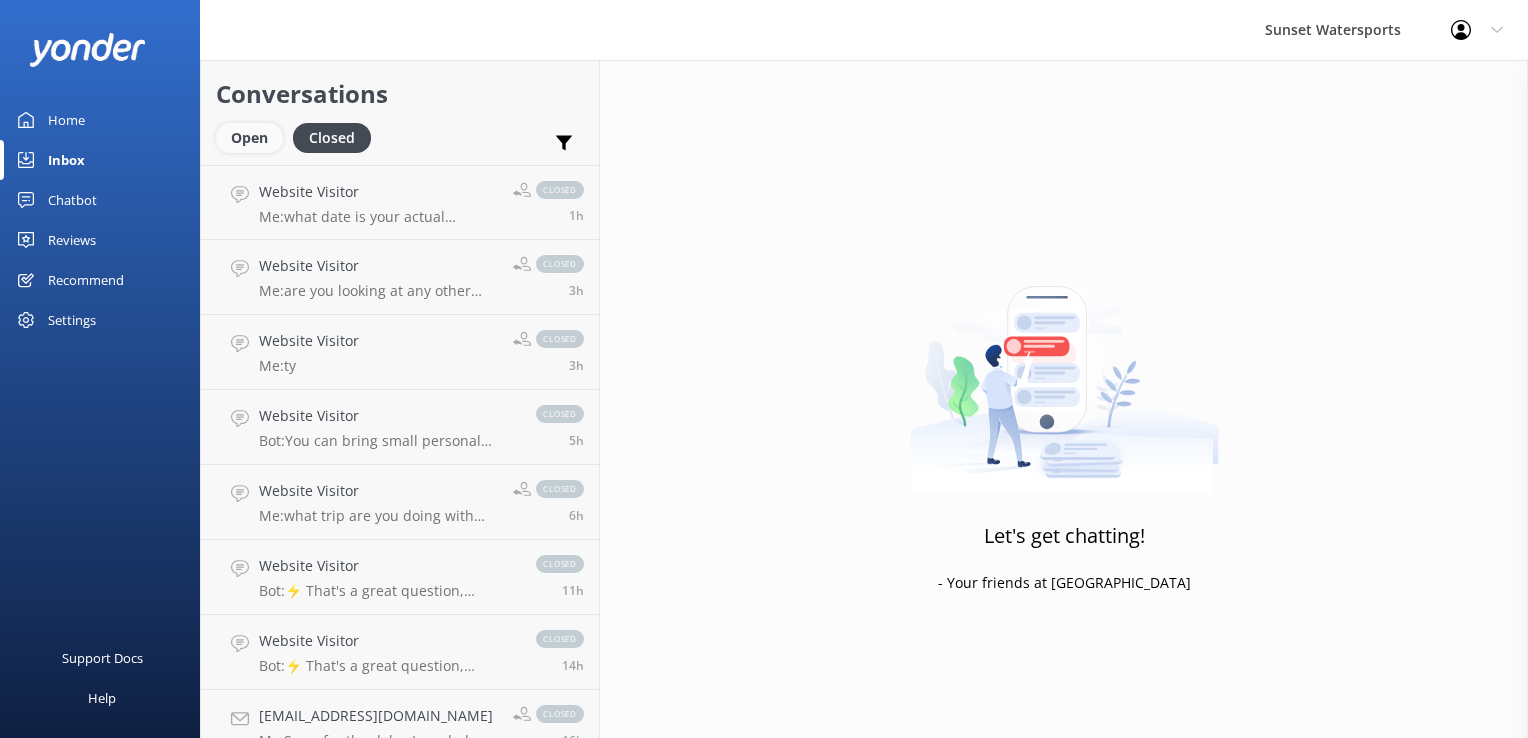 click on "Open" at bounding box center (249, 138) 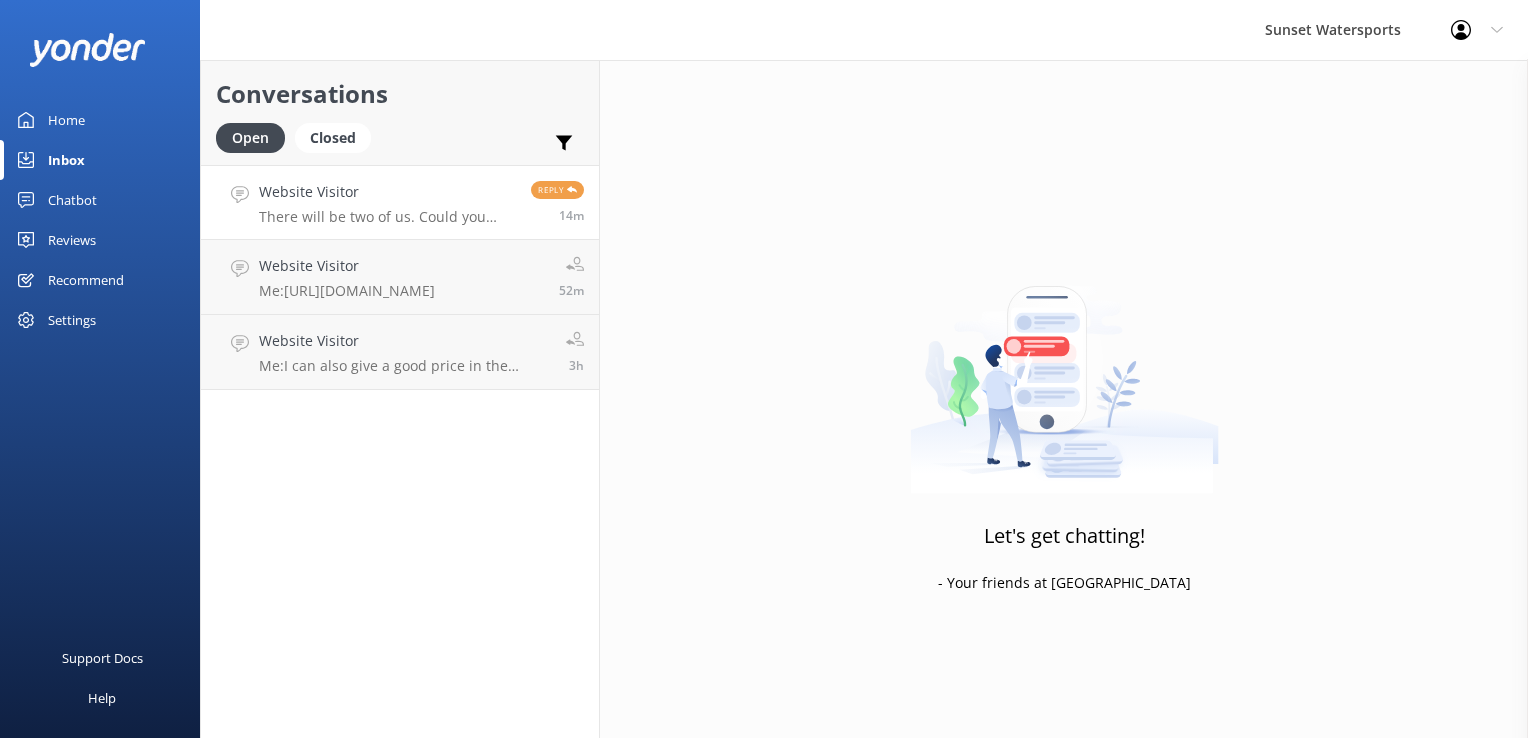 click on "Website Visitor" at bounding box center [387, 192] 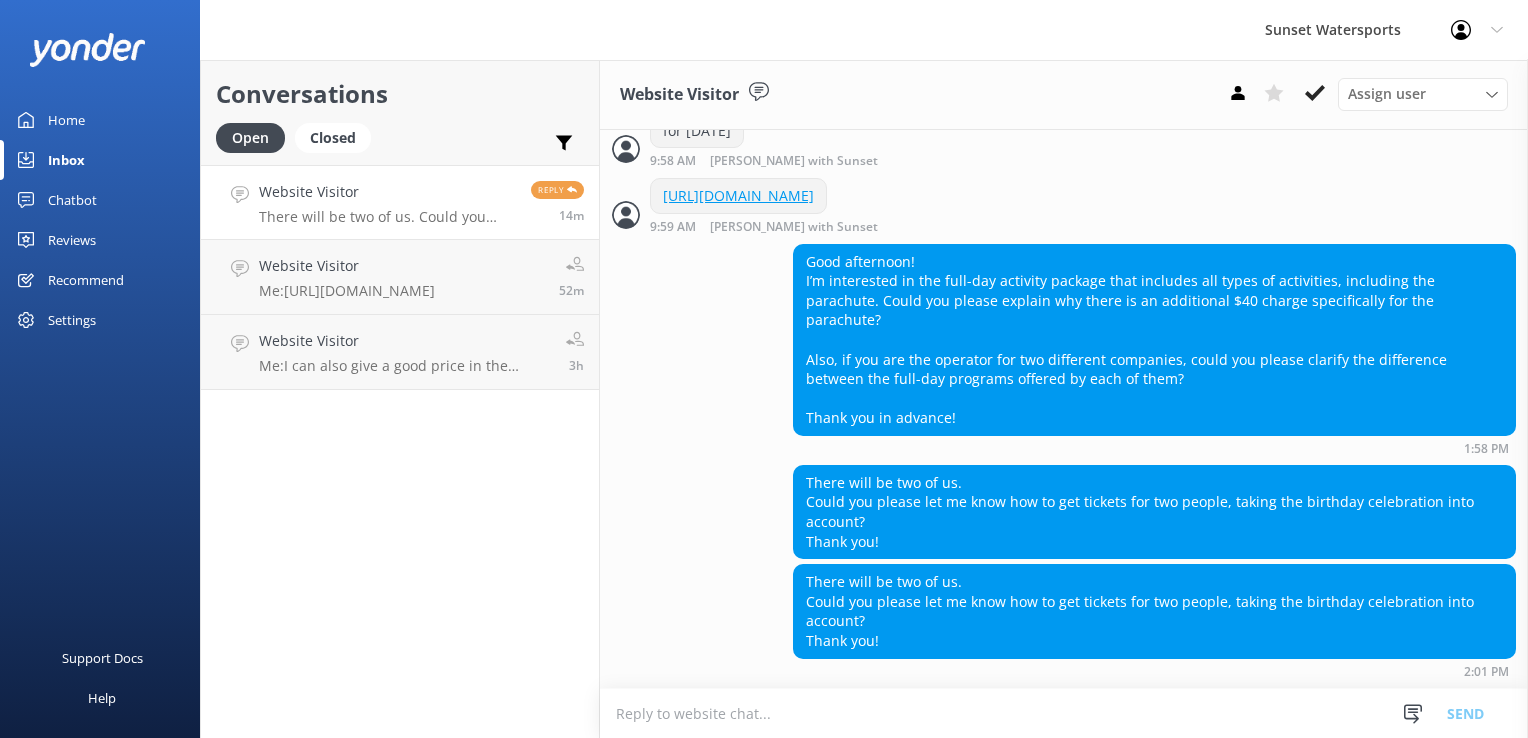scroll, scrollTop: 2867, scrollLeft: 0, axis: vertical 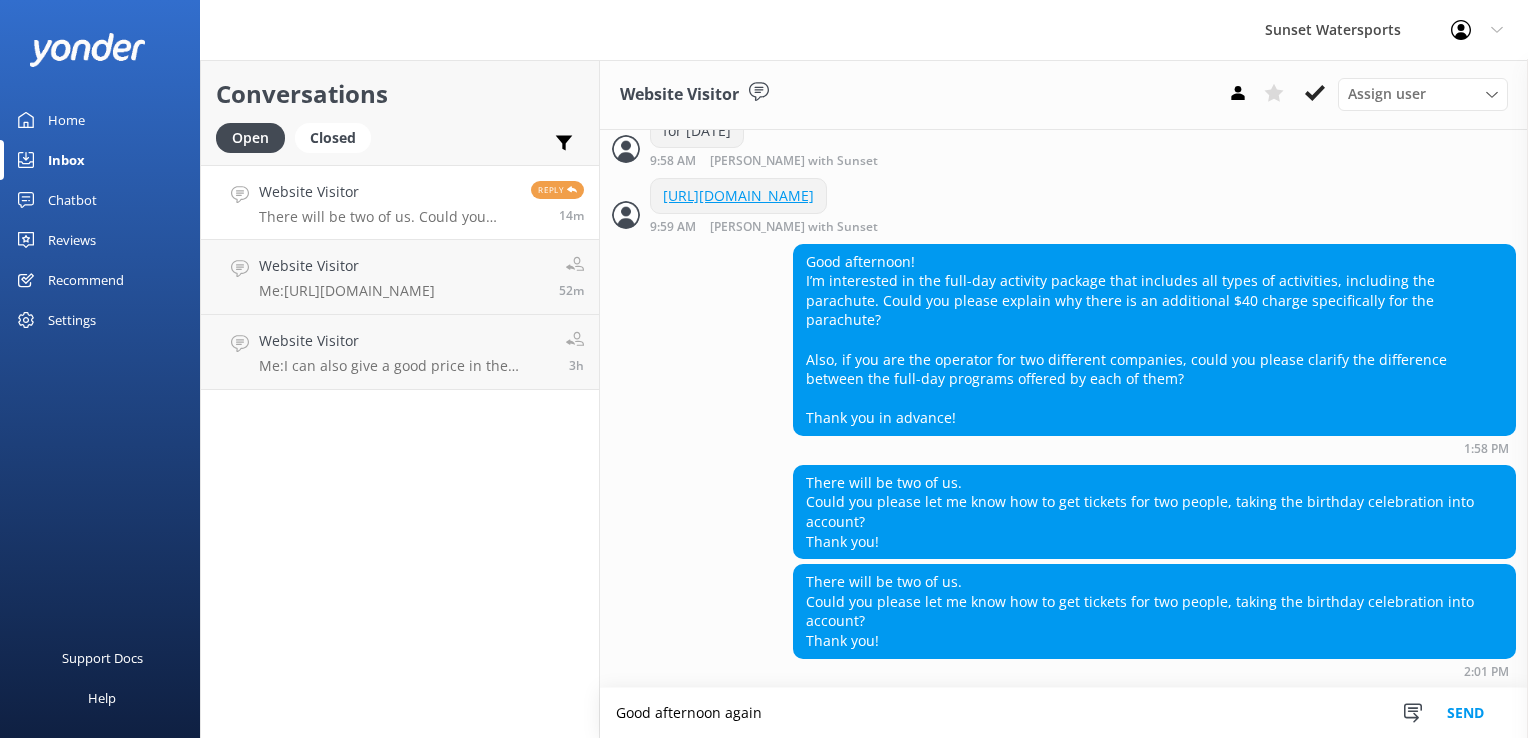 type on "Good afternoon again" 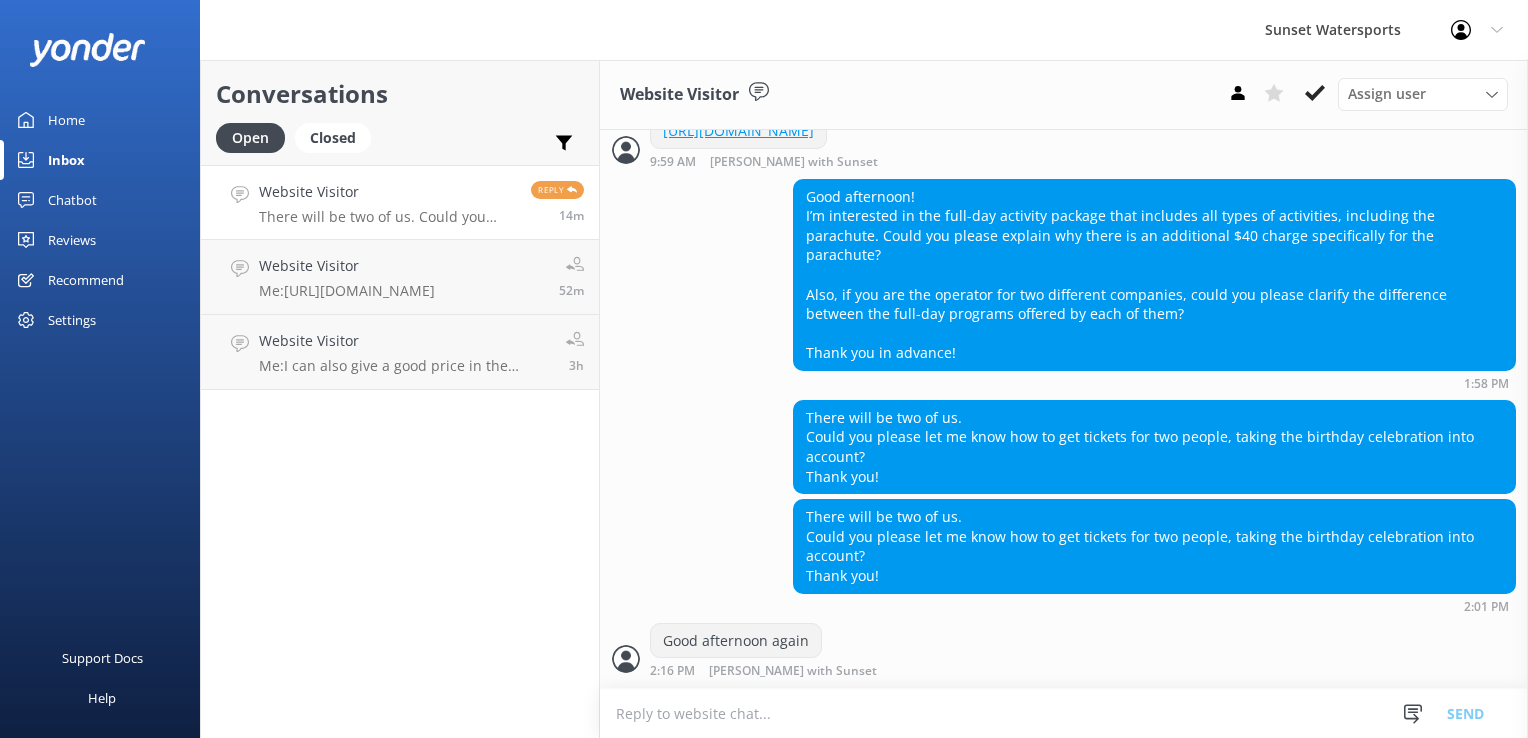 scroll, scrollTop: 3032, scrollLeft: 0, axis: vertical 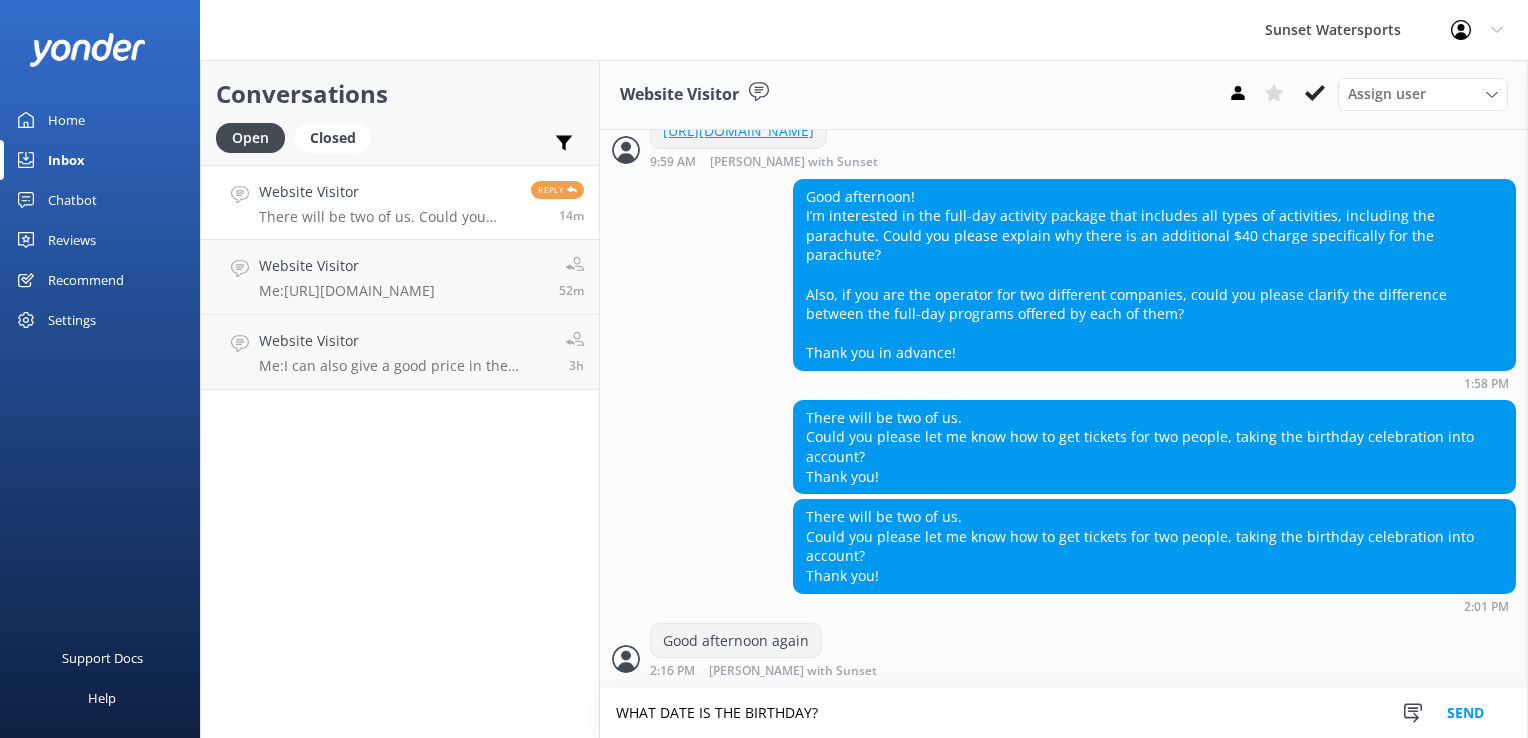 type on "WHAT DATE IS THE BIRTHDAY?" 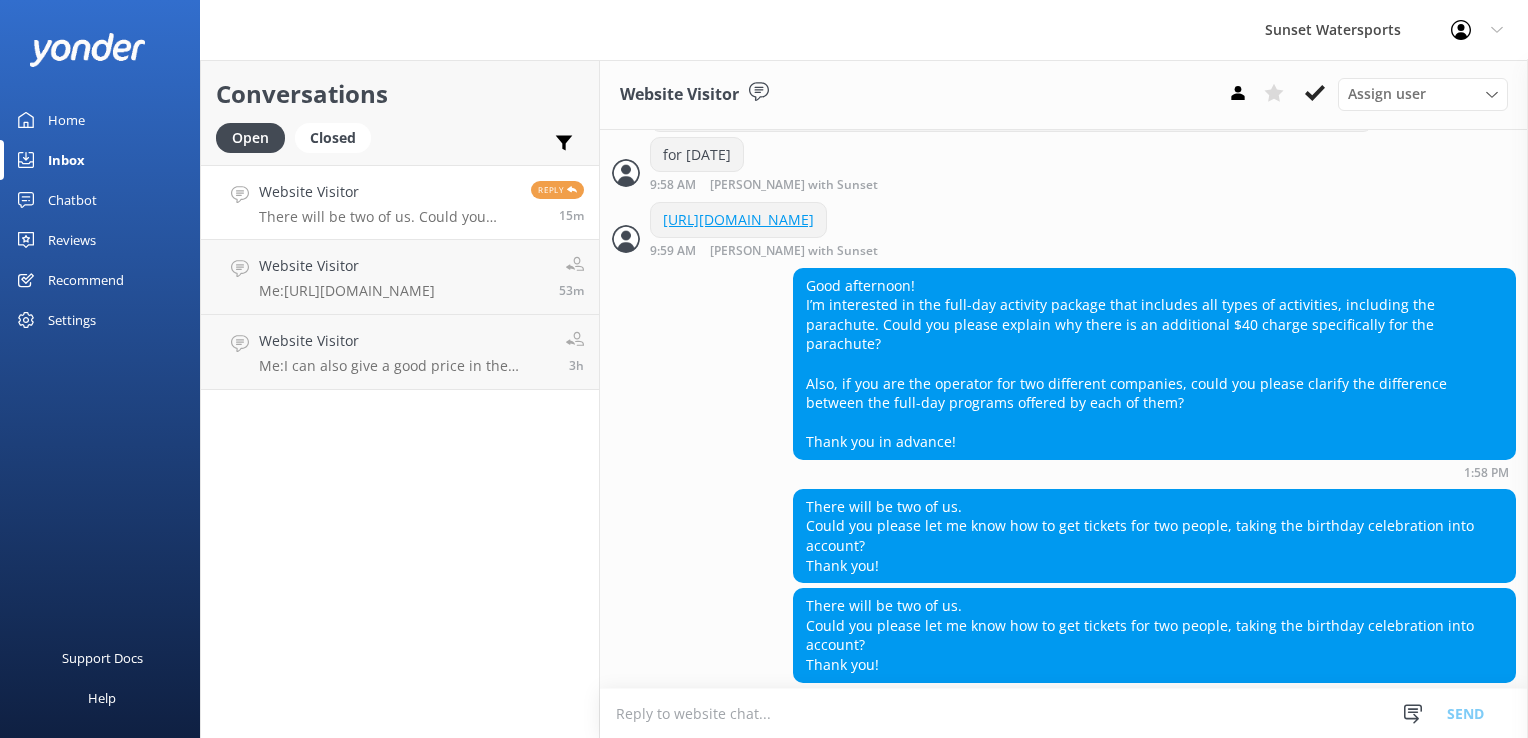 scroll, scrollTop: 3072, scrollLeft: 0, axis: vertical 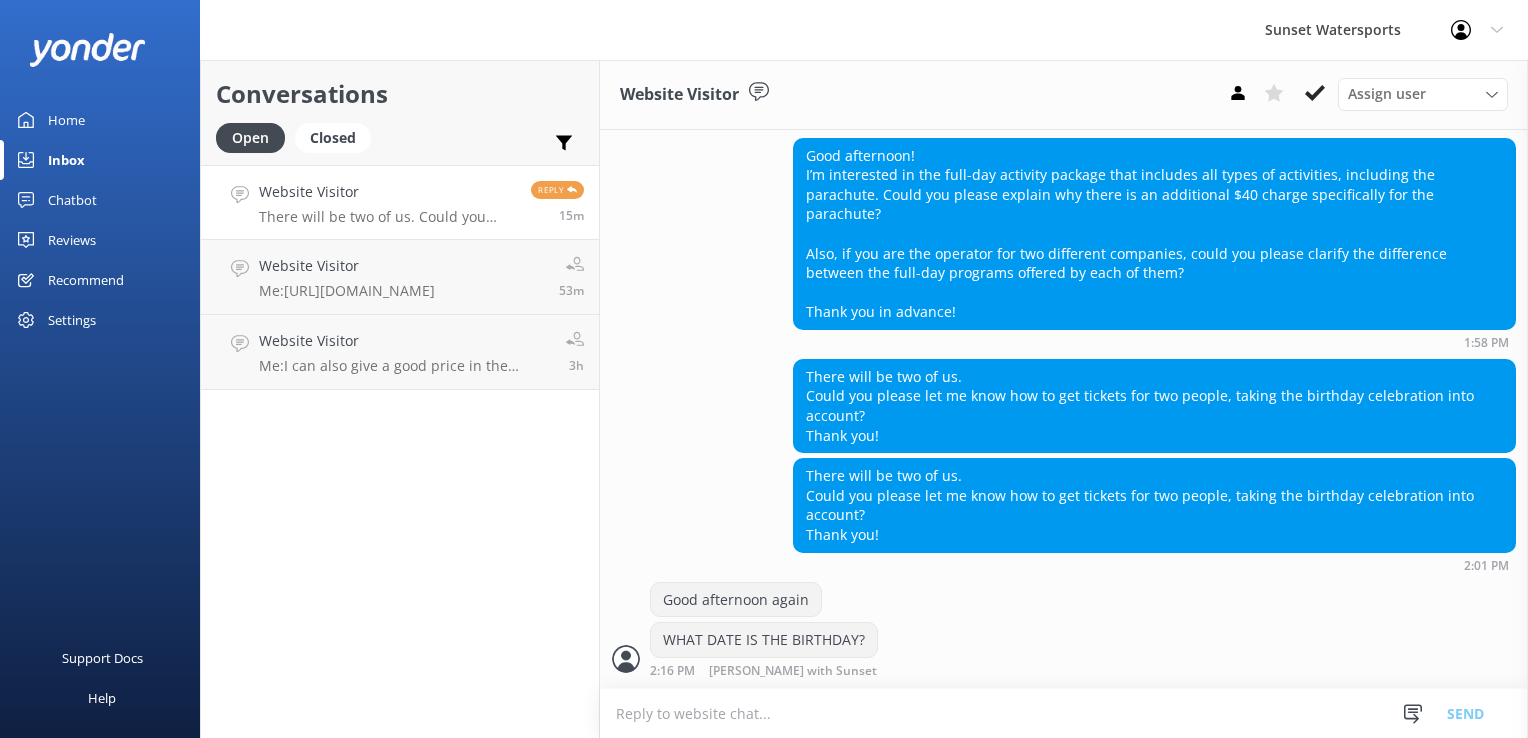click at bounding box center (1064, 713) 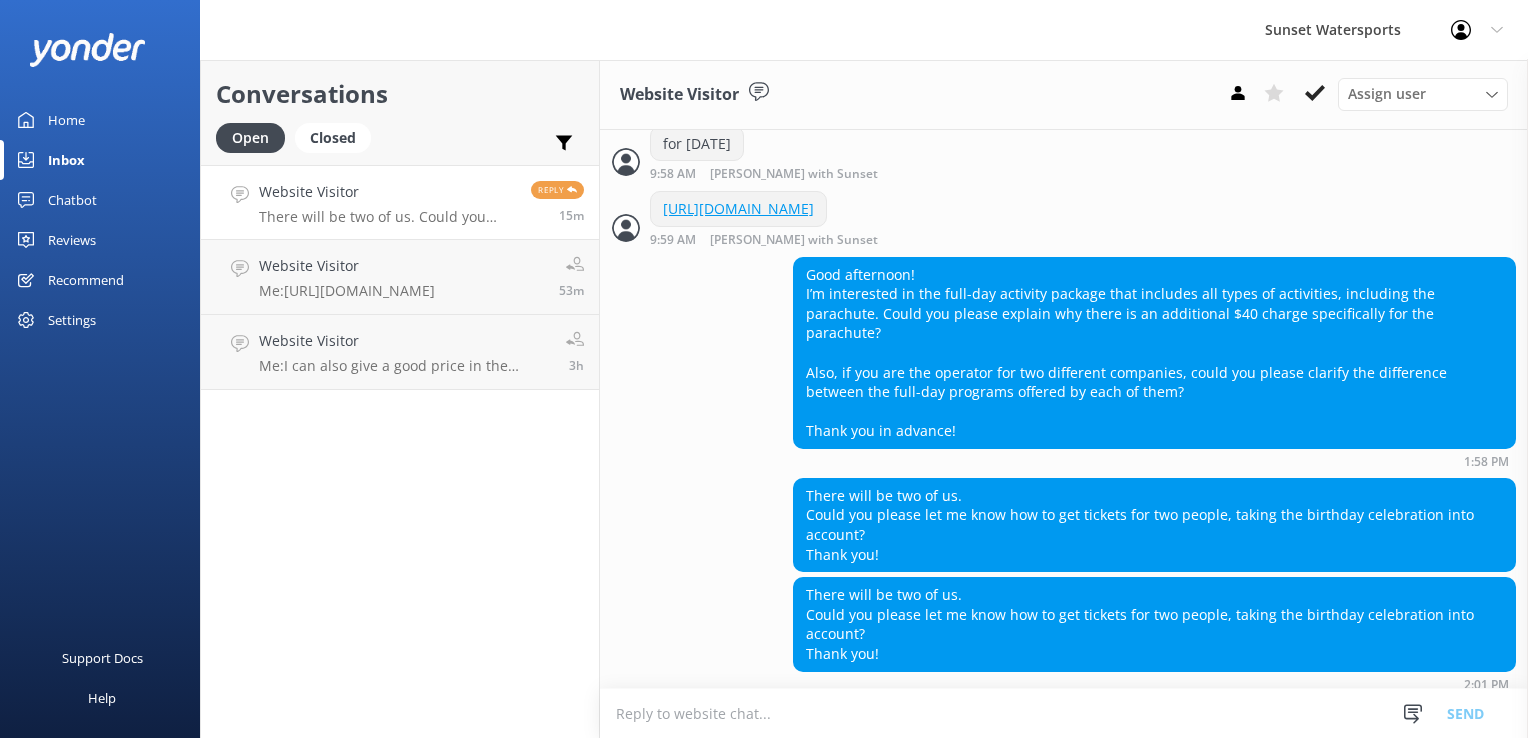 scroll, scrollTop: 3072, scrollLeft: 0, axis: vertical 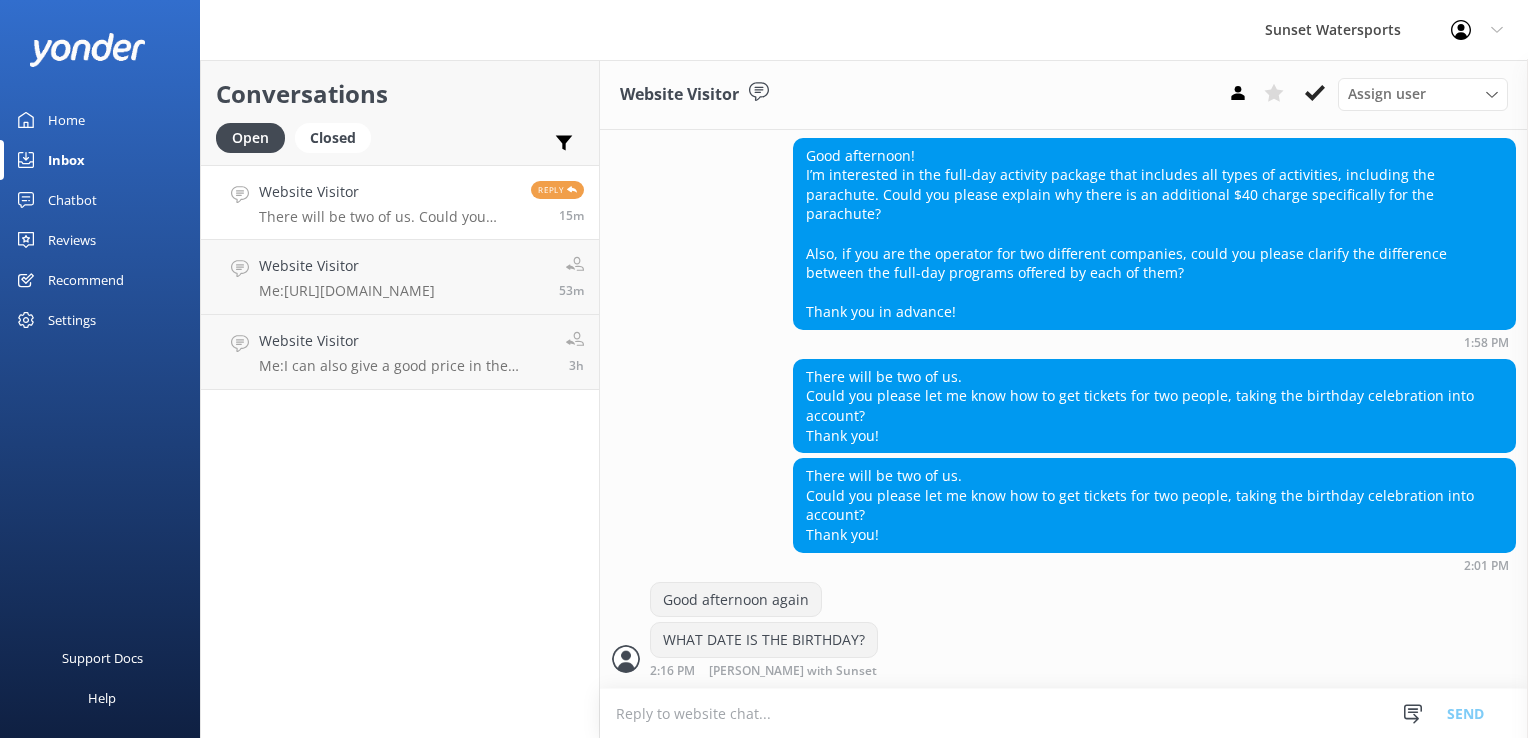 click at bounding box center [1064, 713] 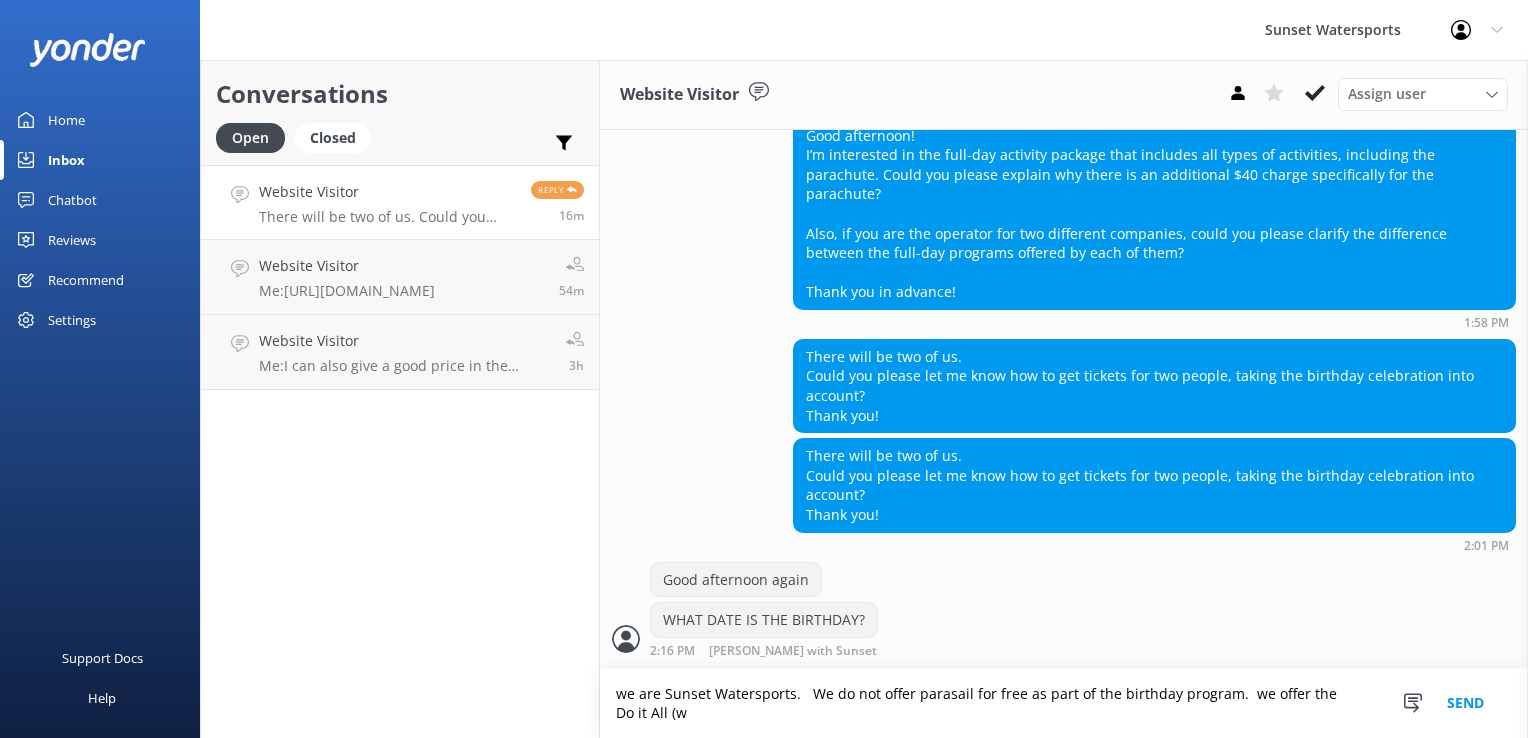 scroll, scrollTop: 3092, scrollLeft: 0, axis: vertical 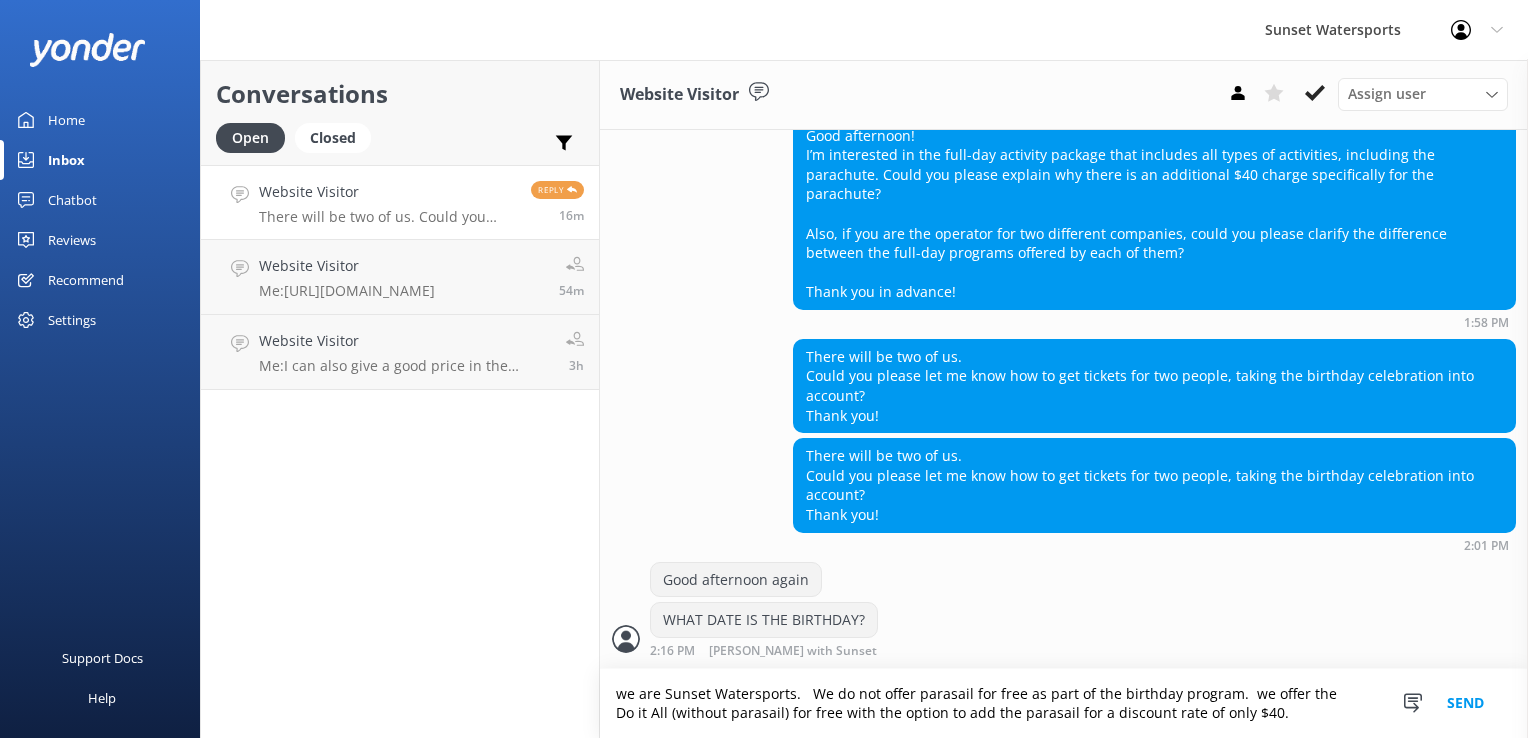 type on "we are Sunset Watersports.   We do not offer parasail for free as part of the birthday program.  we offer the Do it All (without parasail) for free with the option to add the parasail for a discount rate of only $40." 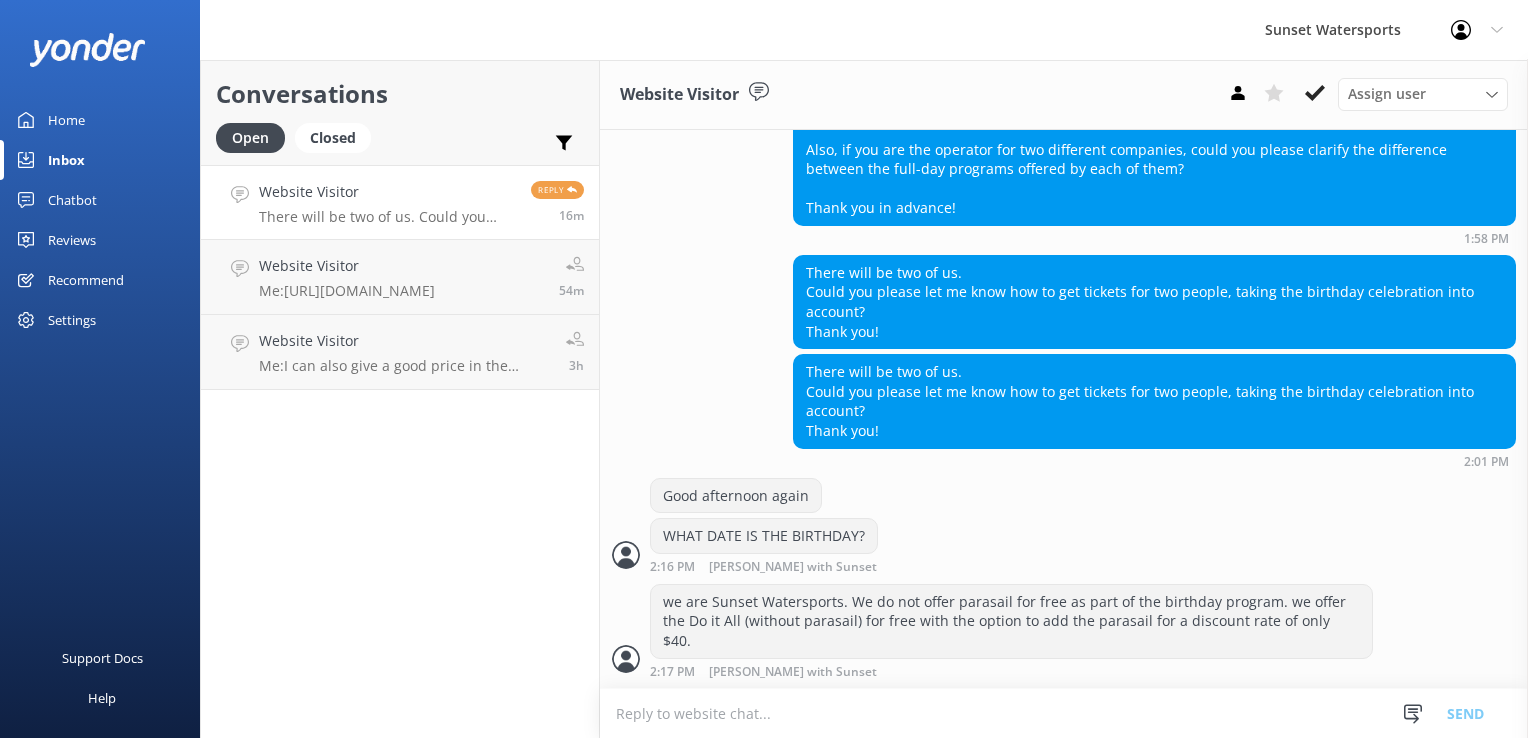 scroll, scrollTop: 2656, scrollLeft: 0, axis: vertical 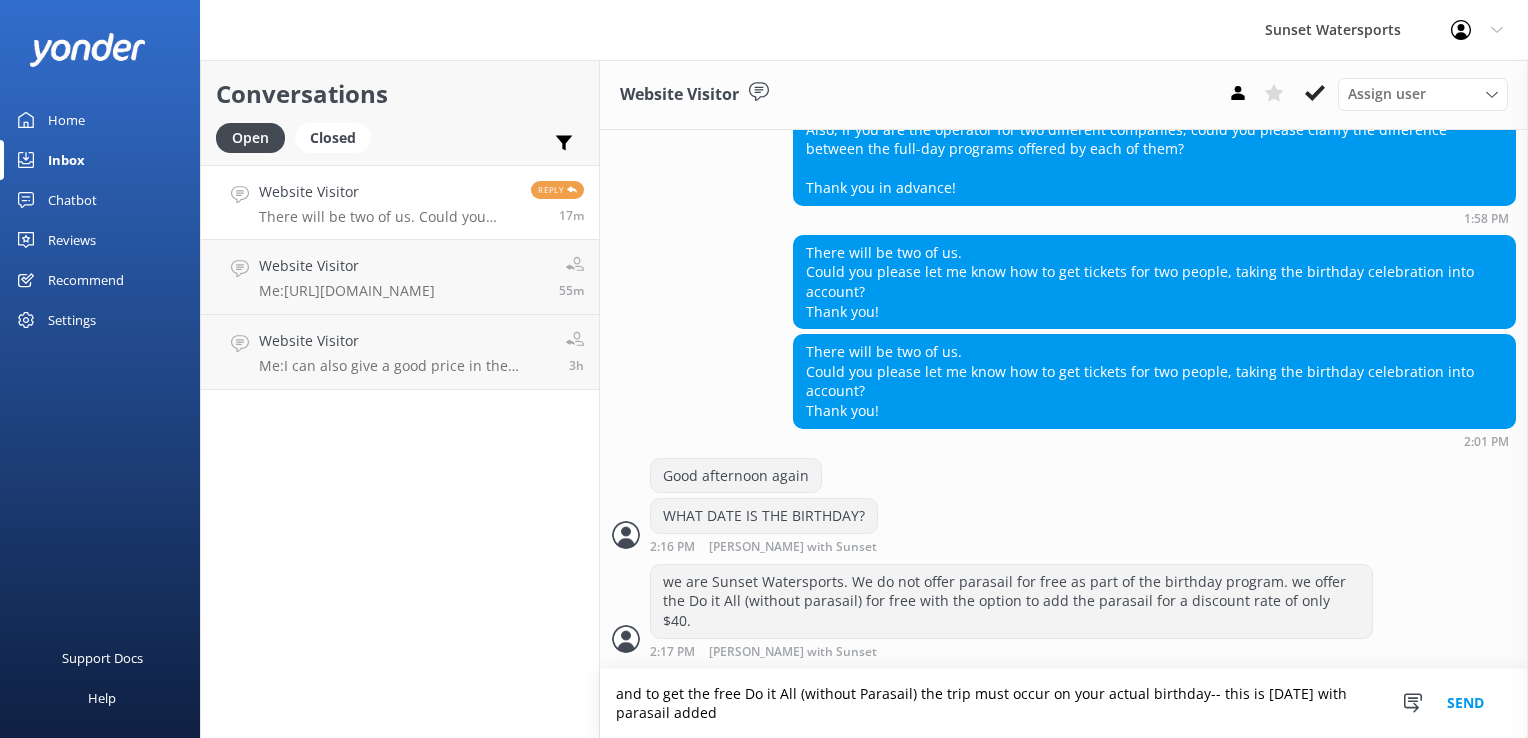 type on "and to get the free Do it All (without Parasail) the trip must occur on your actual birthday-- this is [DATE] with parasail added" 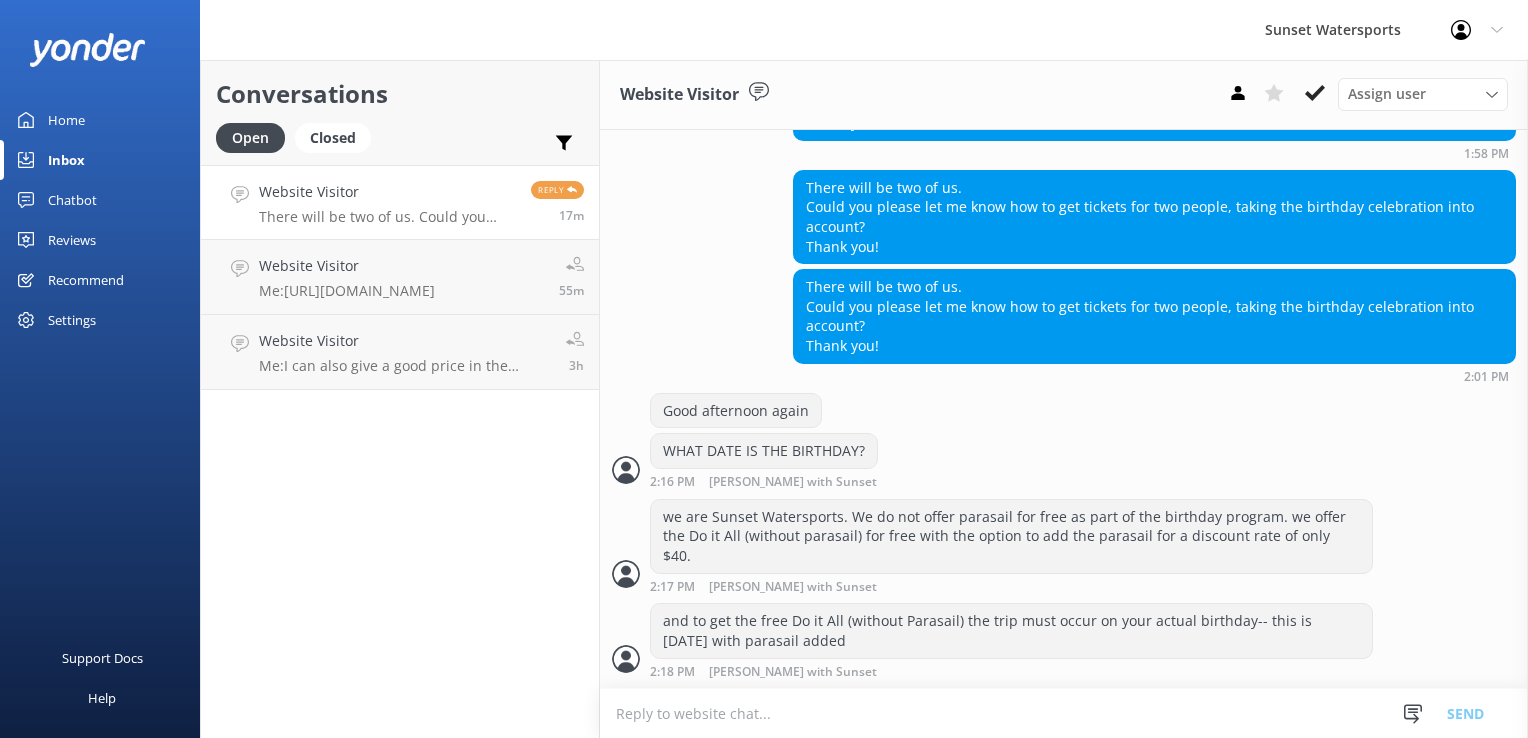 scroll, scrollTop: 3241, scrollLeft: 0, axis: vertical 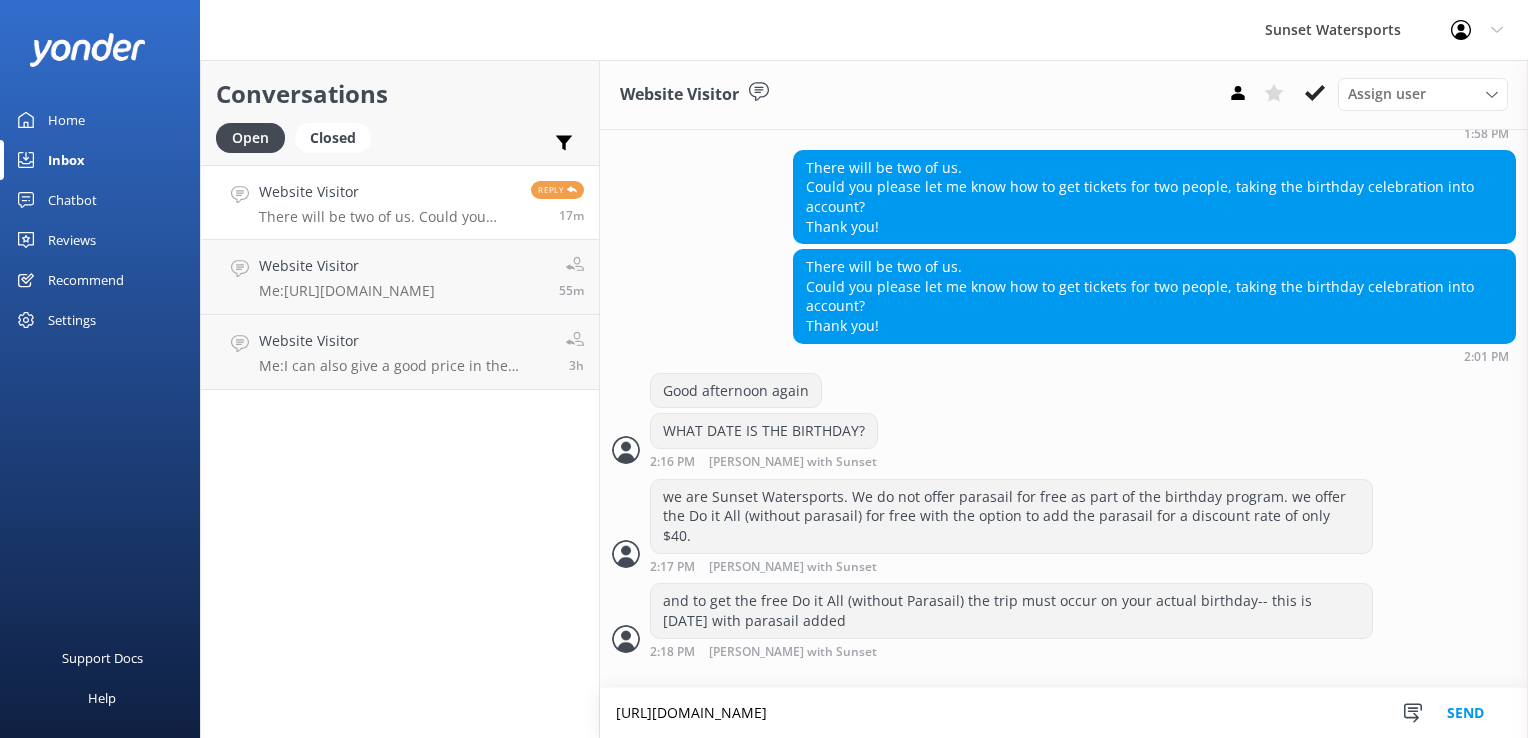 type on "[URL][DOMAIN_NAME]" 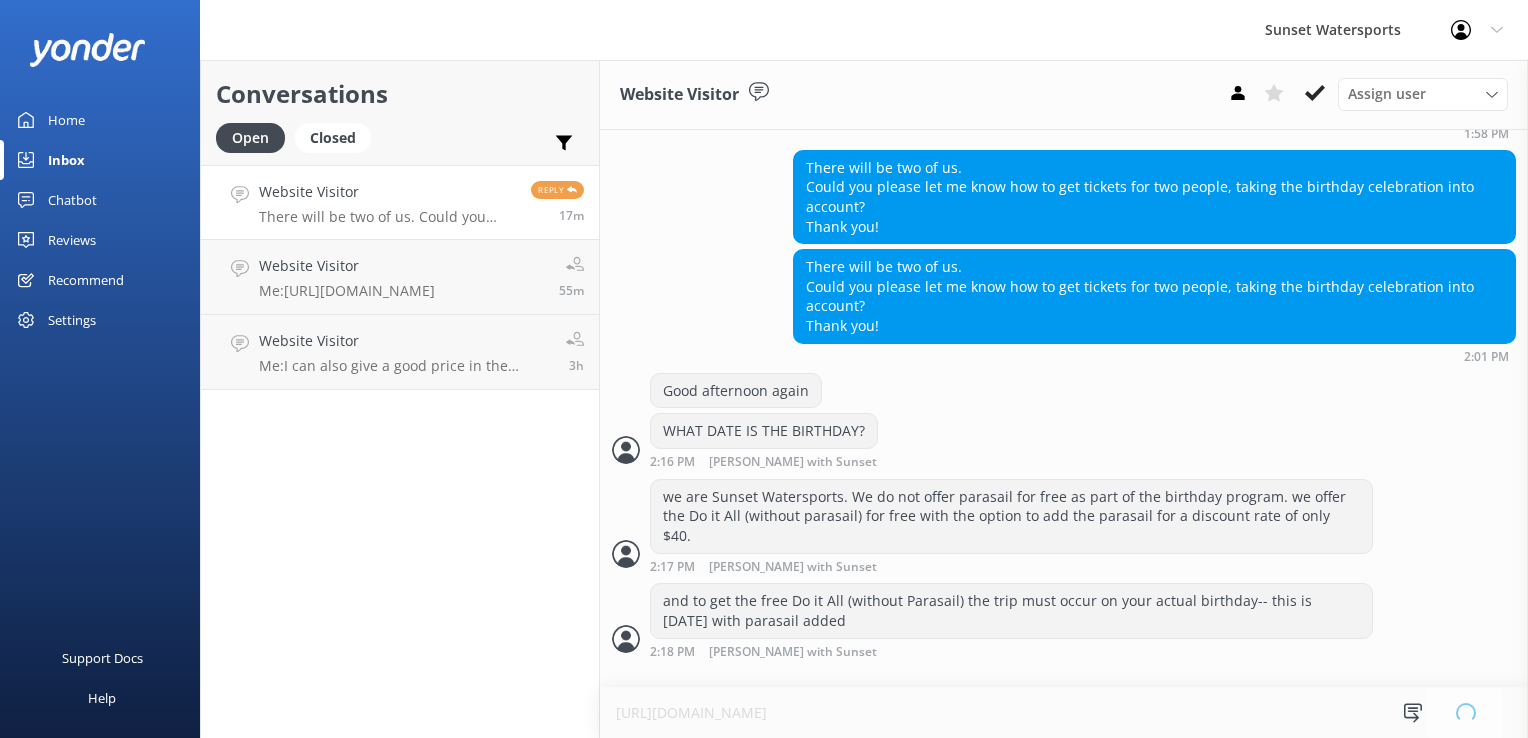 type 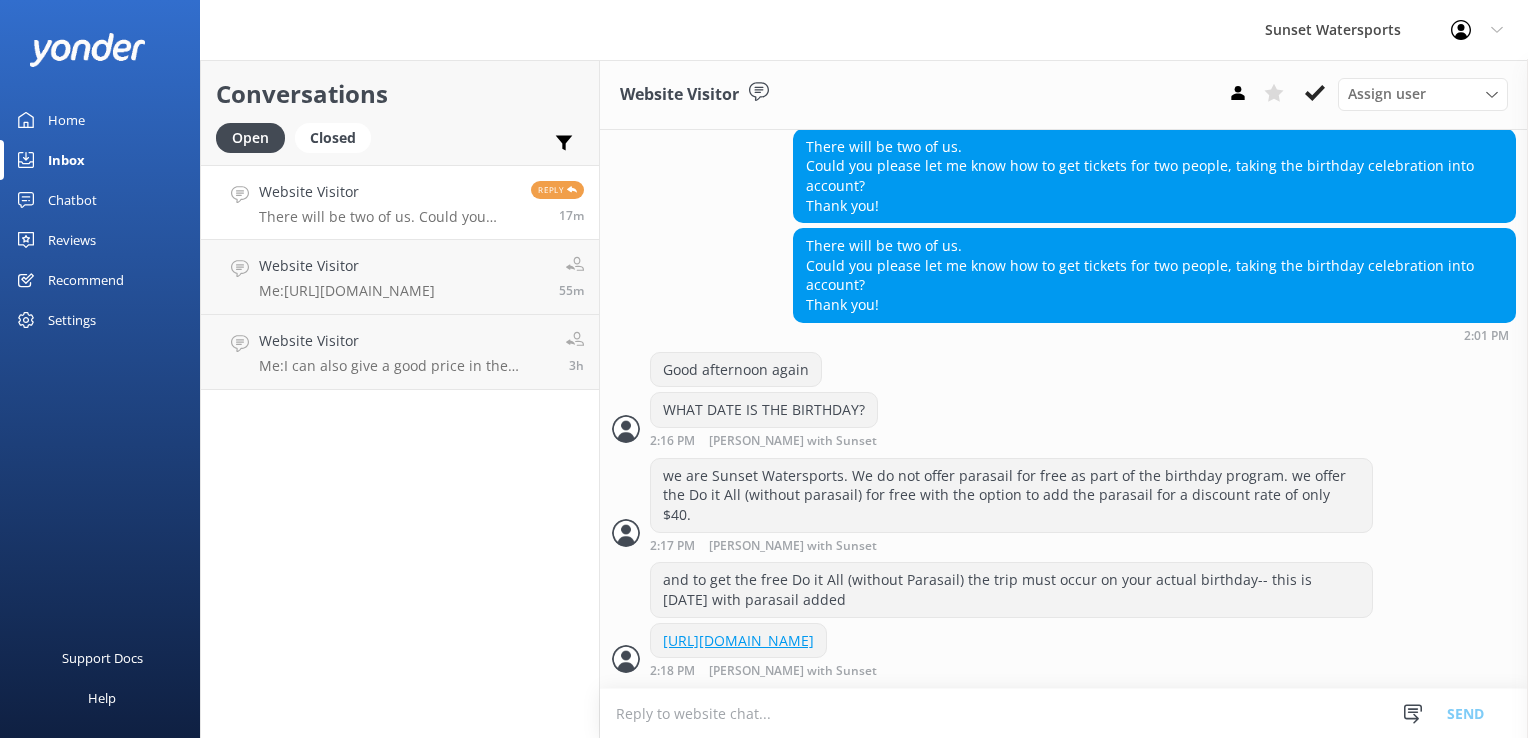 scroll, scrollTop: 3321, scrollLeft: 0, axis: vertical 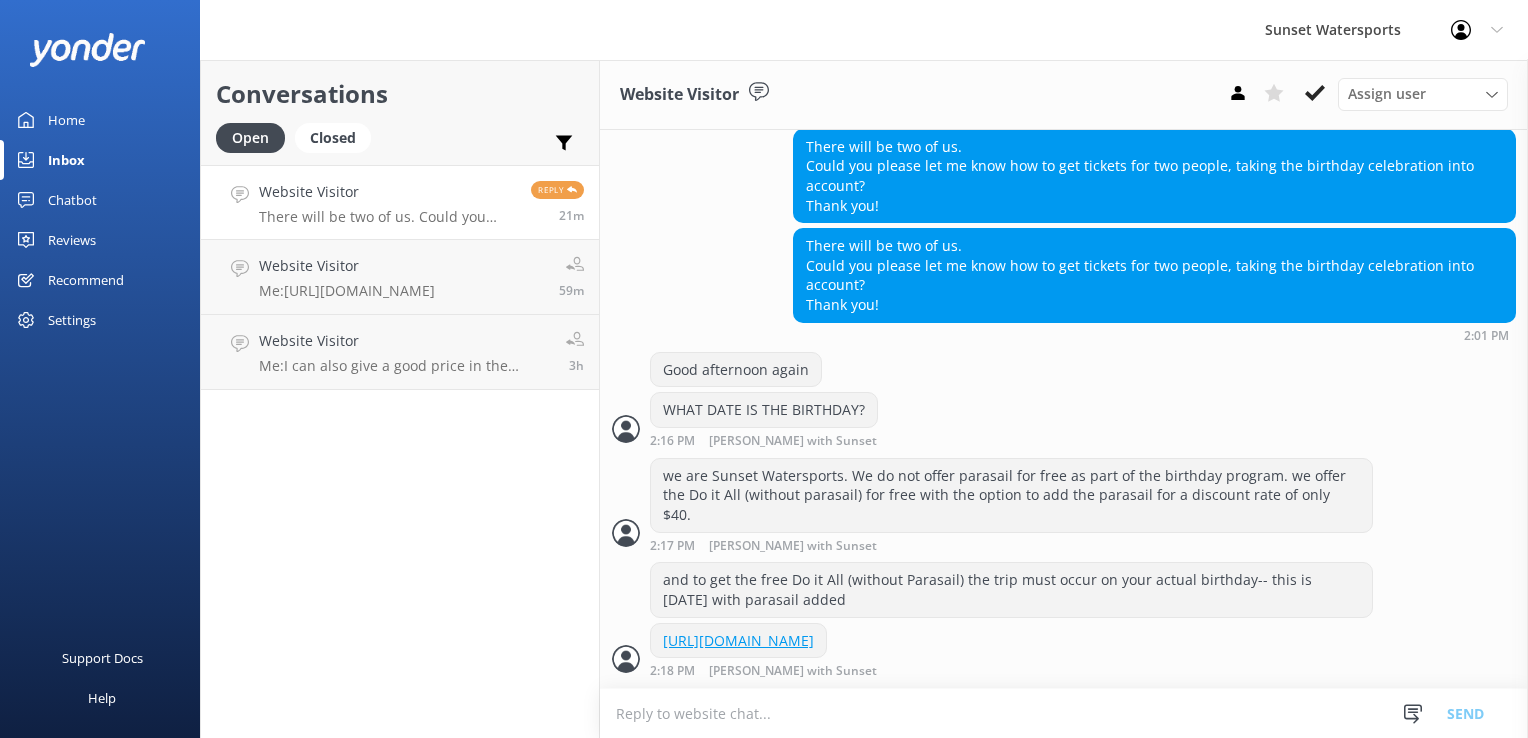 click on "There will be two of us.
Could you please let me know how to get tickets for two people, taking the birthday celebration into account?
Thank you!" at bounding box center [387, 217] 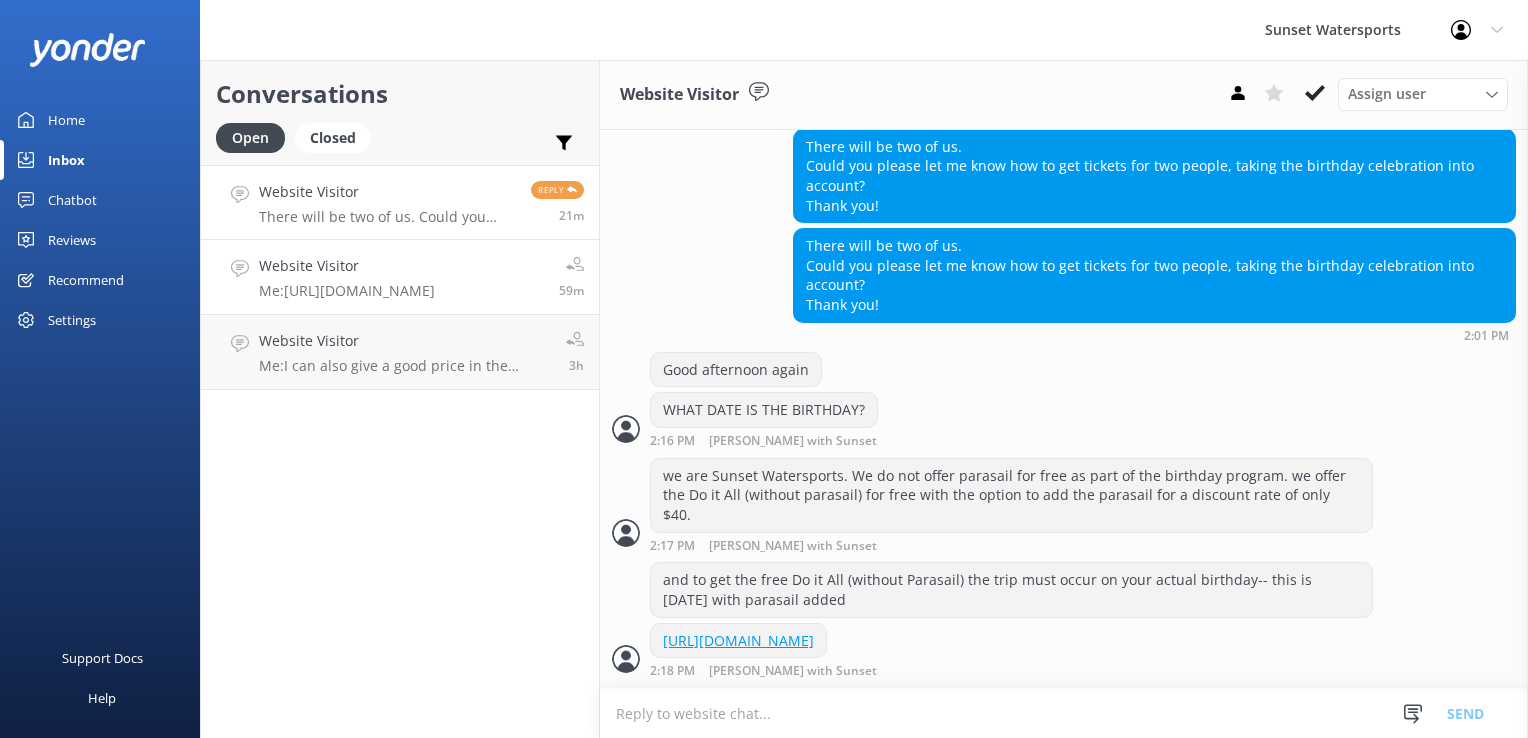 click on "Me:  [URL][DOMAIN_NAME]" at bounding box center (347, 291) 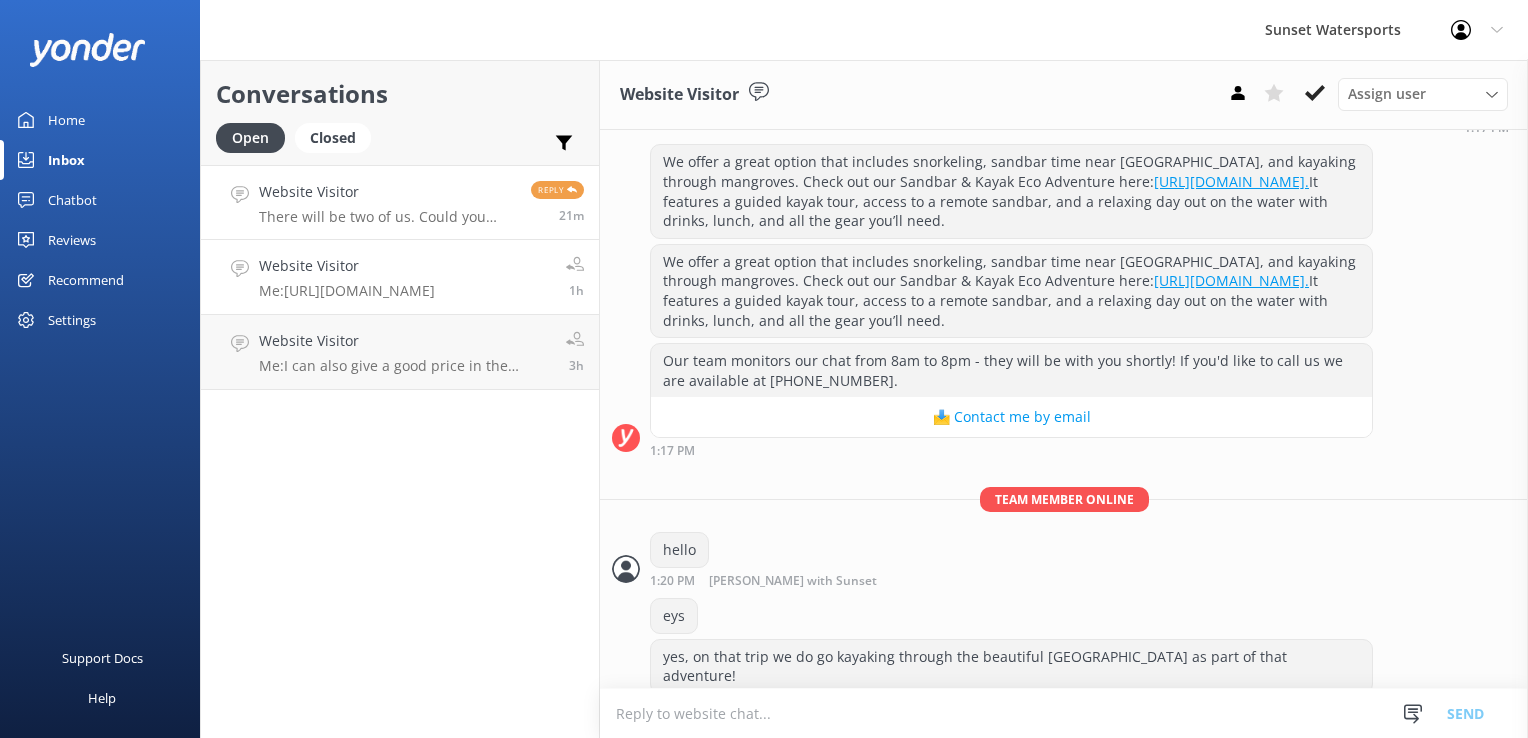scroll, scrollTop: 510, scrollLeft: 0, axis: vertical 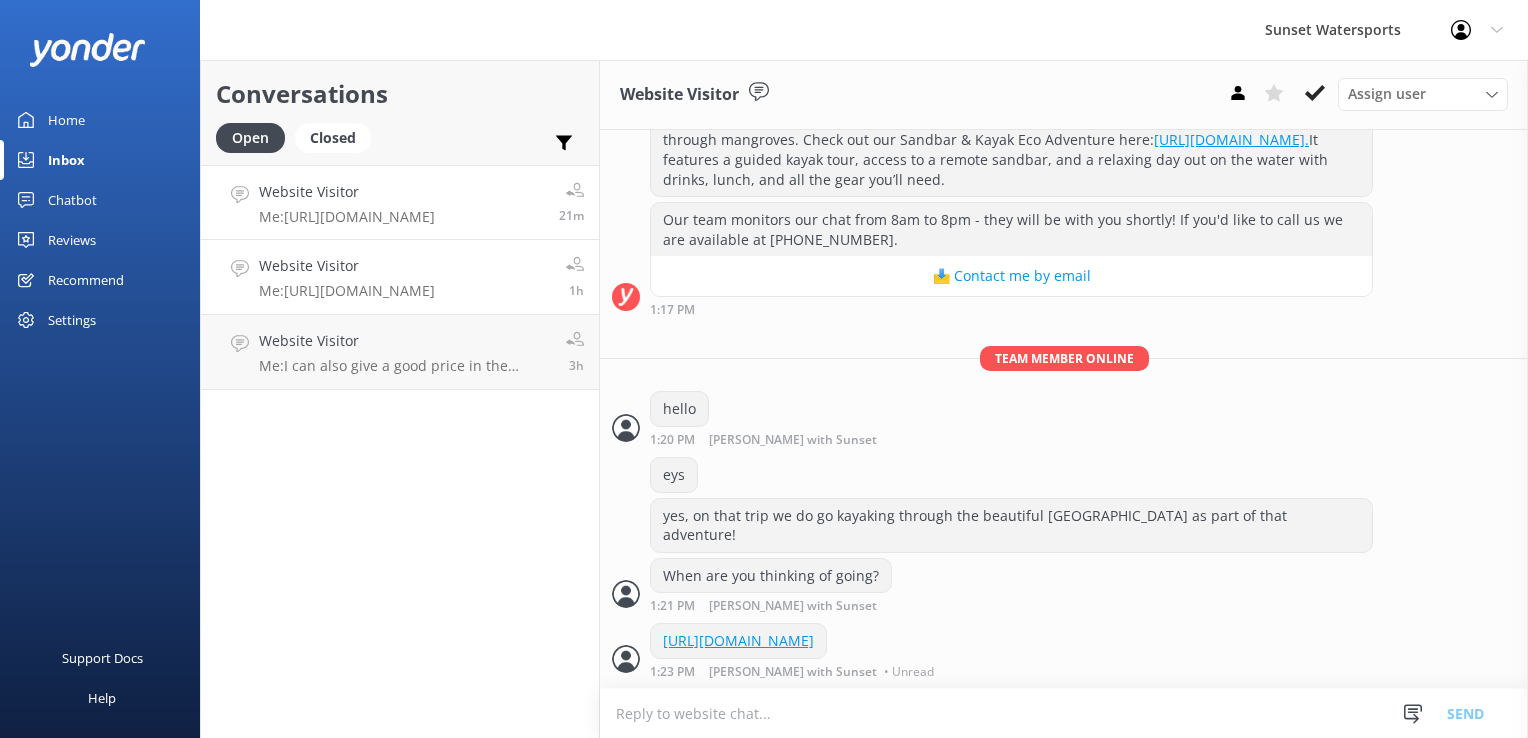 click on "Me:  [URL][DOMAIN_NAME]" at bounding box center (347, 217) 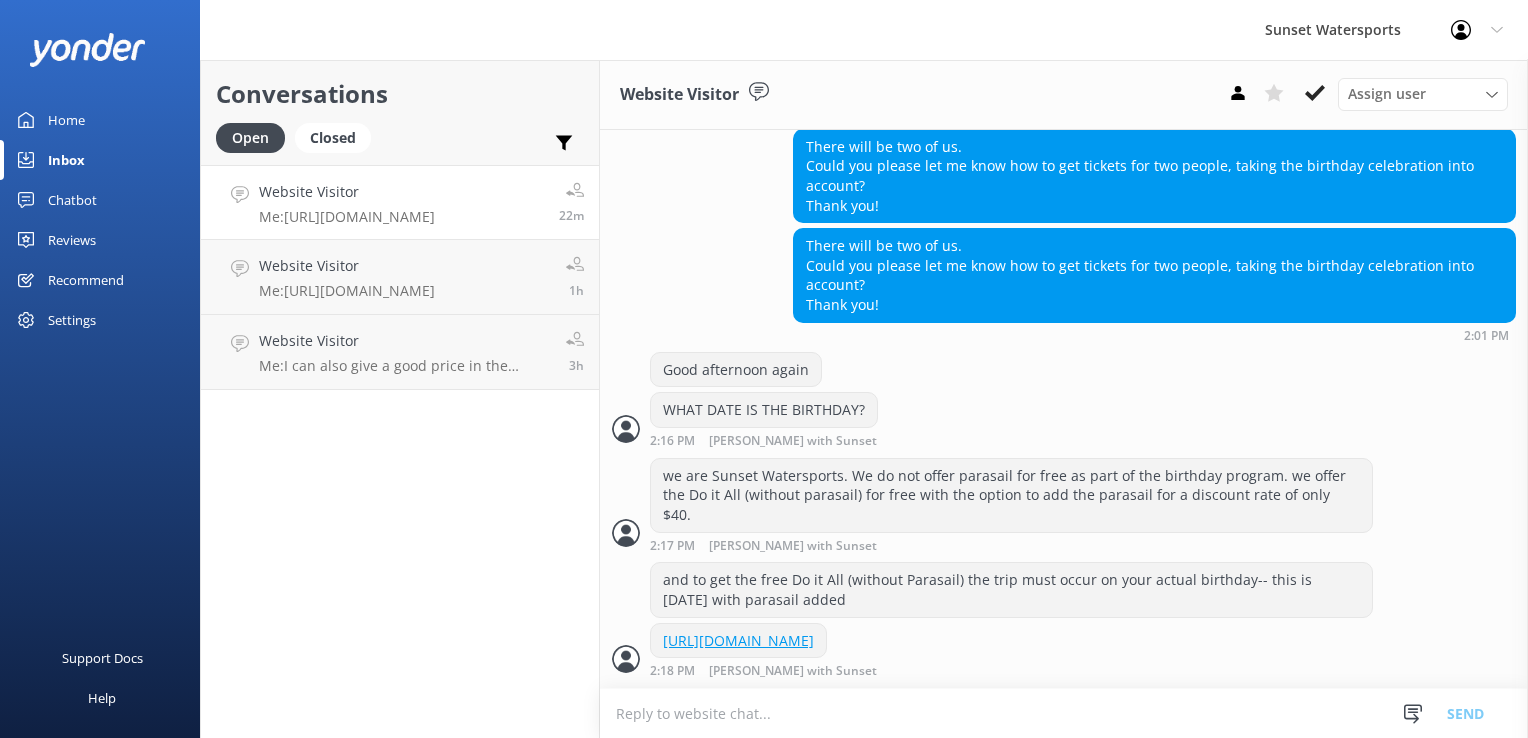 scroll, scrollTop: 3321, scrollLeft: 0, axis: vertical 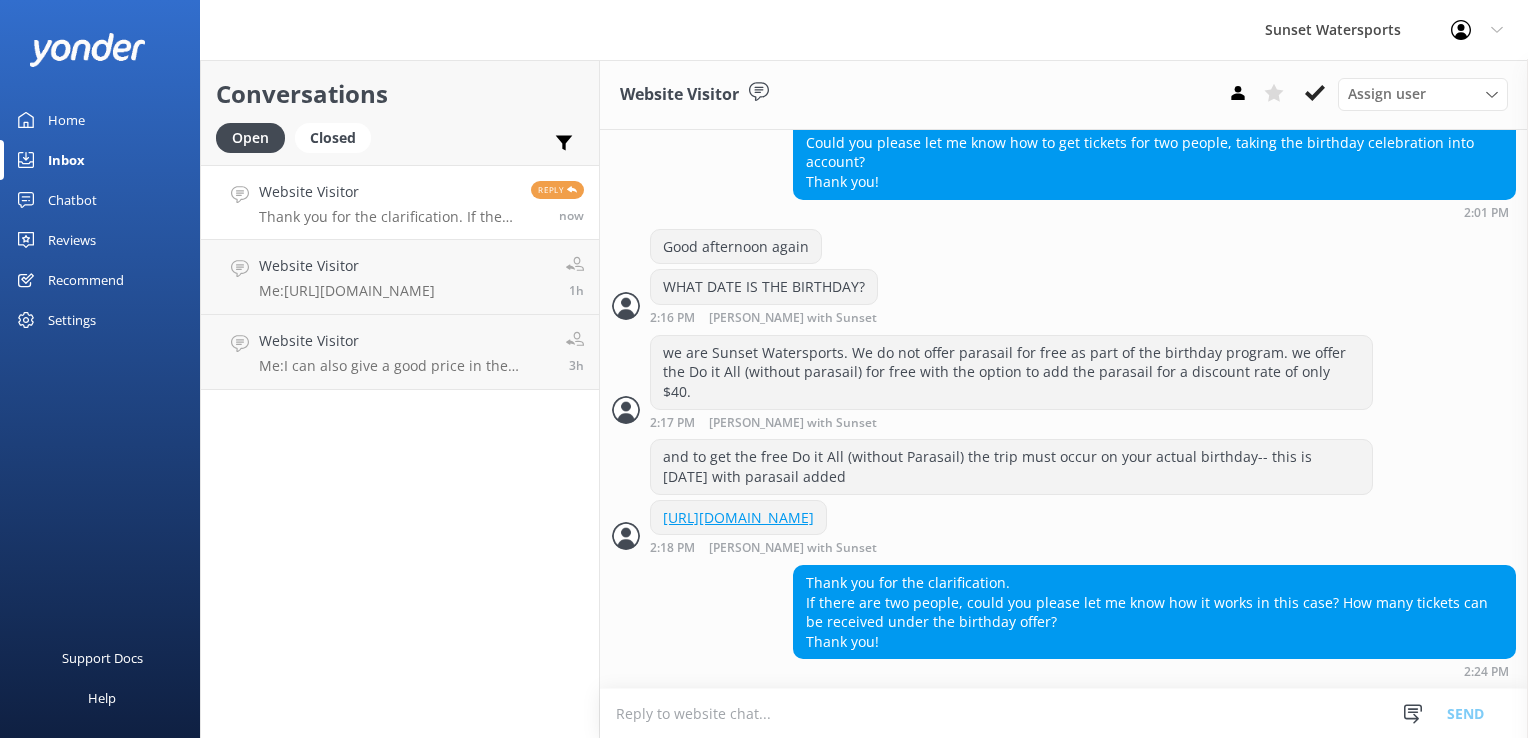 click on "Thank you for the clarification.
If there are two people, could you please let me know how it works in this case? How many tickets can be received under the birthday offer?
Thank you!" at bounding box center [387, 217] 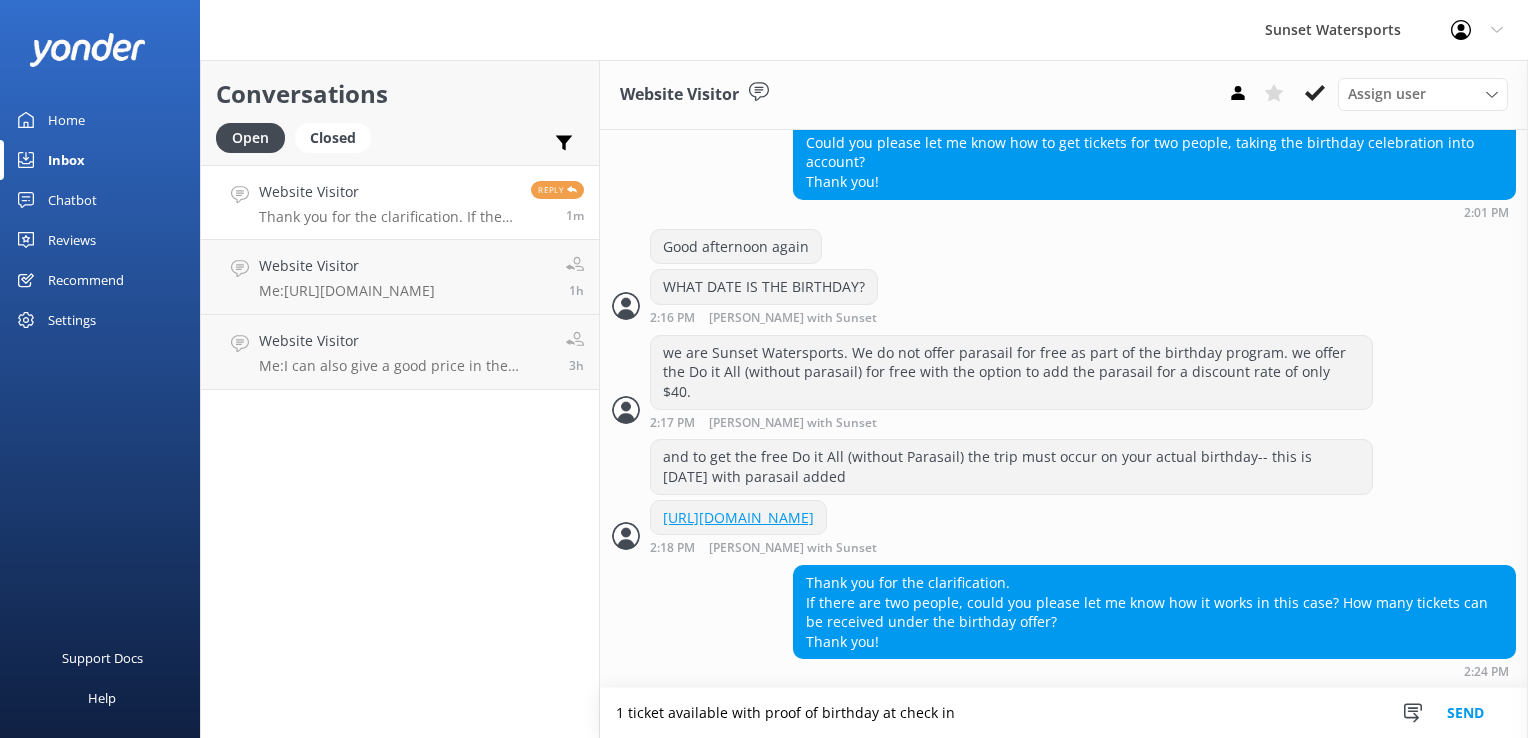 type on "1 ticket available with proof of birthday at check in" 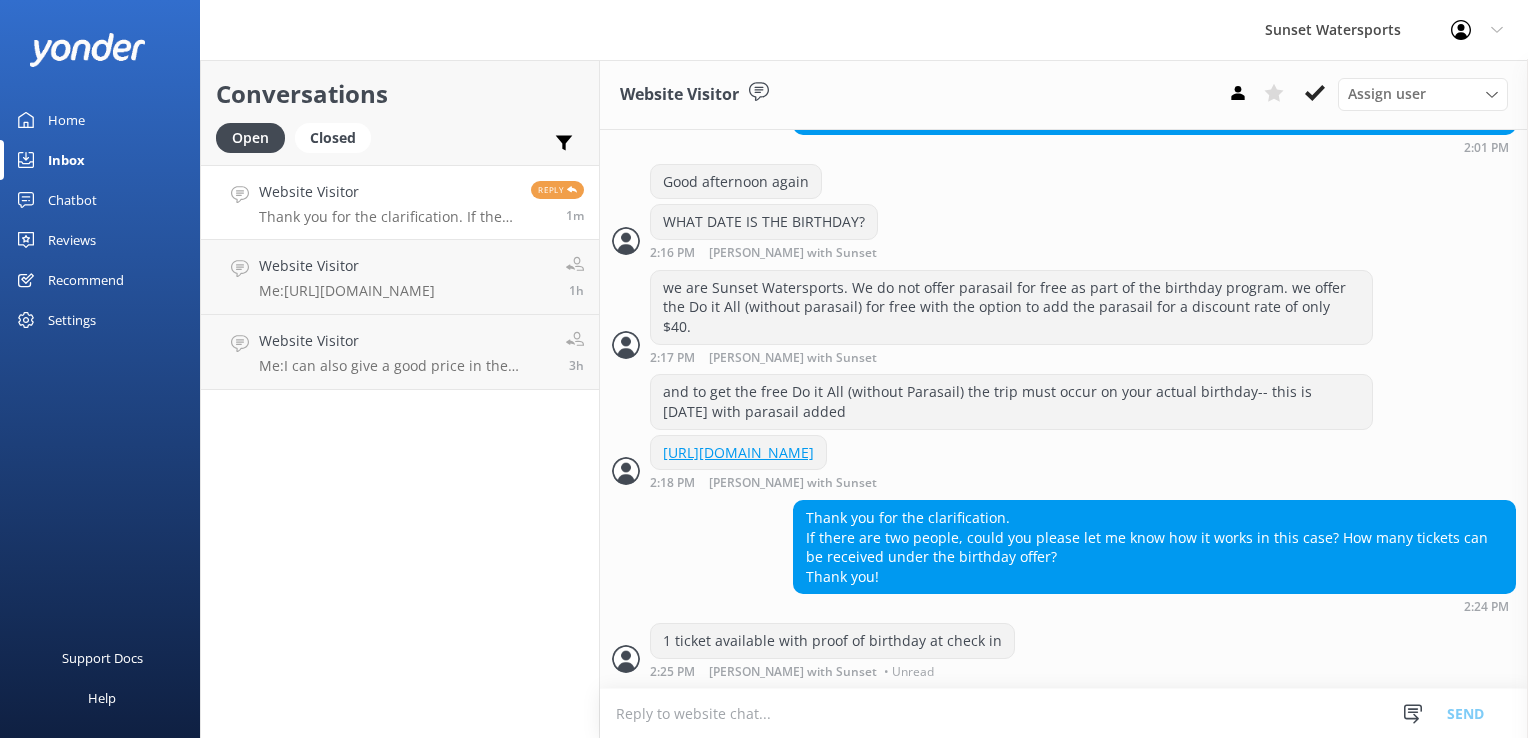 scroll, scrollTop: 3508, scrollLeft: 0, axis: vertical 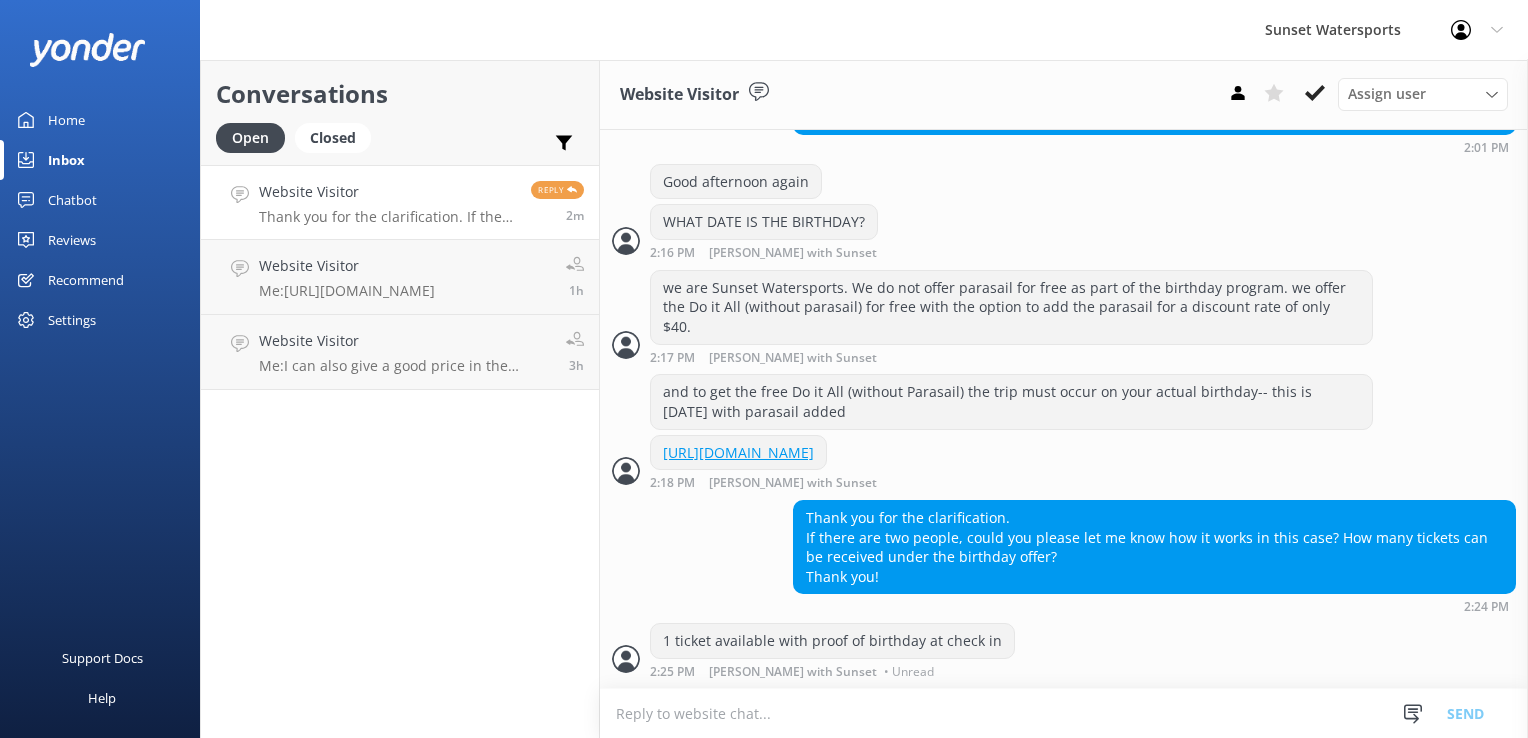 click on "Website Visitor Thank you for the clarification.
If there are two people, could you please let me know how it works in this case? How many tickets can be received under the birthday offer?
Thank you!" at bounding box center [387, 202] 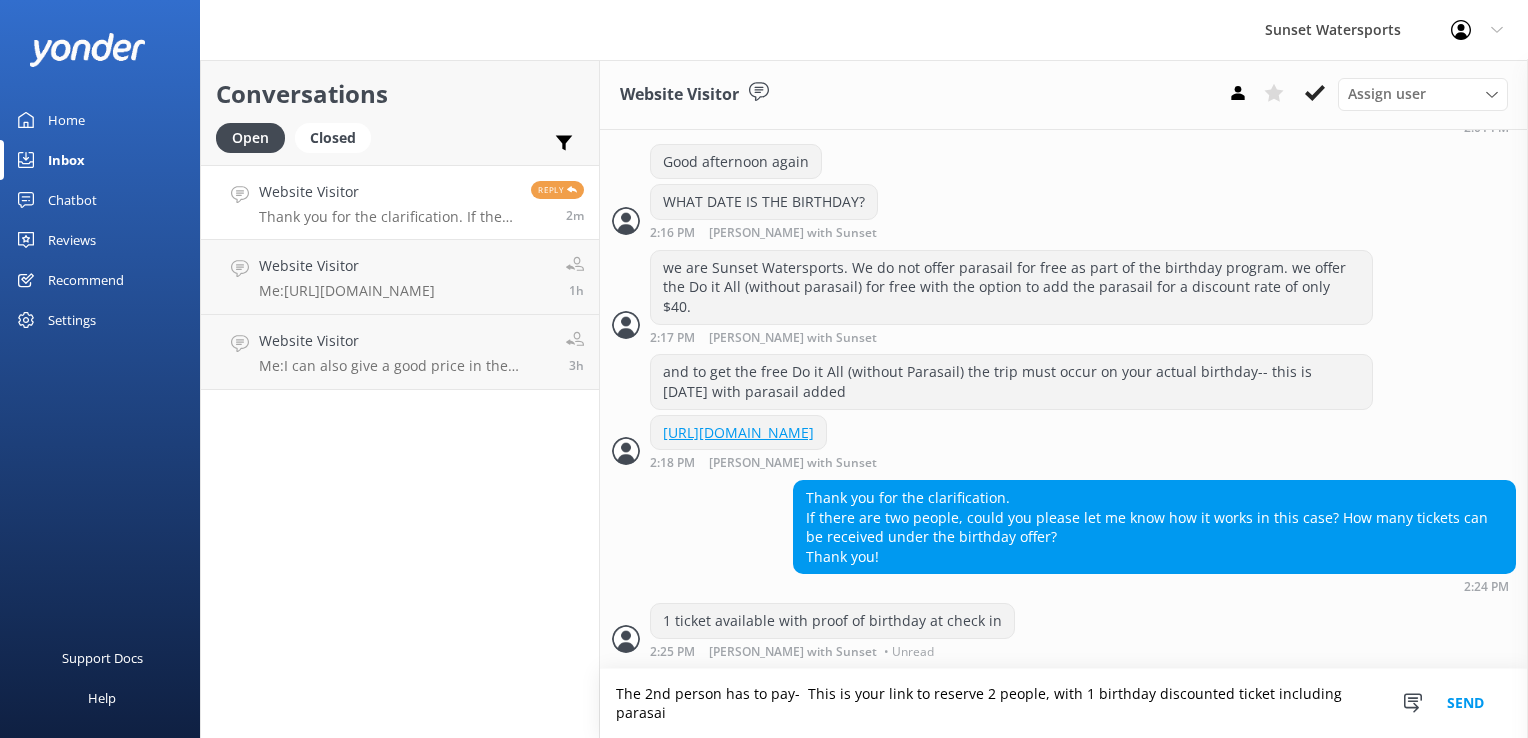 scroll, scrollTop: 3528, scrollLeft: 0, axis: vertical 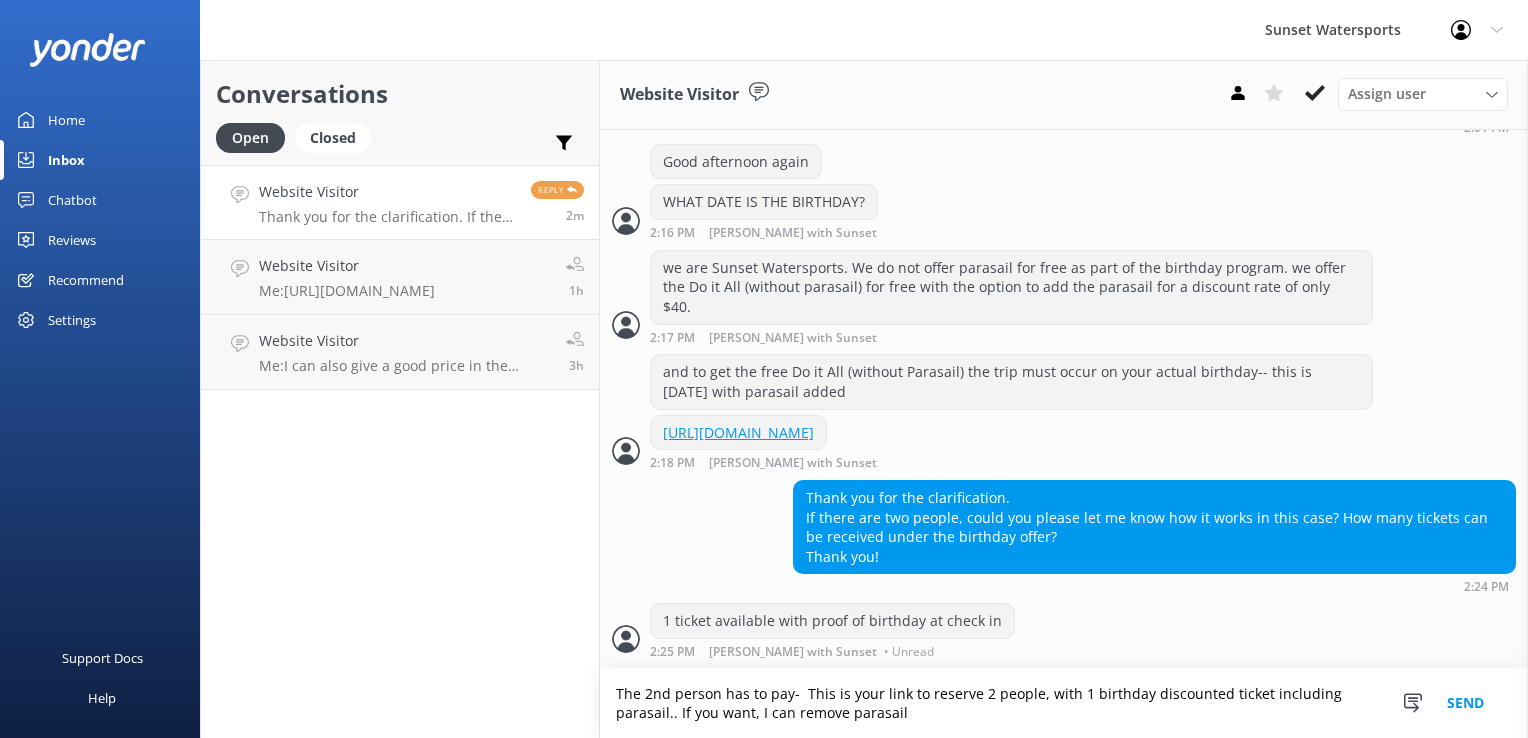 type on "The 2nd person has to pay-  This is your link to reserve 2 people, with 1 birthday discounted ticket including parasail.. If you want, I can remove parasail" 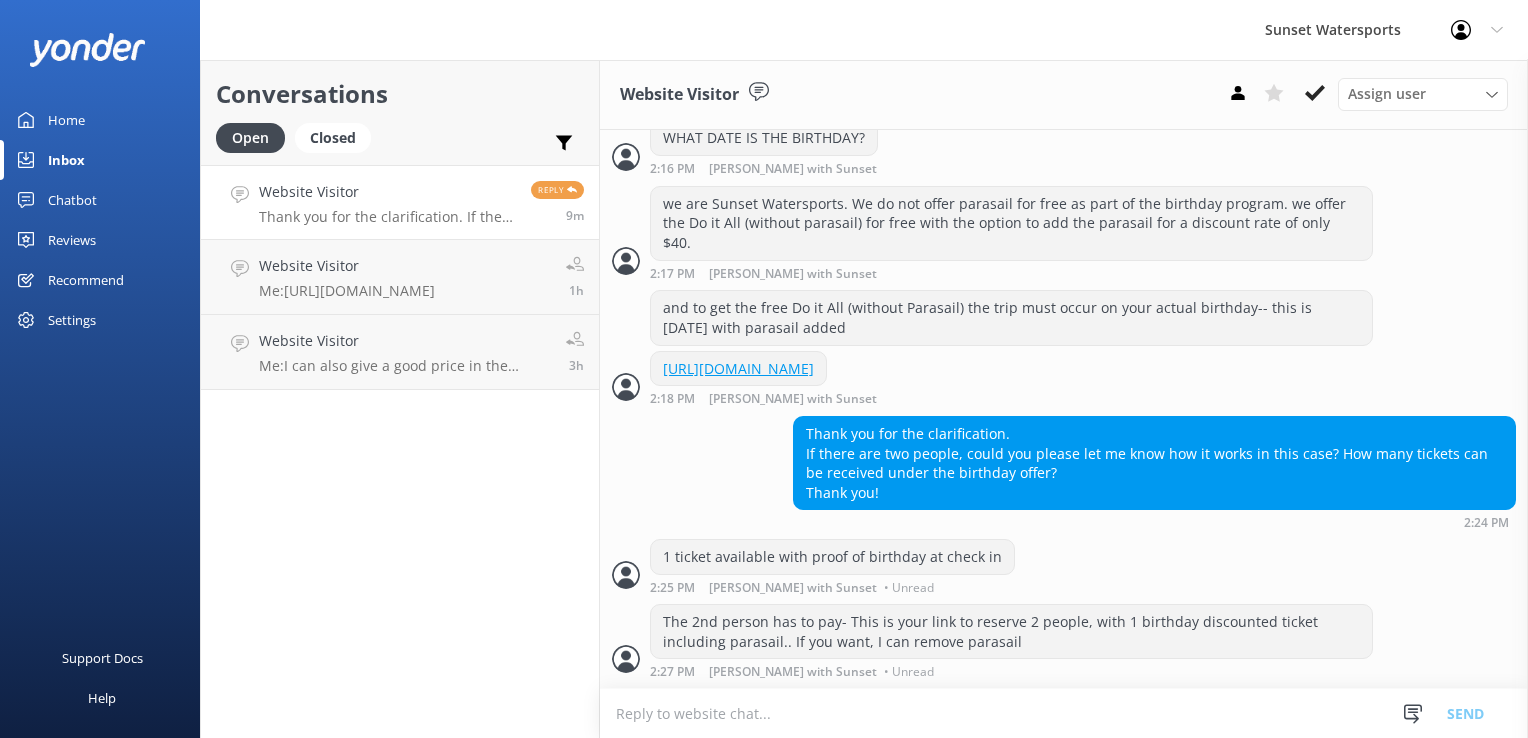 scroll, scrollTop: 3592, scrollLeft: 0, axis: vertical 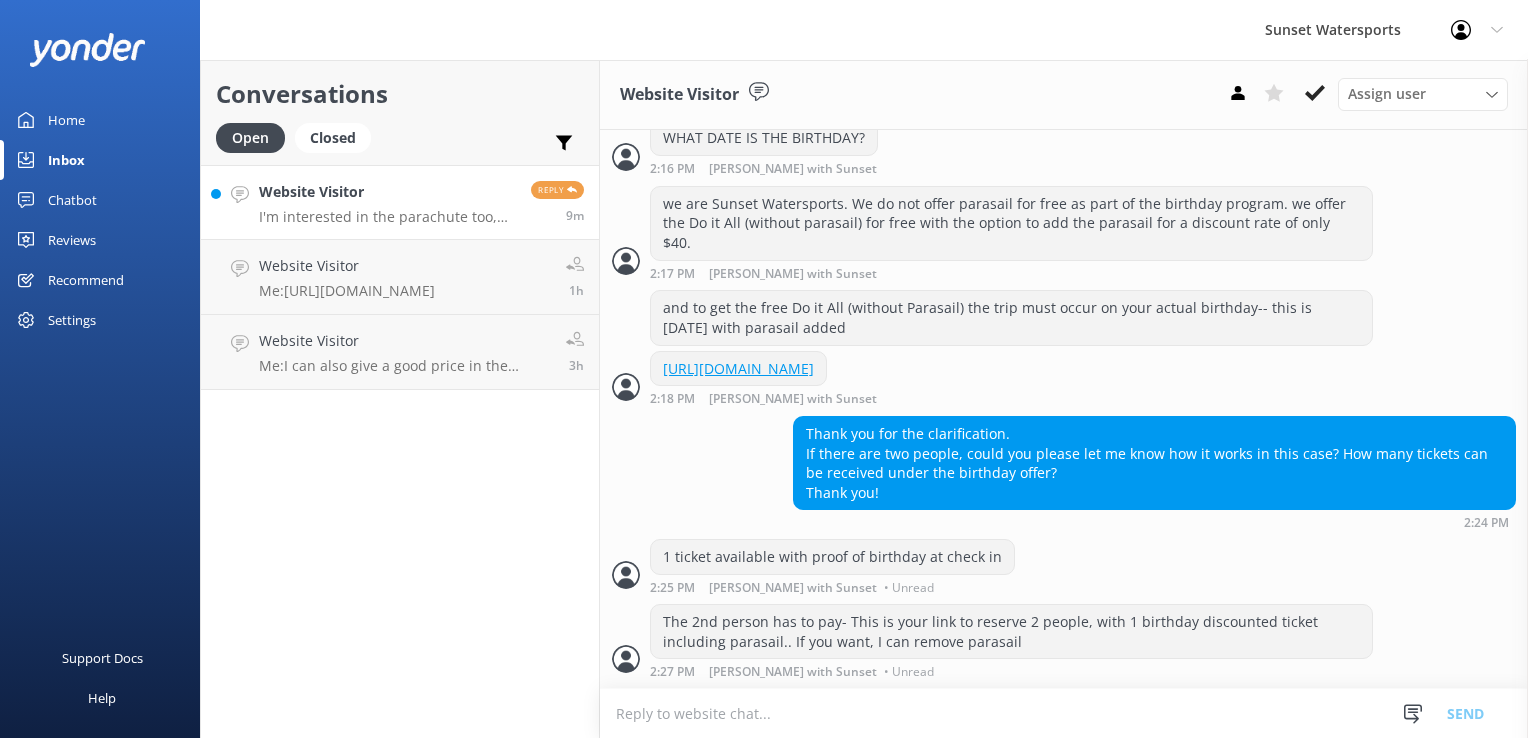 click on "I'm interested in the parachute too, no need to delete anything" at bounding box center (387, 217) 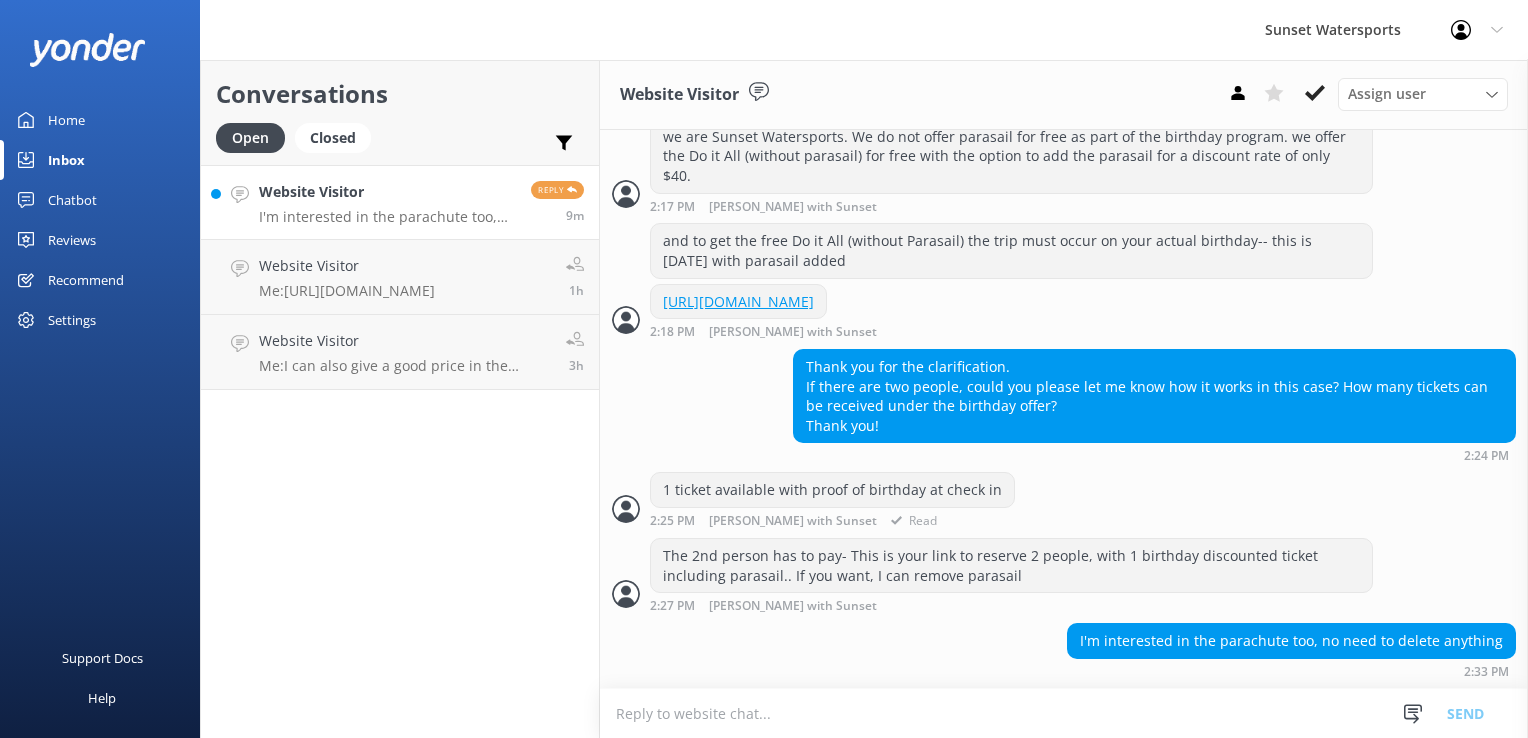scroll, scrollTop: 3658, scrollLeft: 0, axis: vertical 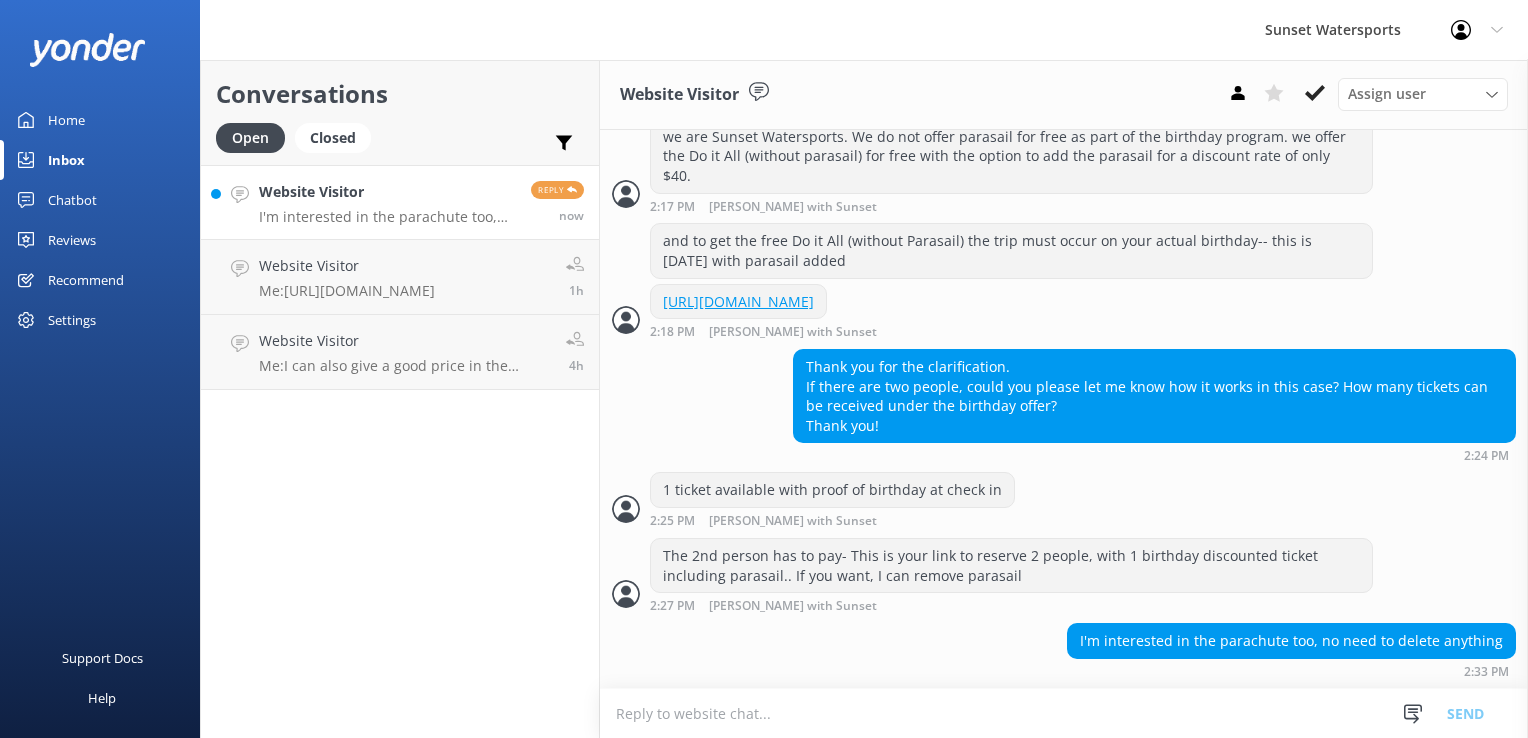 click at bounding box center [1064, 713] 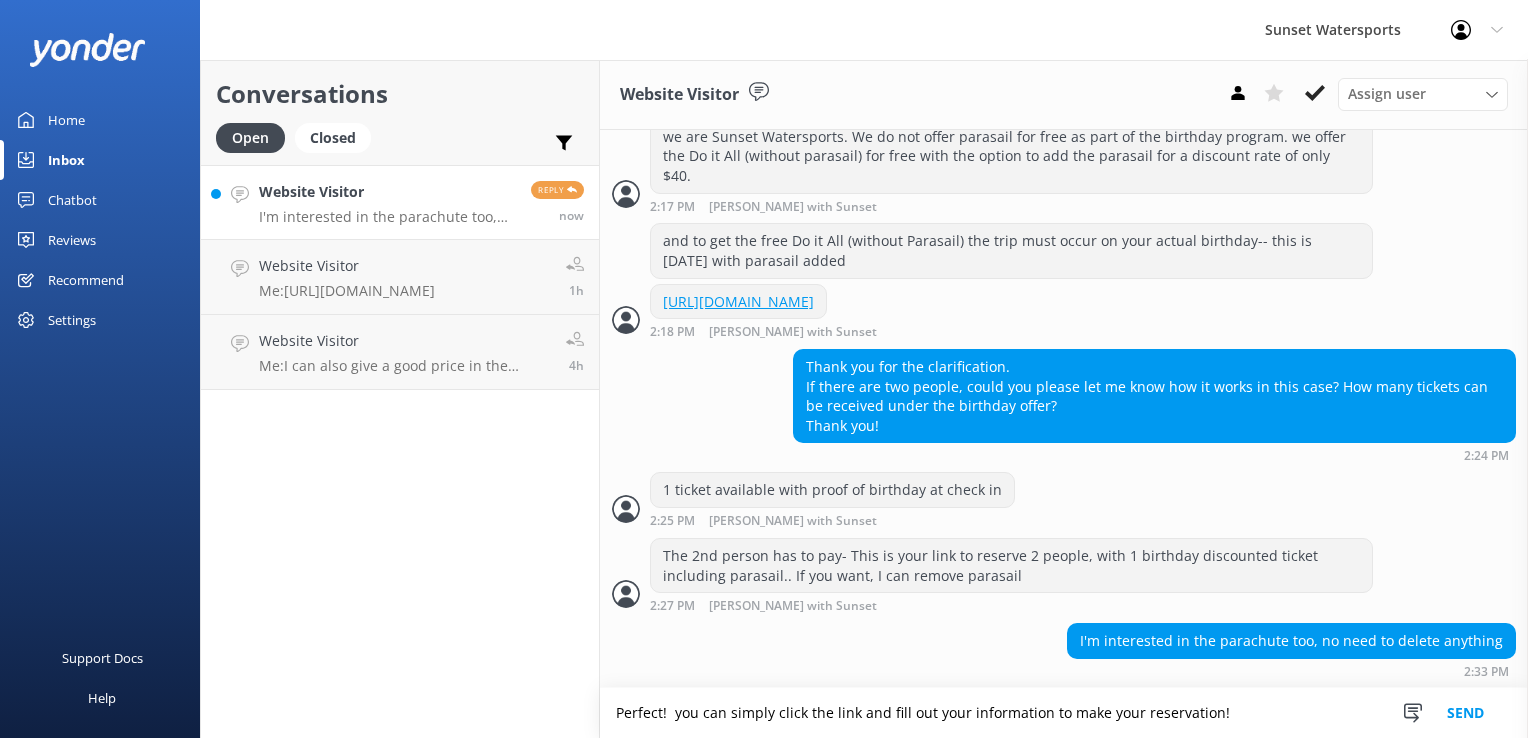paste on "[URL][DOMAIN_NAME]" 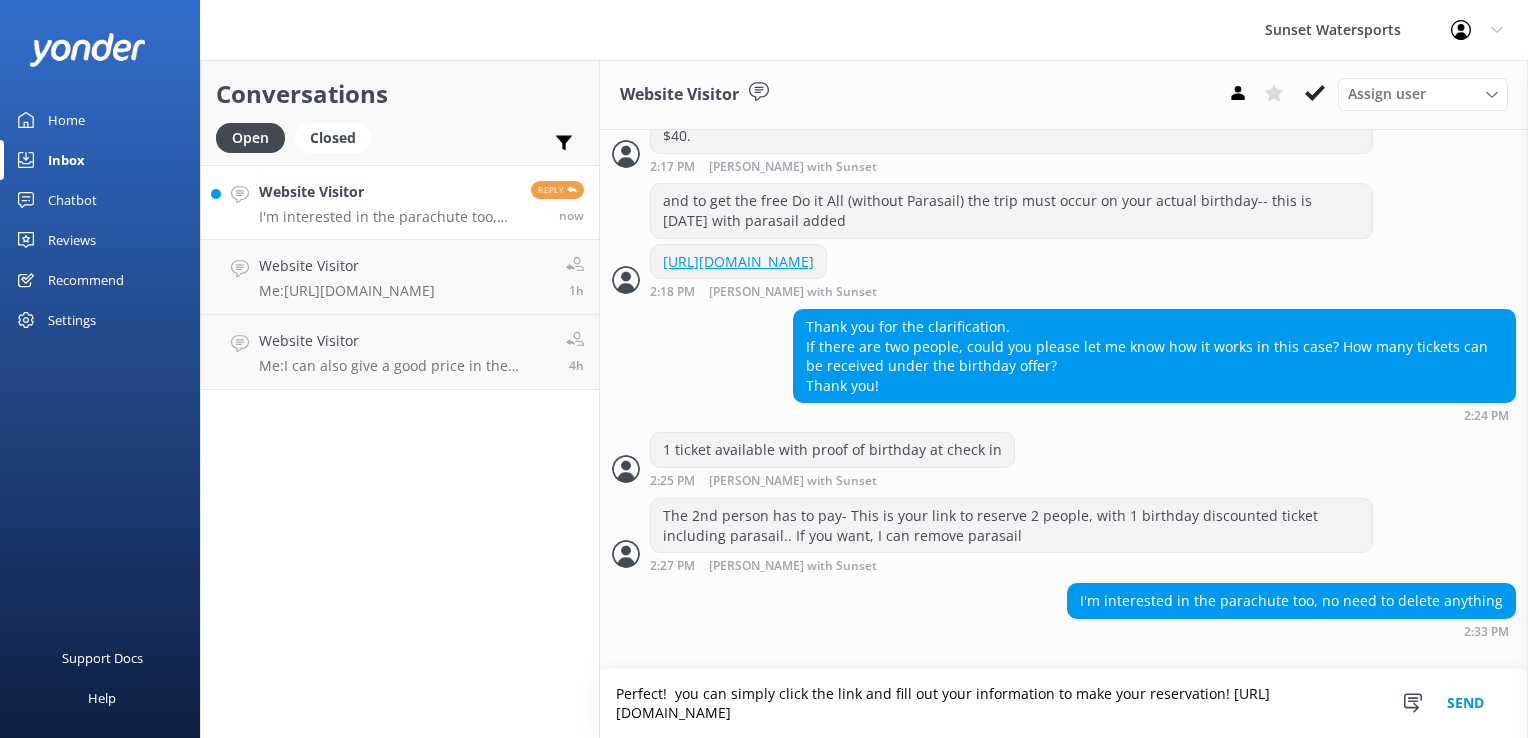 type on "Perfect!  you can simply click the link and fill out your information to make your reservation! [URL][DOMAIN_NAME]" 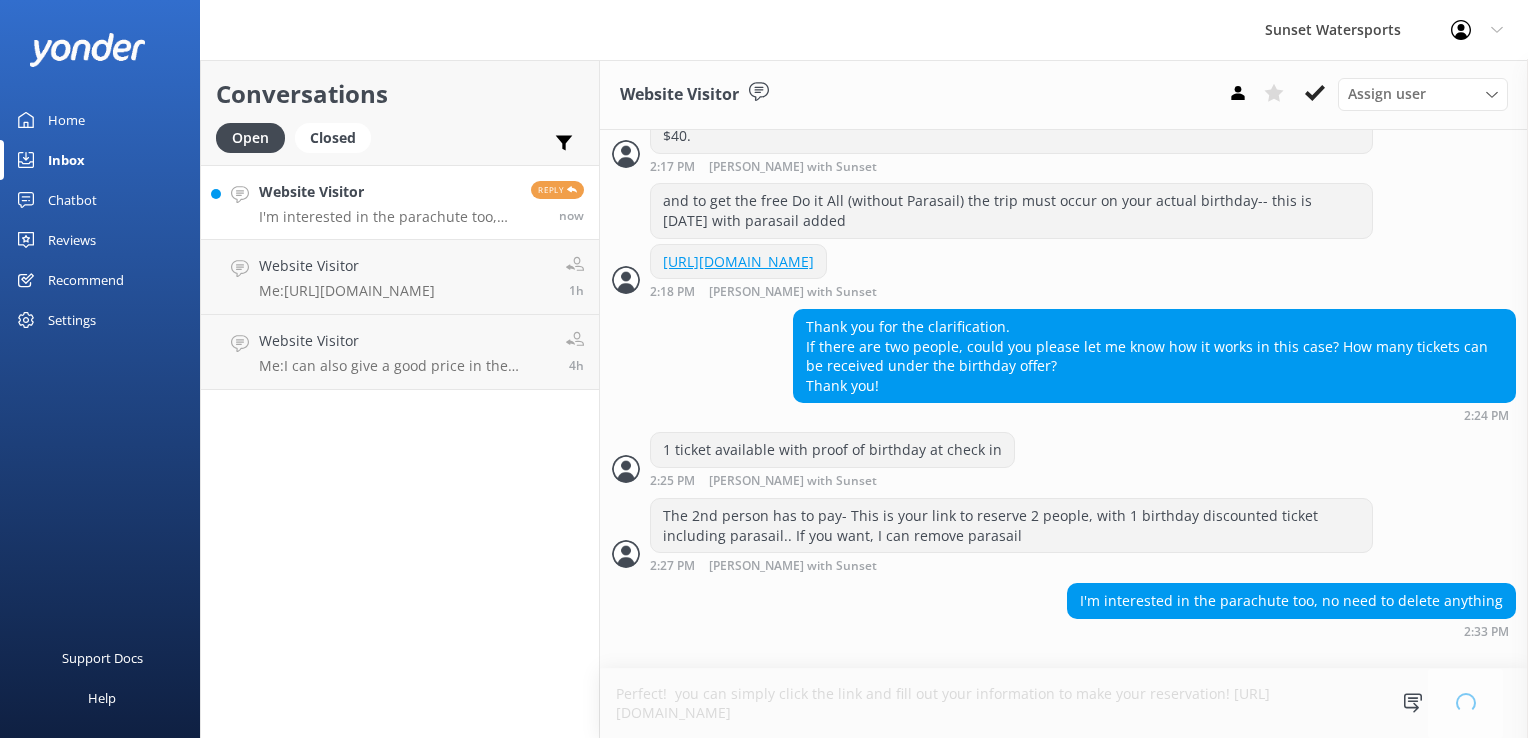 type 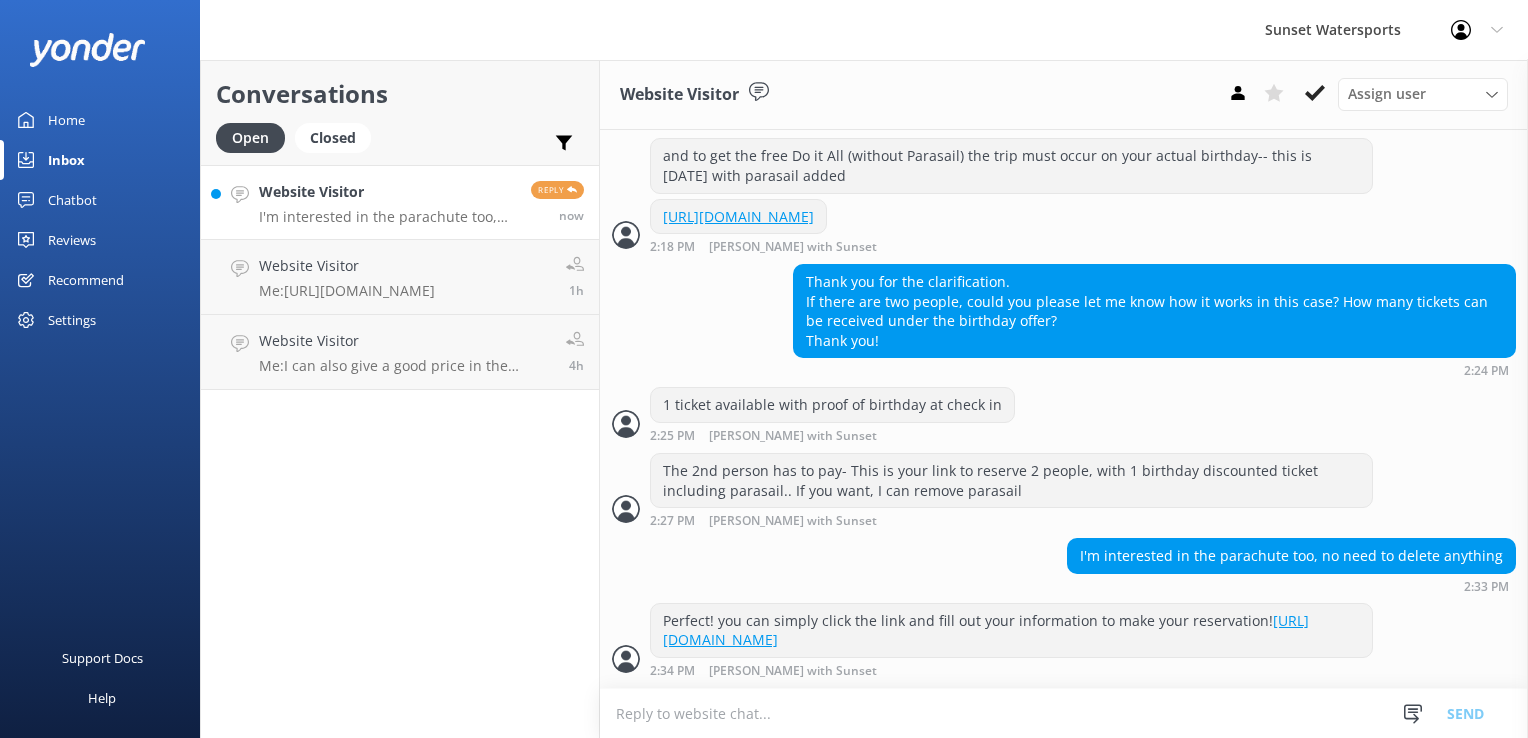 scroll, scrollTop: 3782, scrollLeft: 0, axis: vertical 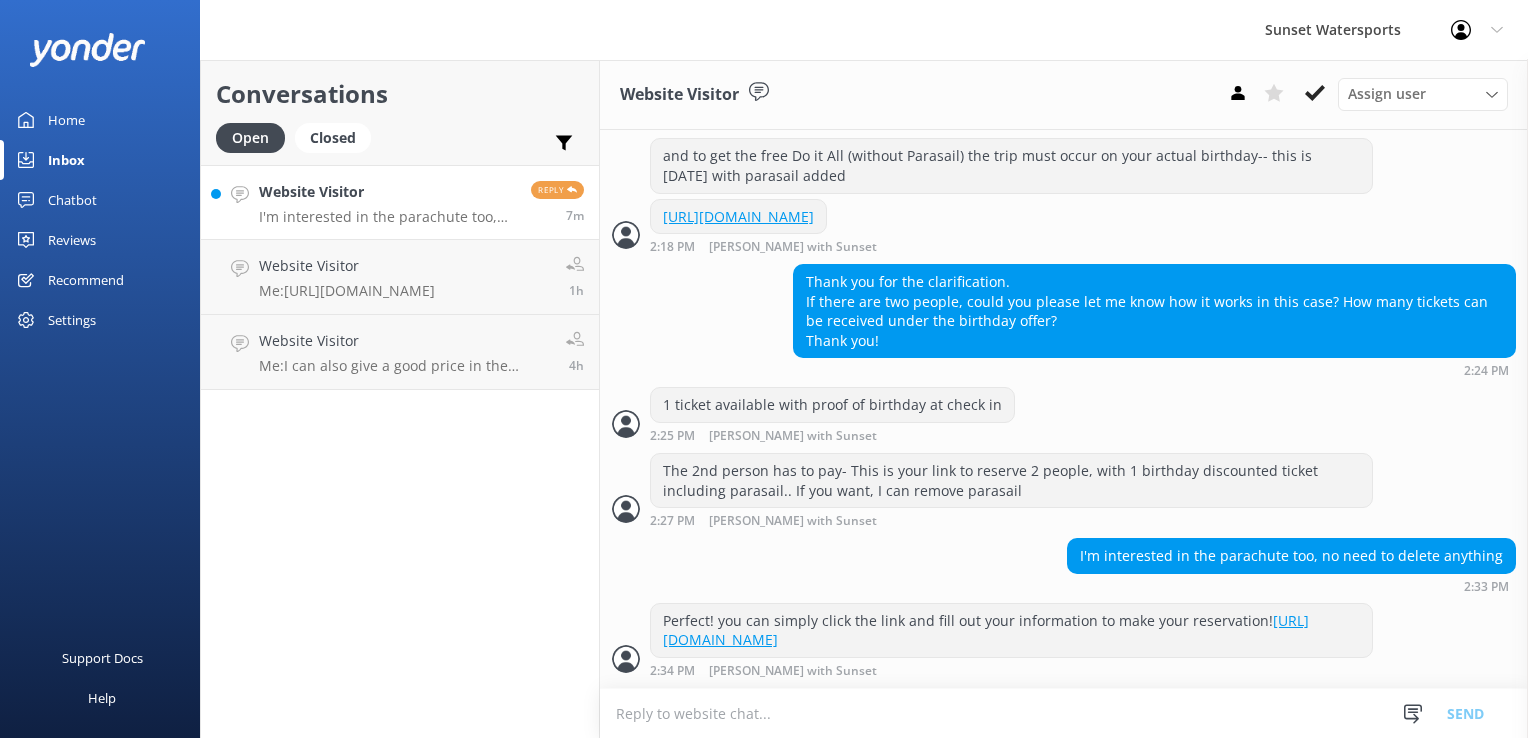 click on "Website Visitor I'm interested in the parachute too, no need to delete anything Reply 7m" at bounding box center [400, 202] 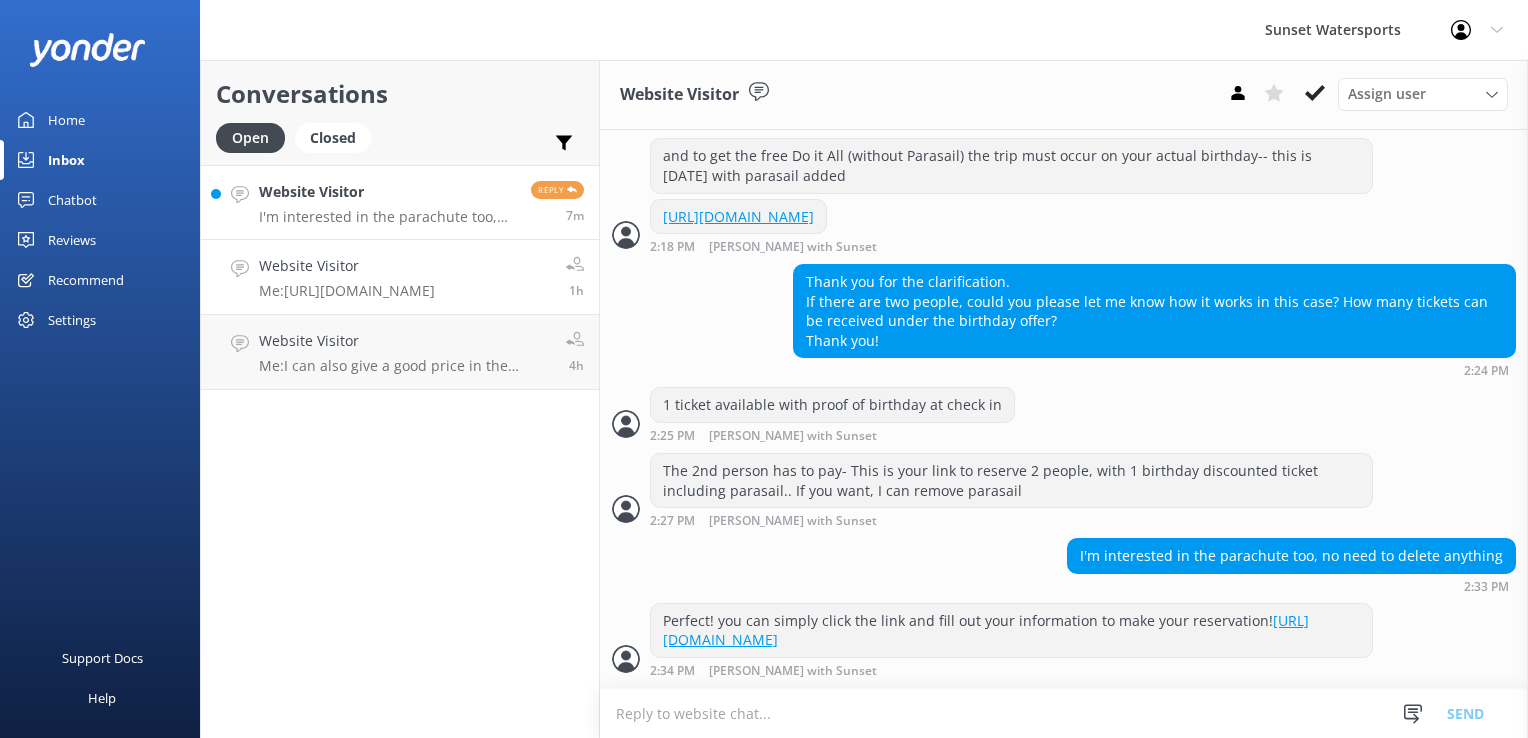 click on "Me:  [URL][DOMAIN_NAME]" at bounding box center (347, 291) 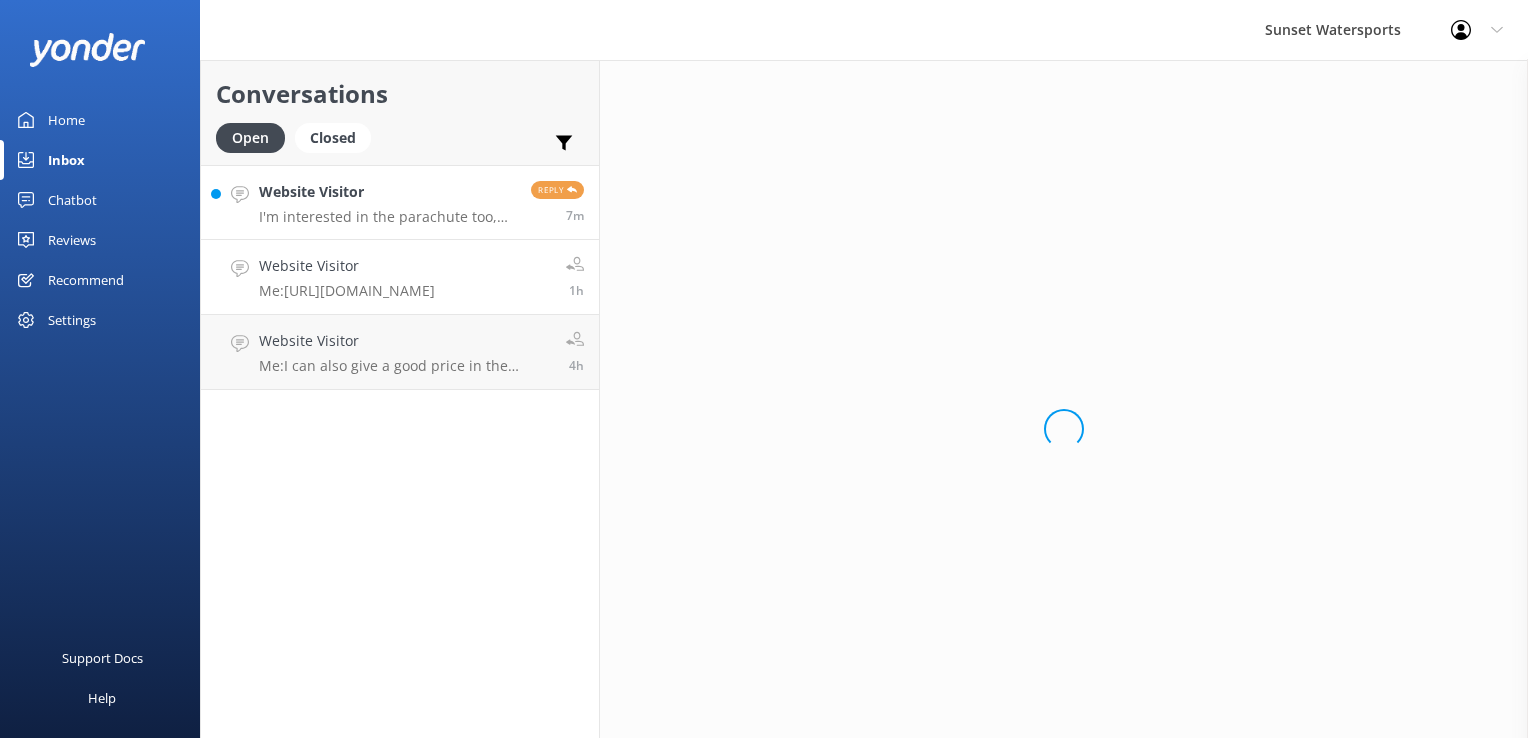click on "Website Visitor" at bounding box center (387, 192) 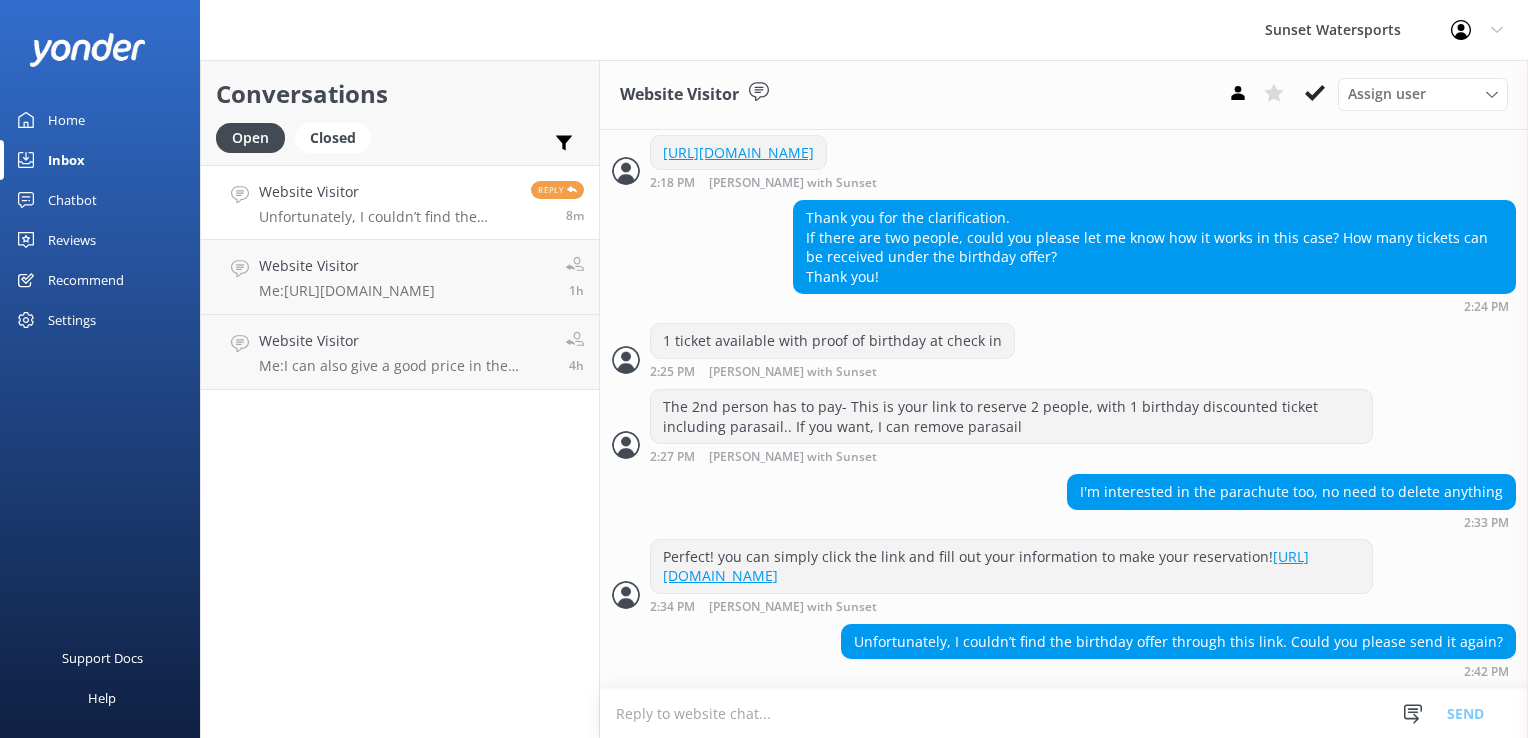 scroll, scrollTop: 3846, scrollLeft: 0, axis: vertical 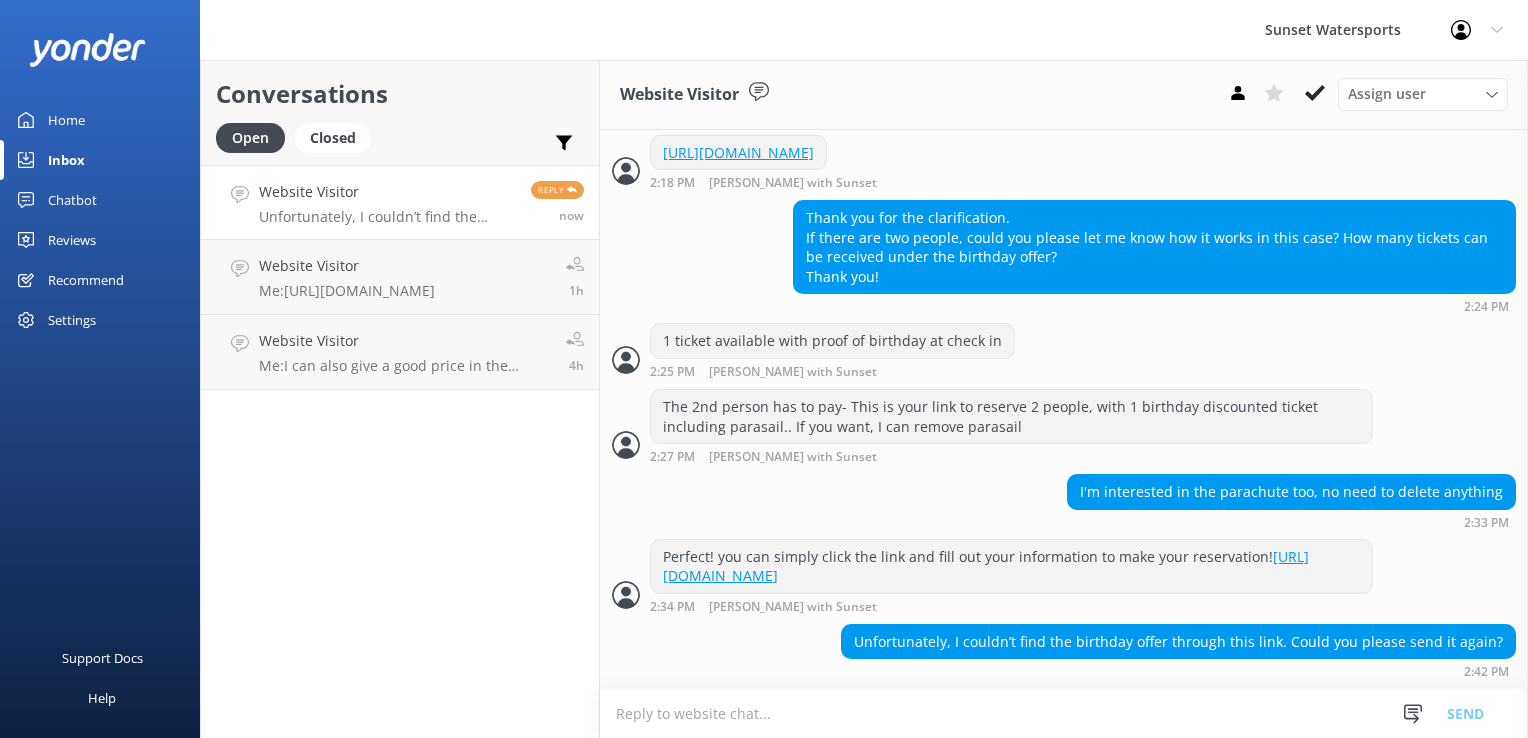 click at bounding box center [1064, 713] 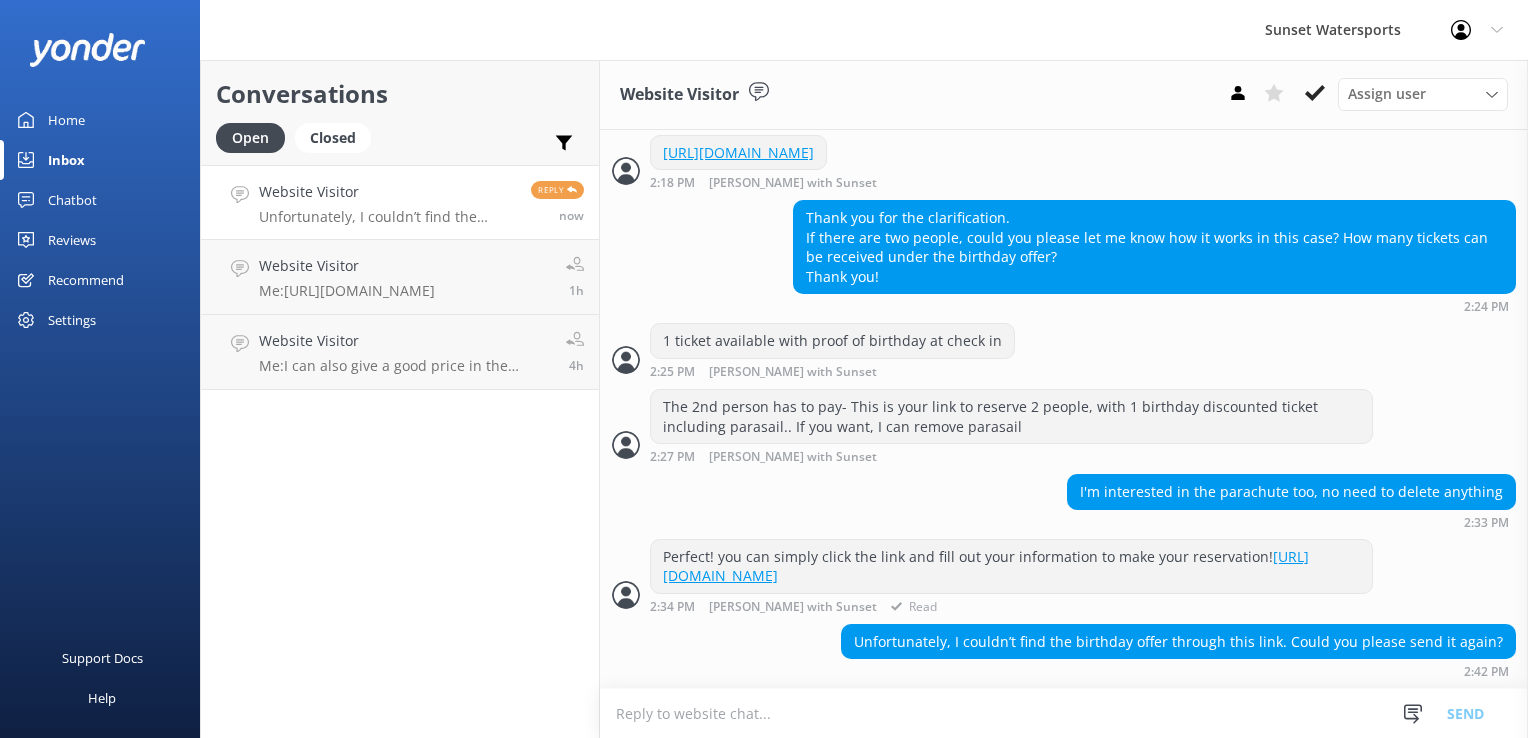 click on "[URL][DOMAIN_NAME]" at bounding box center [986, 566] 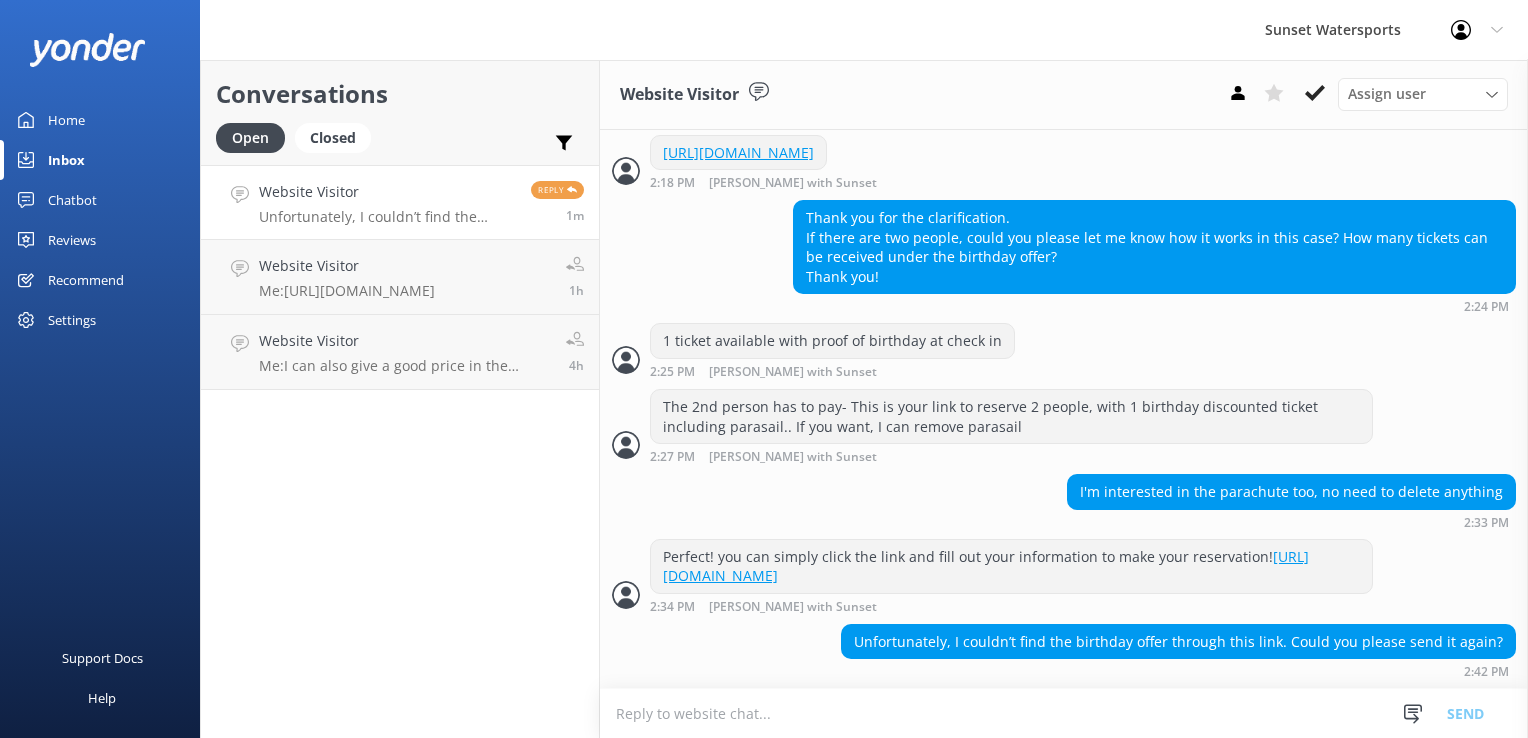 click at bounding box center (1064, 713) 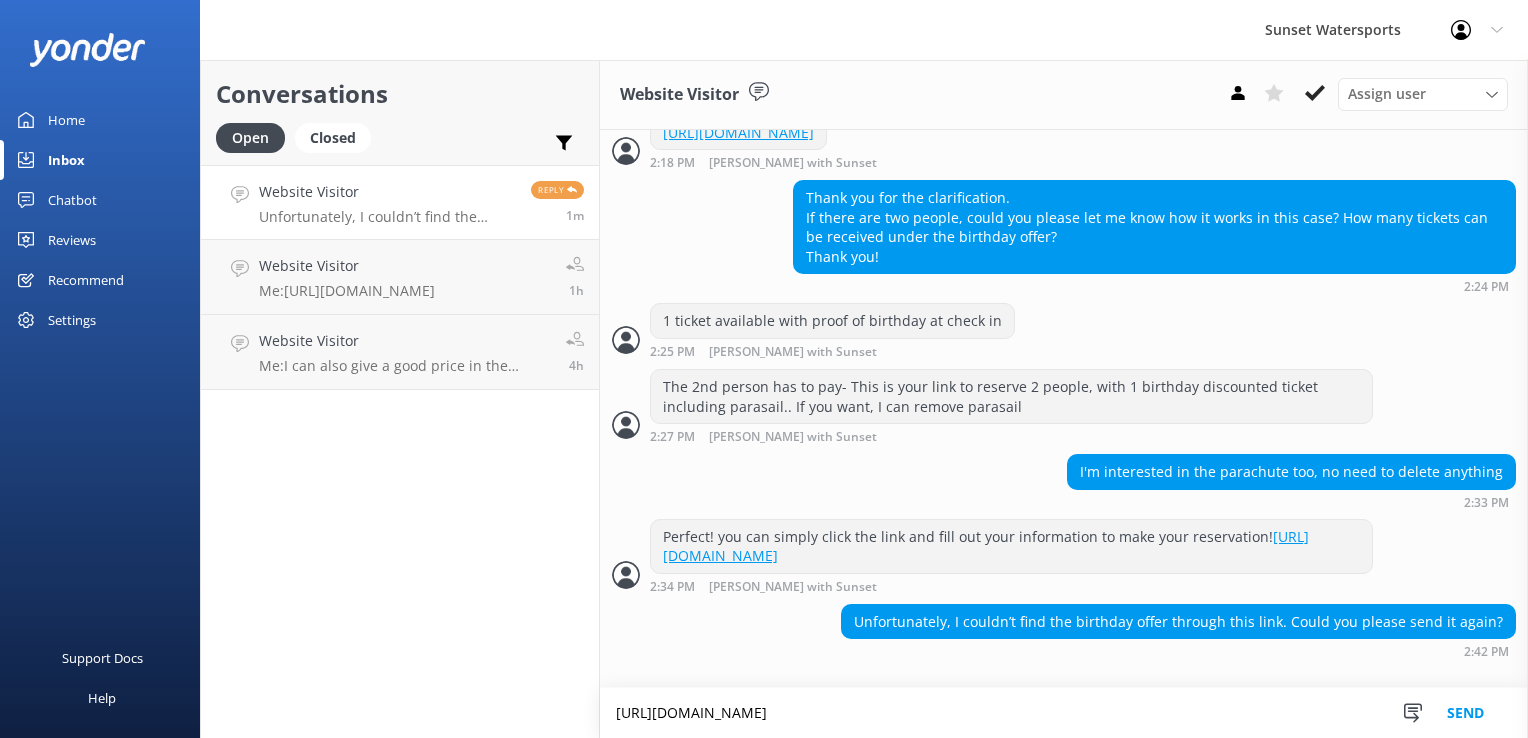 scroll, scrollTop: 3866, scrollLeft: 0, axis: vertical 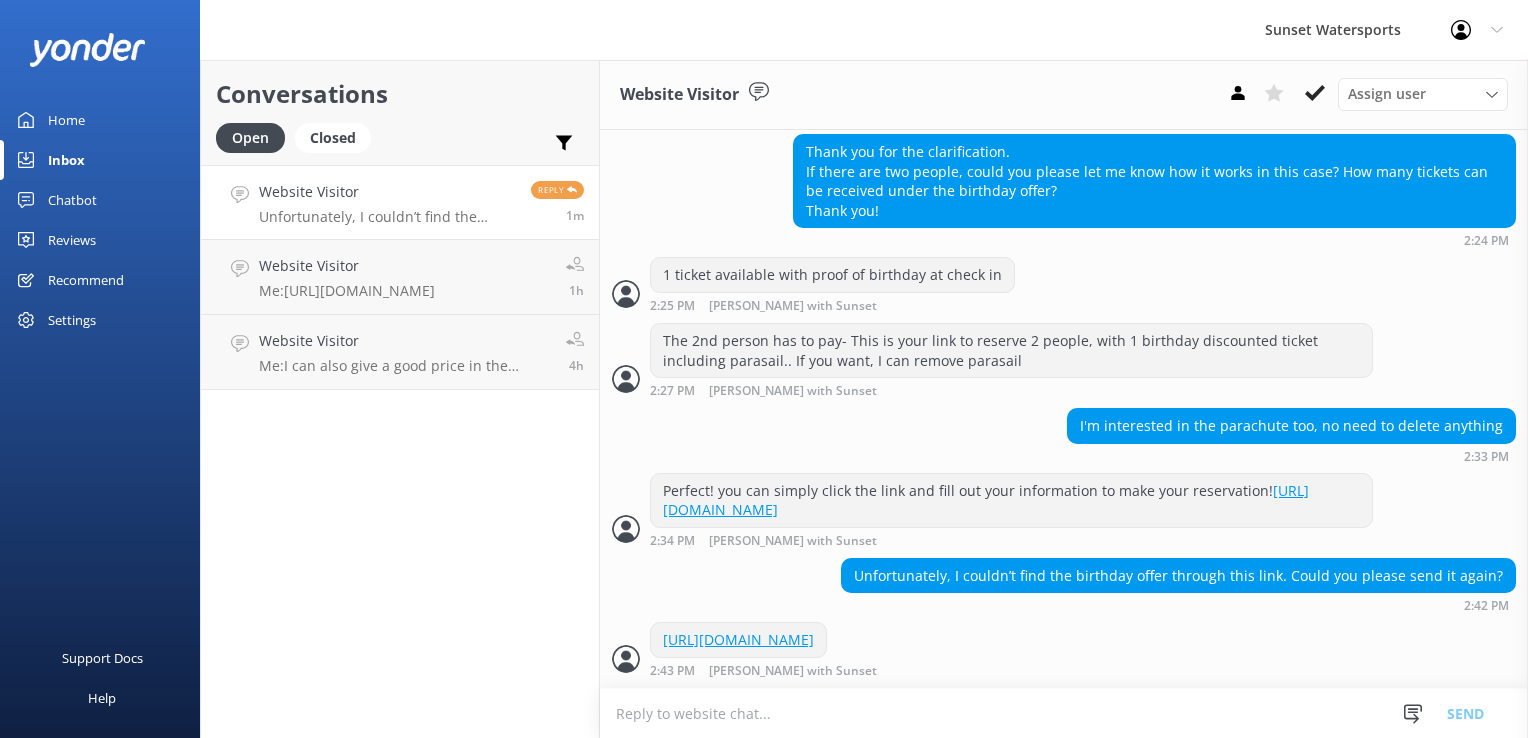 click on "Conversations Open Closed Important Assigned to me Unassigned Website Visitor Unfortunately, I couldn’t find the birthday offer through this link. Could you please send it again? Reply 1m Website Visitor Me:  [URL][DOMAIN_NAME] 1h Website Visitor Me:  I can also give a good price in the afternoon 4h" at bounding box center (400, 399) 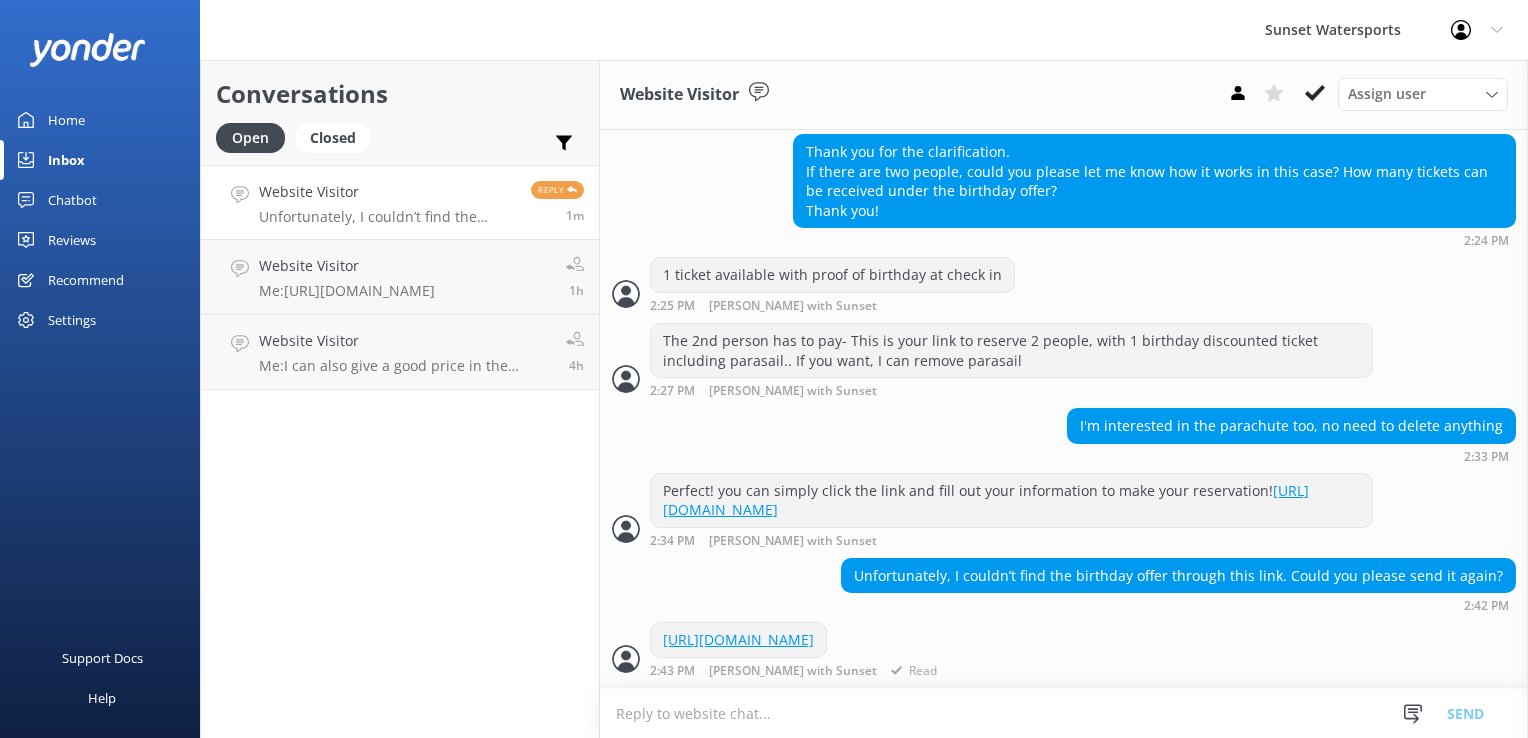 click on "[URL][DOMAIN_NAME]" at bounding box center (738, 639) 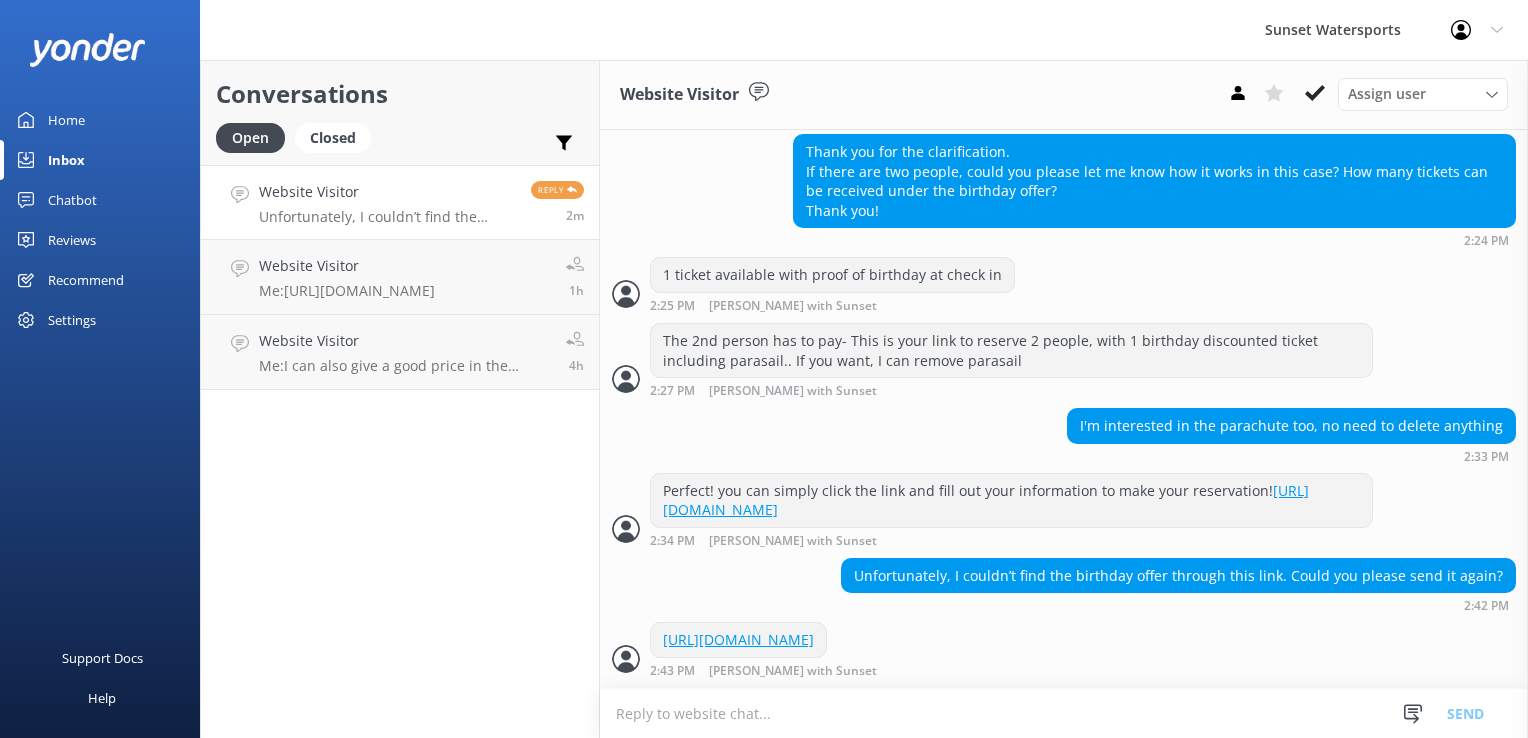 click at bounding box center (1064, 713) 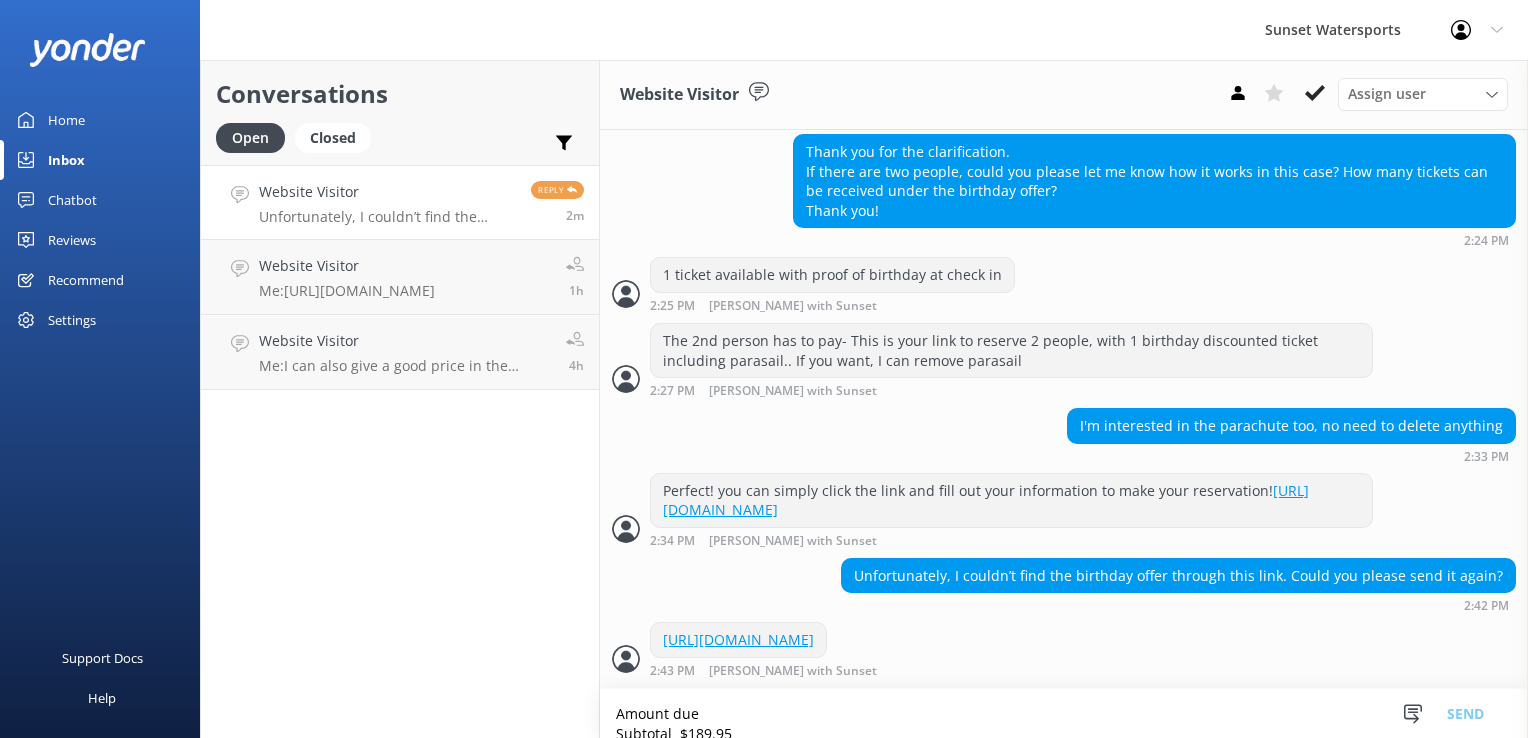 scroll, scrollTop: 209, scrollLeft: 0, axis: vertical 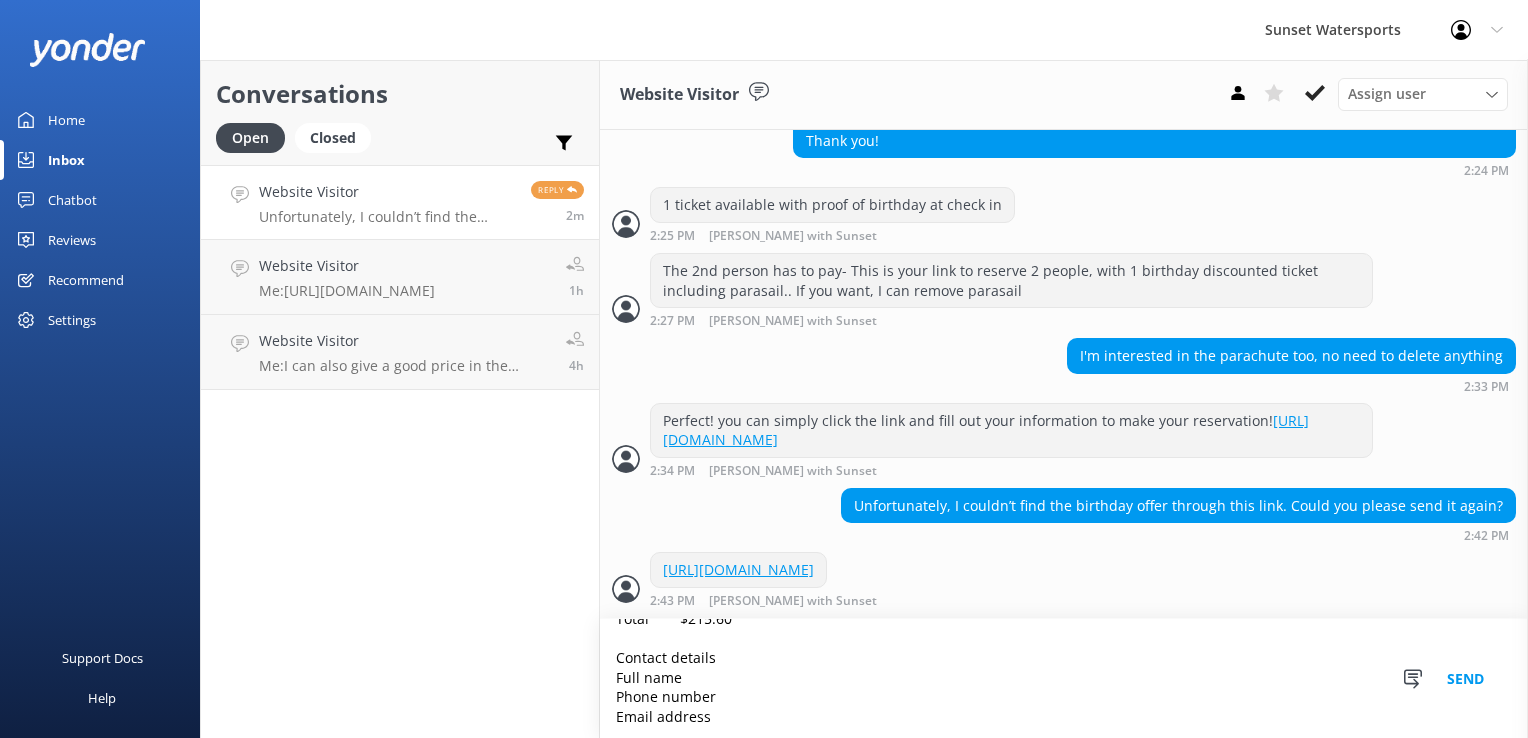 drag, startPoint x: 883, startPoint y: 706, endPoint x: 606, endPoint y: 662, distance: 280.4728 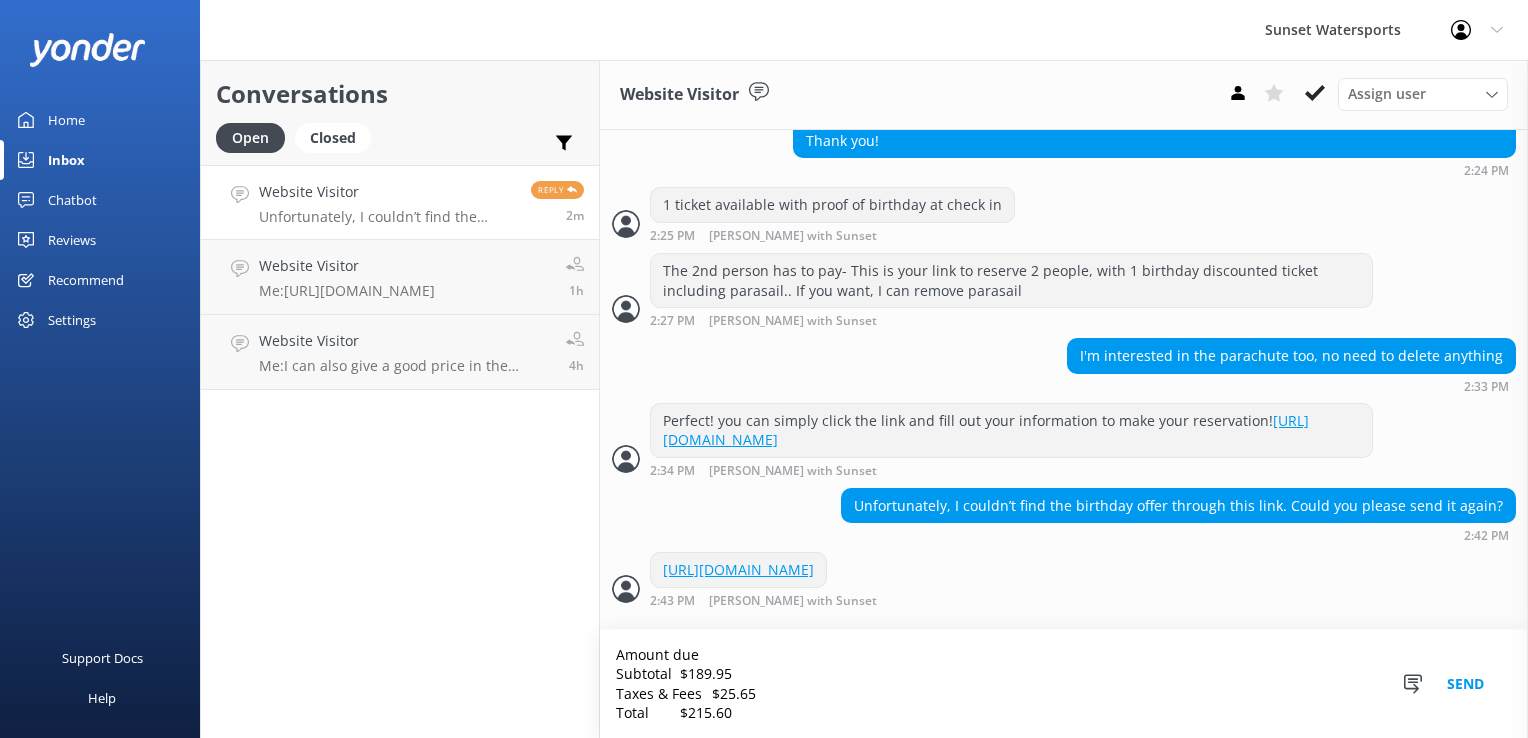scroll, scrollTop: 0, scrollLeft: 0, axis: both 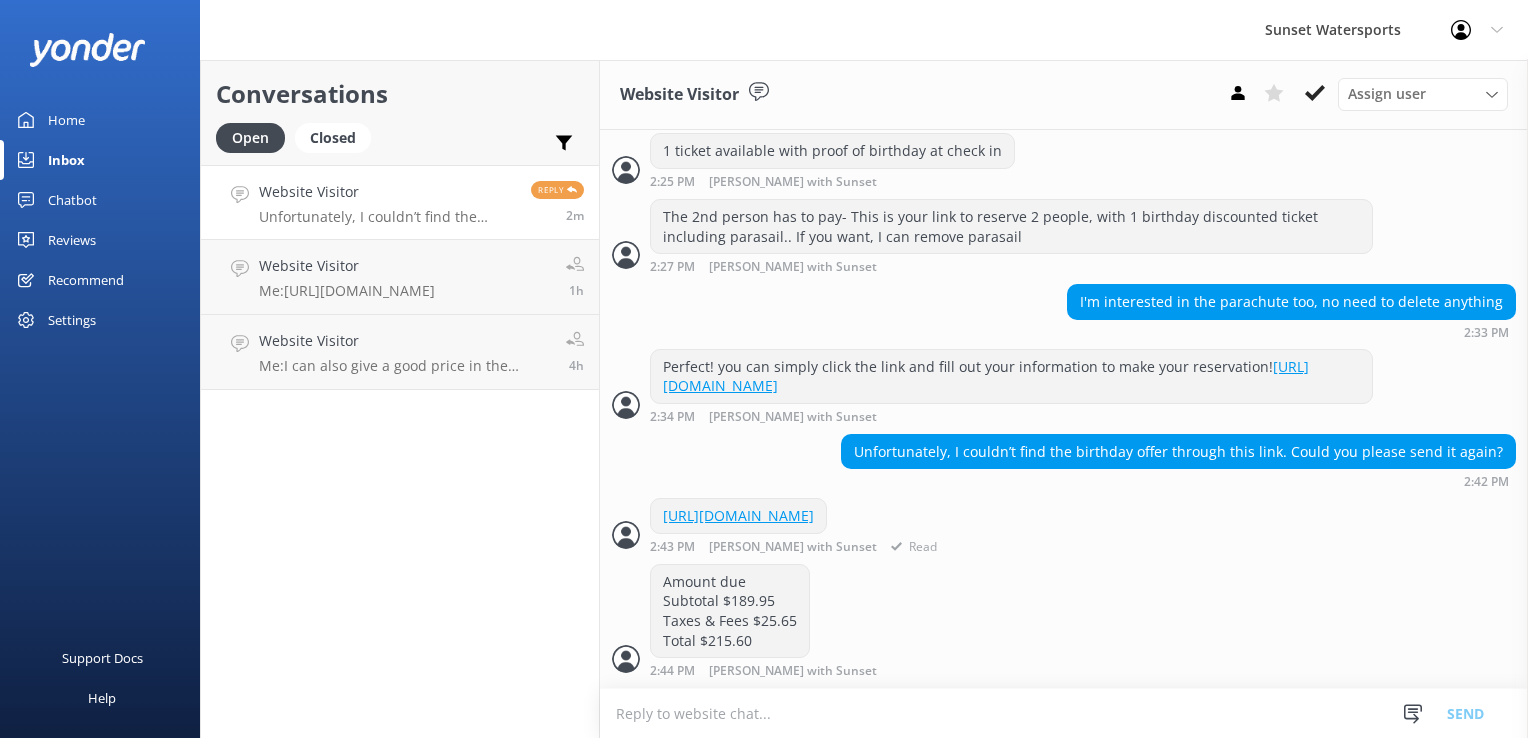 click on "[URL][DOMAIN_NAME]" at bounding box center (738, 515) 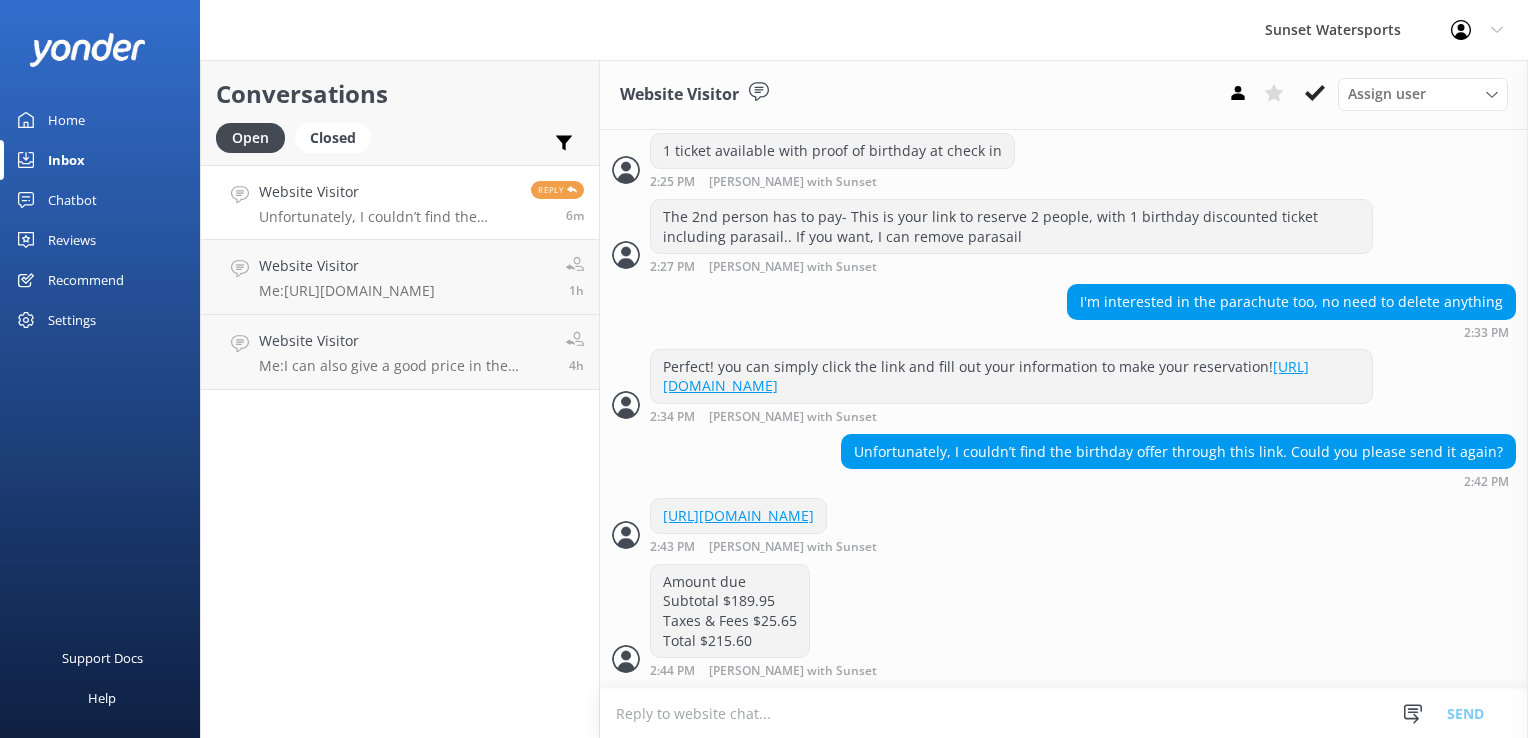 click at bounding box center (1064, 713) 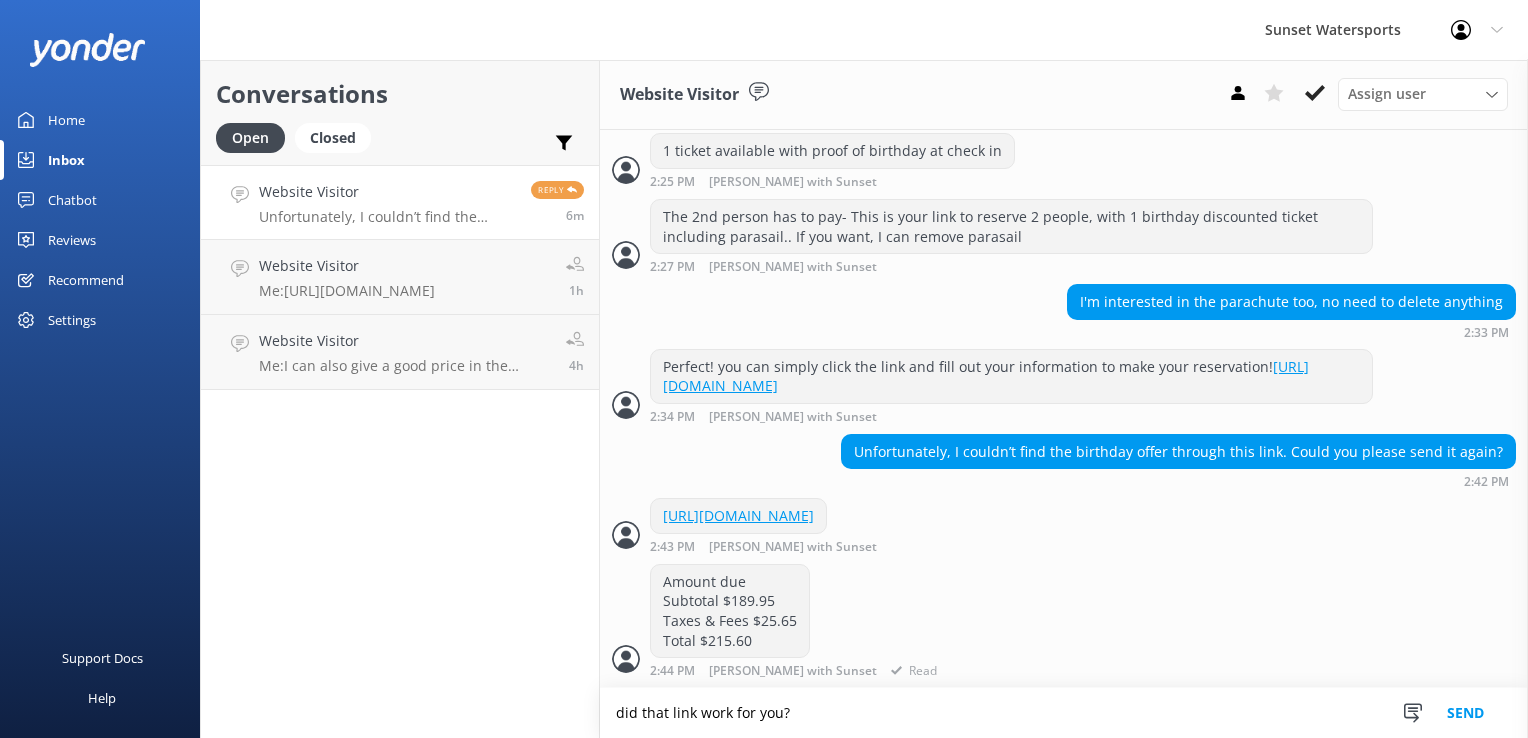 type on "did that link work for you?" 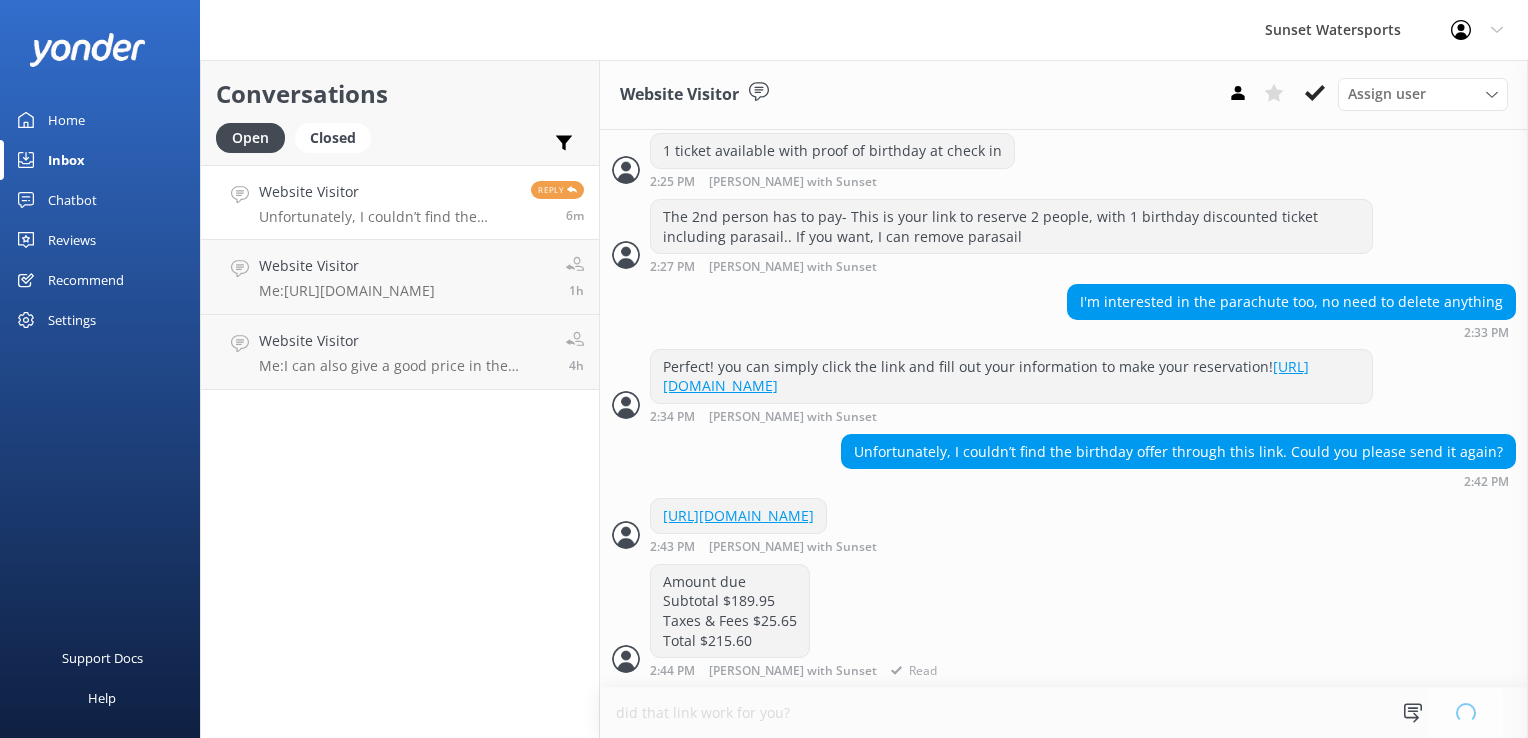 type 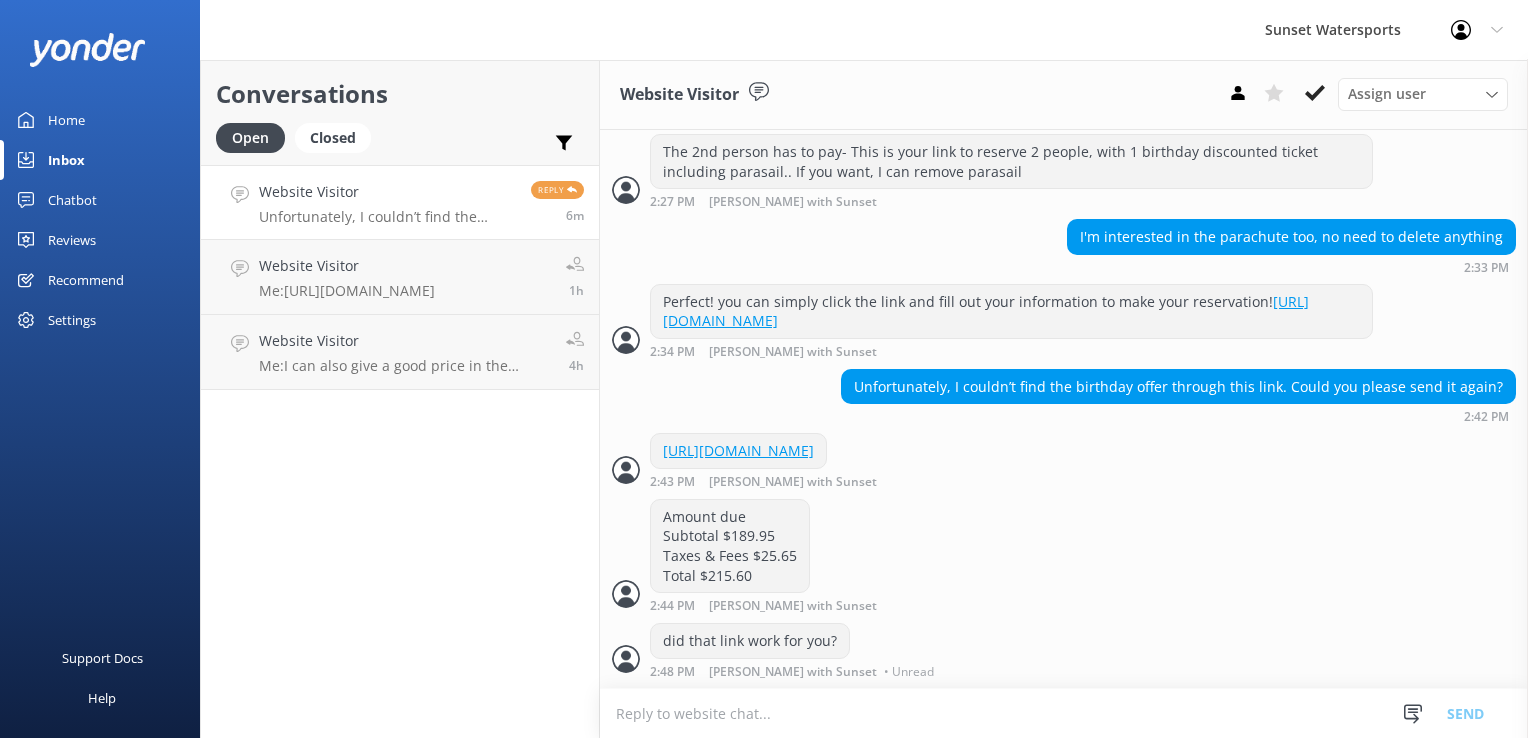 scroll, scrollTop: 4138, scrollLeft: 0, axis: vertical 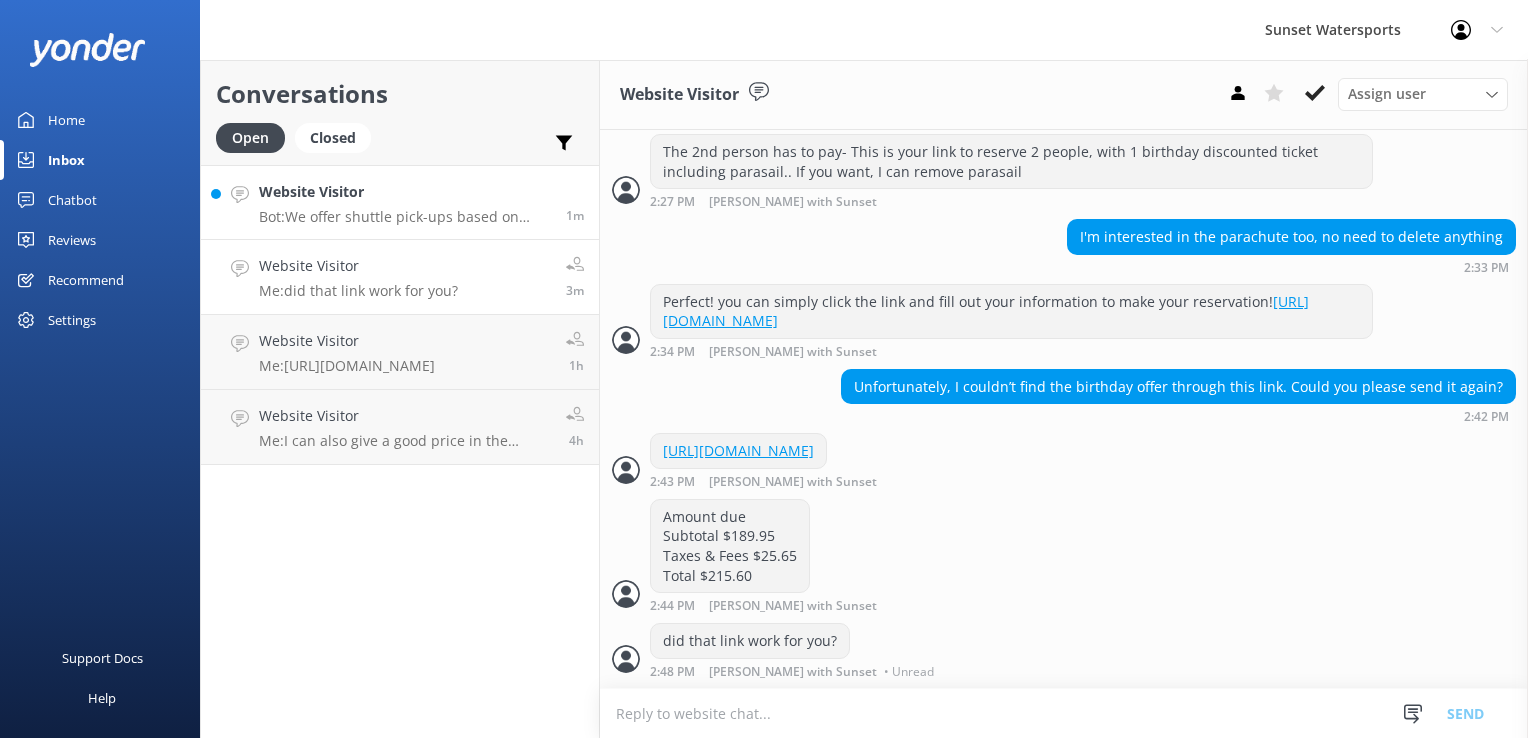 click on "Bot:  We offer shuttle pick-ups based on availability. Please call our office at [PHONE_NUMBER] to arrange transportation or check availability at [URL][DOMAIN_NAME]." at bounding box center [405, 217] 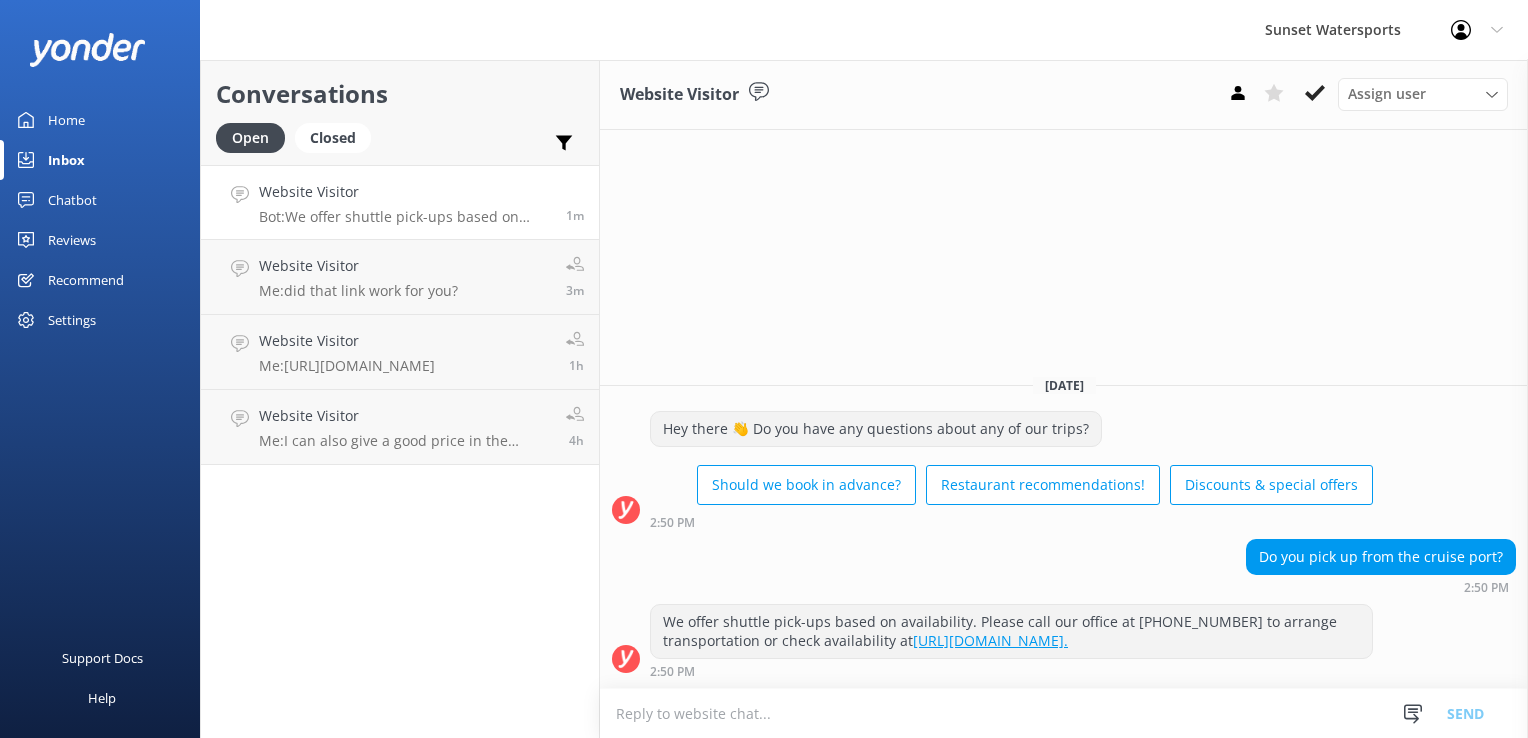 click at bounding box center [1064, 713] 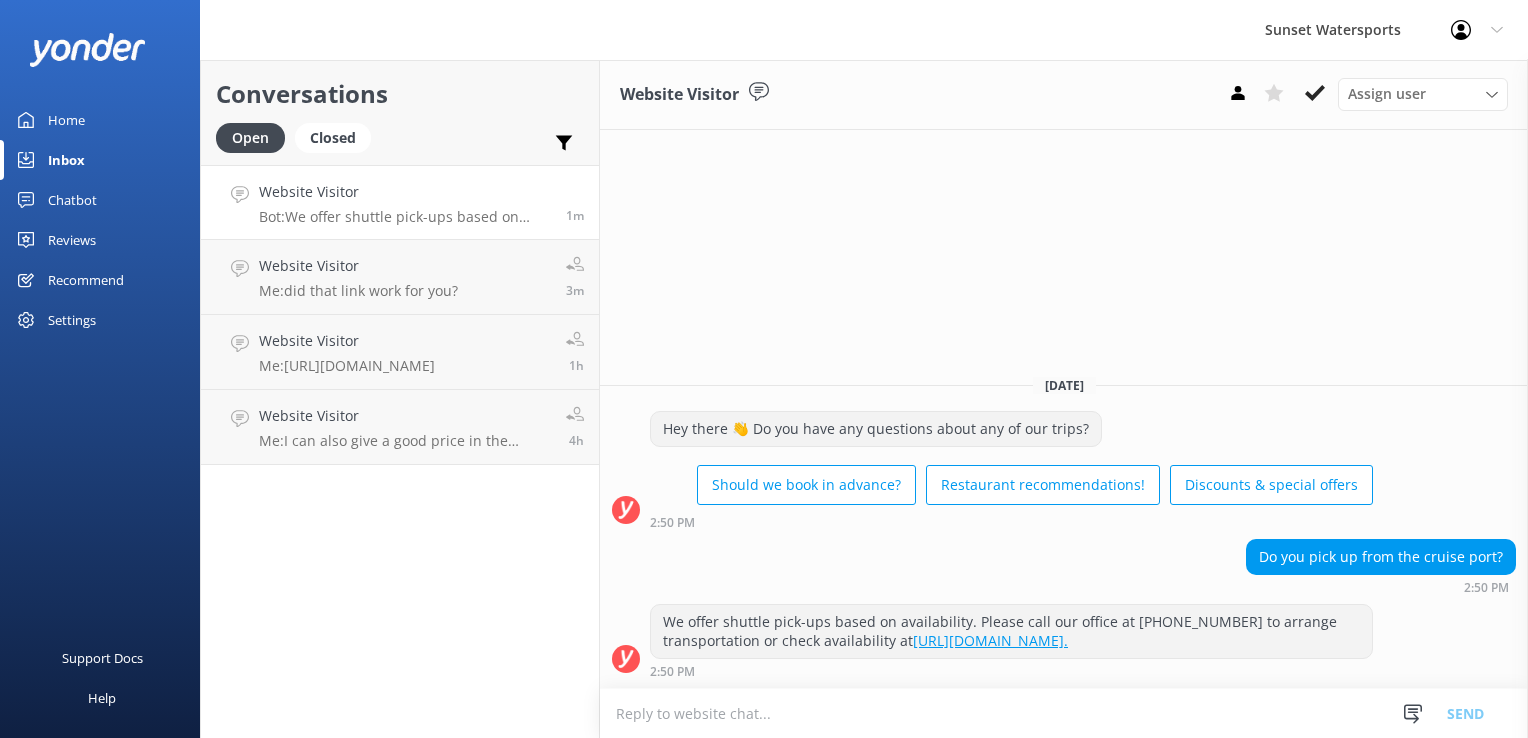 click at bounding box center [1064, 713] 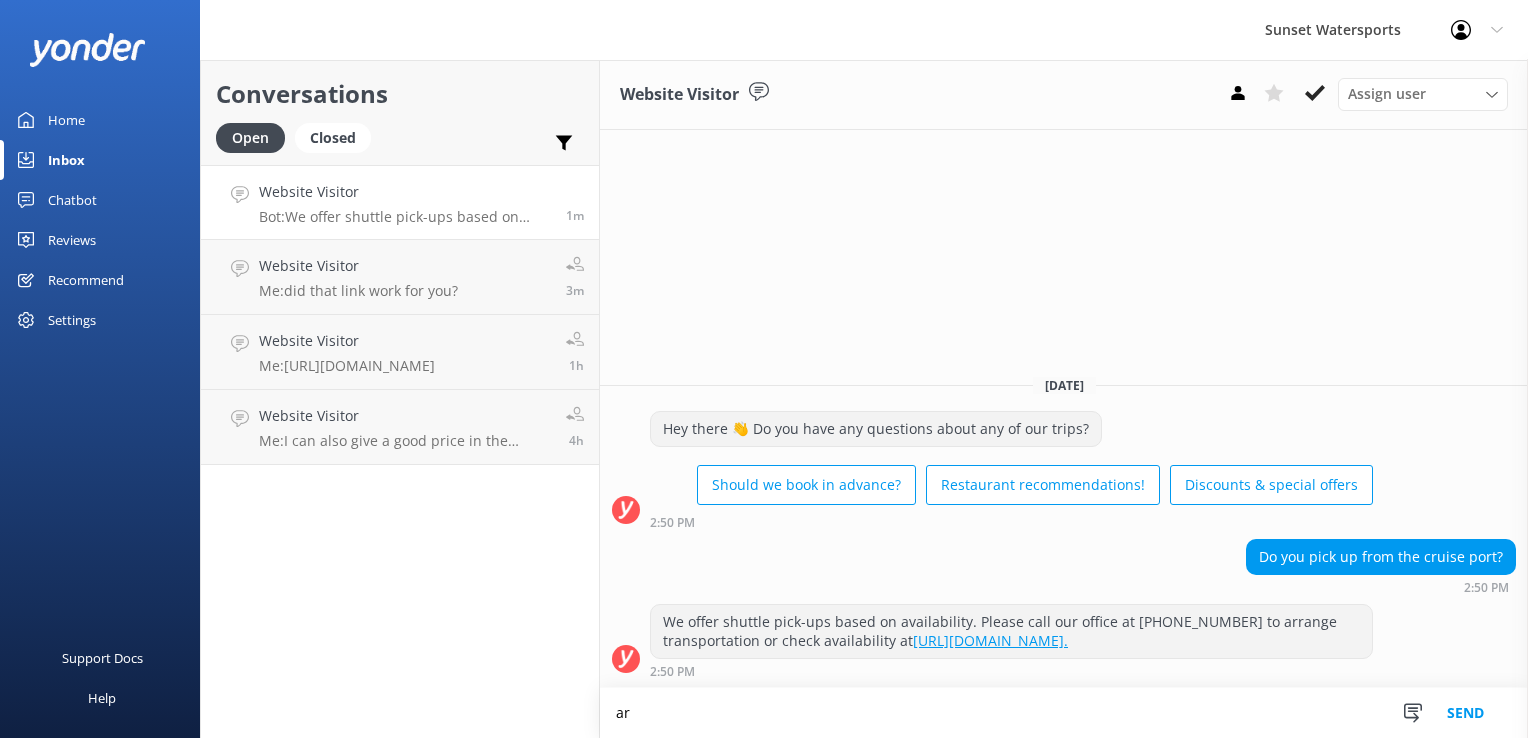 type on "a" 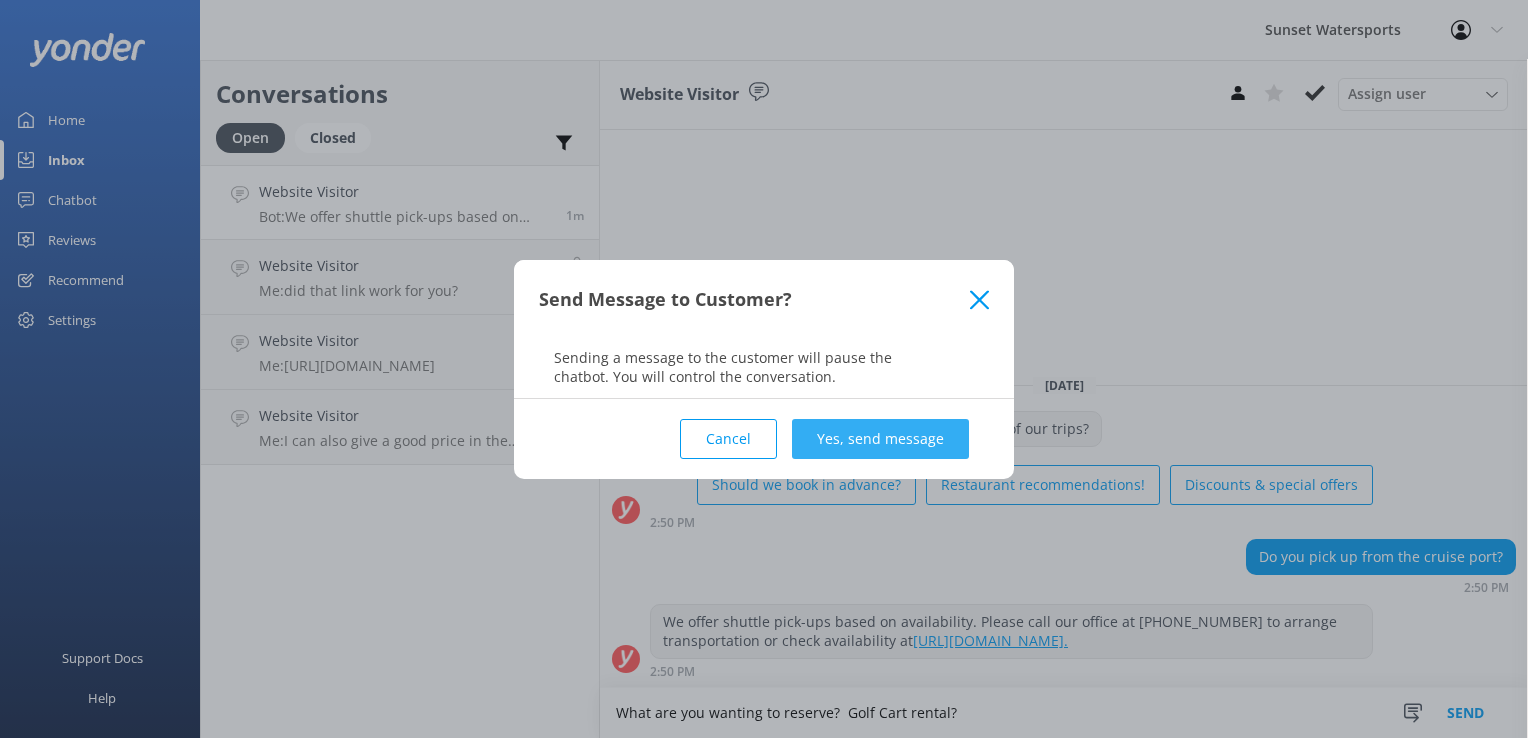 type on "What are you wanting to reserve?  Golf Cart rental?" 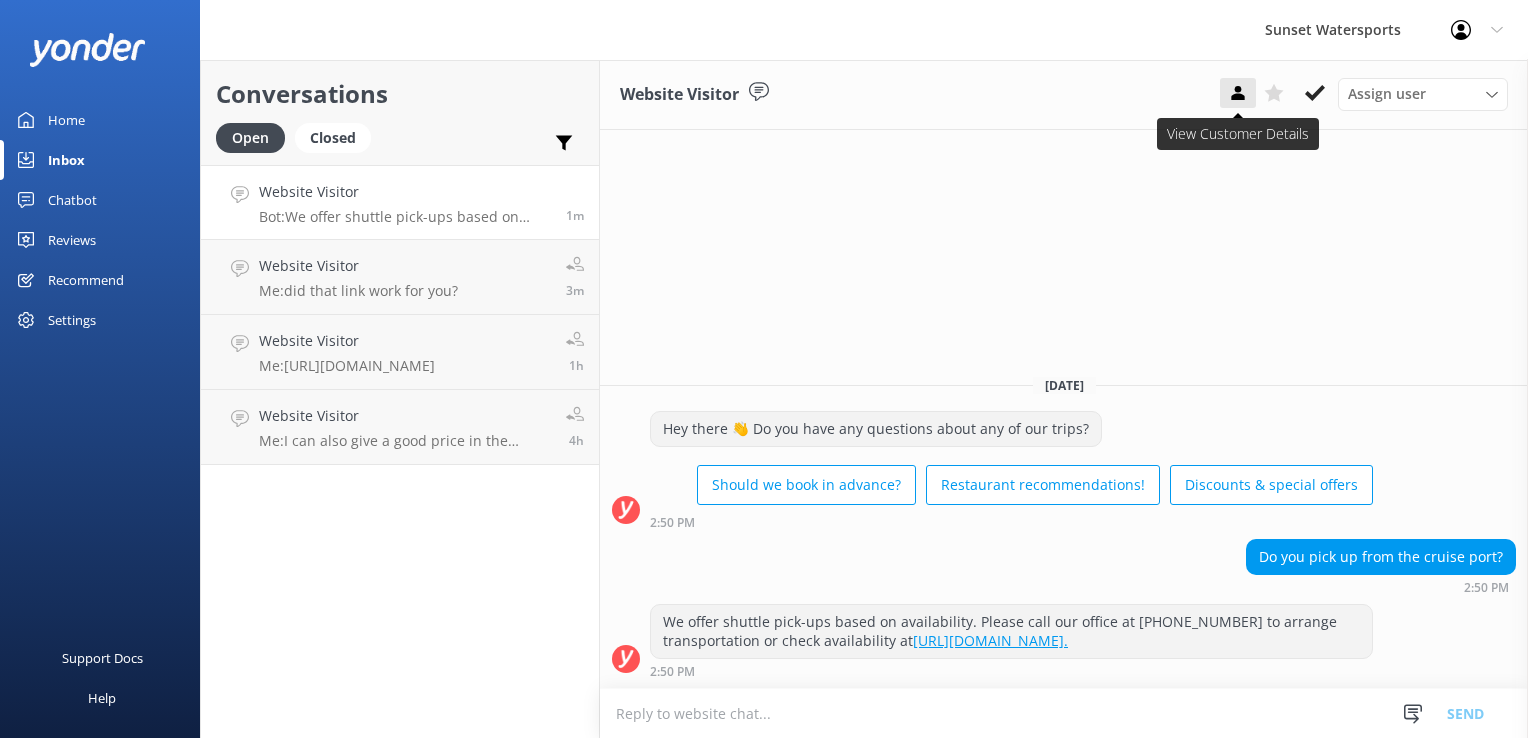 click 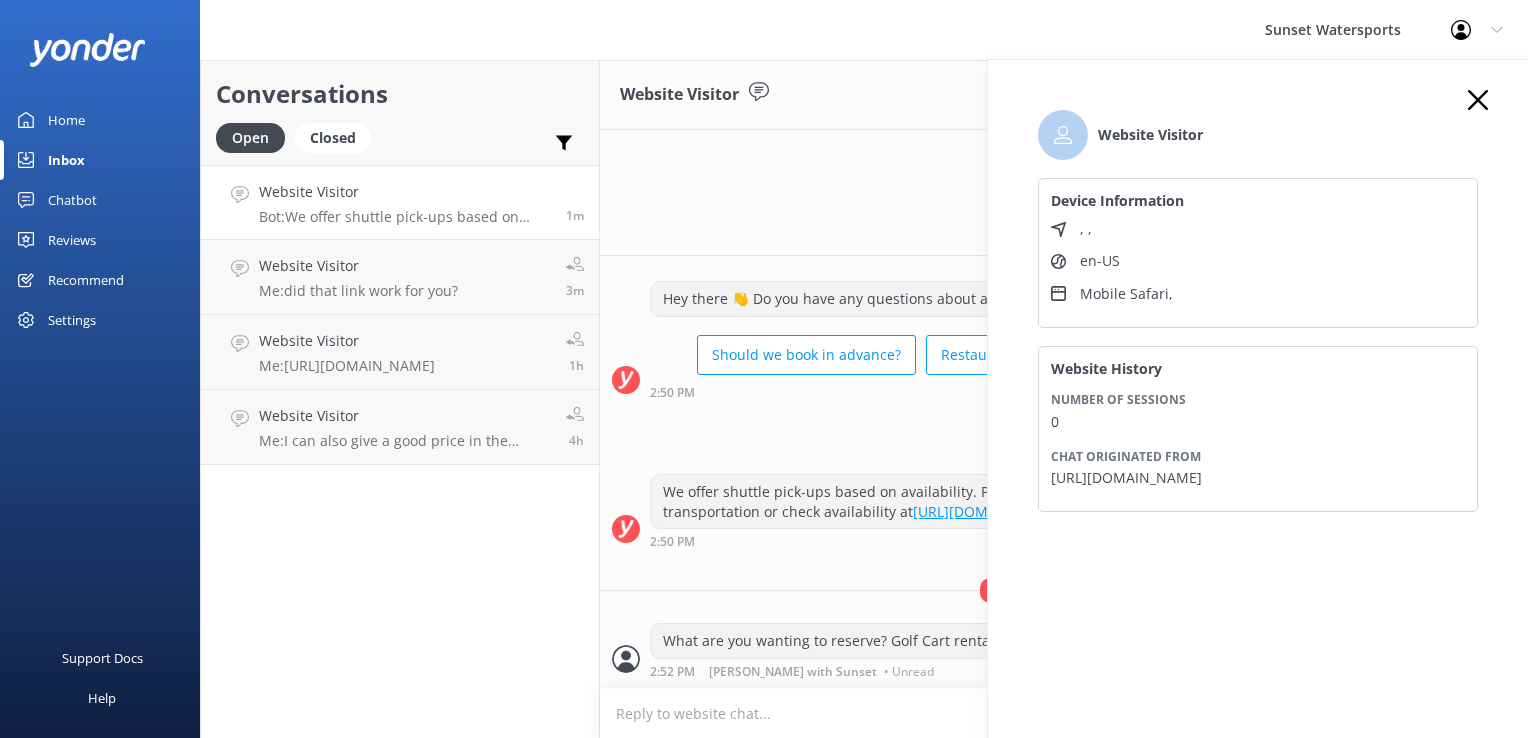 click on "Website Visitor Assign user [PERSON_NAME] at [GEOGRAPHIC_DATA][PERSON_NAME] with [PERSON_NAME] with [PERSON_NAME] with Sunset [PERSON_NAME] with [PERSON_NAME] [PERSON_NAME] at [GEOGRAPHIC_DATA][PERSON_NAME] at Sunset [PERSON_NAME] at Sunset [PERSON_NAME] at [GEOGRAPHIC_DATA] at [GEOGRAPHIC_DATA] at Sunset [PERSON_NAME] at [GEOGRAPHIC_DATA][PERSON_NAME] at Sunset [PERSON_NAME] at [GEOGRAPHIC_DATA] at [GEOGRAPHIC_DATA] at [GEOGRAPHIC_DATA] at [GEOGRAPHIC_DATA][PERSON_NAME] at [GEOGRAPHIC_DATA][PERSON_NAME] with Sunset [PERSON_NAME] at Sunset" at bounding box center [1064, 95] 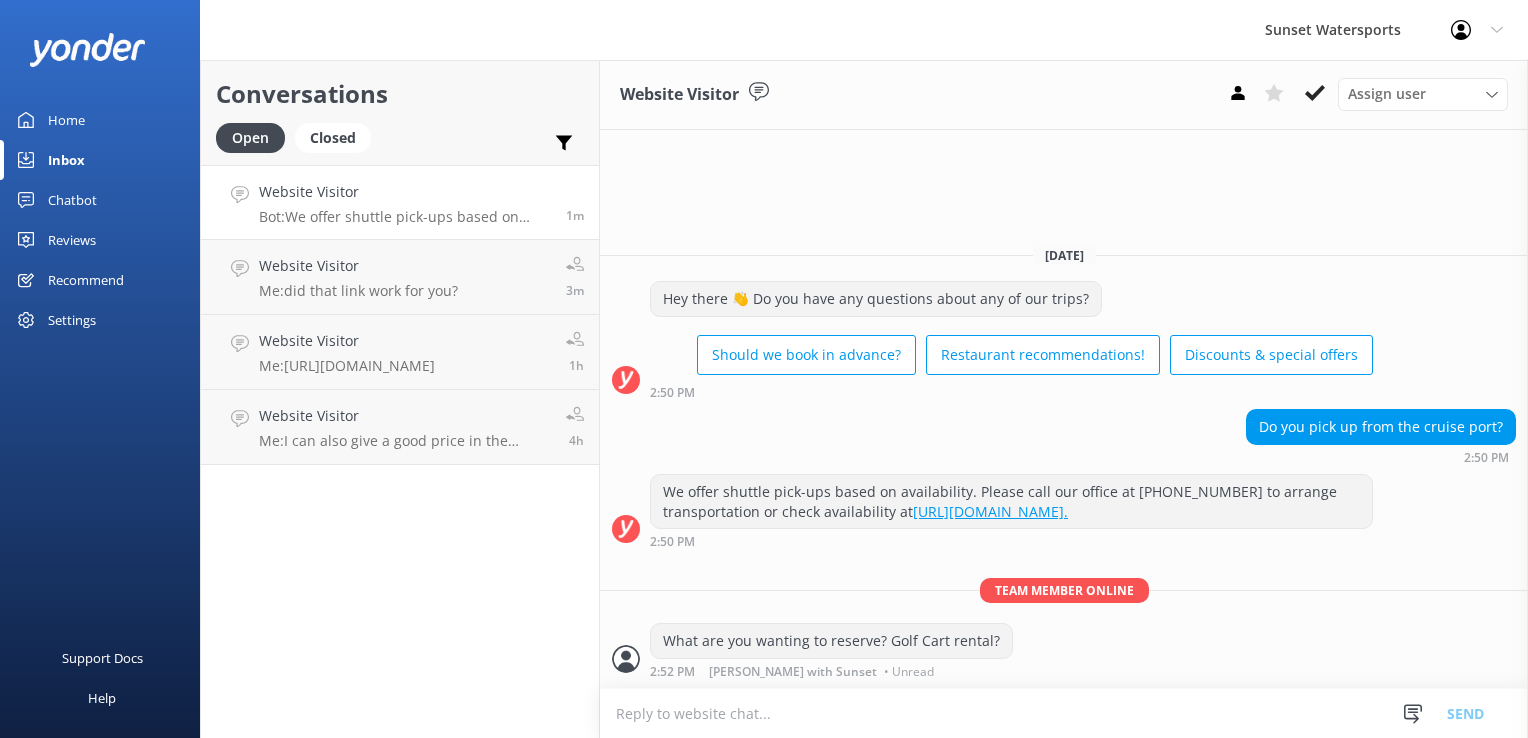 click at bounding box center (1064, 713) 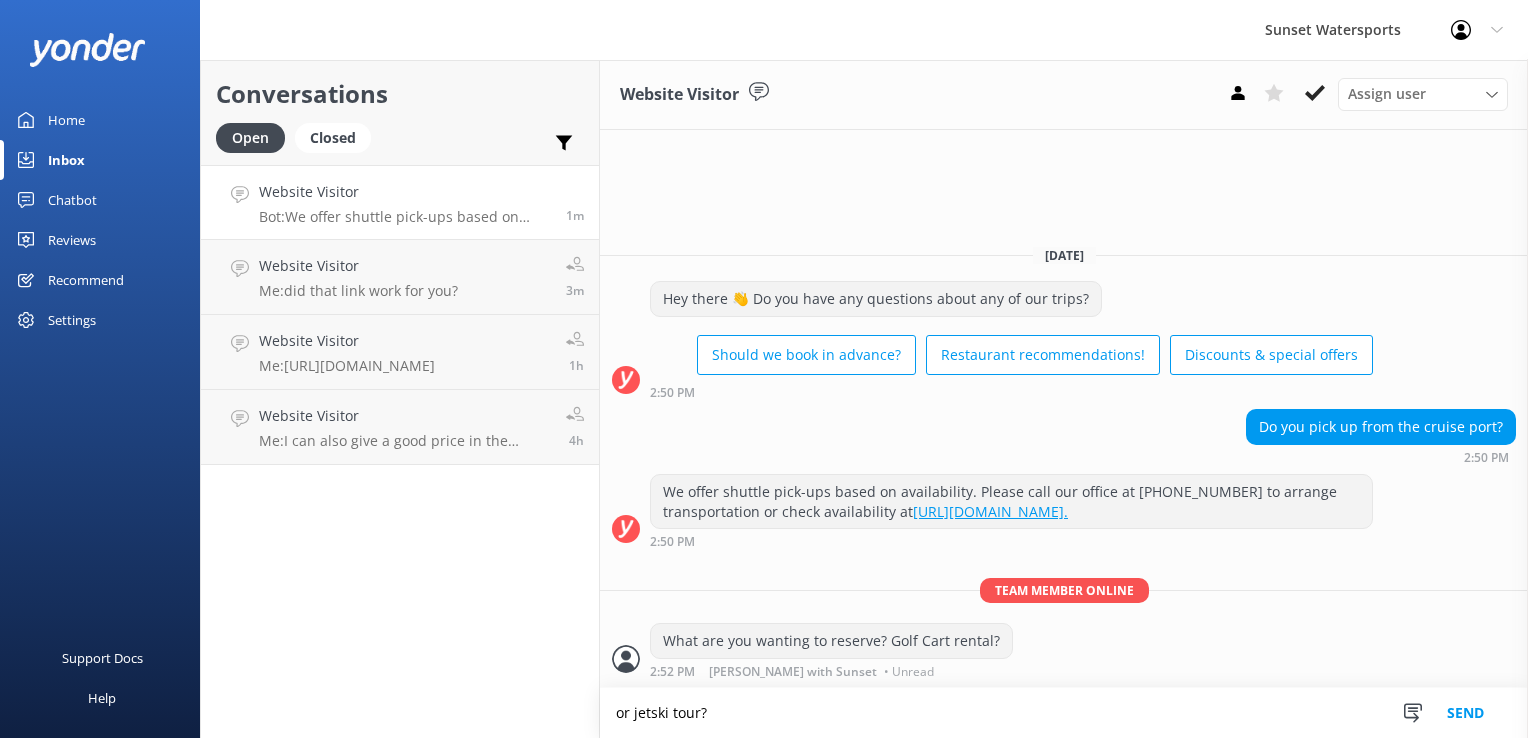 type on "or jetski tour?" 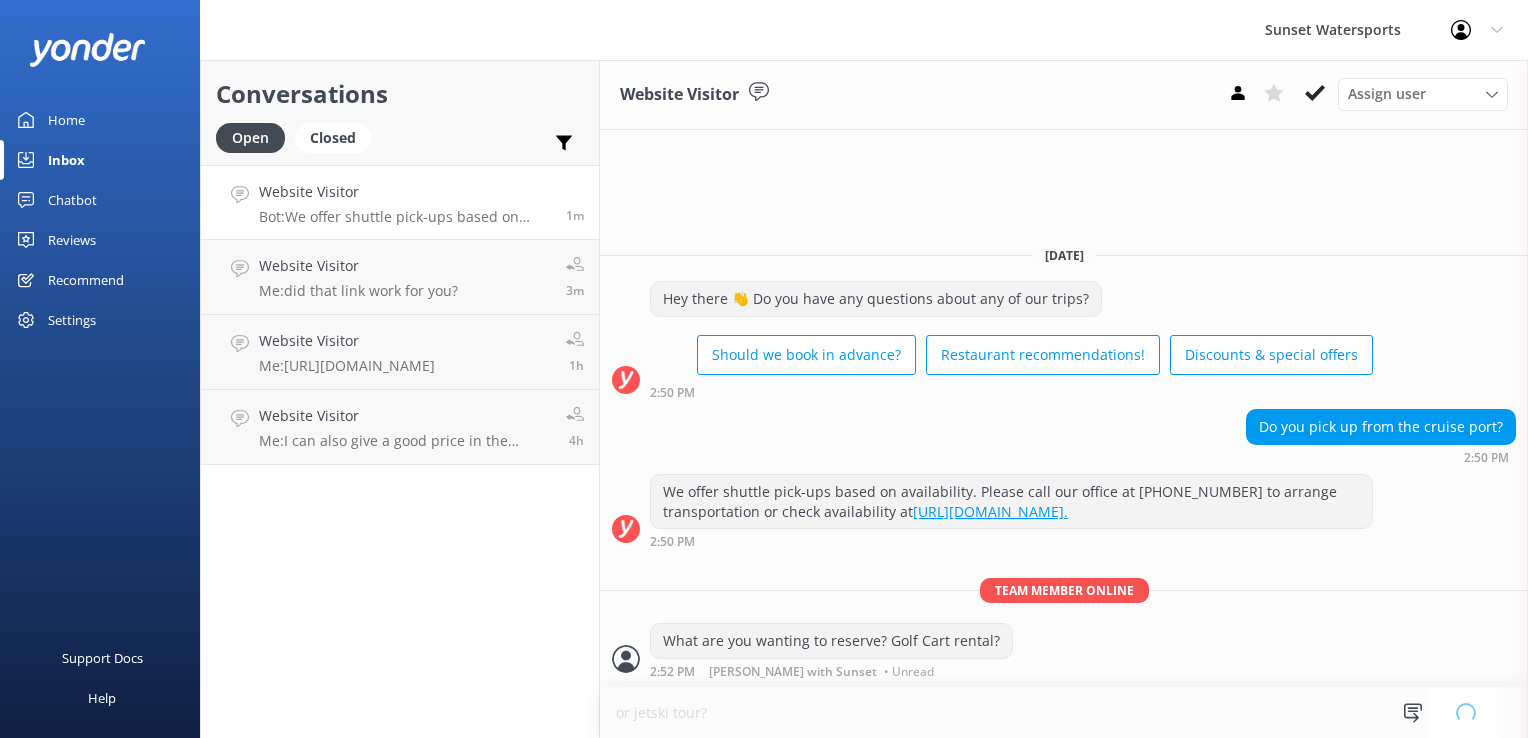type 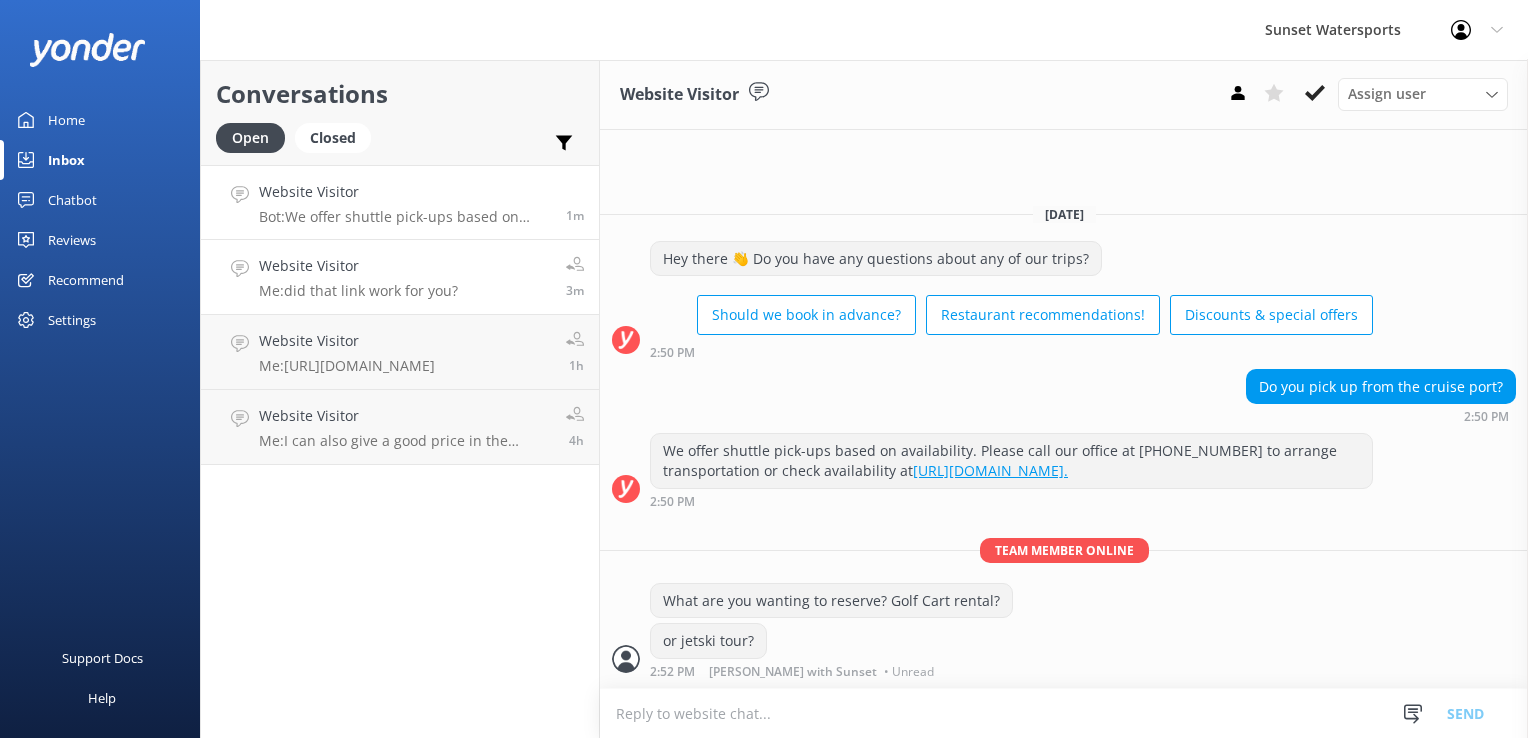 click on "Website Visitor Me:  did that link work for you? 3m" at bounding box center (400, 277) 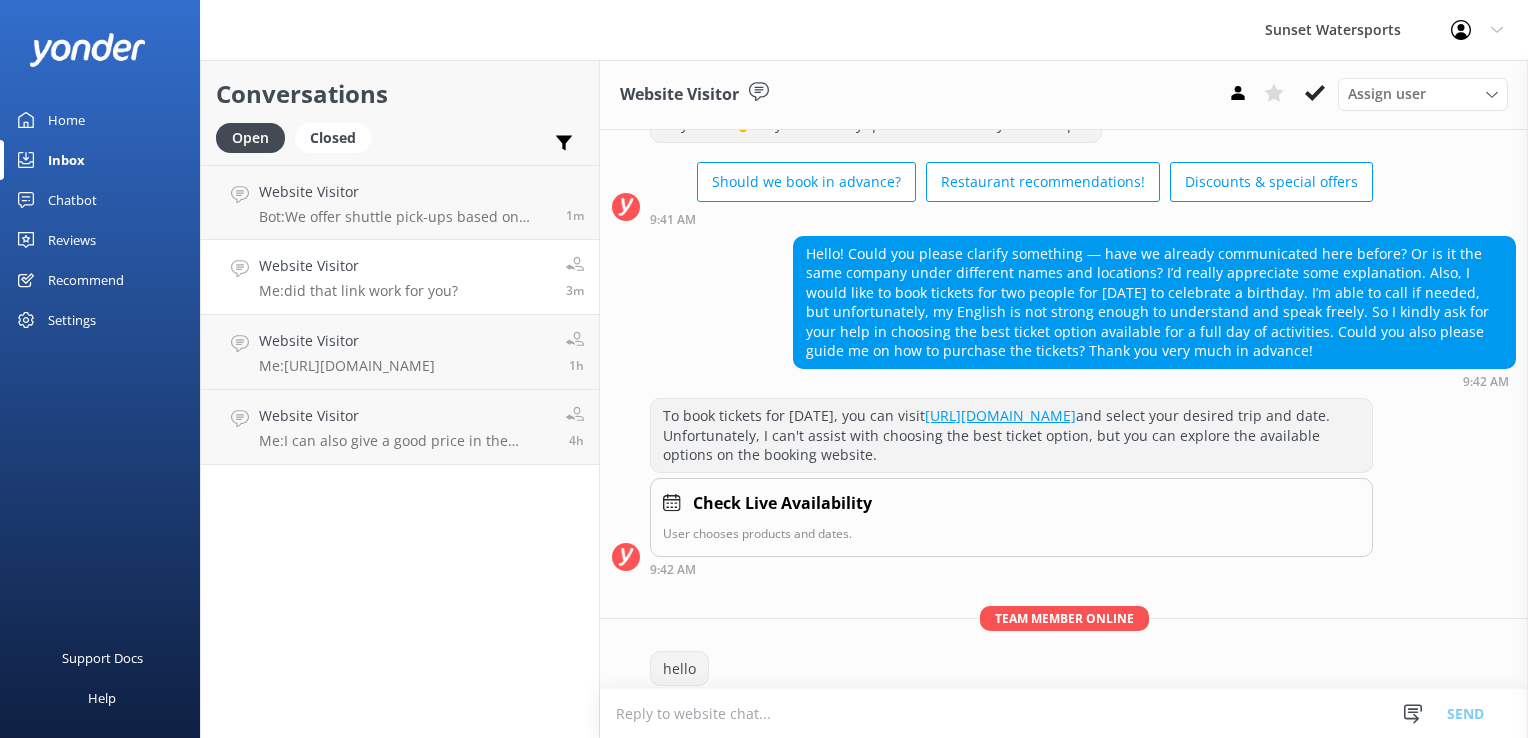scroll, scrollTop: 3185, scrollLeft: 0, axis: vertical 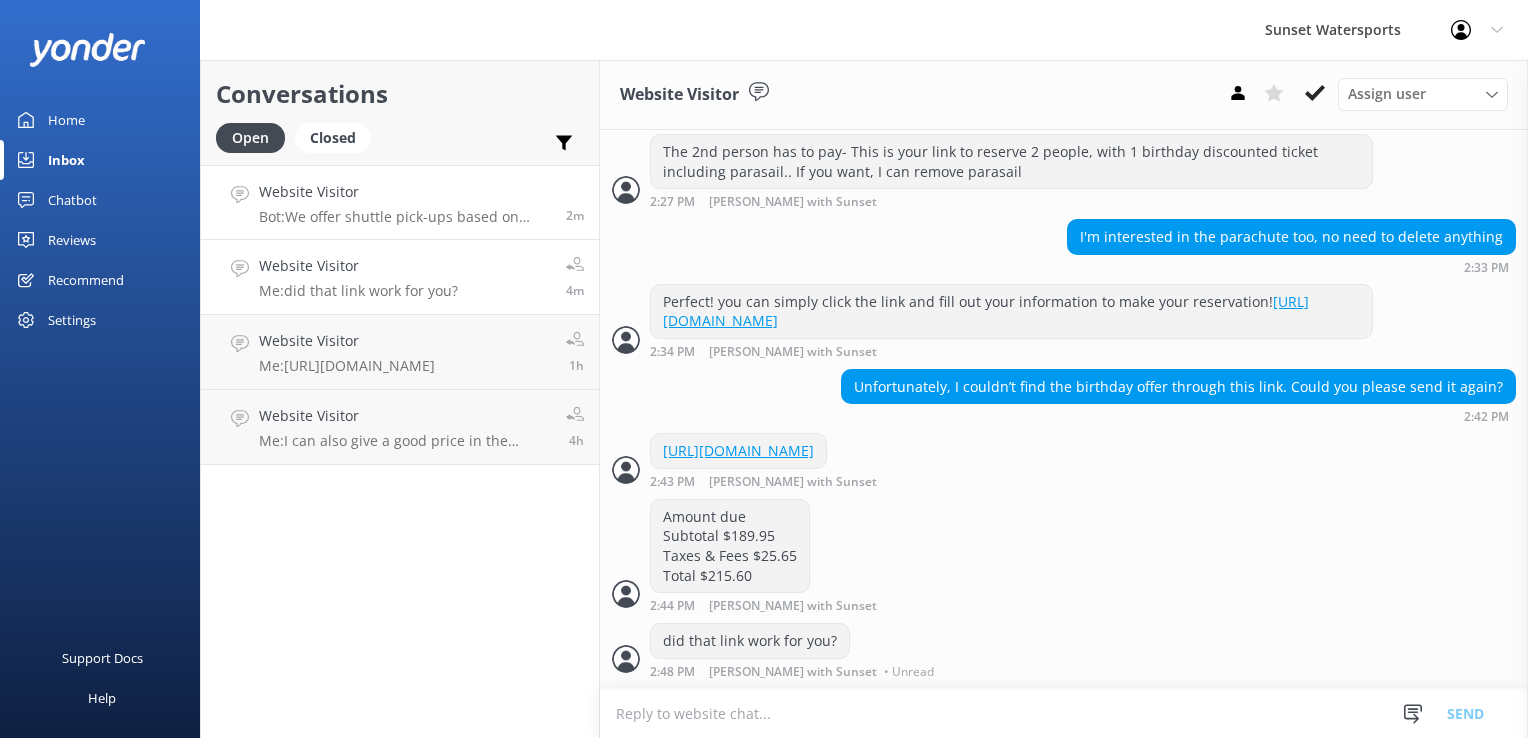 click on "Bot:  We offer shuttle pick-ups based on availability. Please call our office at [PHONE_NUMBER] to arrange transportation or check availability at [URL][DOMAIN_NAME]." at bounding box center [405, 217] 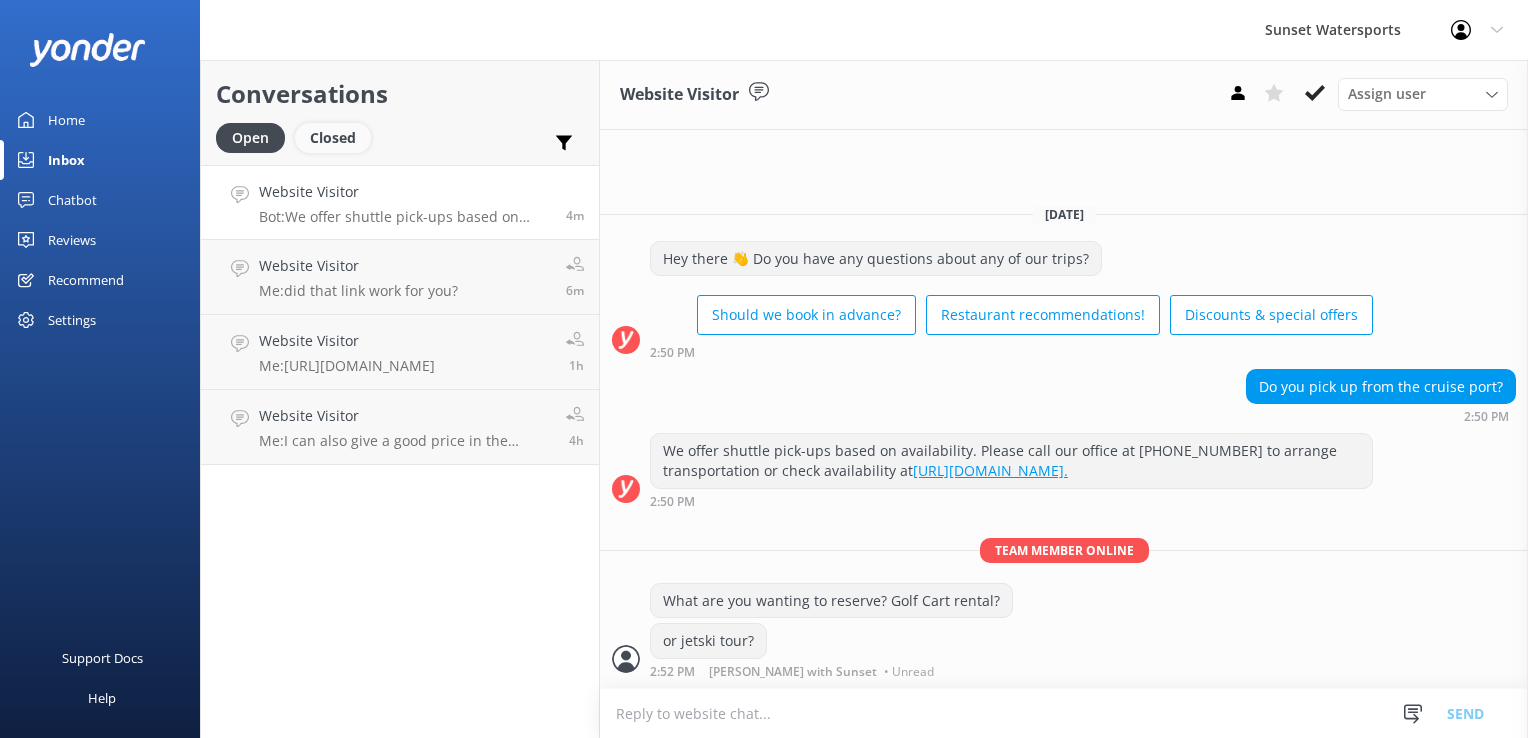 click on "Closed" at bounding box center [333, 138] 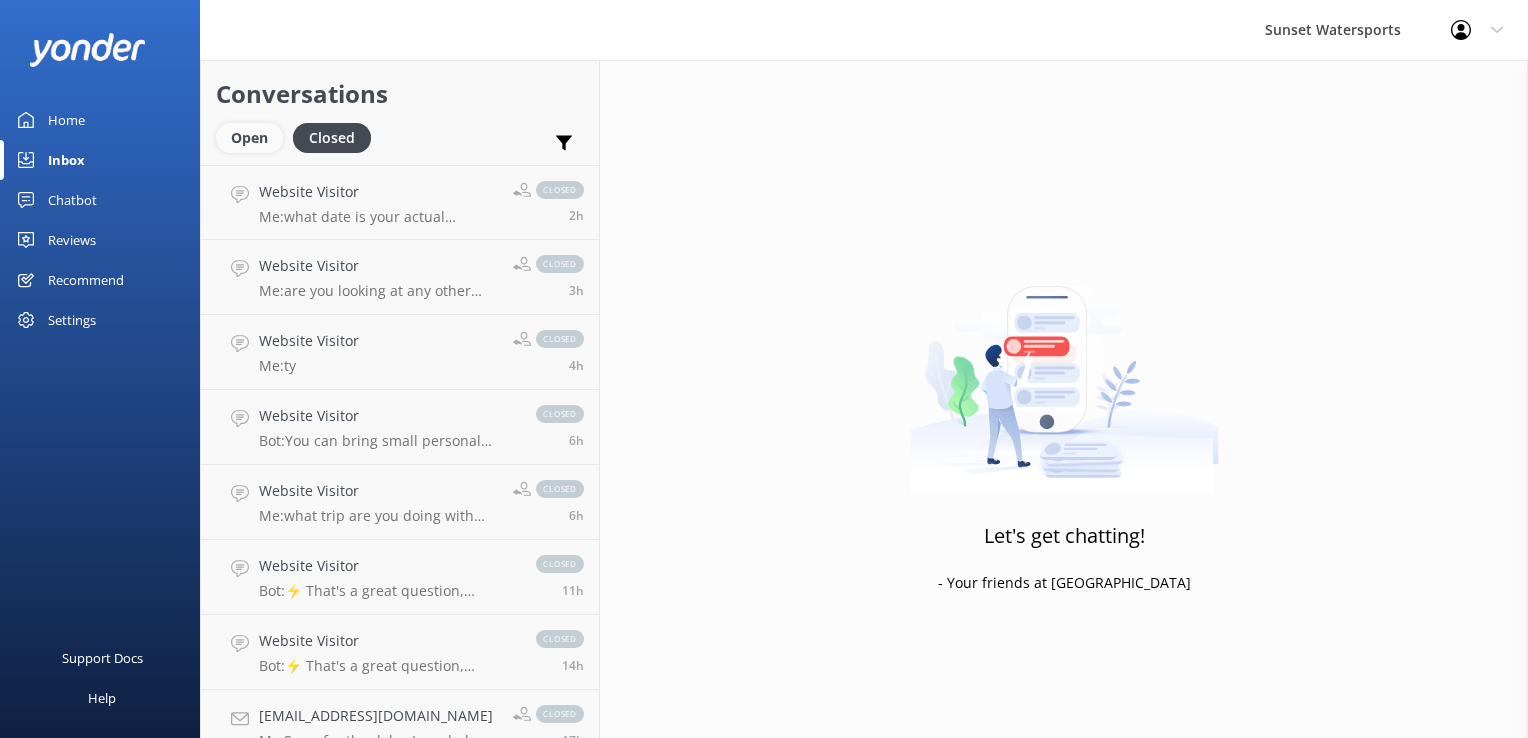 click on "Open" at bounding box center [249, 138] 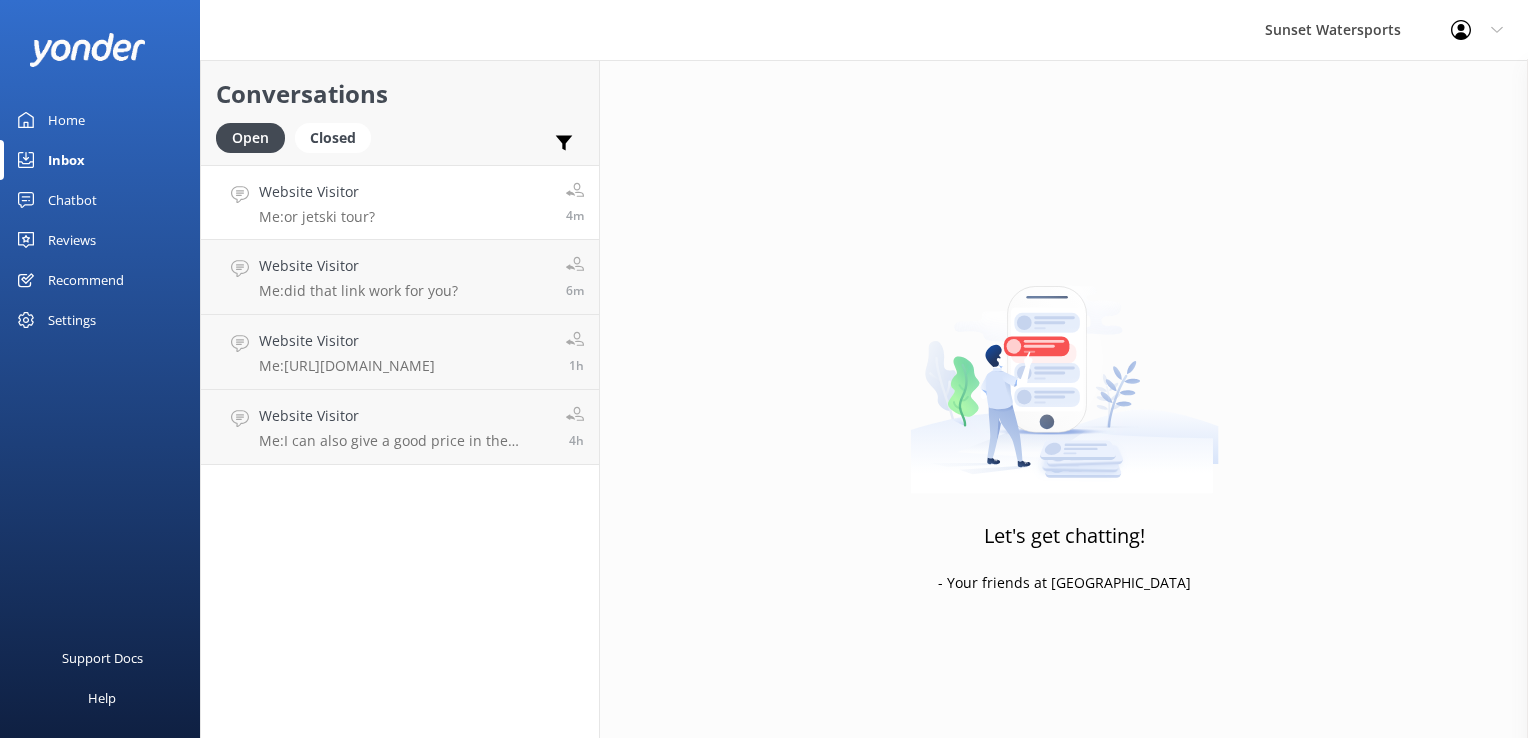 click on "Website Visitor Me:  or jetski tour? 4m" at bounding box center (400, 202) 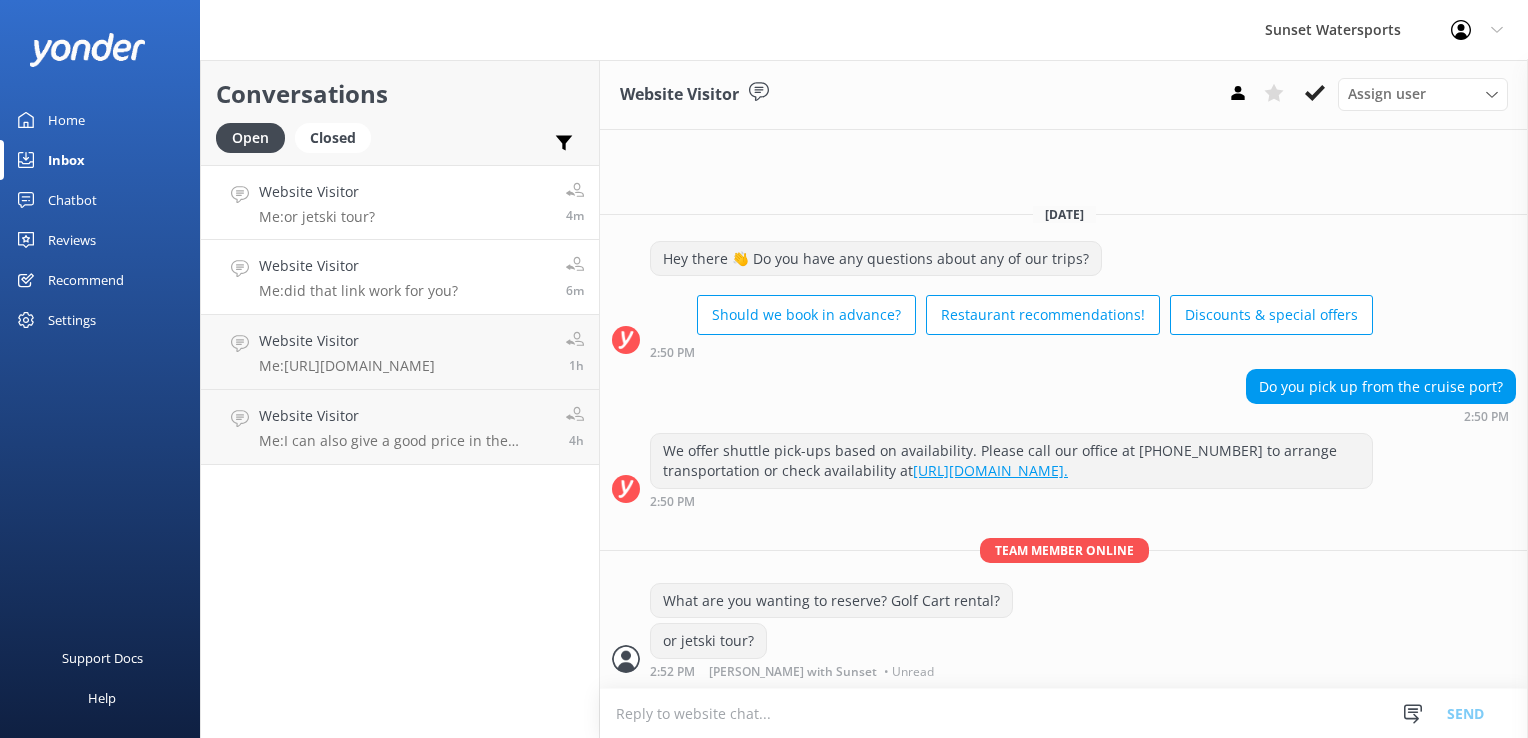 click on "Me:  did that link work for you?" at bounding box center (358, 291) 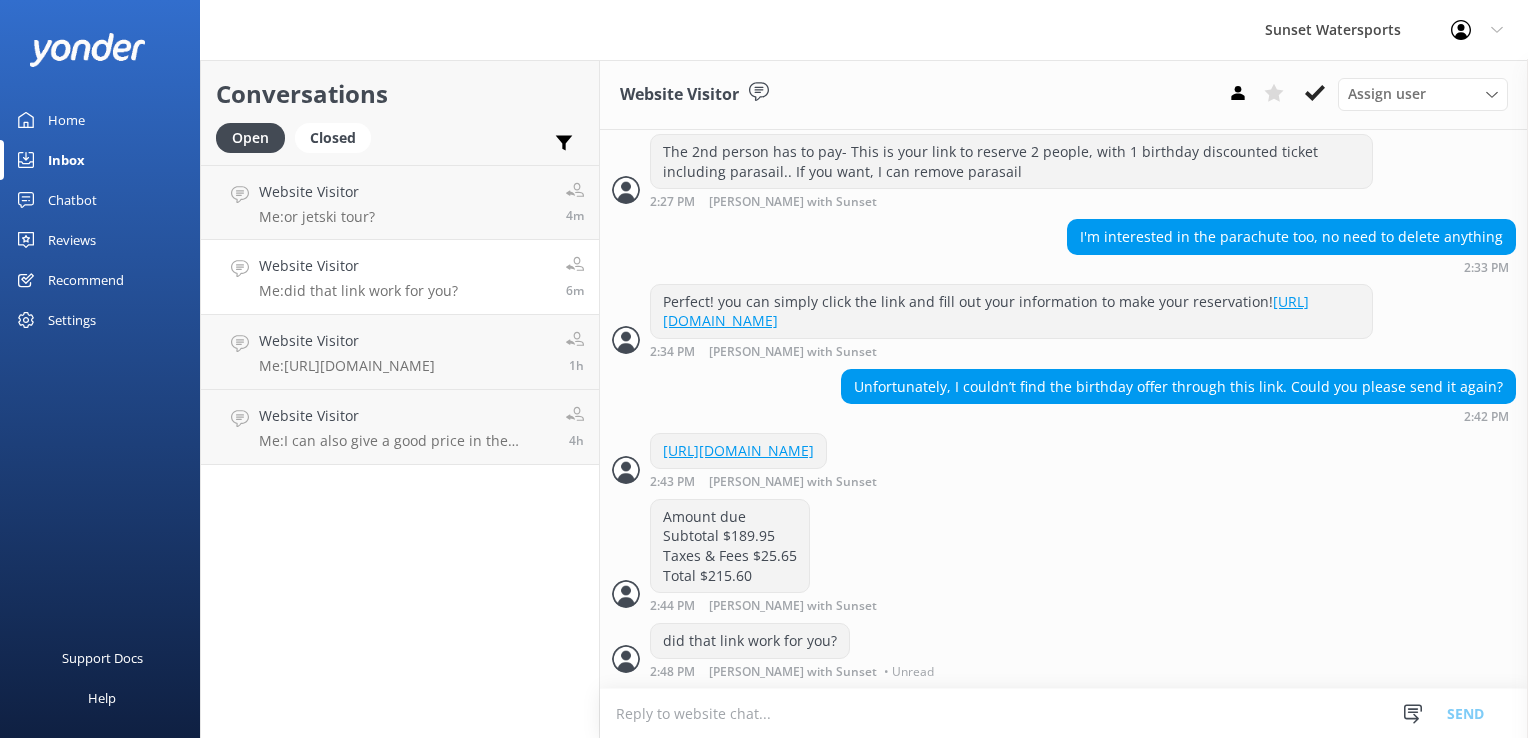 scroll, scrollTop: 4138, scrollLeft: 0, axis: vertical 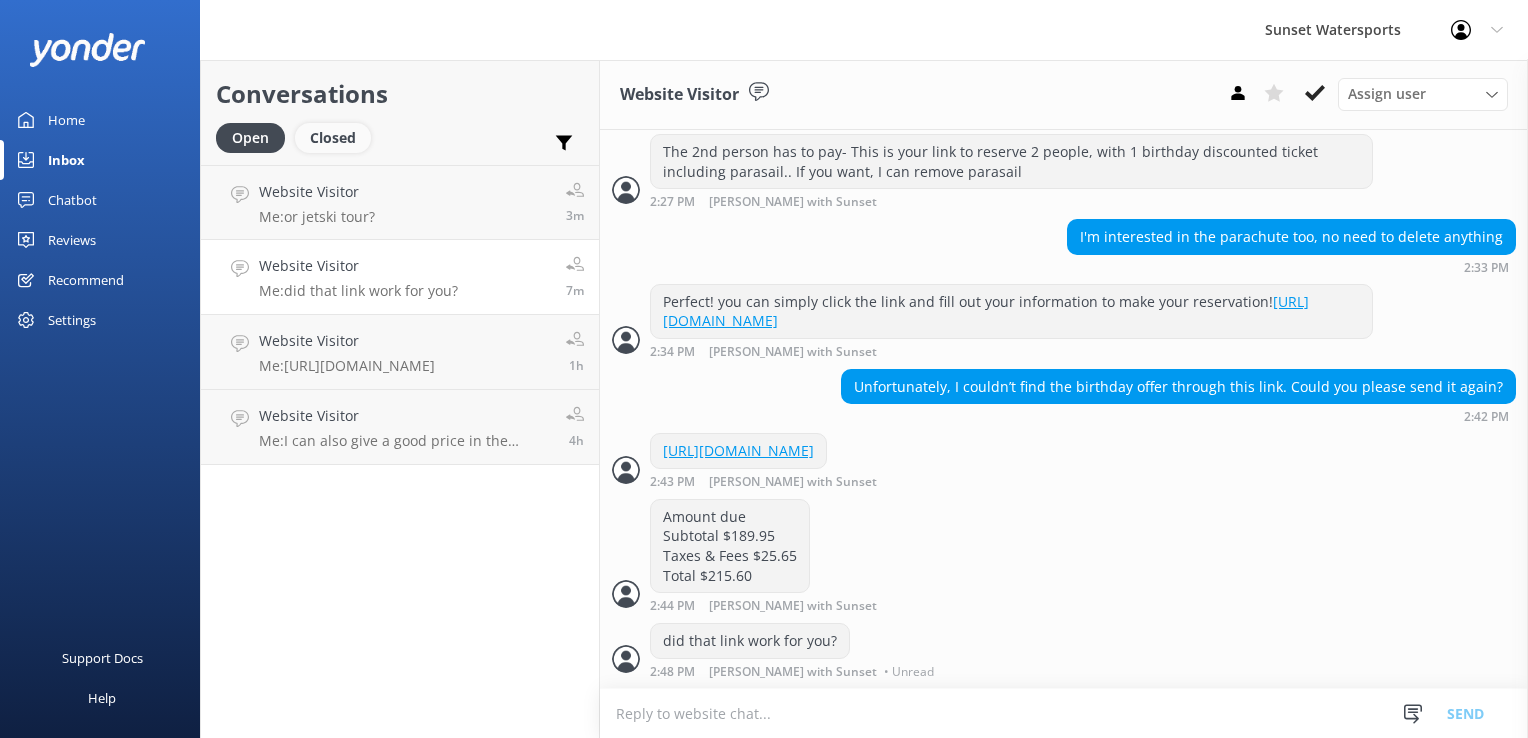 click on "Closed" at bounding box center (333, 138) 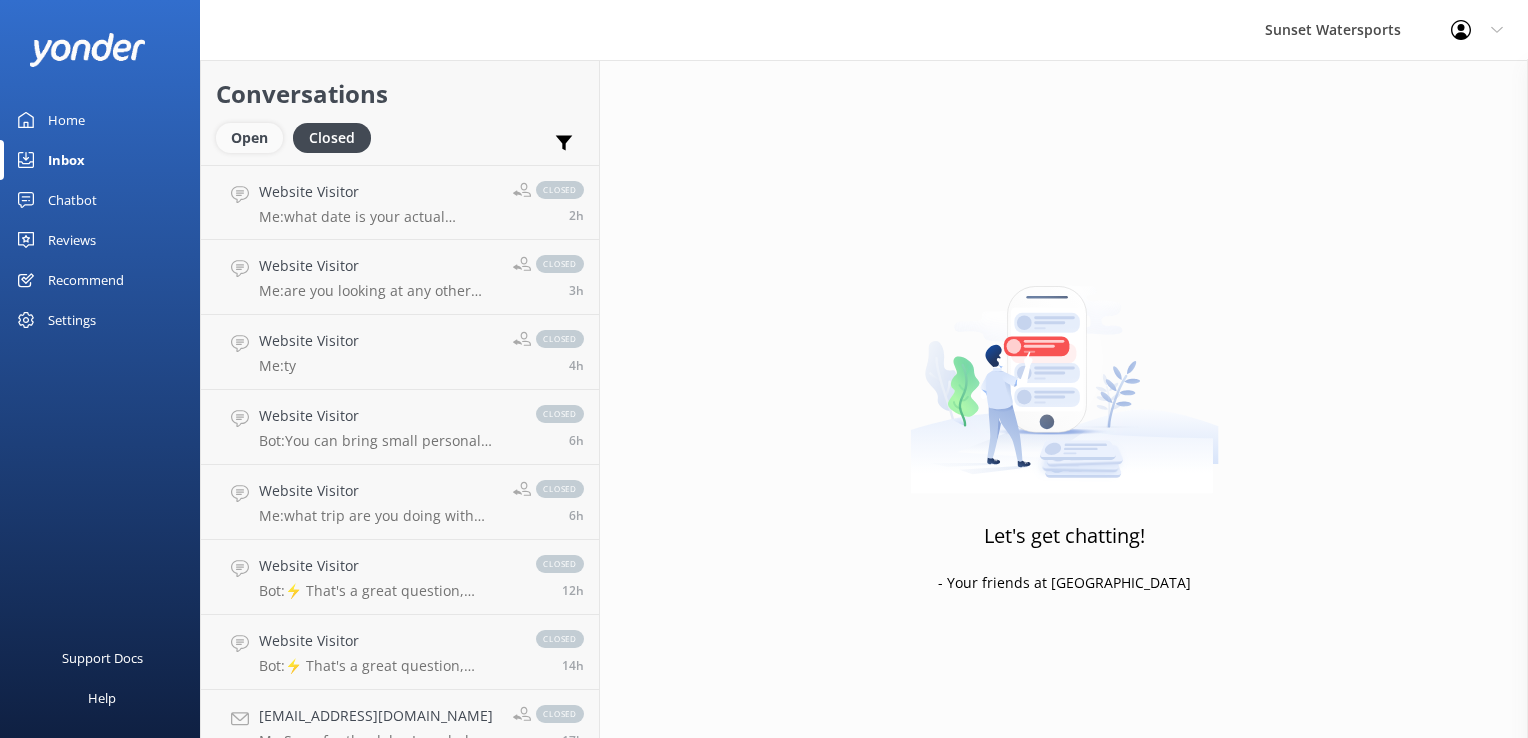 click on "Open" at bounding box center [249, 138] 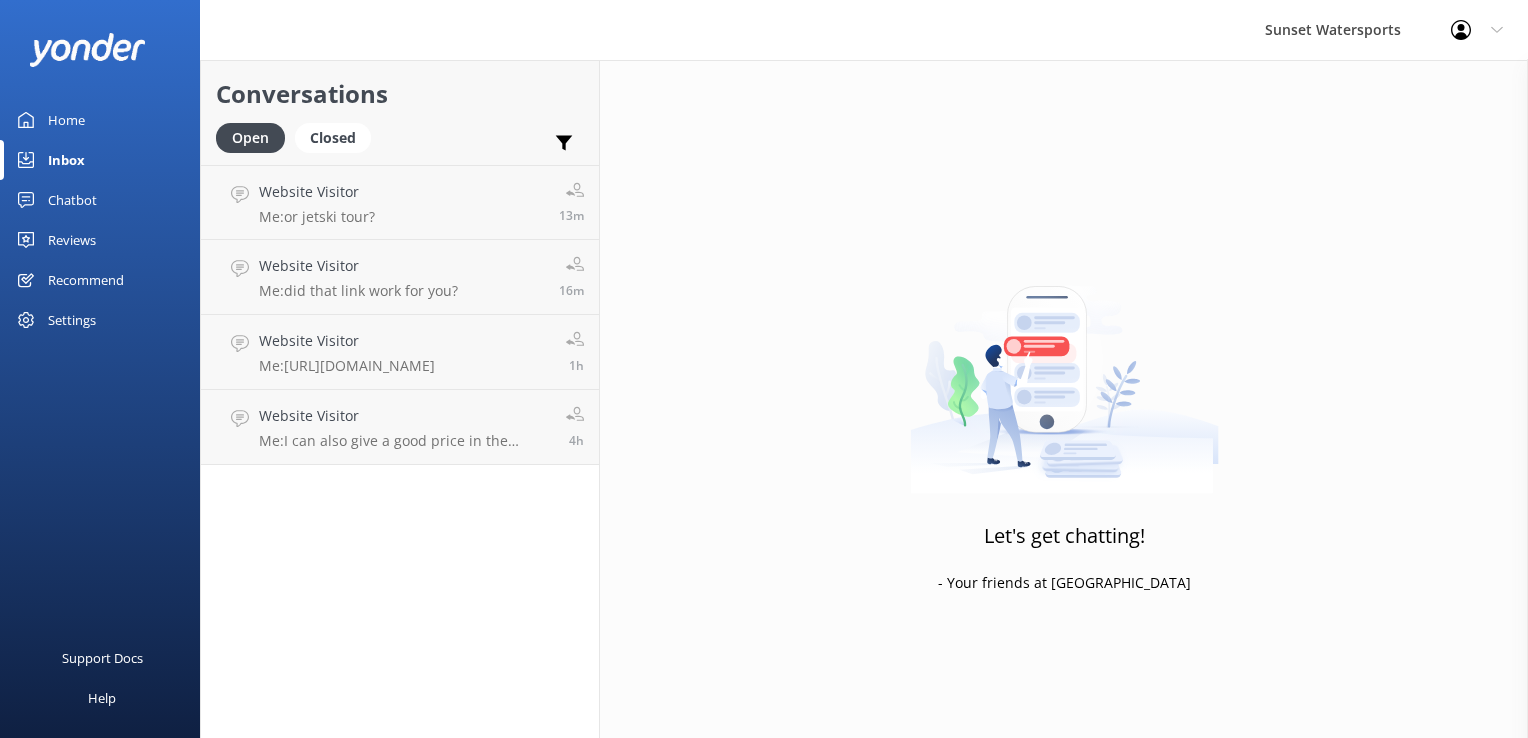 click on "Open Closed" at bounding box center (298, 147) 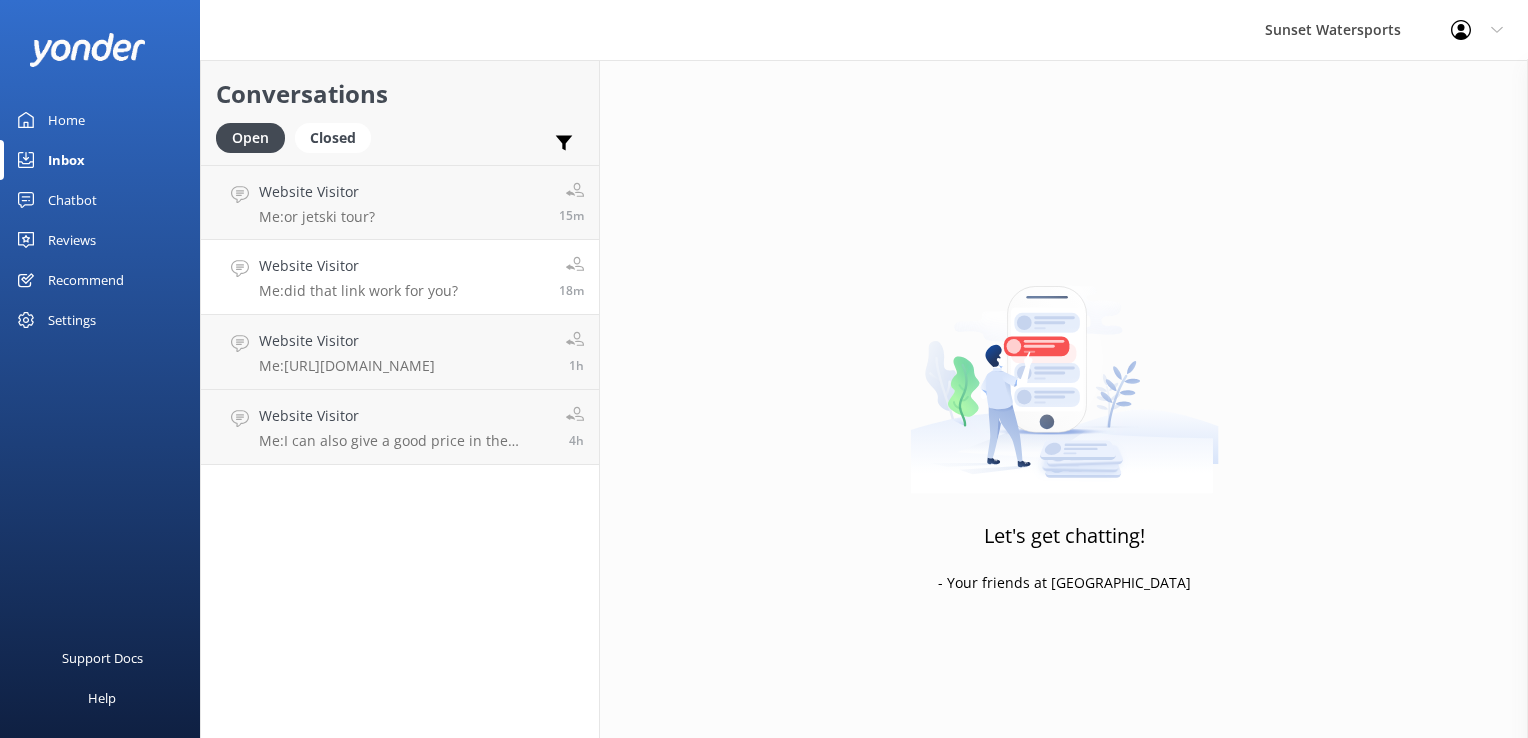 click on "Website Visitor Me:  did that link work for you? 18m" at bounding box center (400, 277) 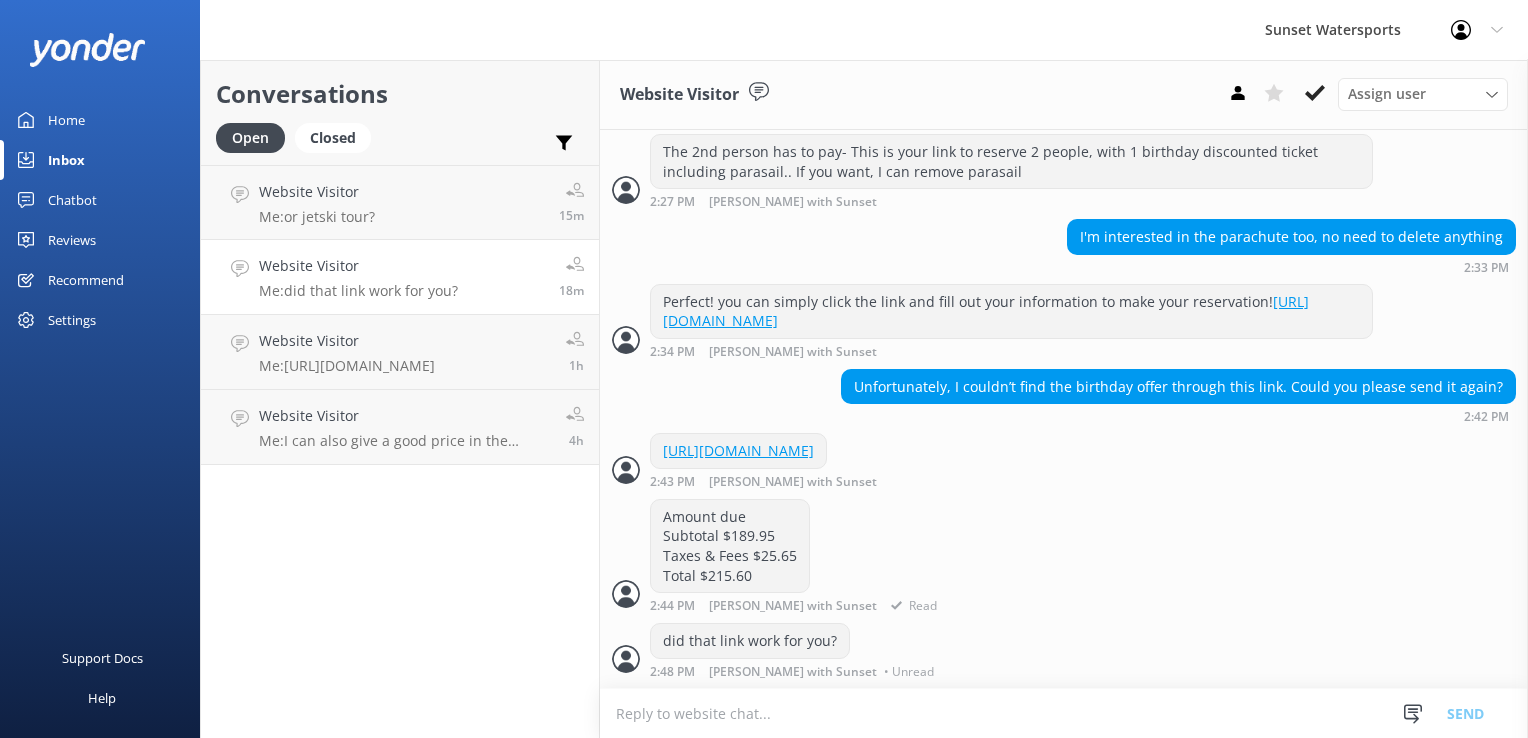 scroll, scrollTop: 4138, scrollLeft: 0, axis: vertical 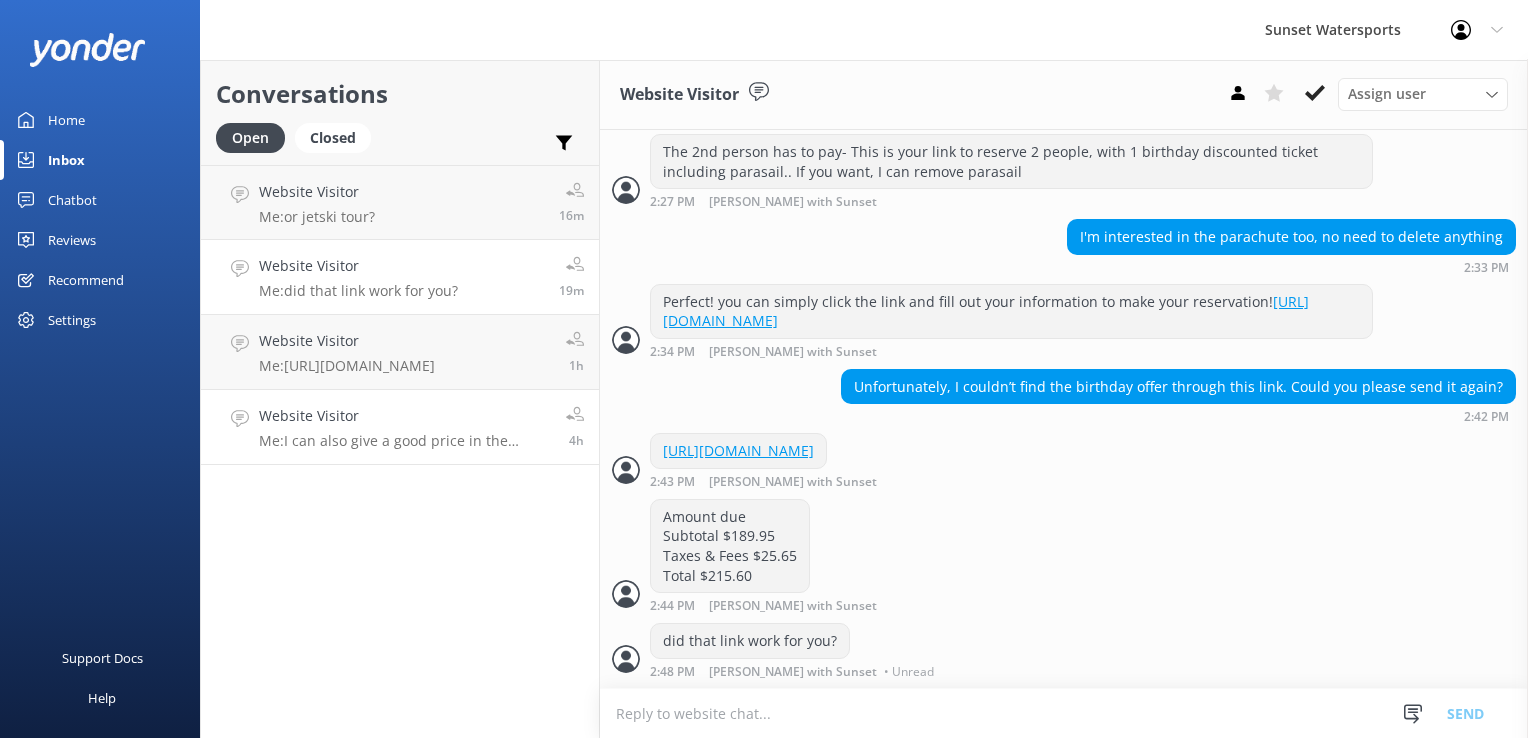 click on "Me:  I can also give a good price in the afternoon" at bounding box center (405, 441) 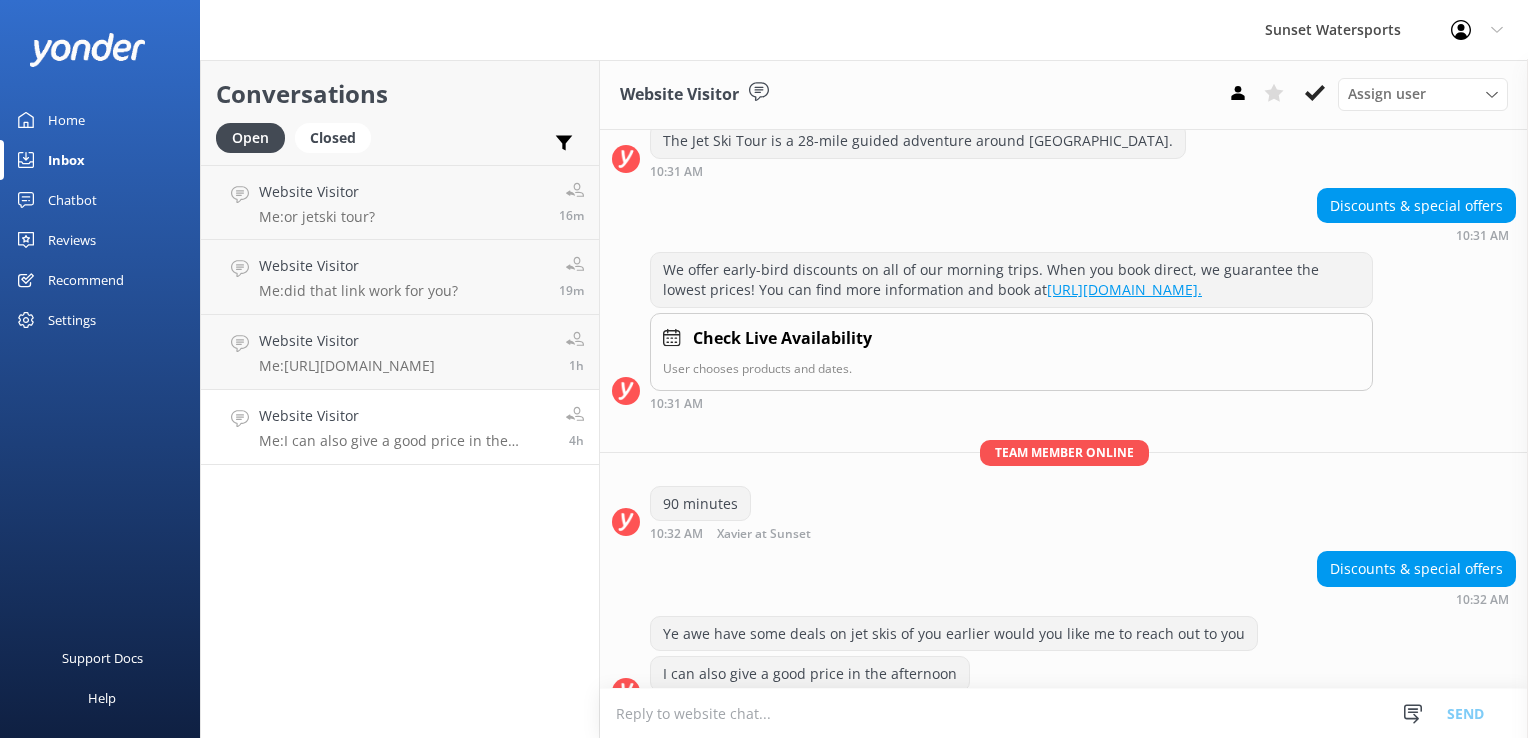 scroll, scrollTop: 299, scrollLeft: 0, axis: vertical 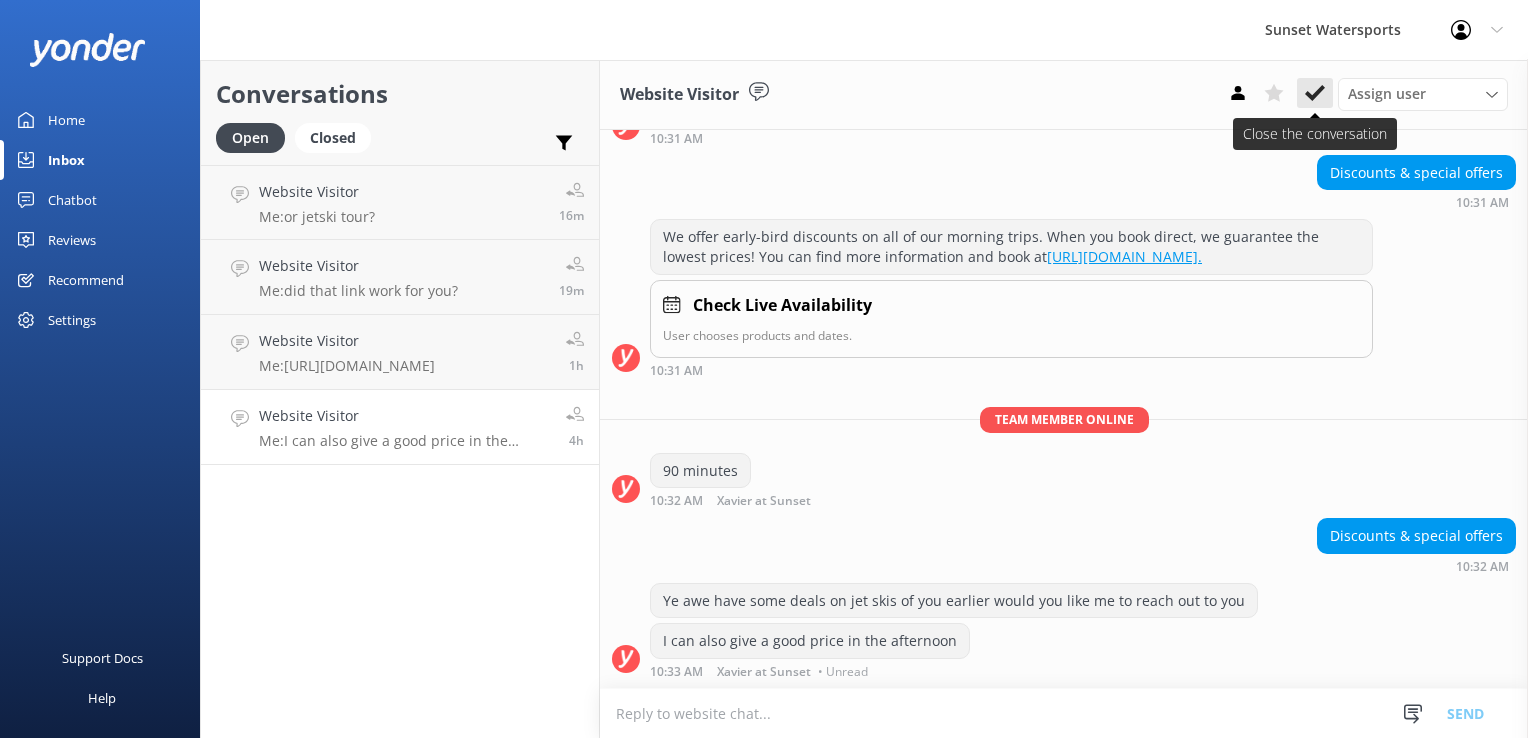 click at bounding box center [1315, 93] 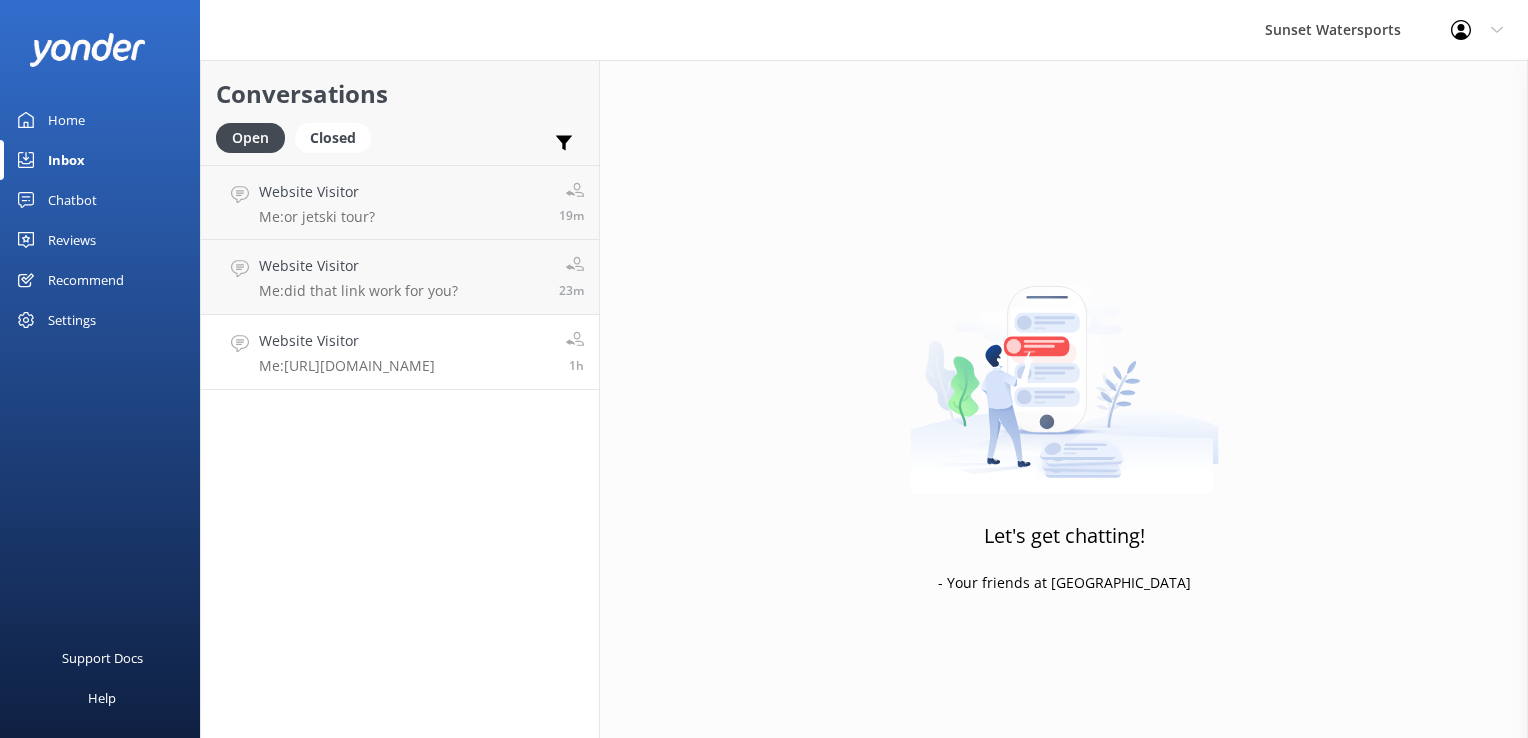 click on "Website Visitor" at bounding box center [347, 341] 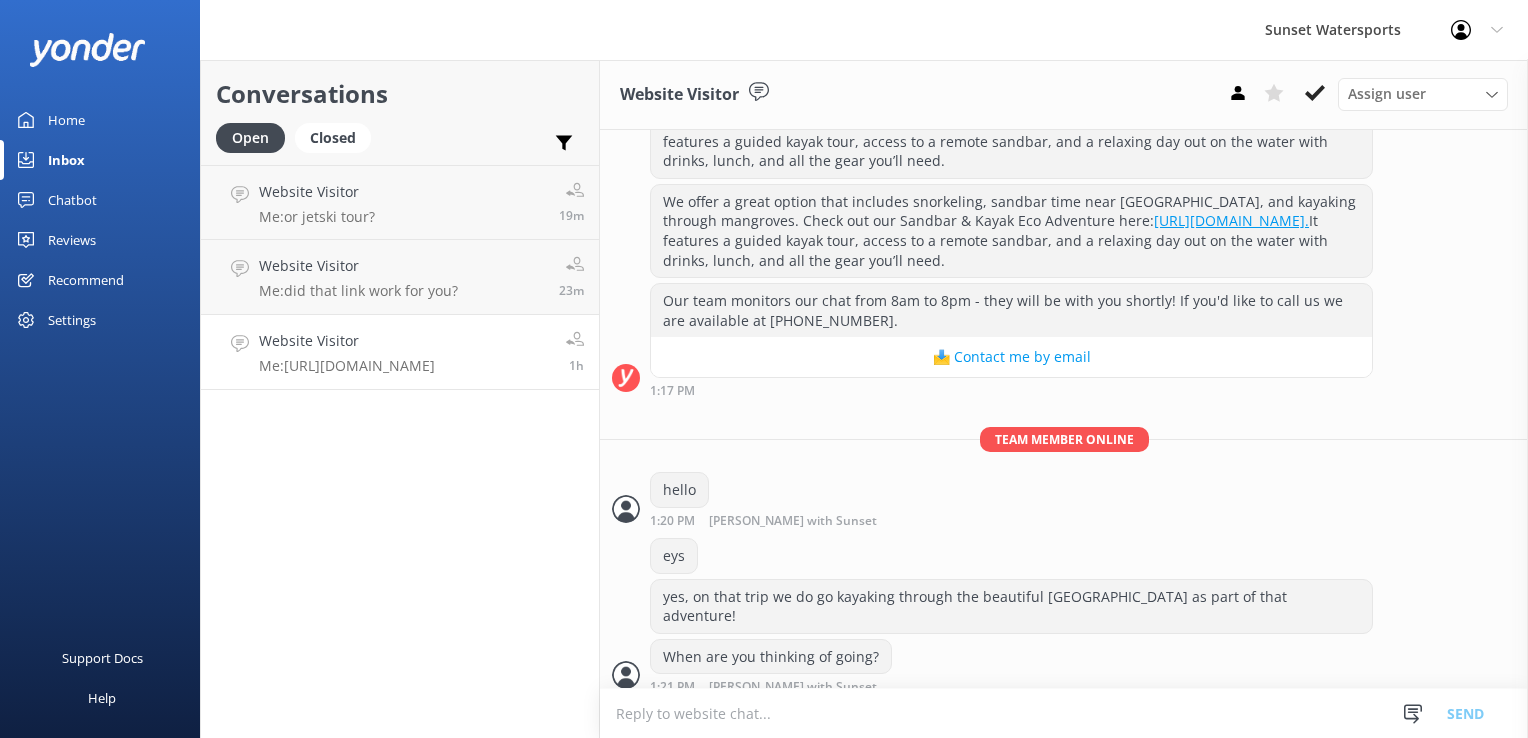 scroll, scrollTop: 510, scrollLeft: 0, axis: vertical 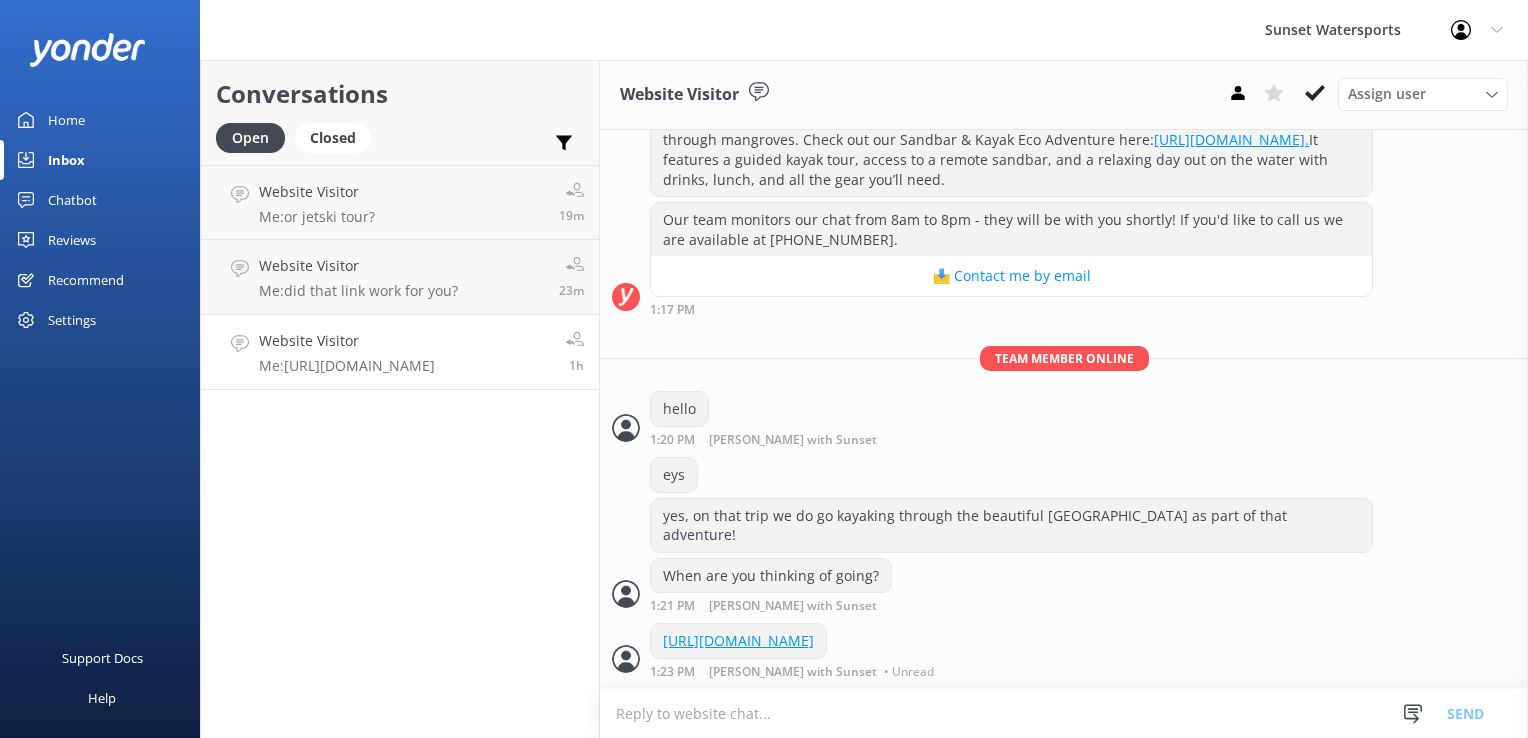 click on "Website Visitor" at bounding box center [347, 341] 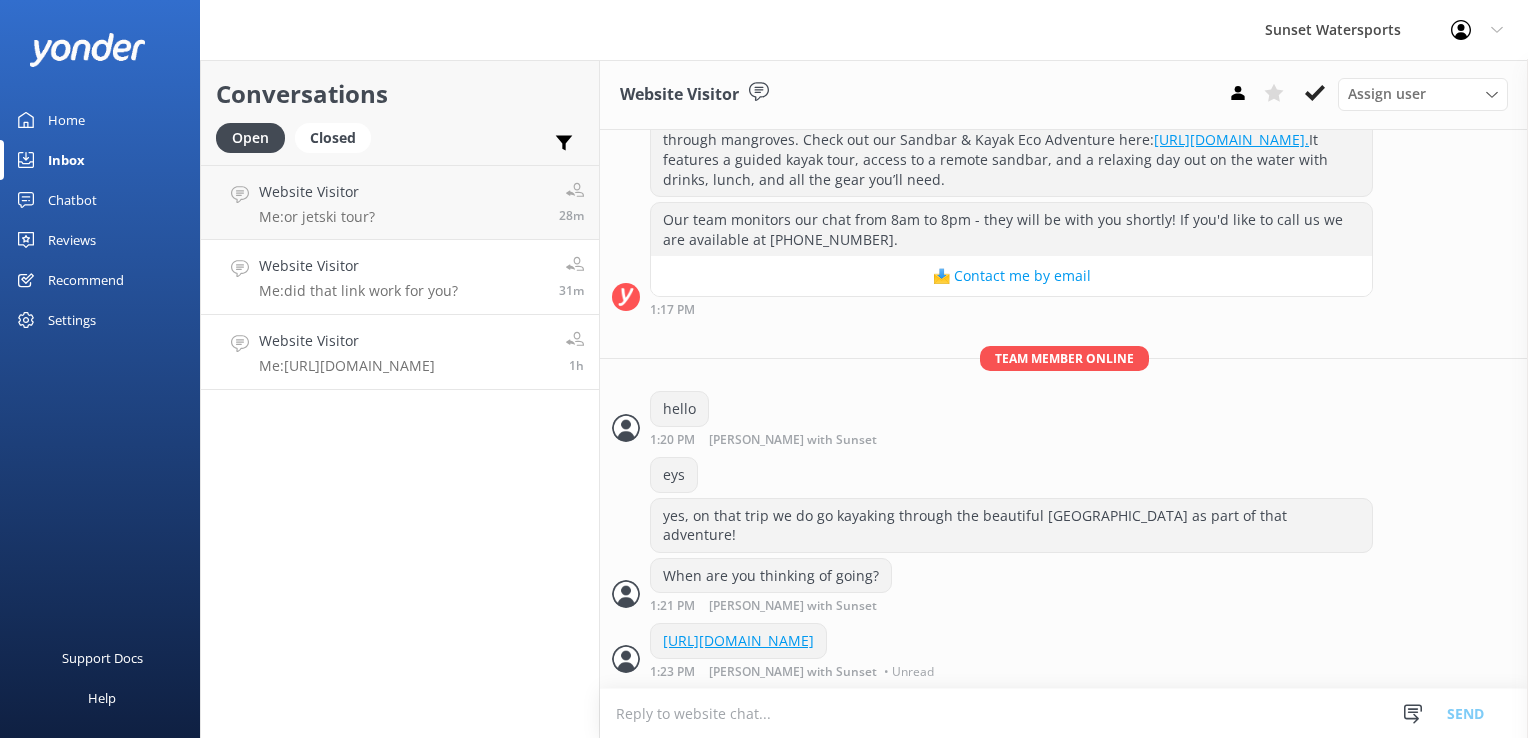 click on "Website Visitor" at bounding box center (358, 266) 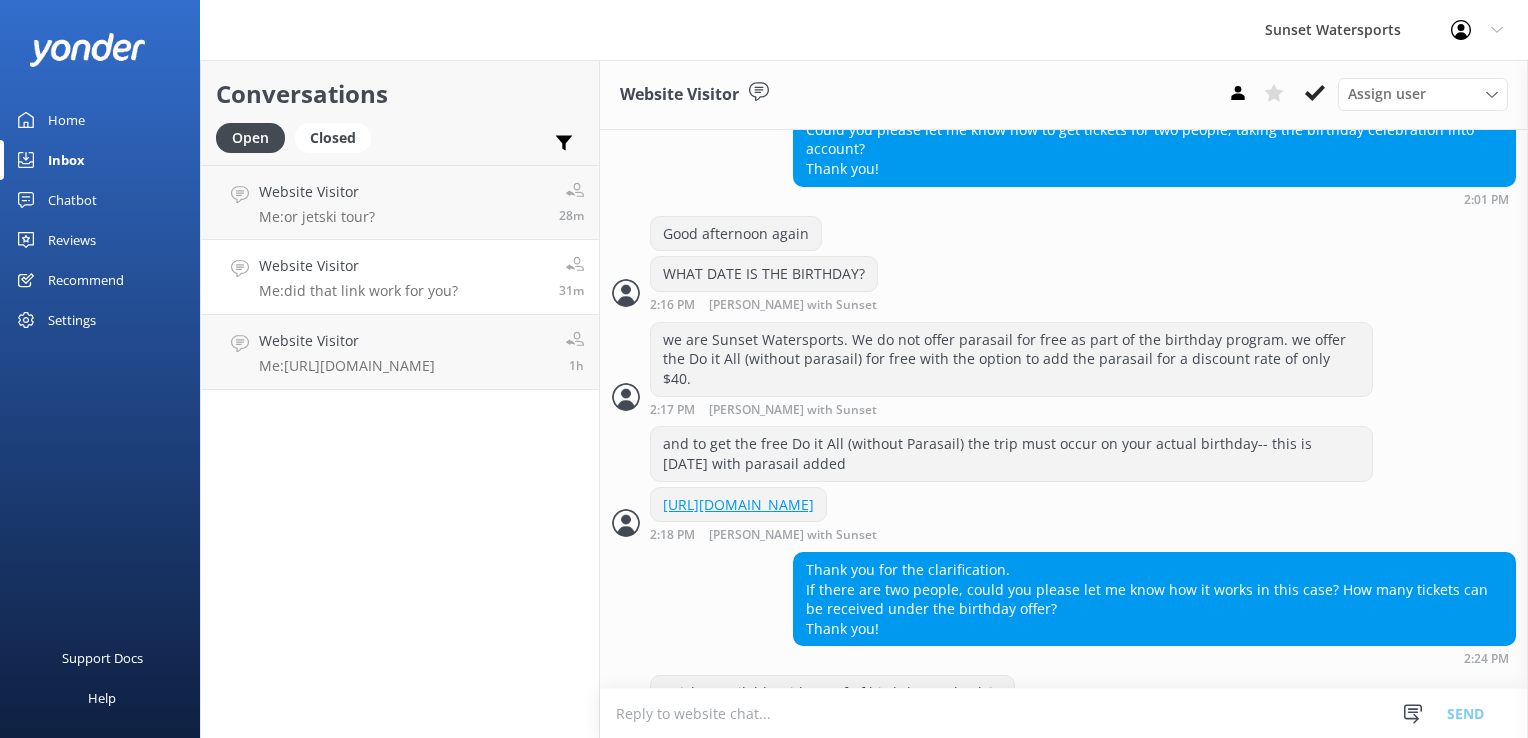 scroll, scrollTop: 4138, scrollLeft: 0, axis: vertical 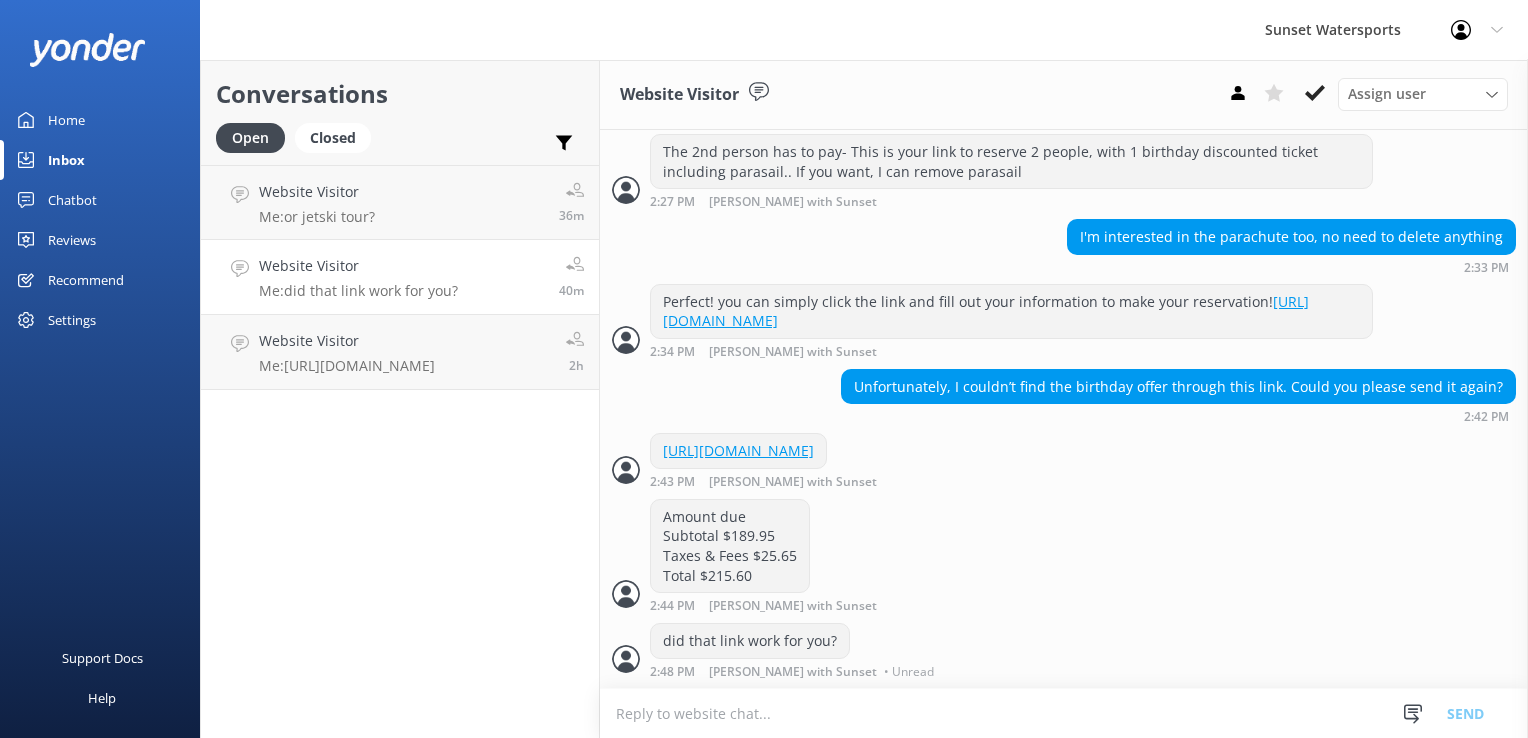 click on "Conversations Open Closed Important Assigned to me Unassigned Website Visitor Me:  or jetski tour? 36m Website Visitor Me:  did that link work for you? 40m Website Visitor Me:  [URL][DOMAIN_NAME] 2h" at bounding box center [400, 399] 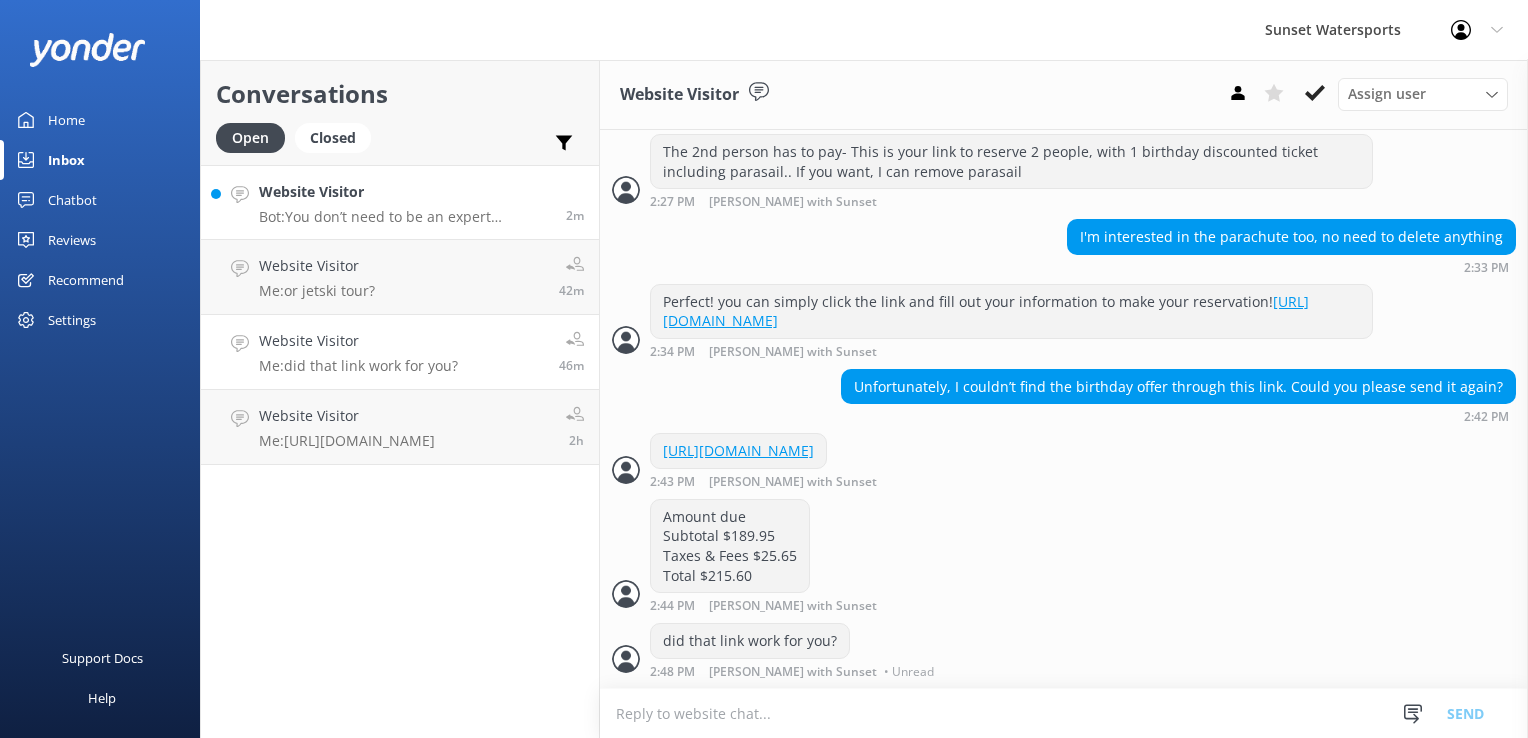 click on "Website Visitor Bot:  You don’t need to be an expert swimmer to enjoy our tours, but basic swimming ability is strongly recommended—especially for snorkeling activities. We provide life jackets, buoyancy vests, and swim noodles to support all comfort levels in the water, and our crew is always close by to assist if needed. 2m" at bounding box center (400, 202) 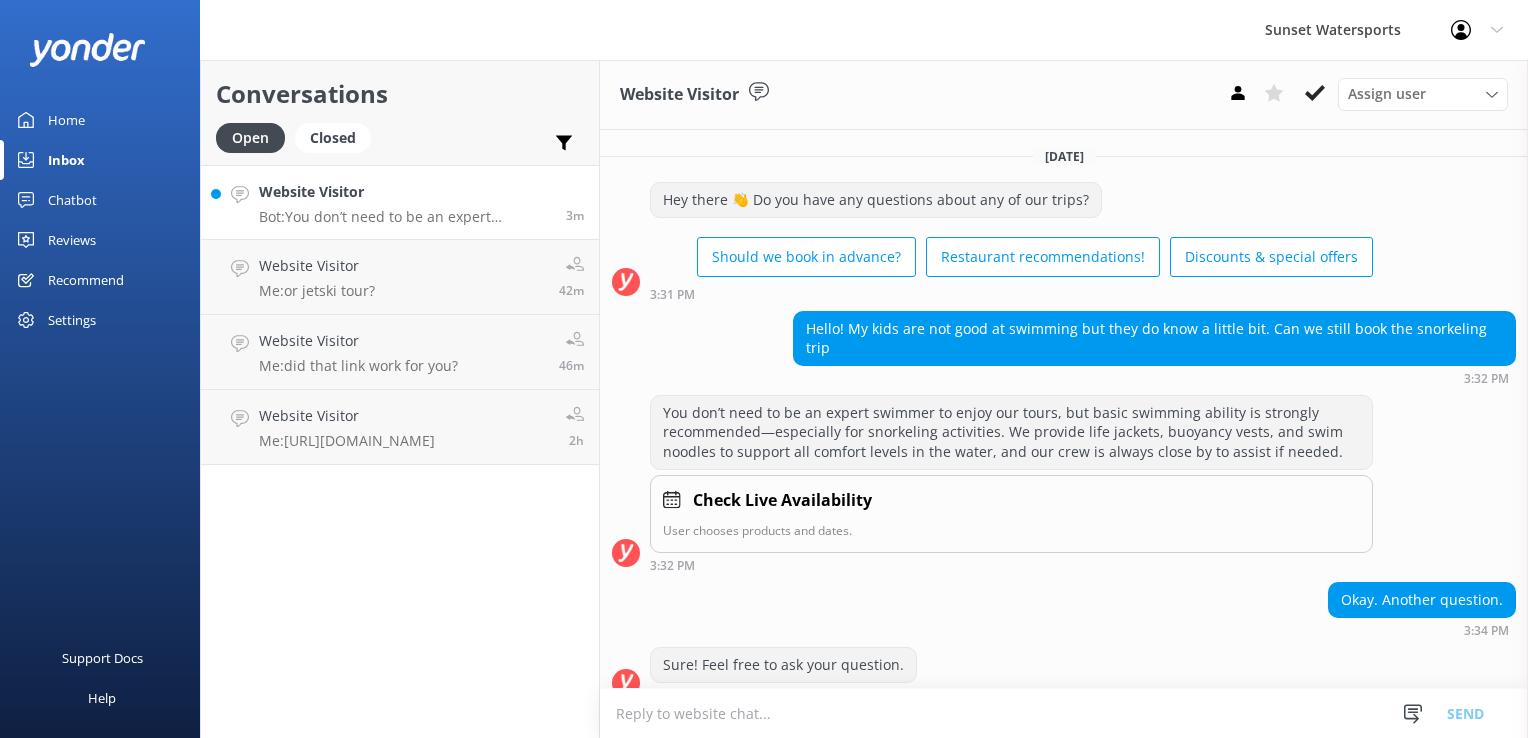 scroll, scrollTop: 67, scrollLeft: 0, axis: vertical 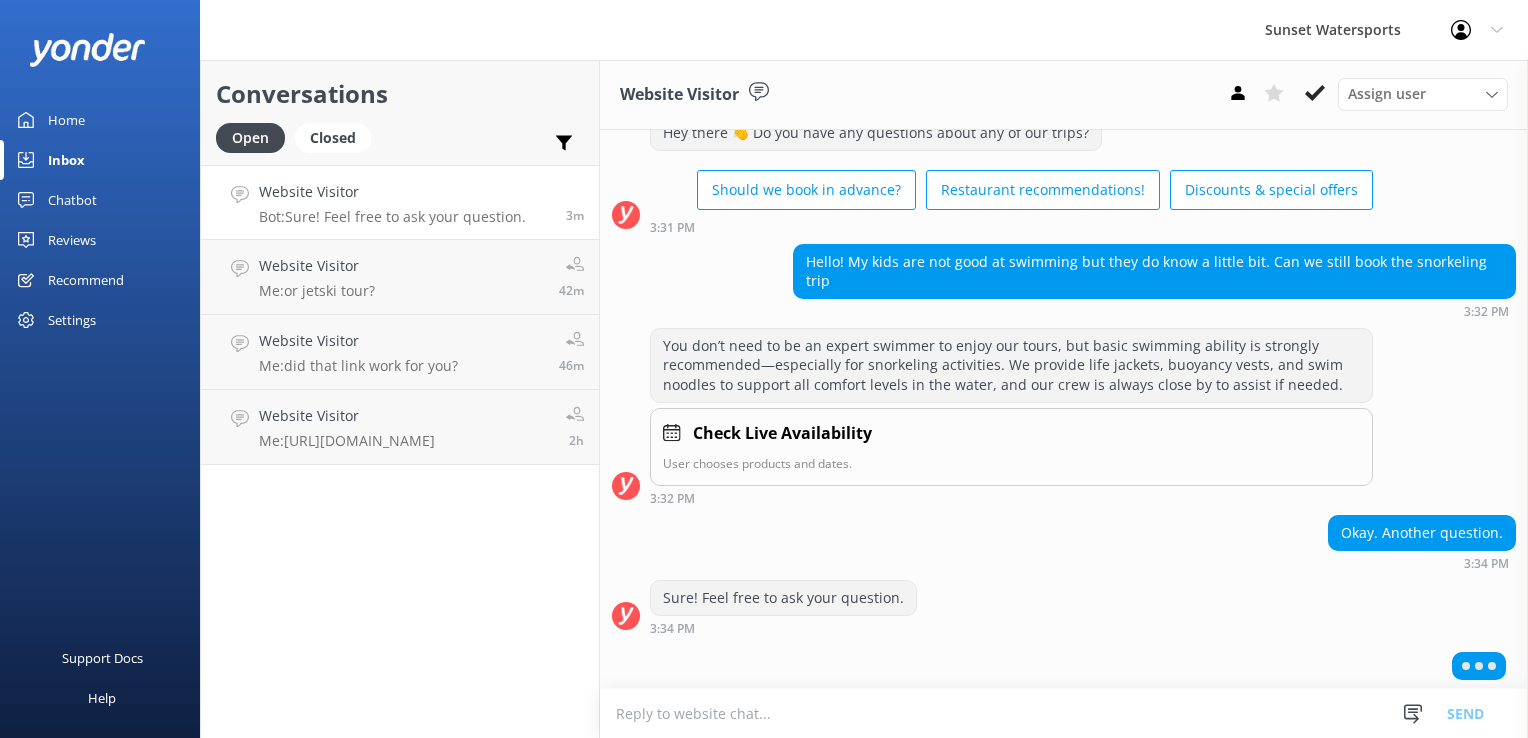 click at bounding box center [1064, 713] 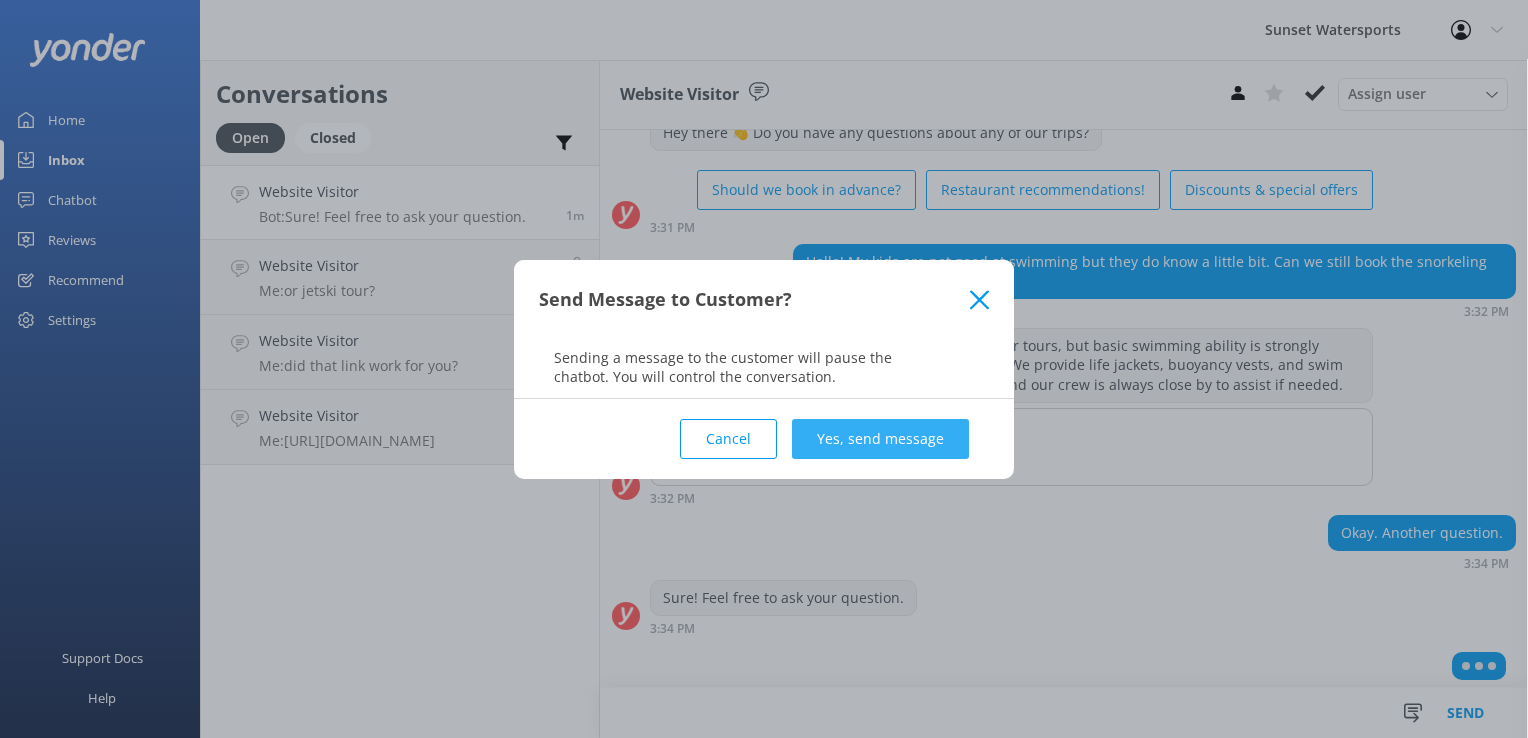 click on "Yes, send message" at bounding box center (880, 439) 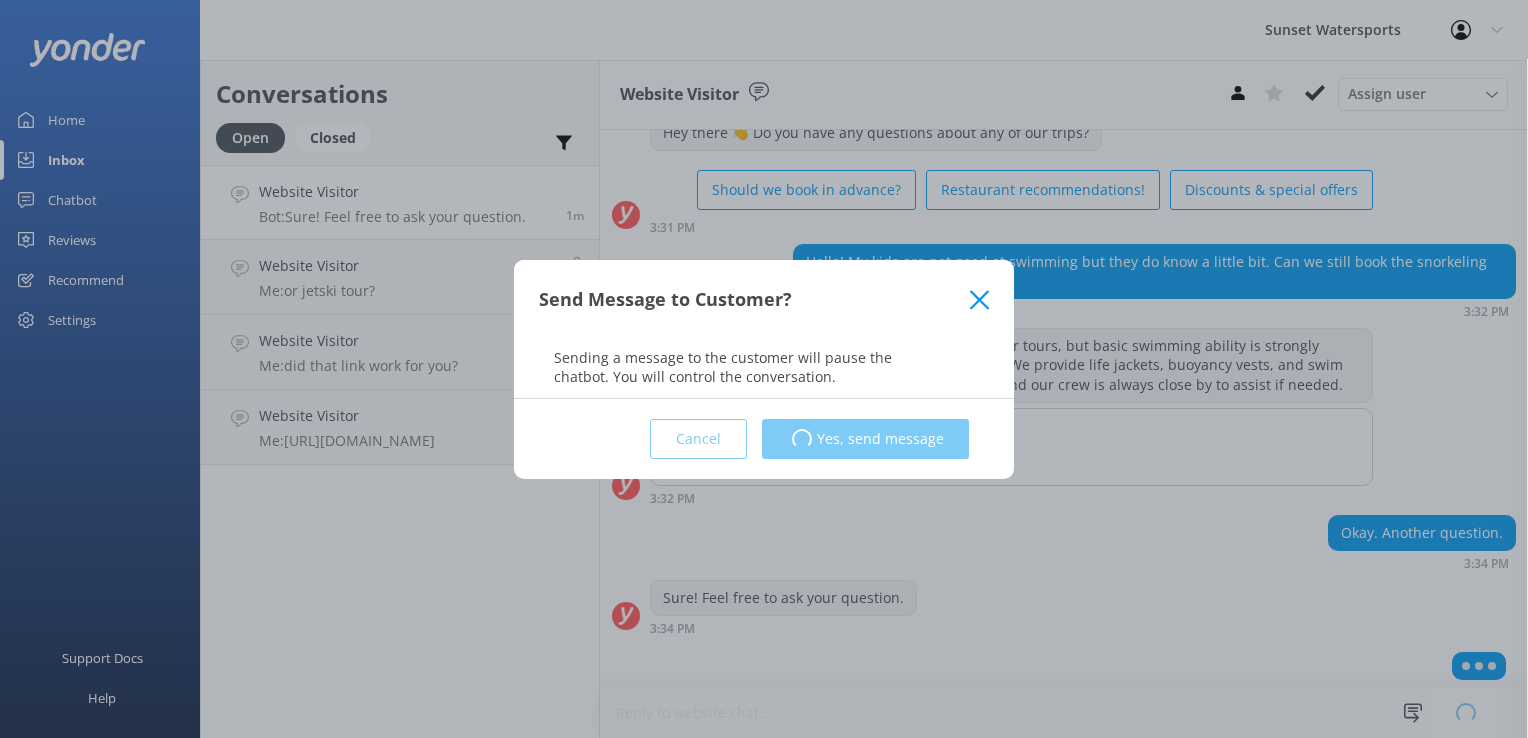 scroll, scrollTop: 67, scrollLeft: 0, axis: vertical 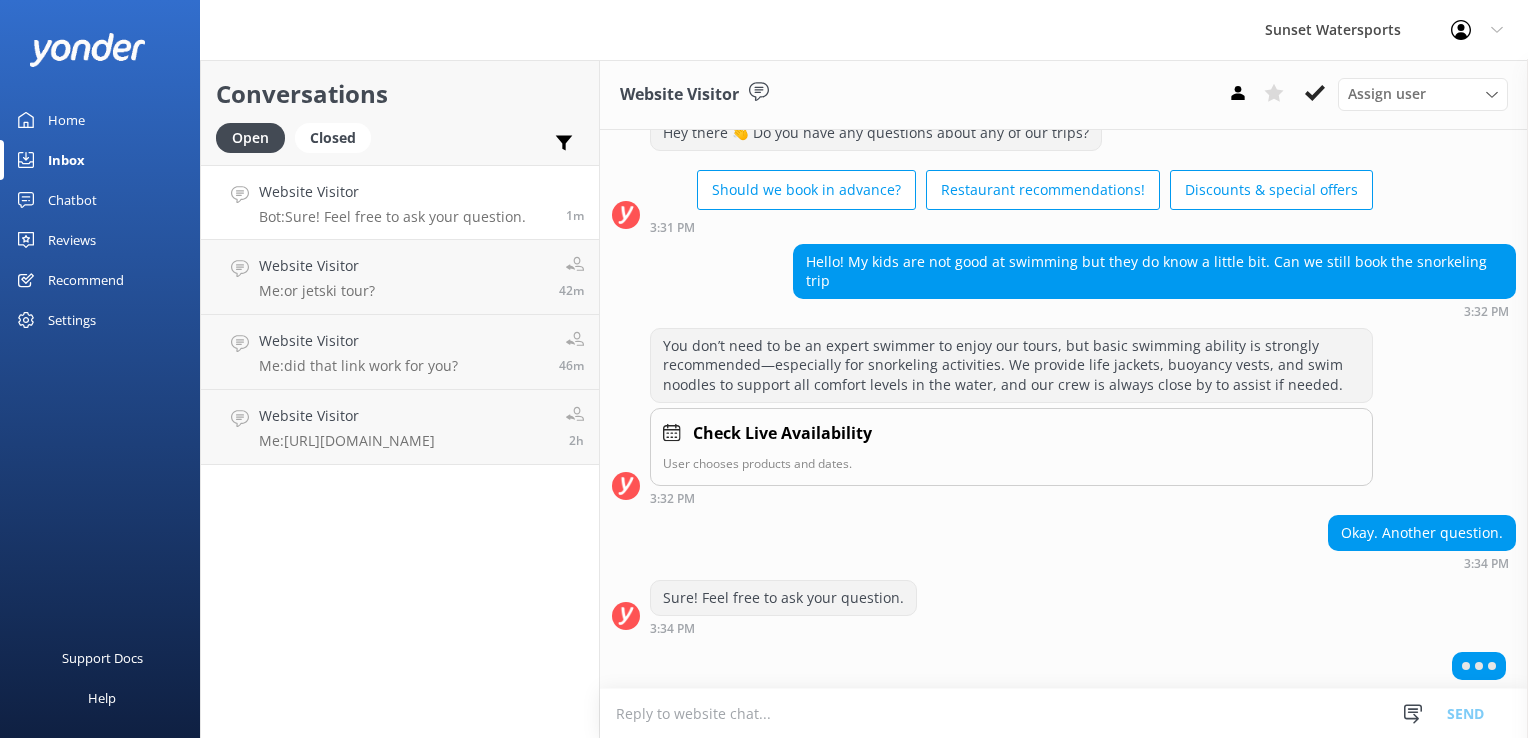 click at bounding box center (1064, 713) 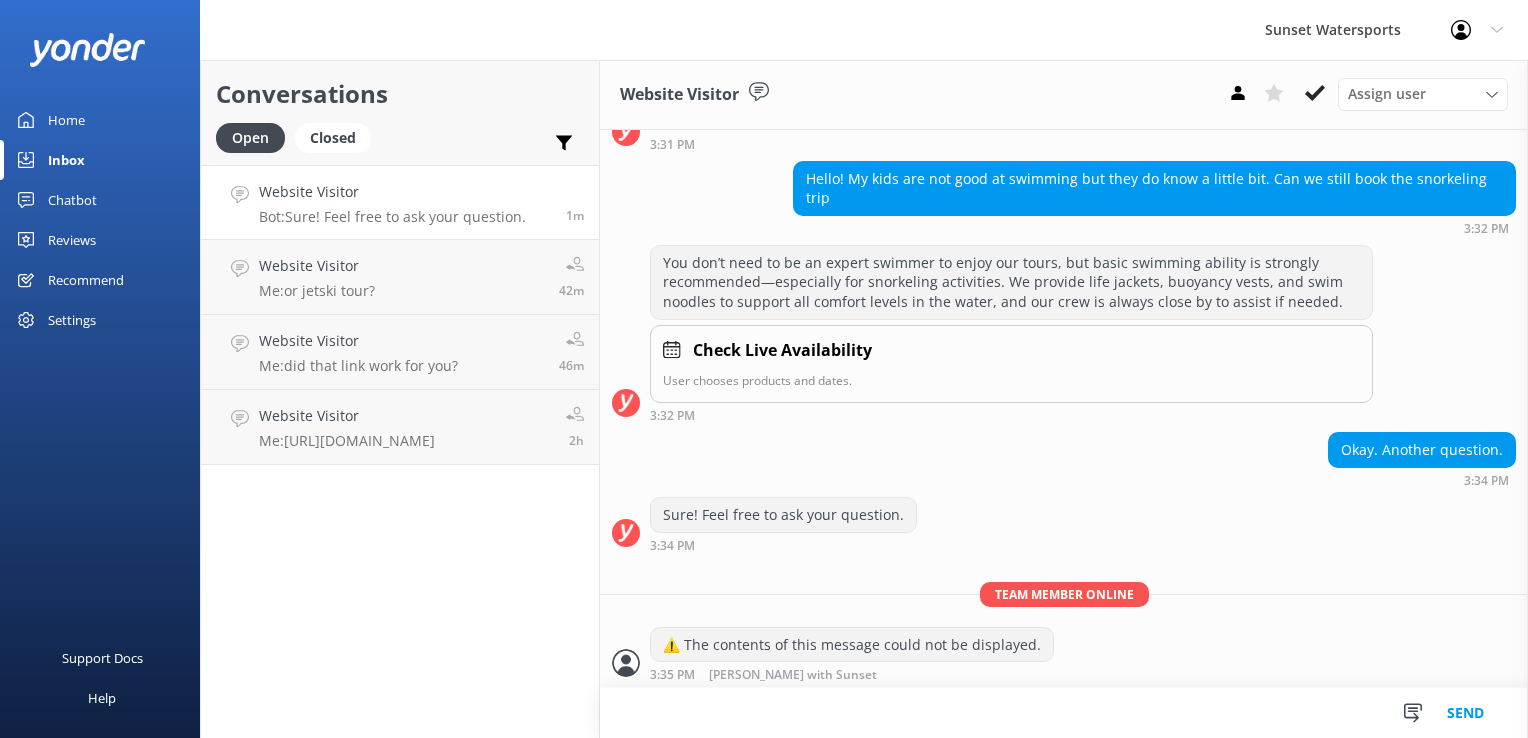 scroll, scrollTop: 234, scrollLeft: 0, axis: vertical 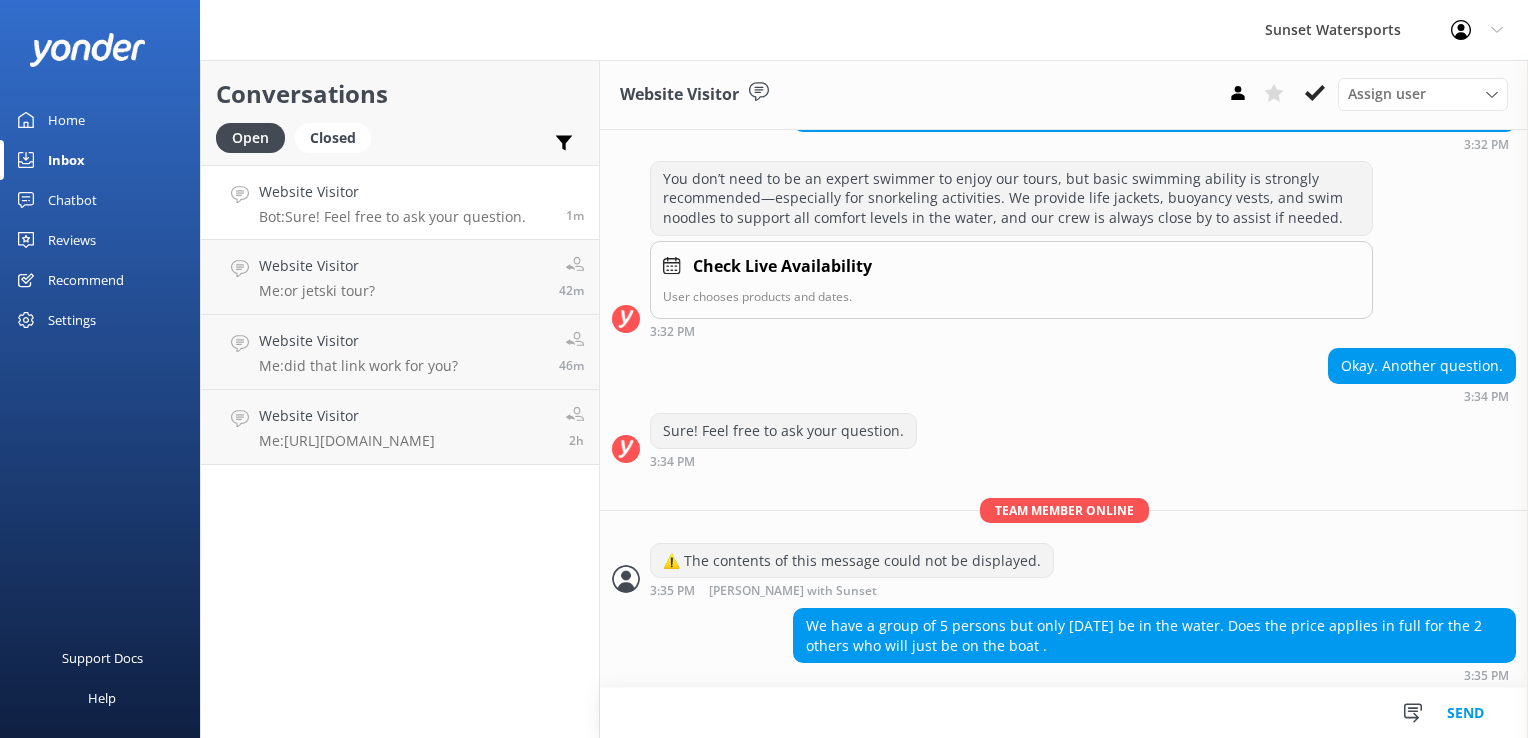 click at bounding box center (1064, 713) 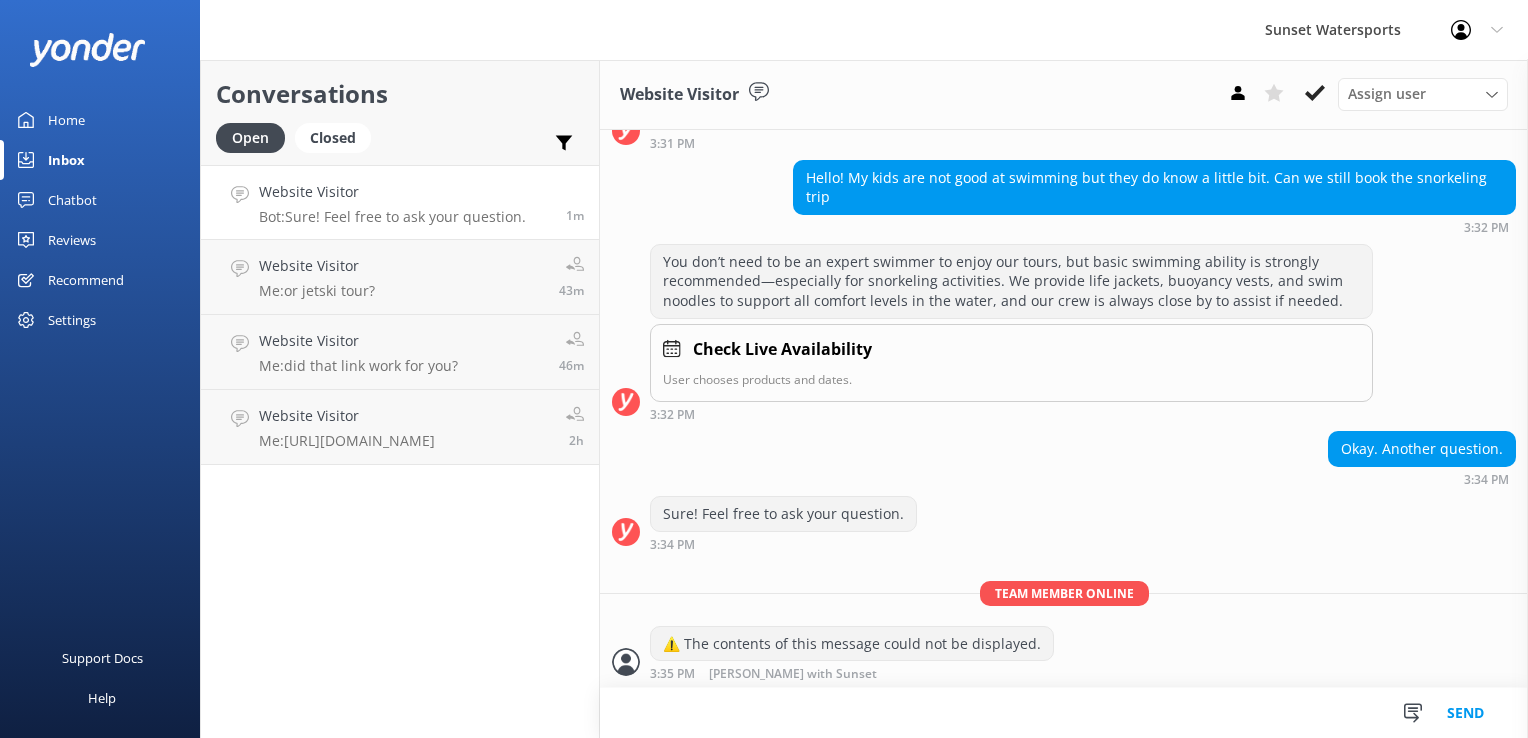 scroll, scrollTop: 234, scrollLeft: 0, axis: vertical 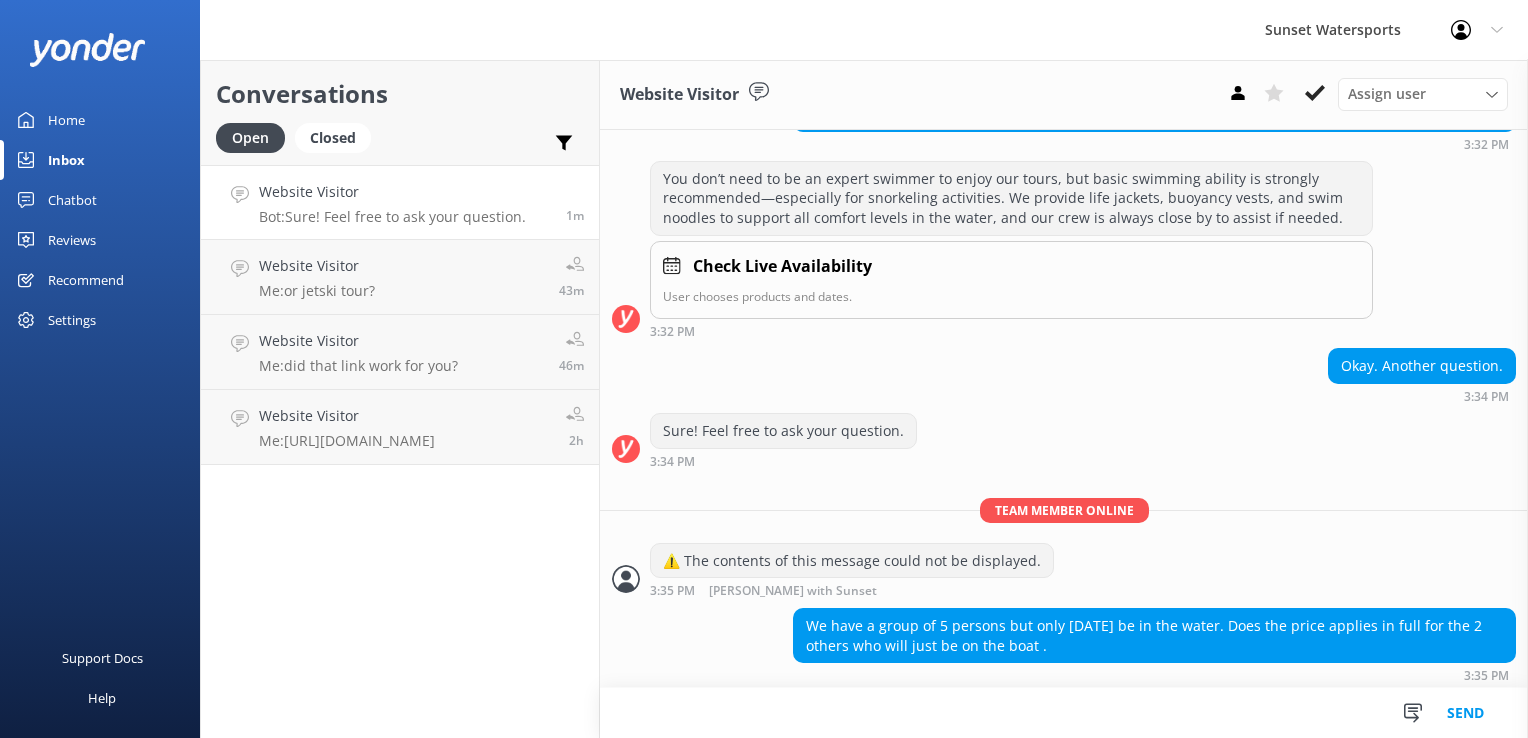 click at bounding box center (1064, 713) 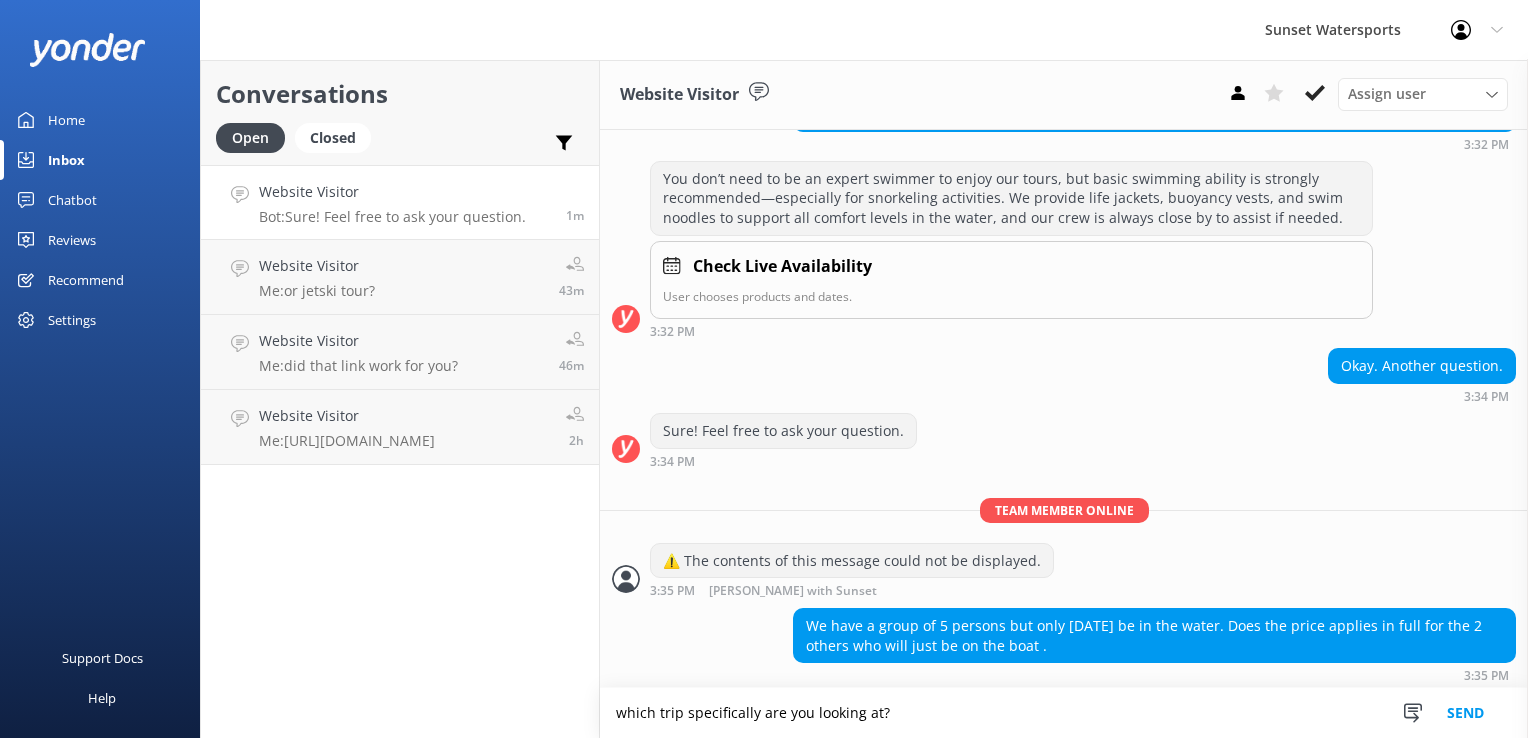 type on "which trip specifically are you looking at?" 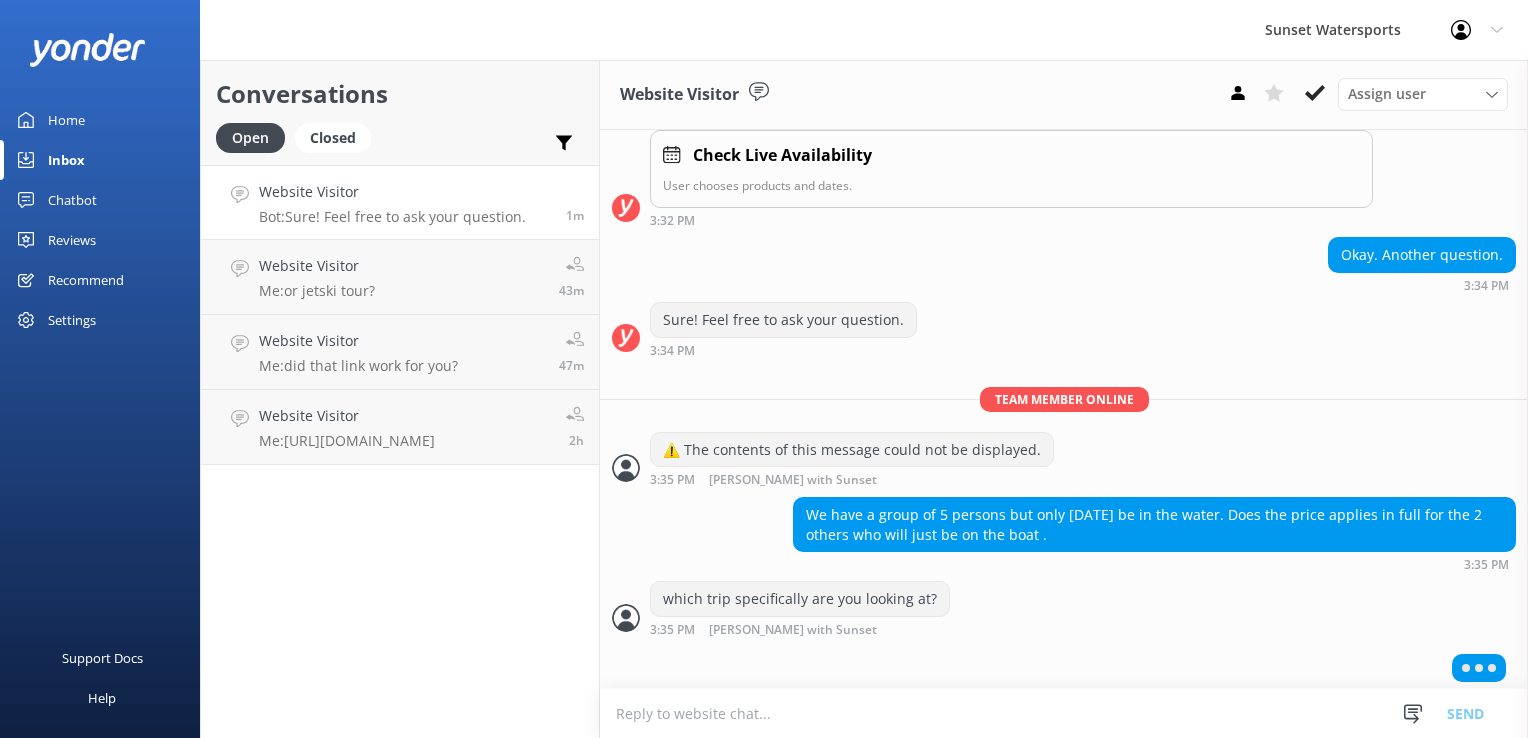 scroll, scrollTop: 346, scrollLeft: 0, axis: vertical 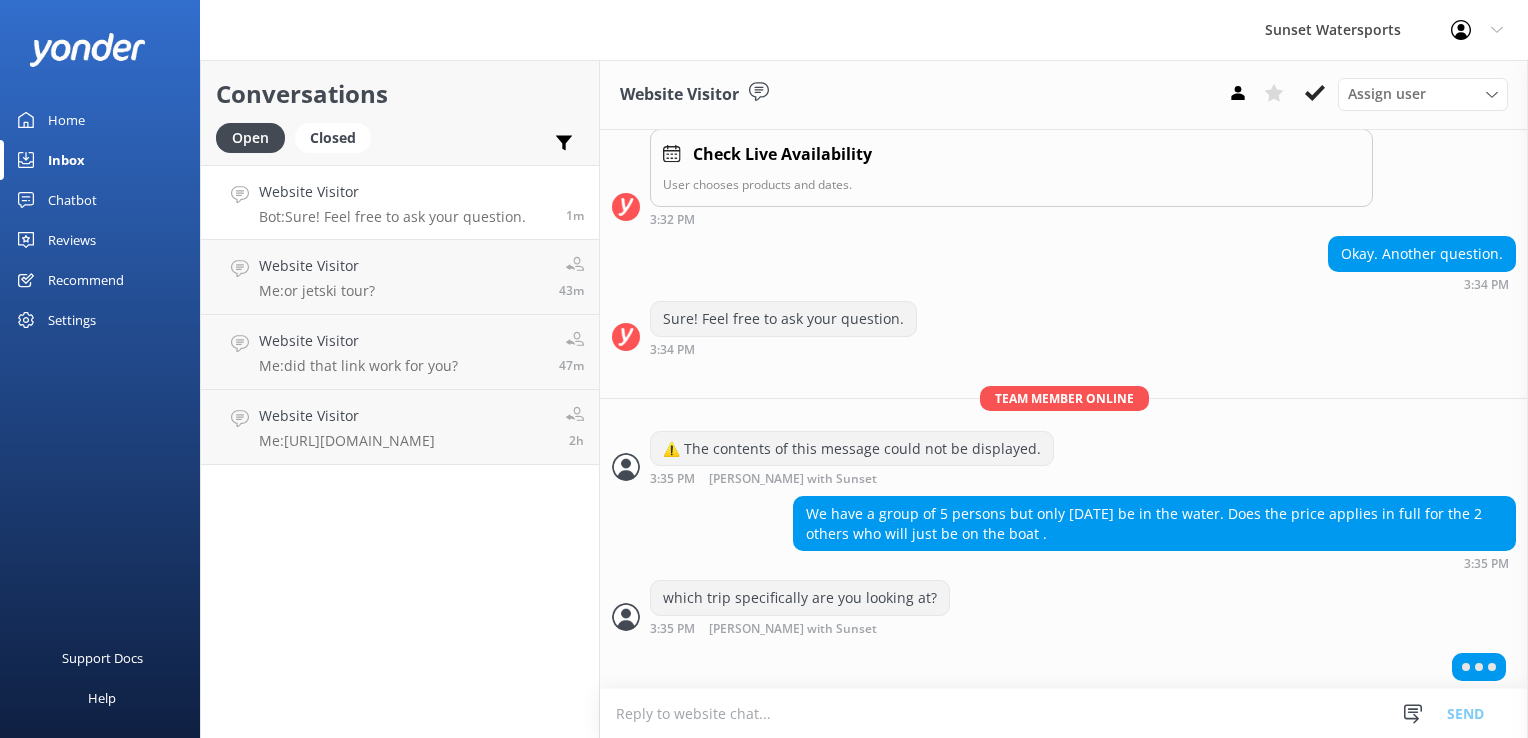 click at bounding box center [1064, 713] 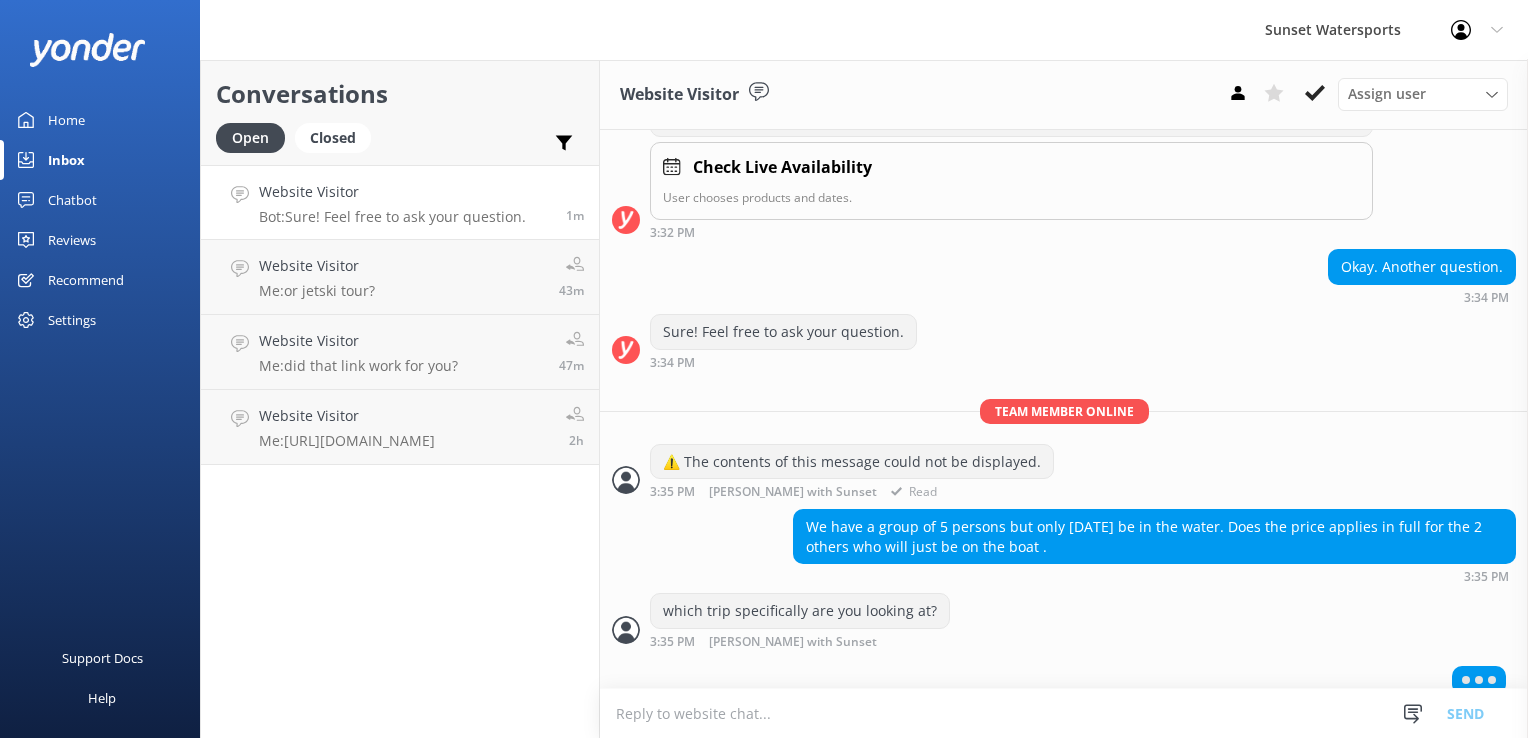 scroll, scrollTop: 346, scrollLeft: 0, axis: vertical 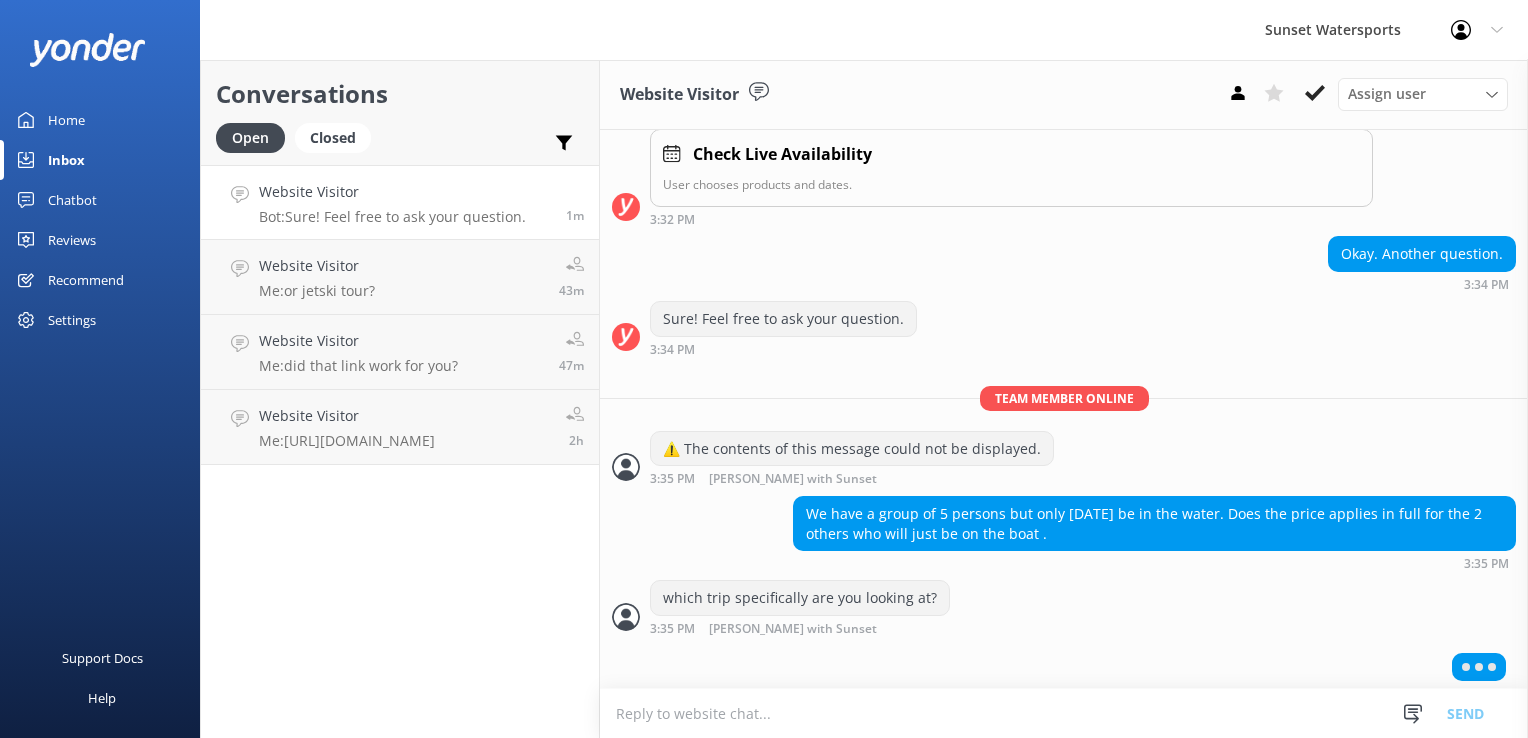 click at bounding box center (1064, 713) 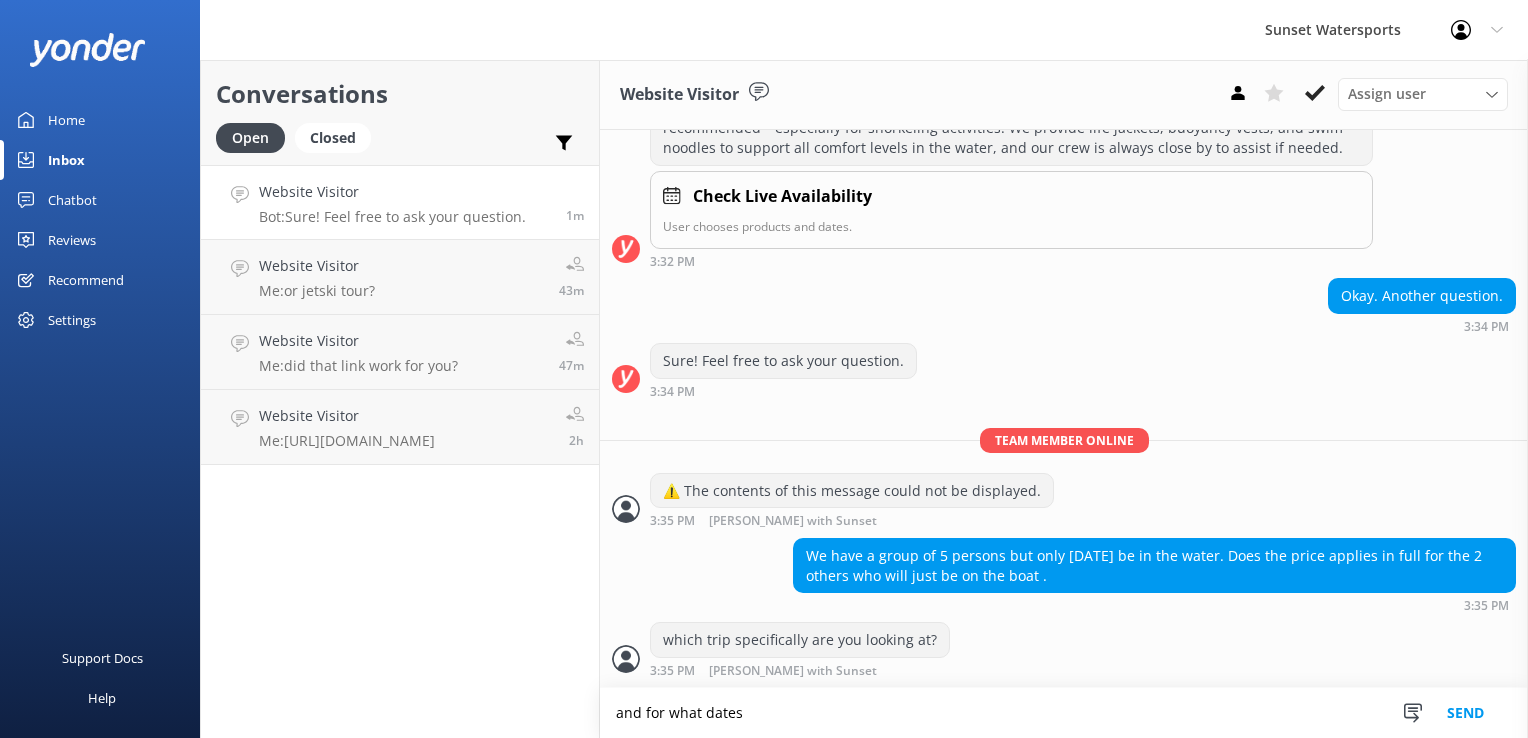 scroll, scrollTop: 300, scrollLeft: 0, axis: vertical 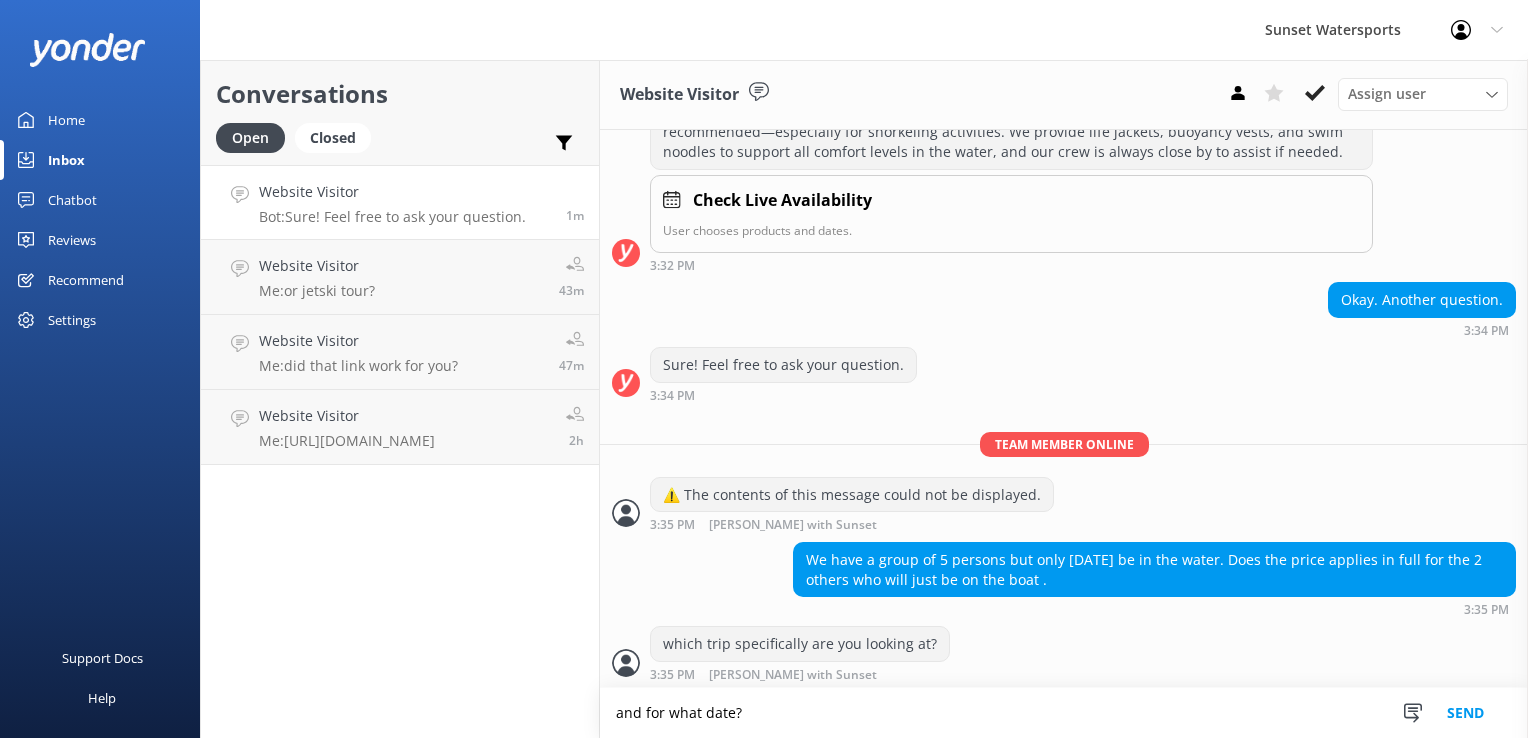 type on "and for what date?" 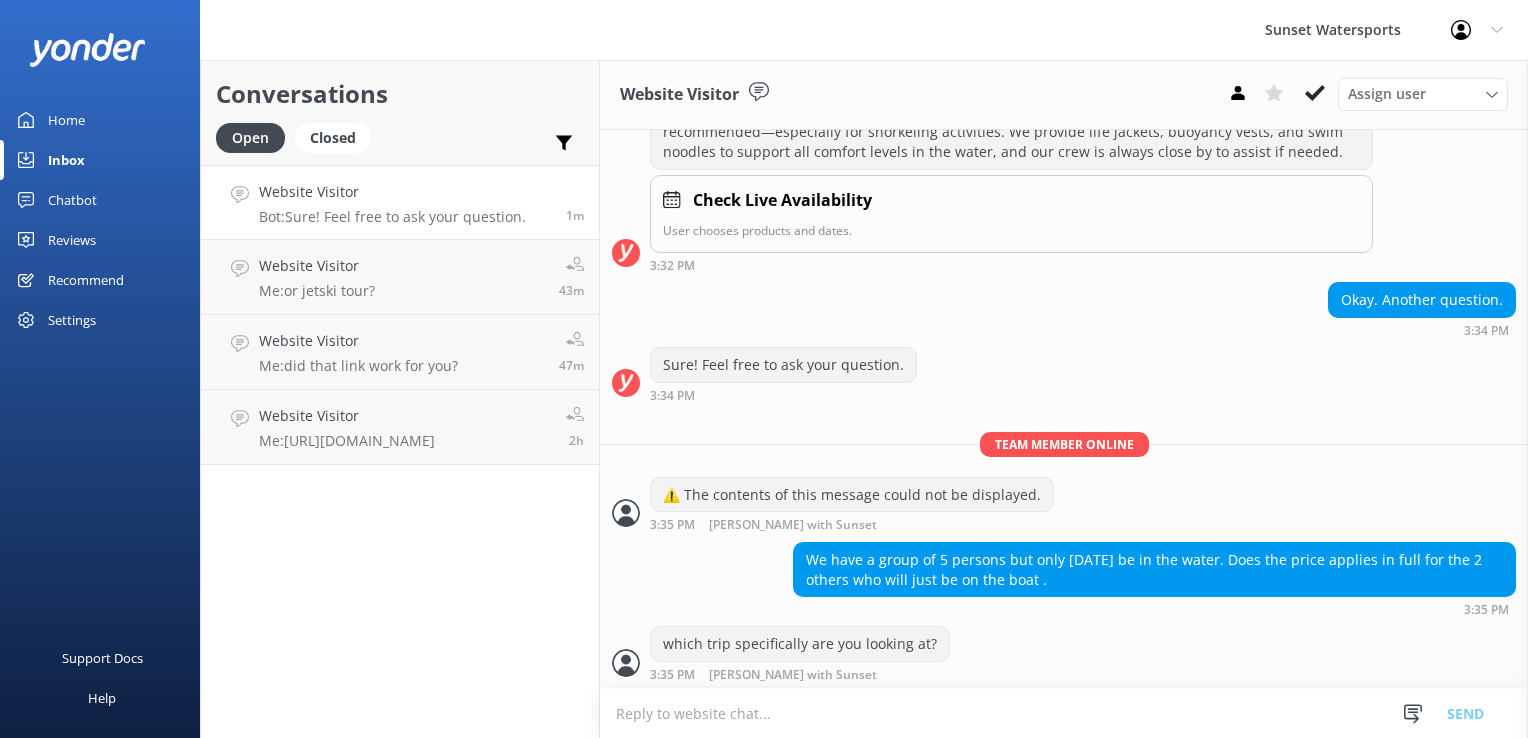 scroll, scrollTop: 428, scrollLeft: 0, axis: vertical 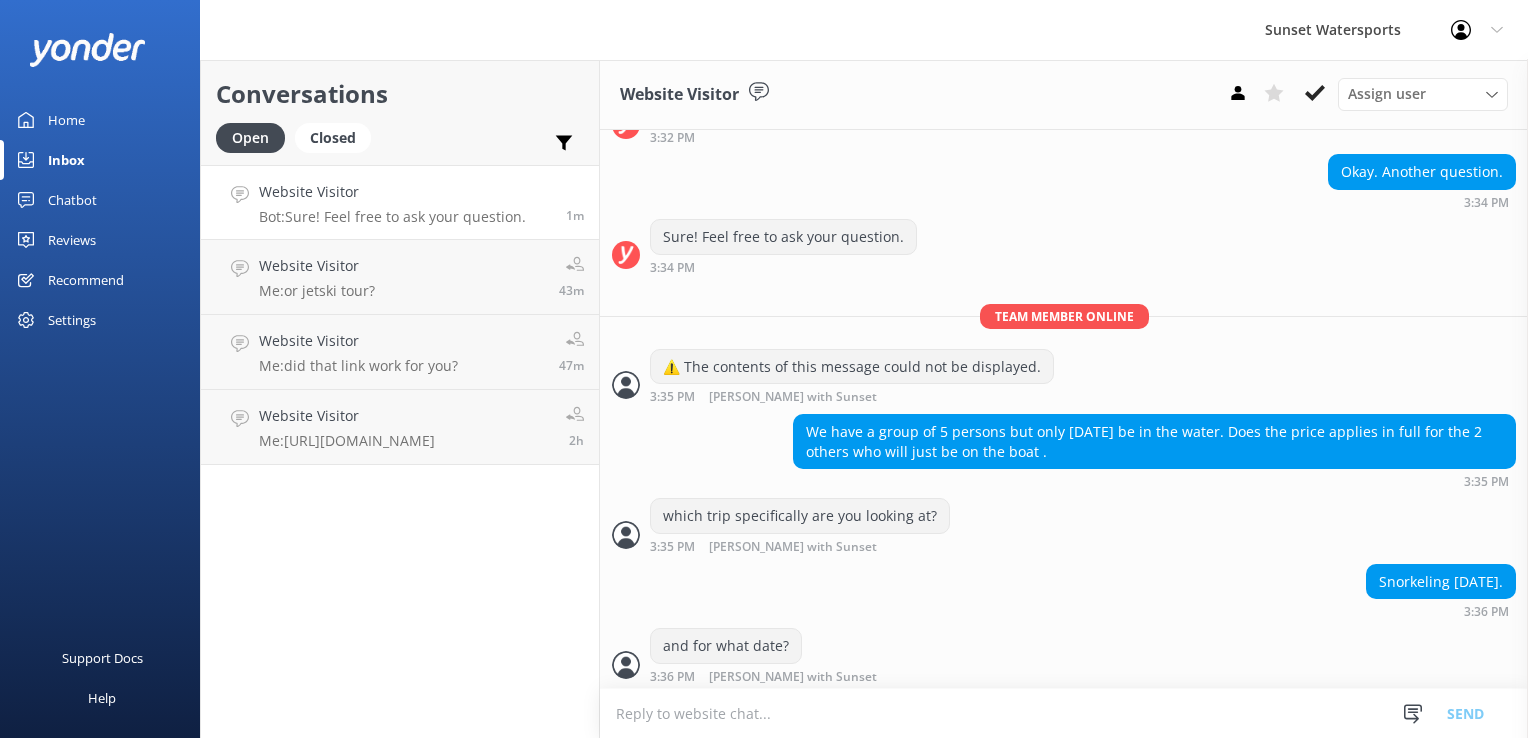 click at bounding box center (1064, 713) 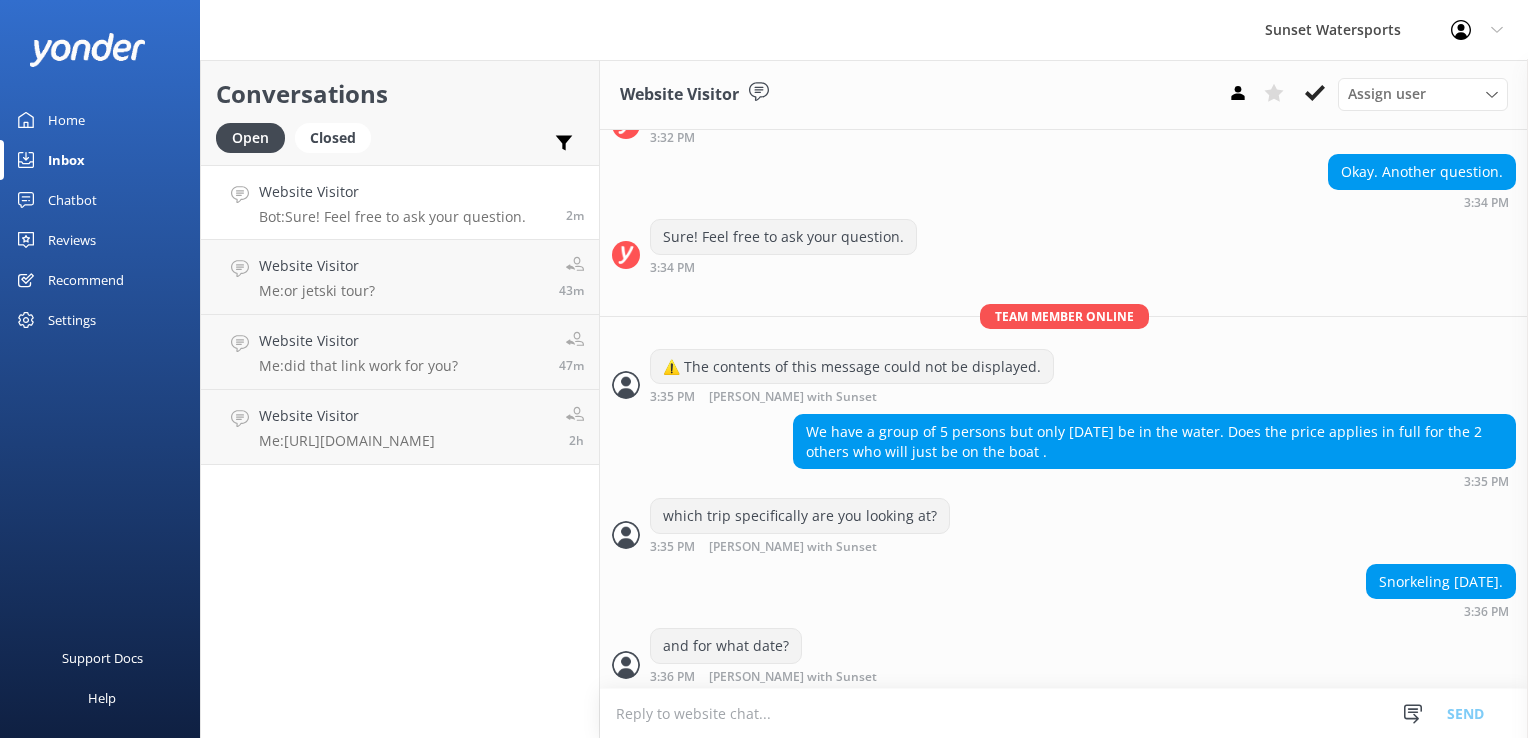 scroll, scrollTop: 476, scrollLeft: 0, axis: vertical 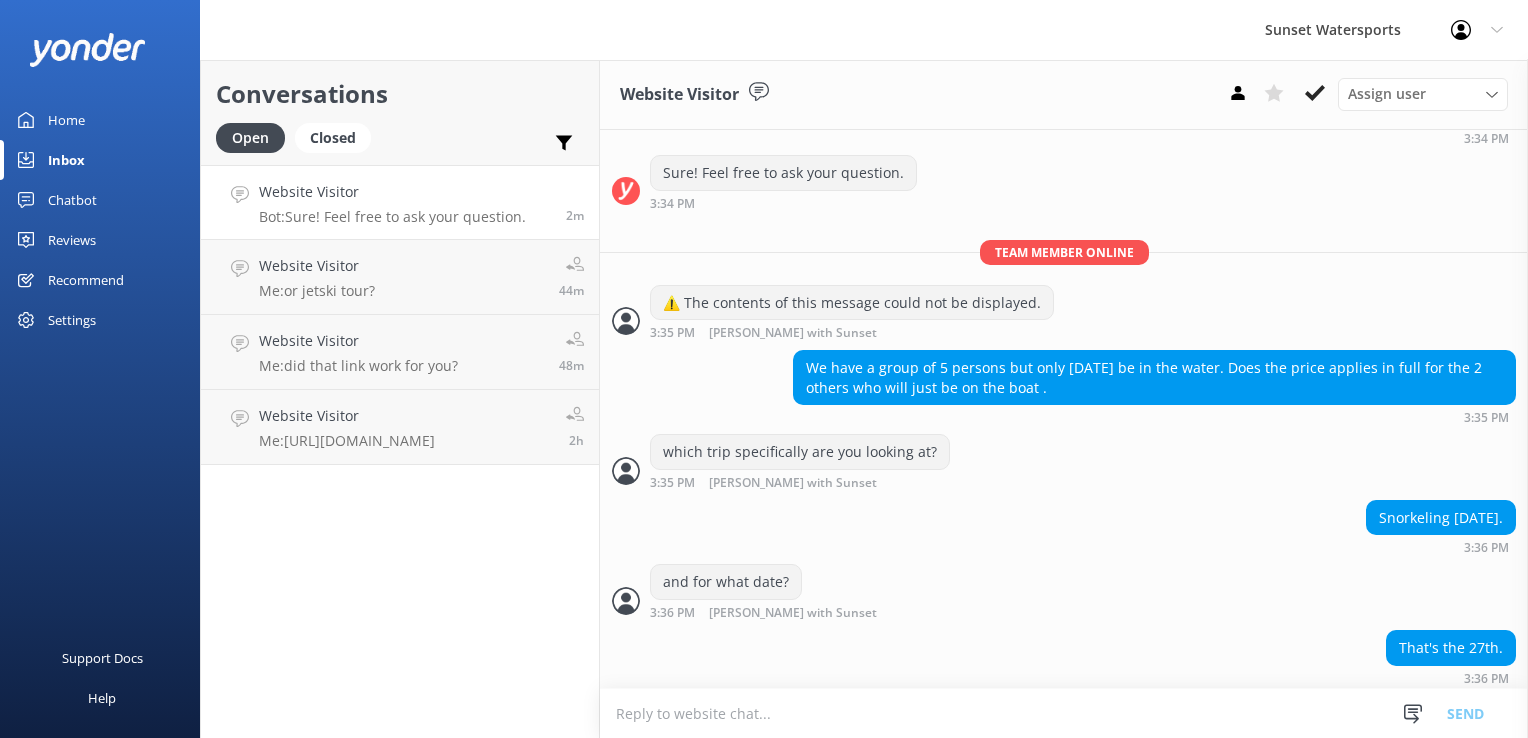 click at bounding box center [1064, 713] 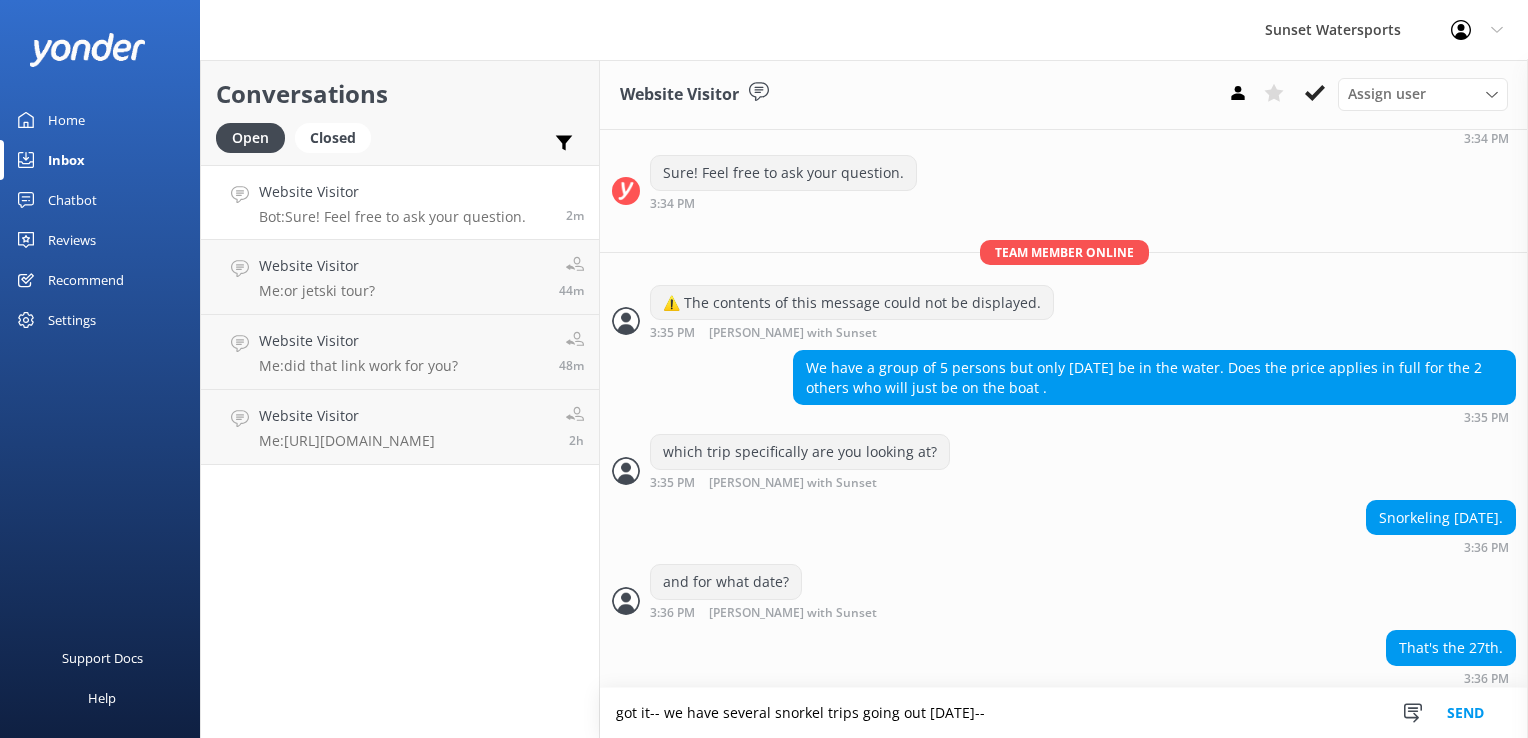 type on "got it-- we have several snorkel trips going out [DATE]--" 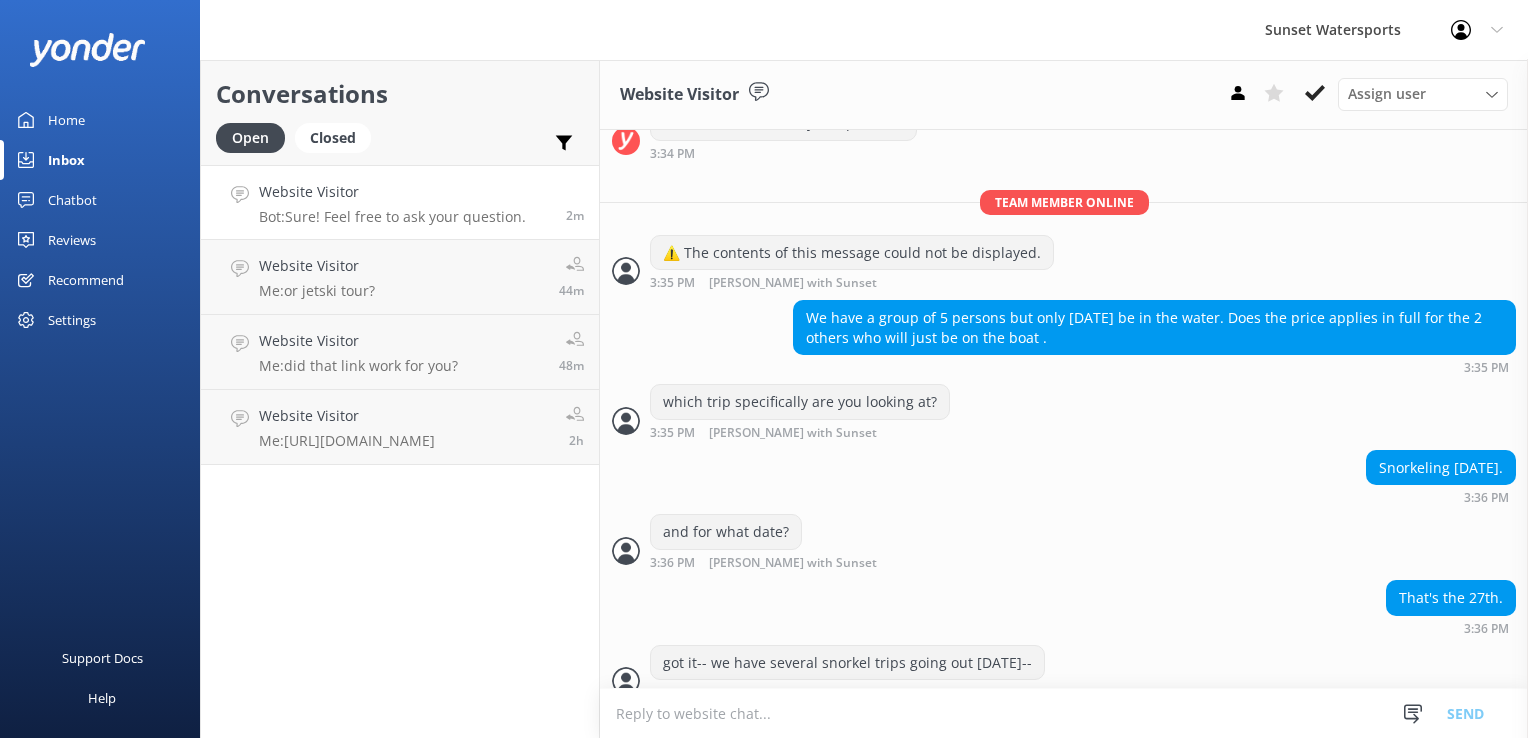 scroll, scrollTop: 557, scrollLeft: 0, axis: vertical 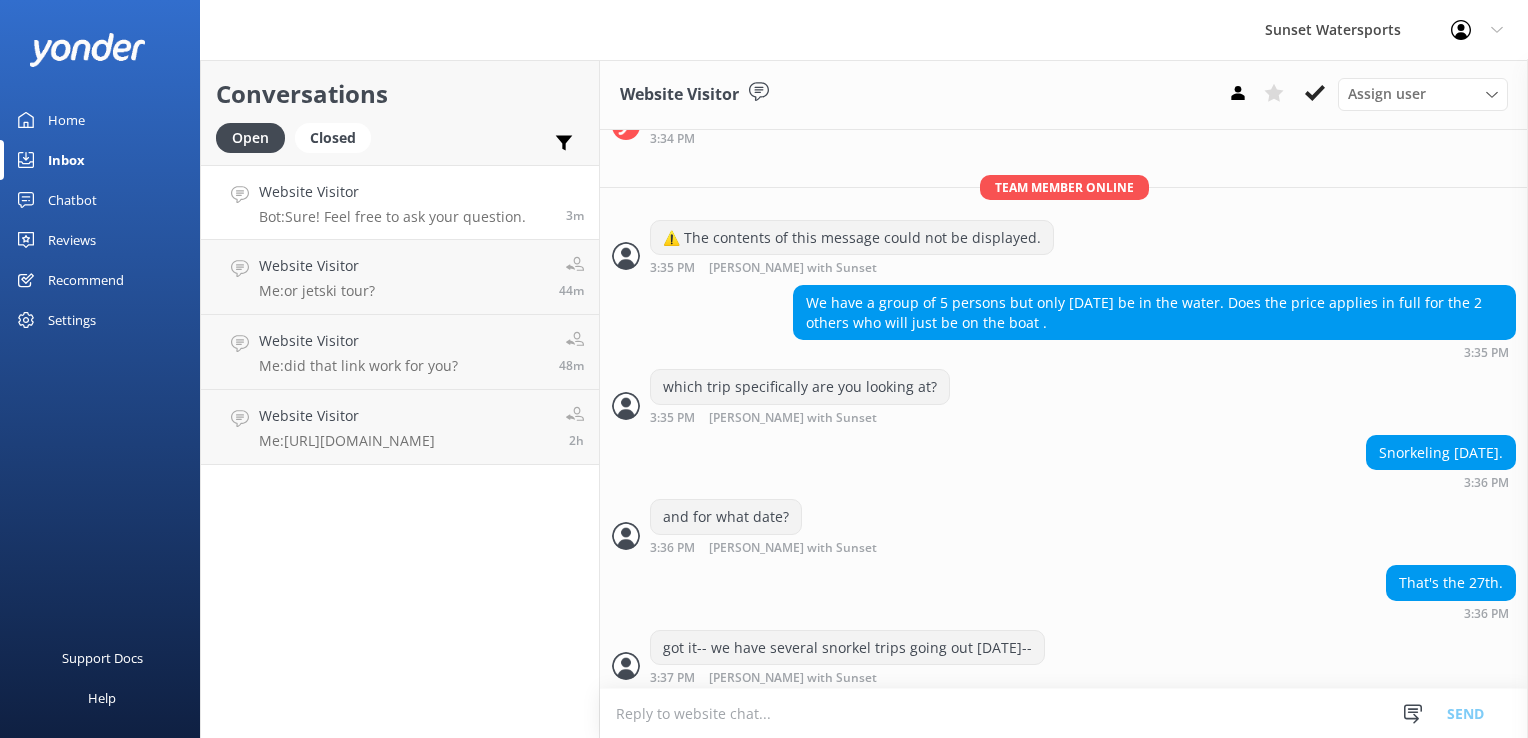 click at bounding box center (1064, 713) 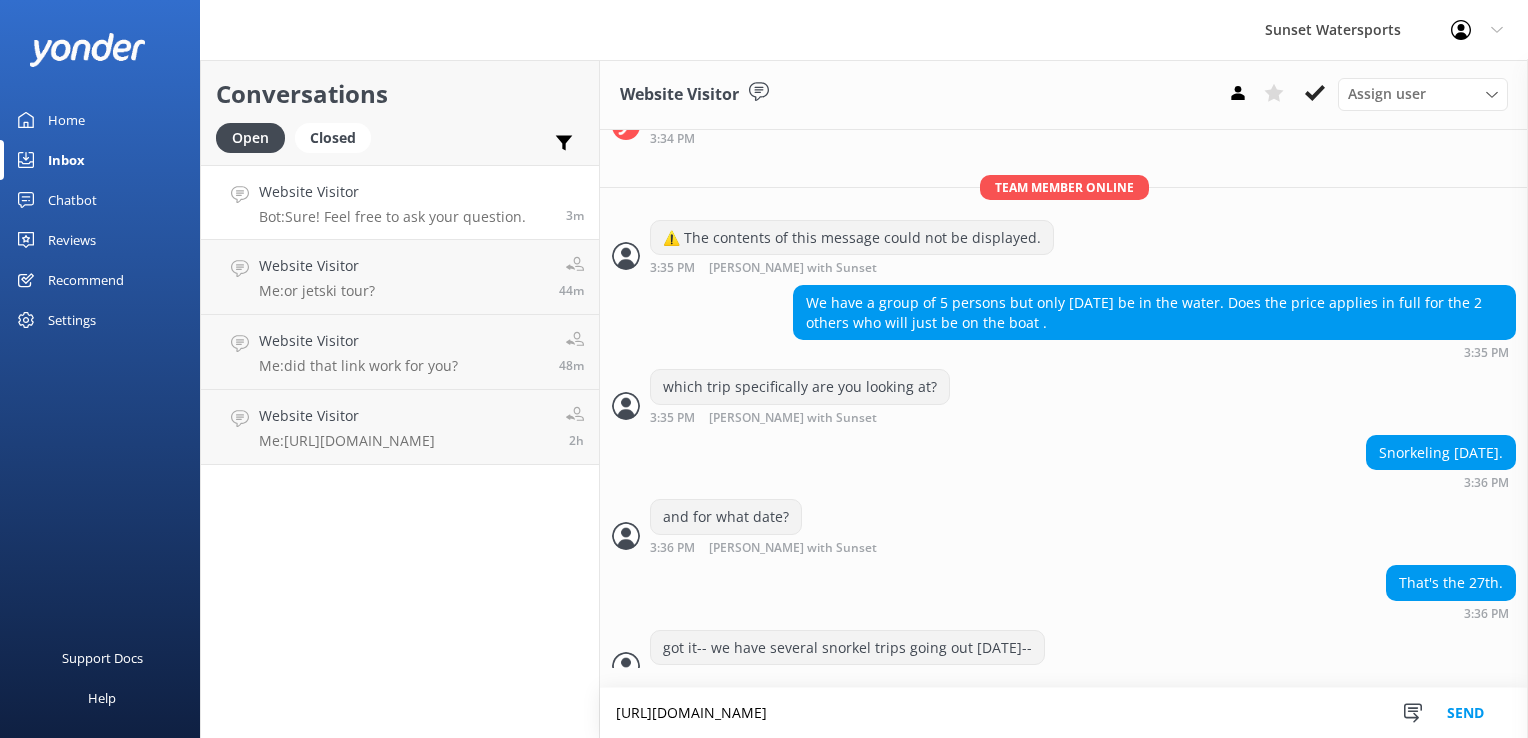 scroll, scrollTop: 577, scrollLeft: 0, axis: vertical 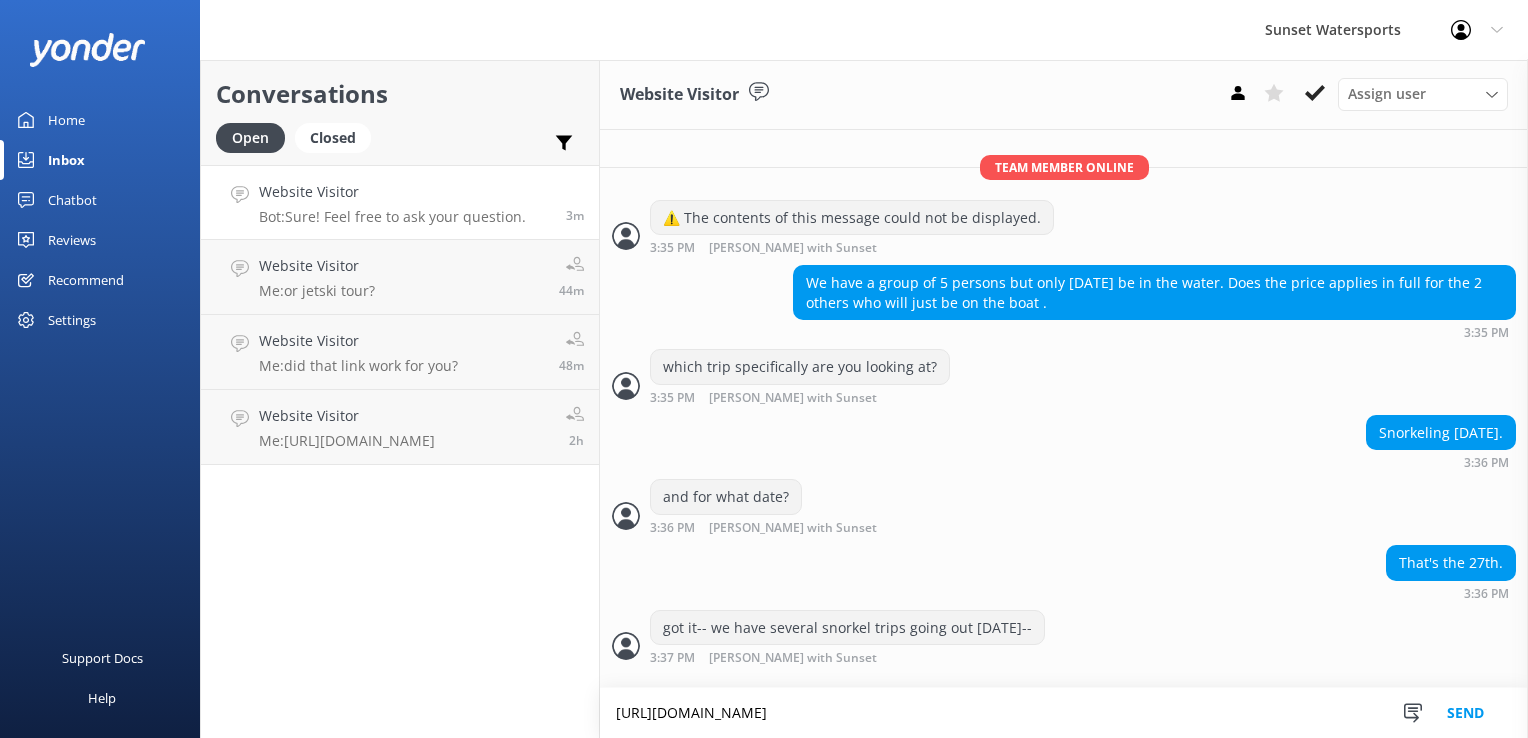 type on "[URL][DOMAIN_NAME]" 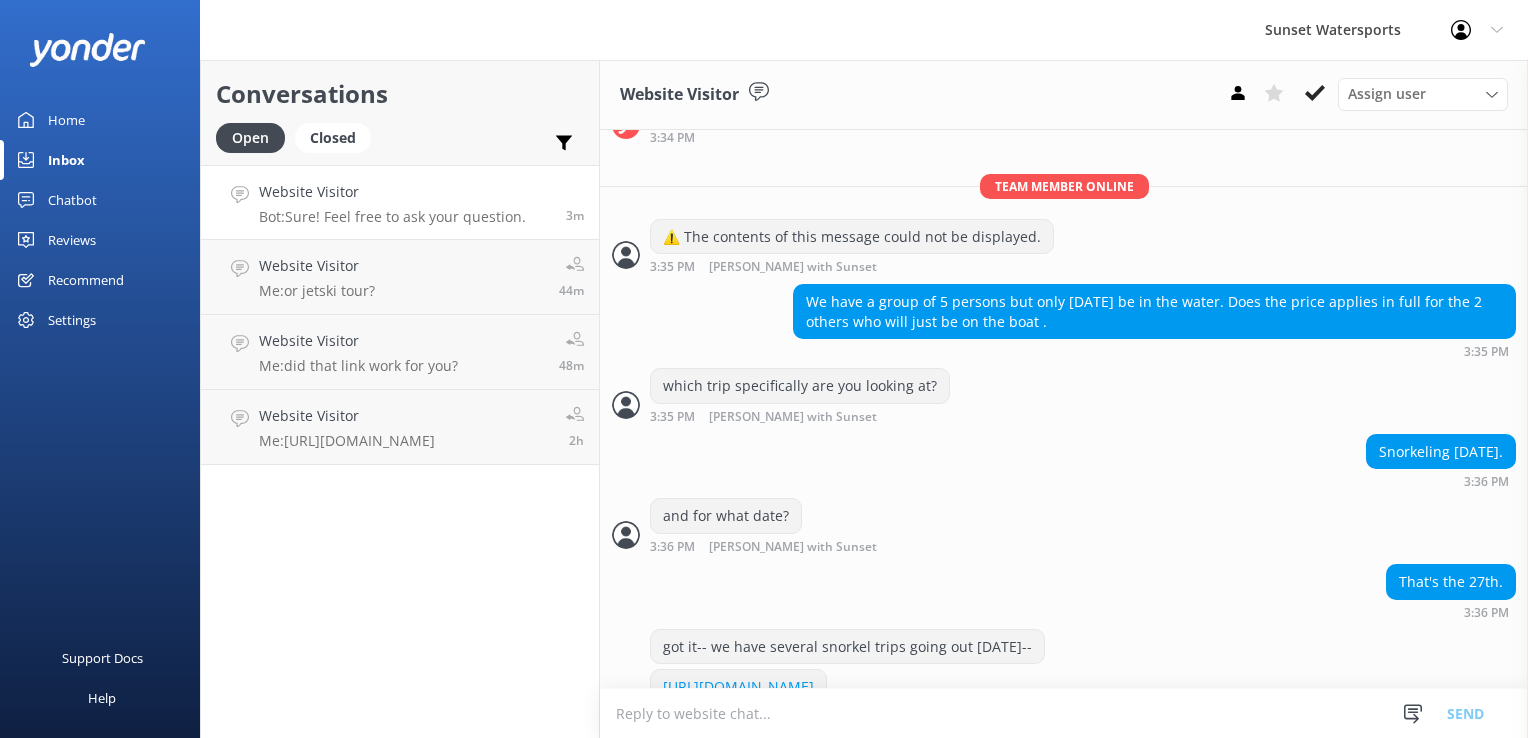 scroll, scrollTop: 617, scrollLeft: 0, axis: vertical 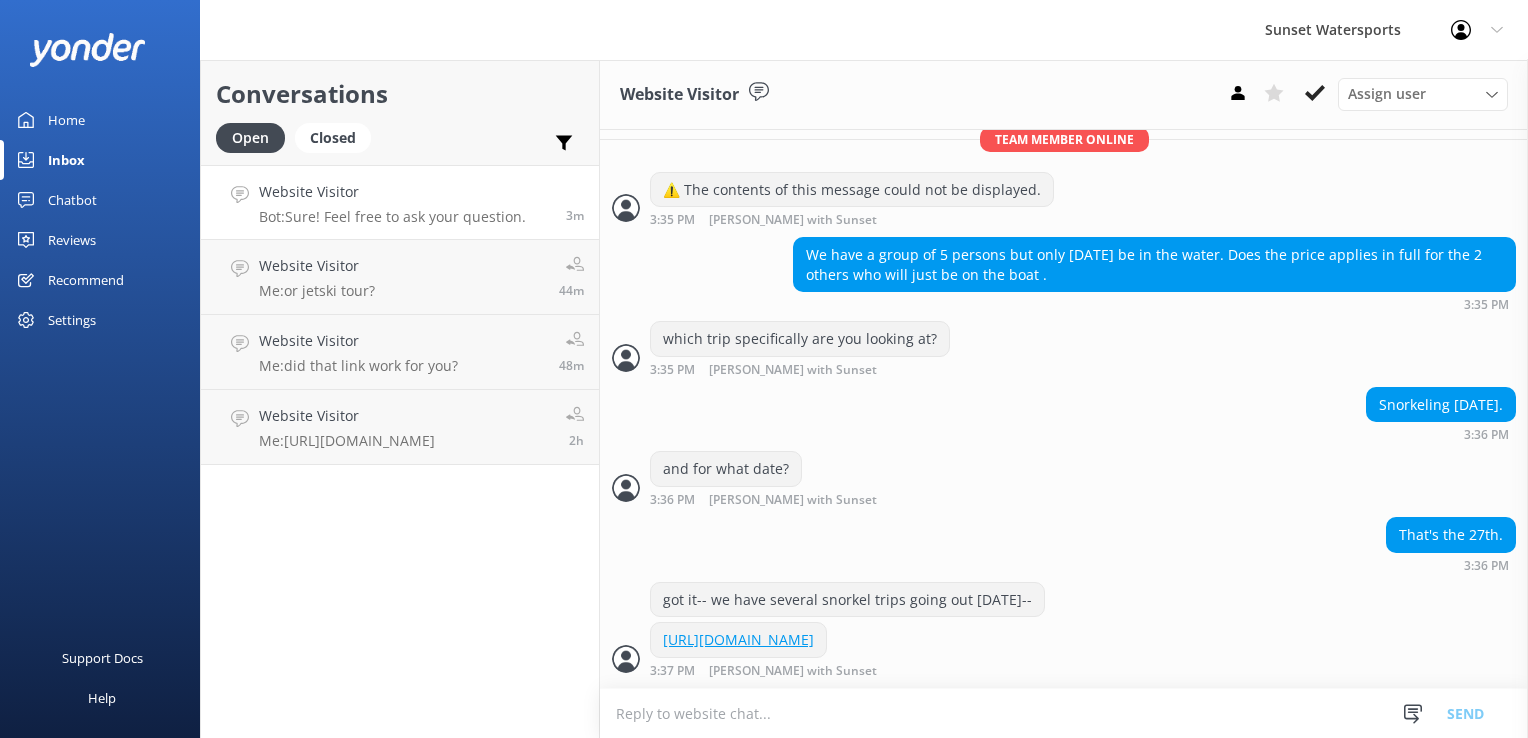 click at bounding box center (1064, 713) 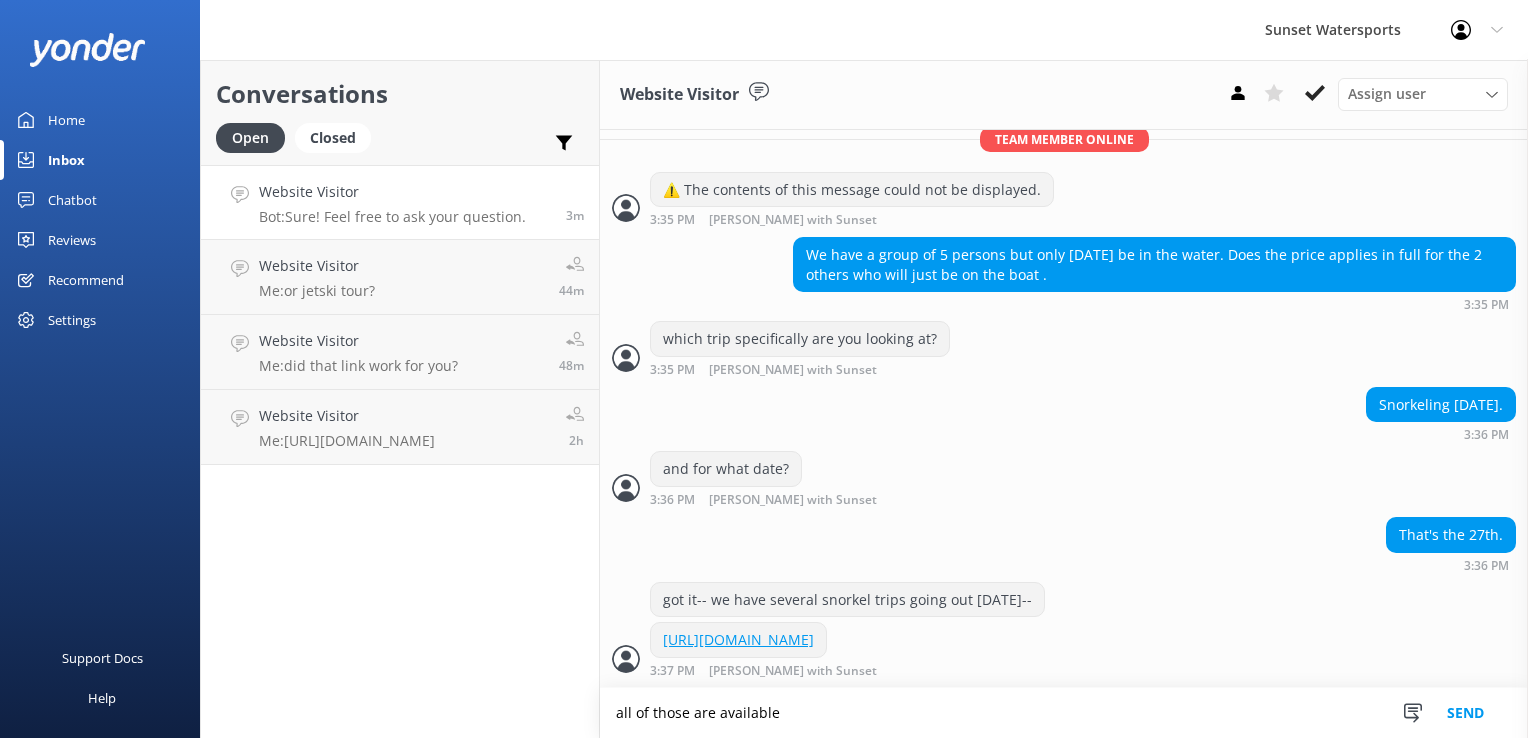 type on "all of those are available" 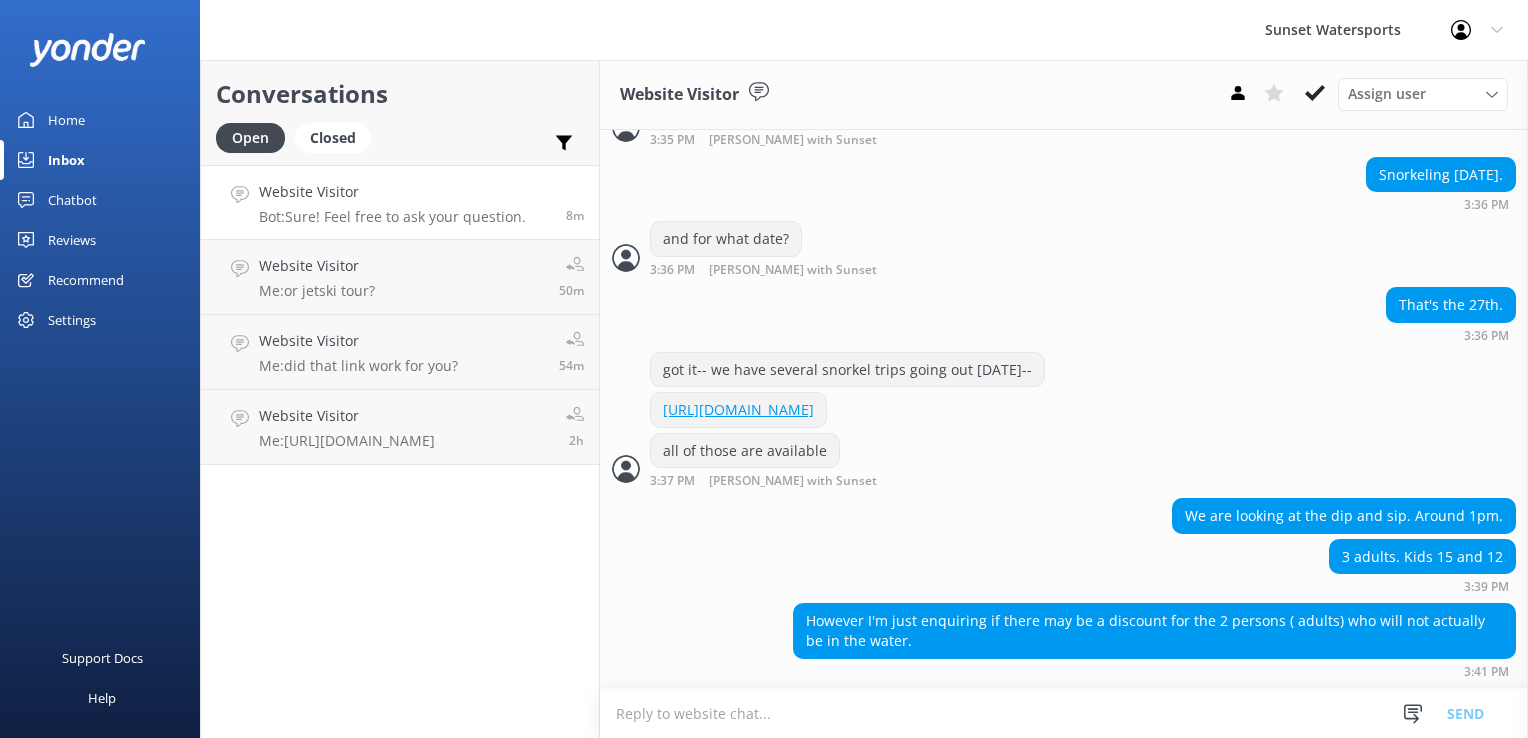 scroll, scrollTop: 846, scrollLeft: 0, axis: vertical 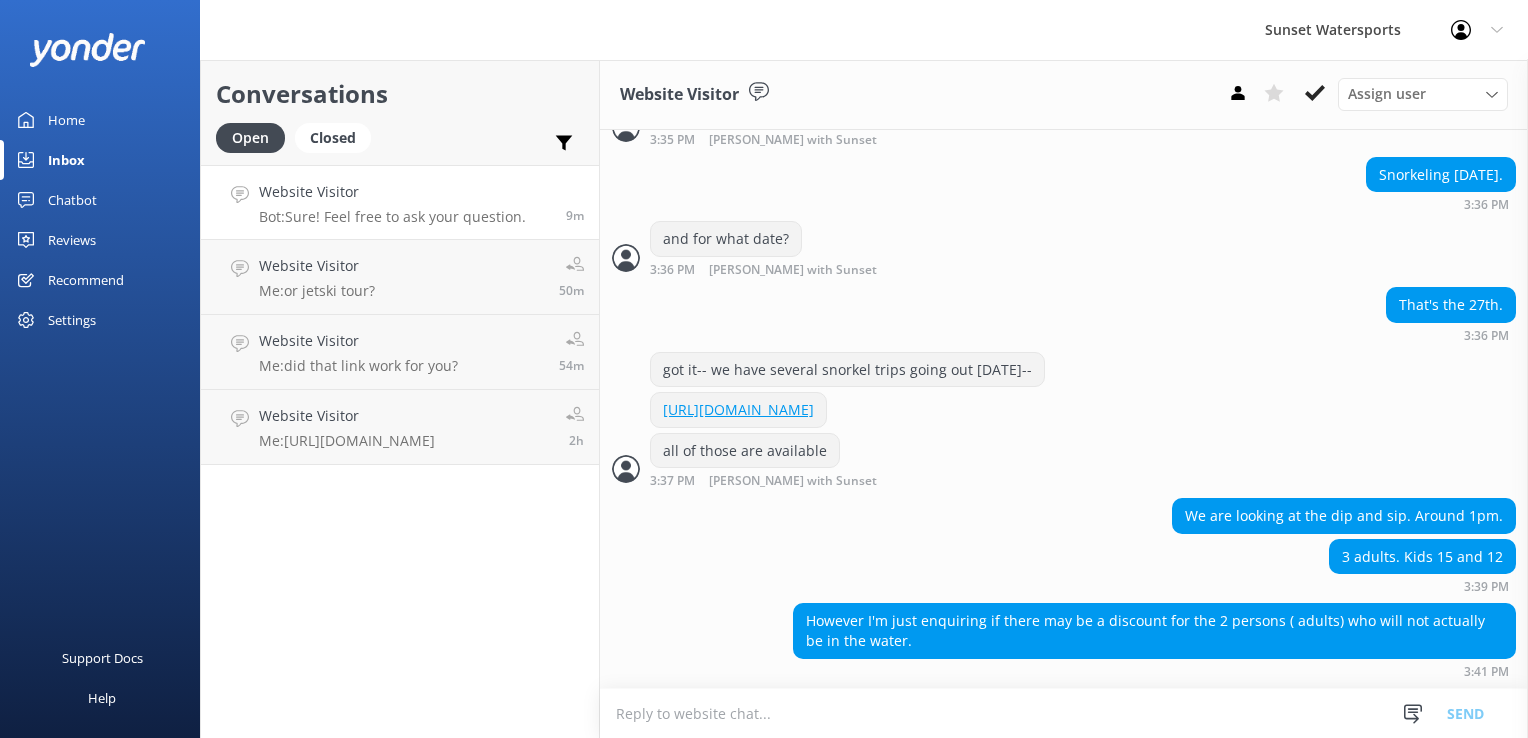 click on "Sunset Watersports Profile Settings Logout Home Inbox Chatbot Content Products Chat Logs Website Widget Pop-up messages Reports Reviews All Reviews Setup Send Requests Record Feedback Showcase Requests Sent Reports Recommend Settings General Settings Business details Templates Integrations Booking system Review sites Inbox Channels Other Chat Widget Inbox Settings Support Docs Help Conversations Open Closed Important Assigned to me Unassigned Website Visitor Bot:  Sure! Feel free to ask your question. 9m Website Visitor Me:  or jetski tour? 50m Website Visitor Me:  did that link work for you? 54m Website Visitor Me:  [URL][DOMAIN_NAME] 2h Website Visitor Assign user [PERSON_NAME] at Sunset [PERSON_NAME] with Sunset [PERSON_NAME] with Sunset [PERSON_NAME] with Sunset [PERSON_NAME] with Sunset [PERSON_NAME] at [GEOGRAPHIC_DATA][PERSON_NAME] at Sunset [PERSON_NAME] at Sunset [DATE] 3:31 PM" at bounding box center [764, 369] 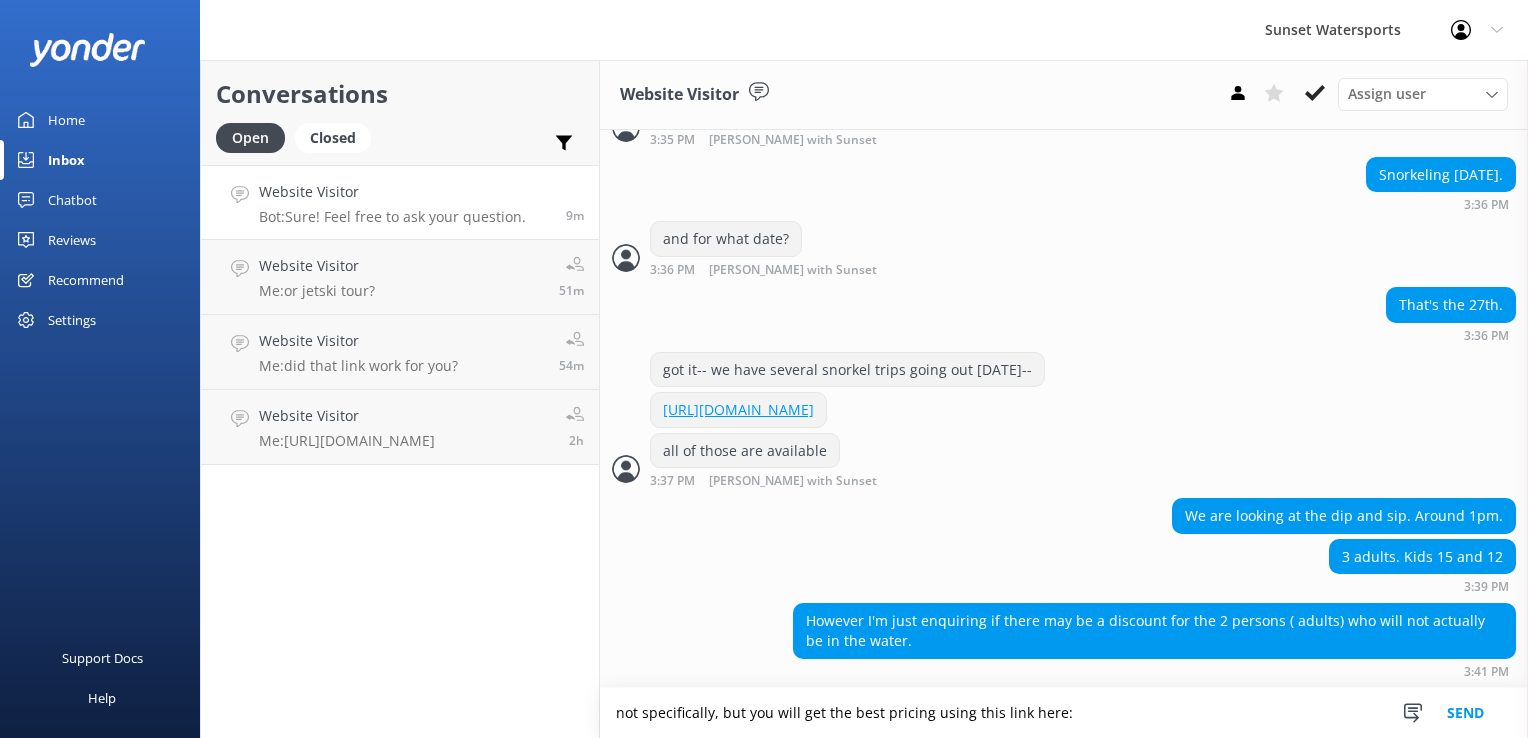 paste on "[URL][DOMAIN_NAME]" 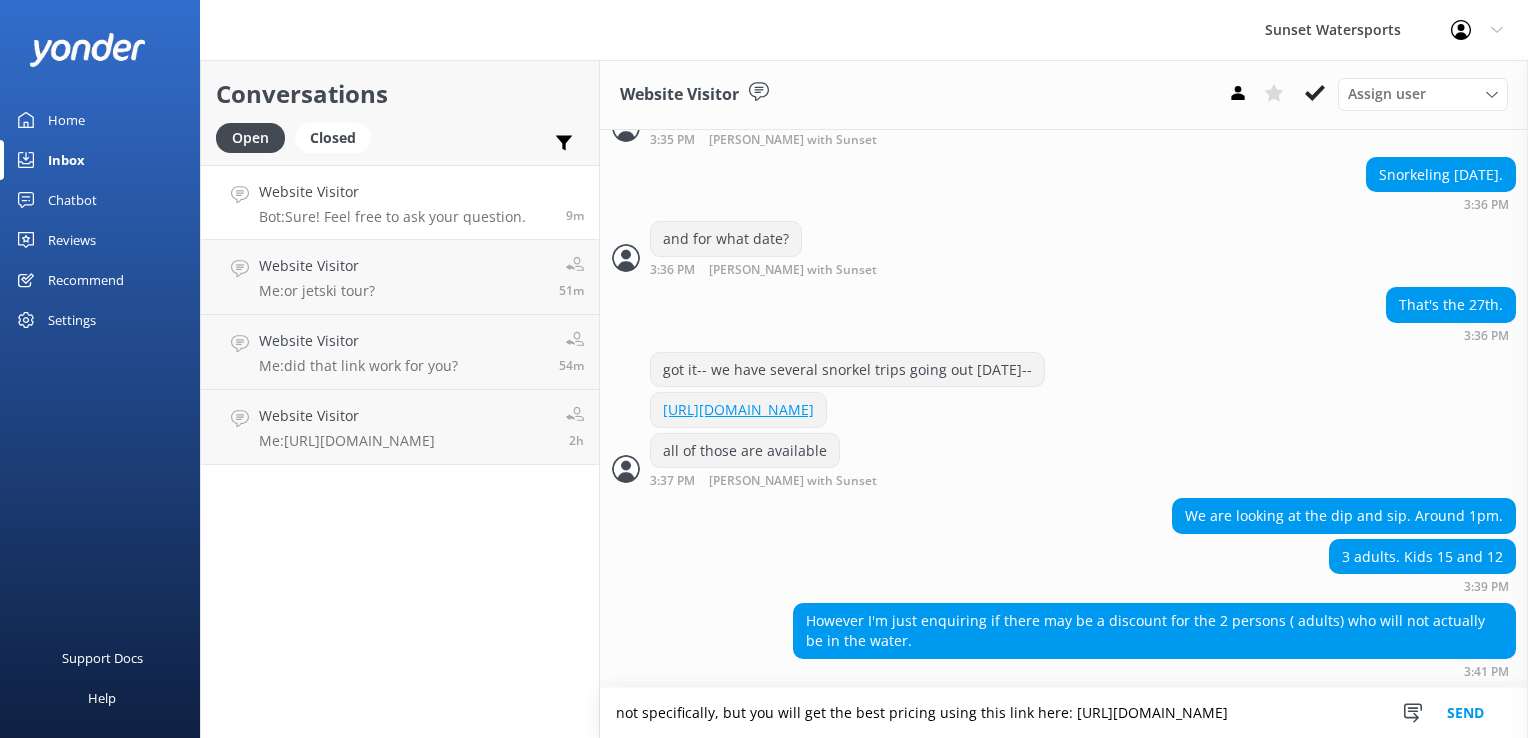 type on "not specifically, but you will get the best pricing using this link here: [URL][DOMAIN_NAME]" 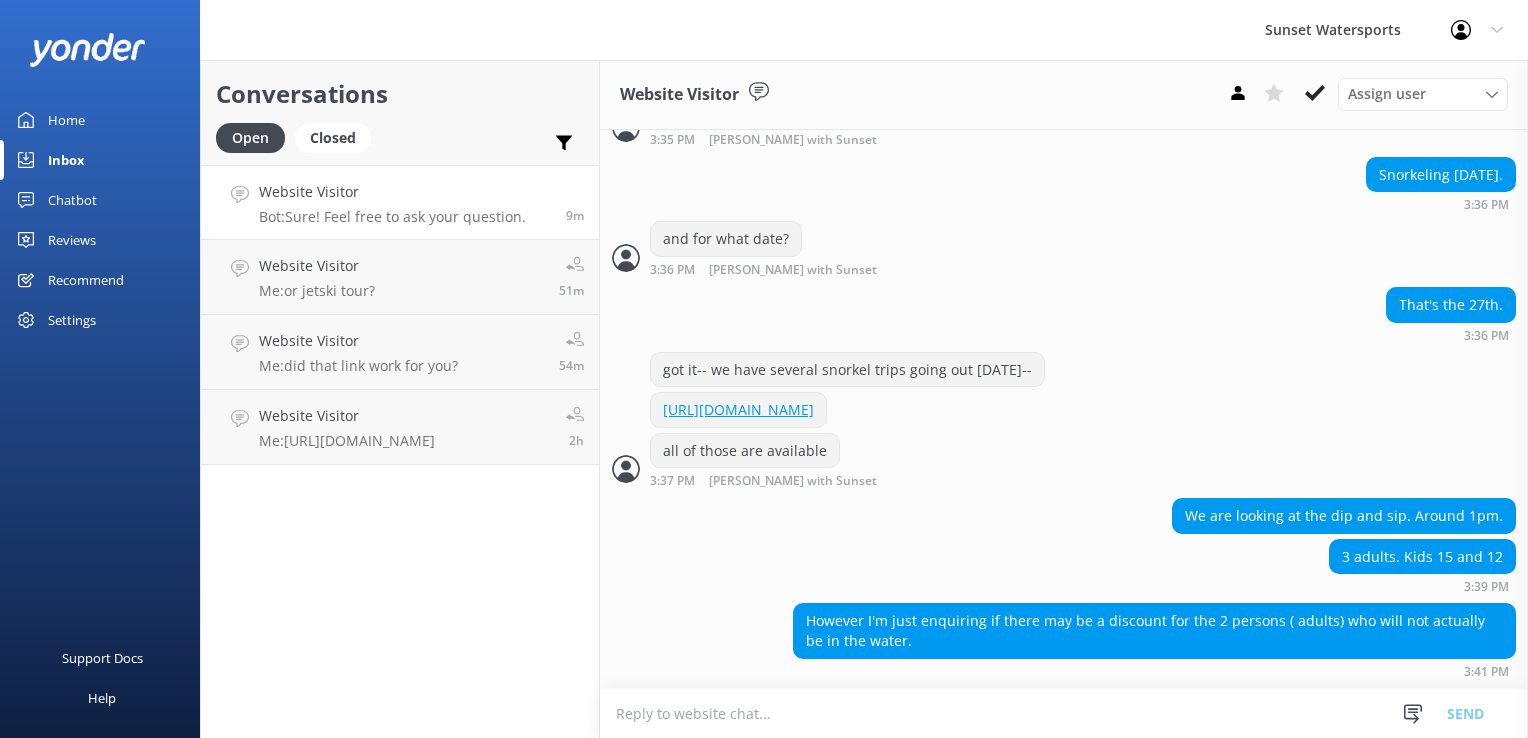 click at bounding box center [1064, 713] 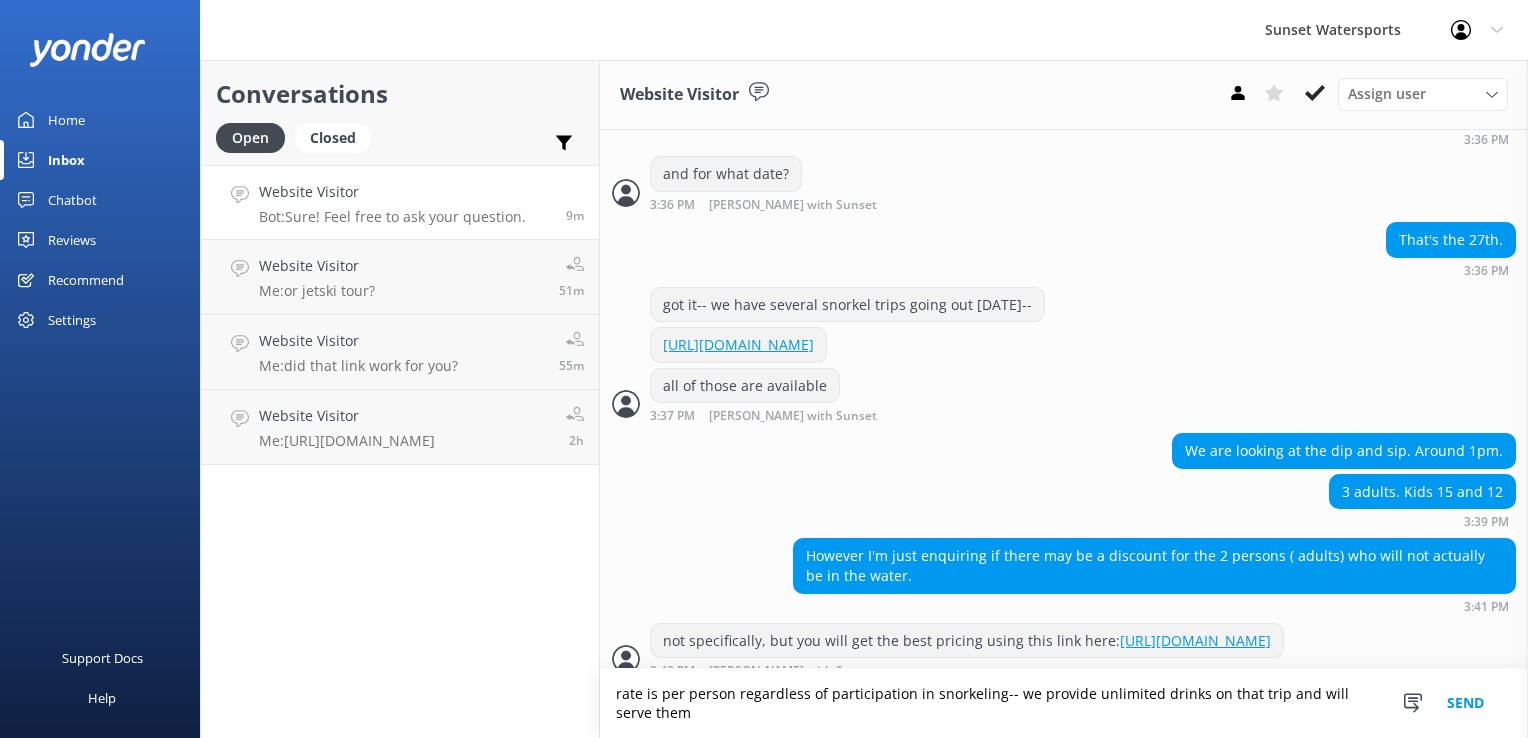 scroll, scrollTop: 970, scrollLeft: 0, axis: vertical 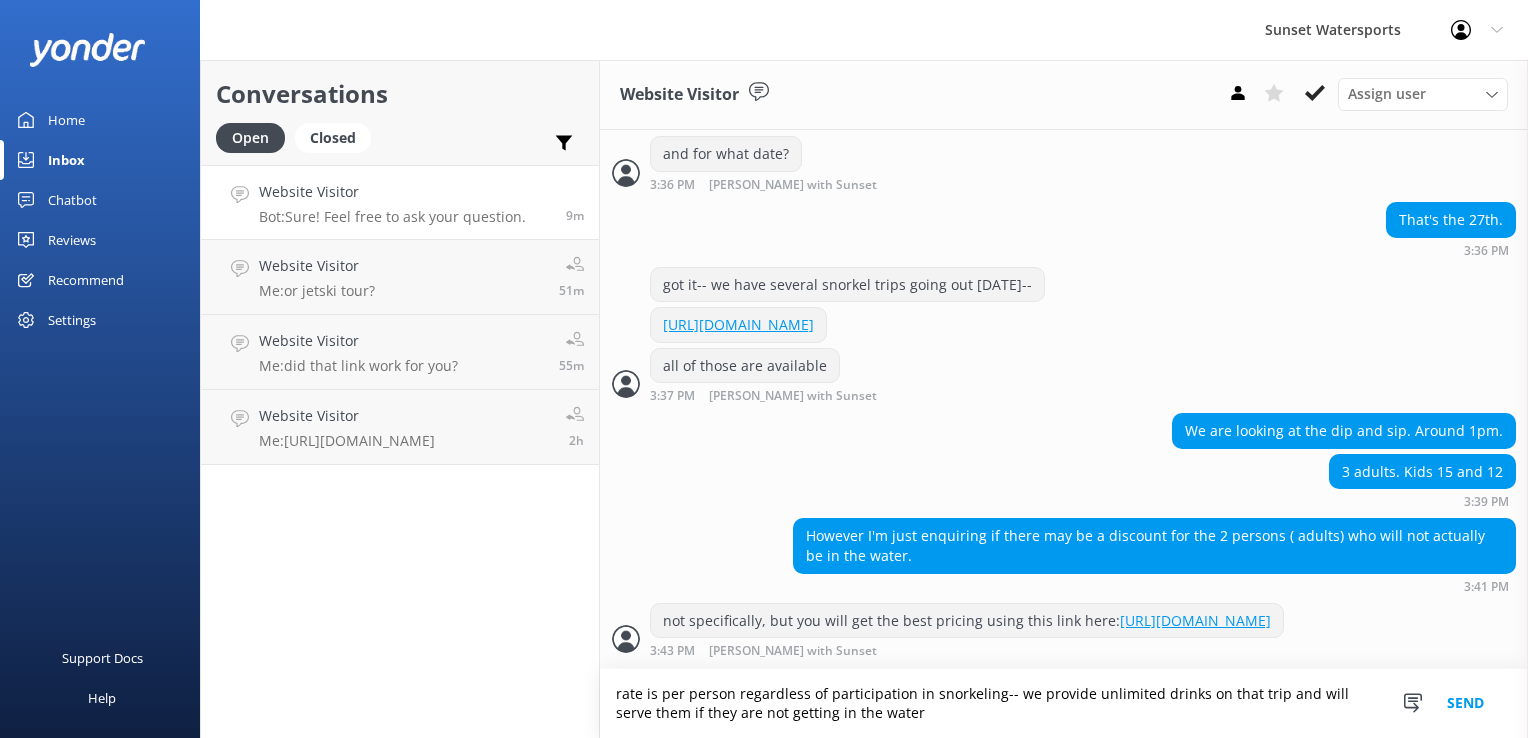 type on "rate is per person regardless of participation in snorkeling-- we provide unlimited drinks on that trip and will serve them if they are not getting in the water" 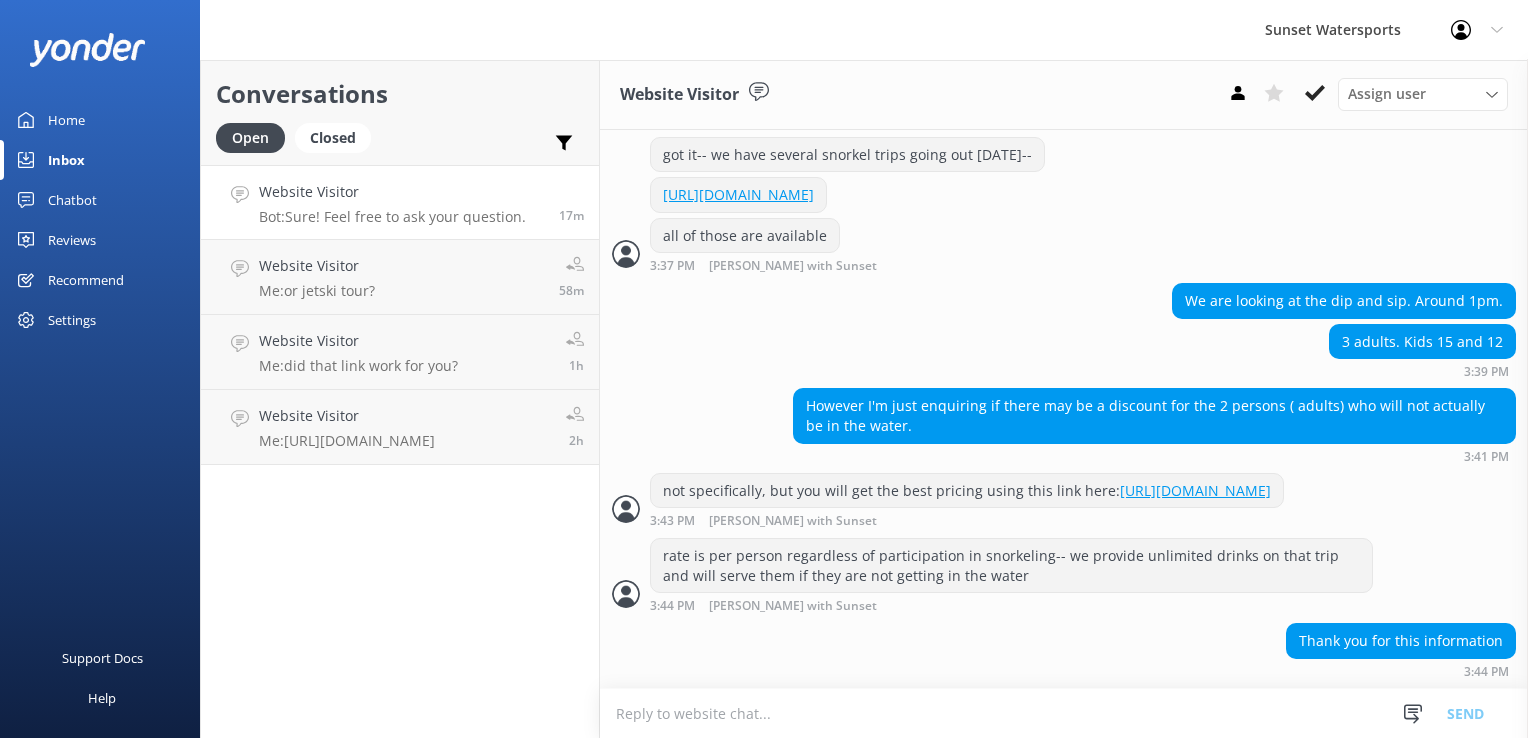 scroll, scrollTop: 1099, scrollLeft: 0, axis: vertical 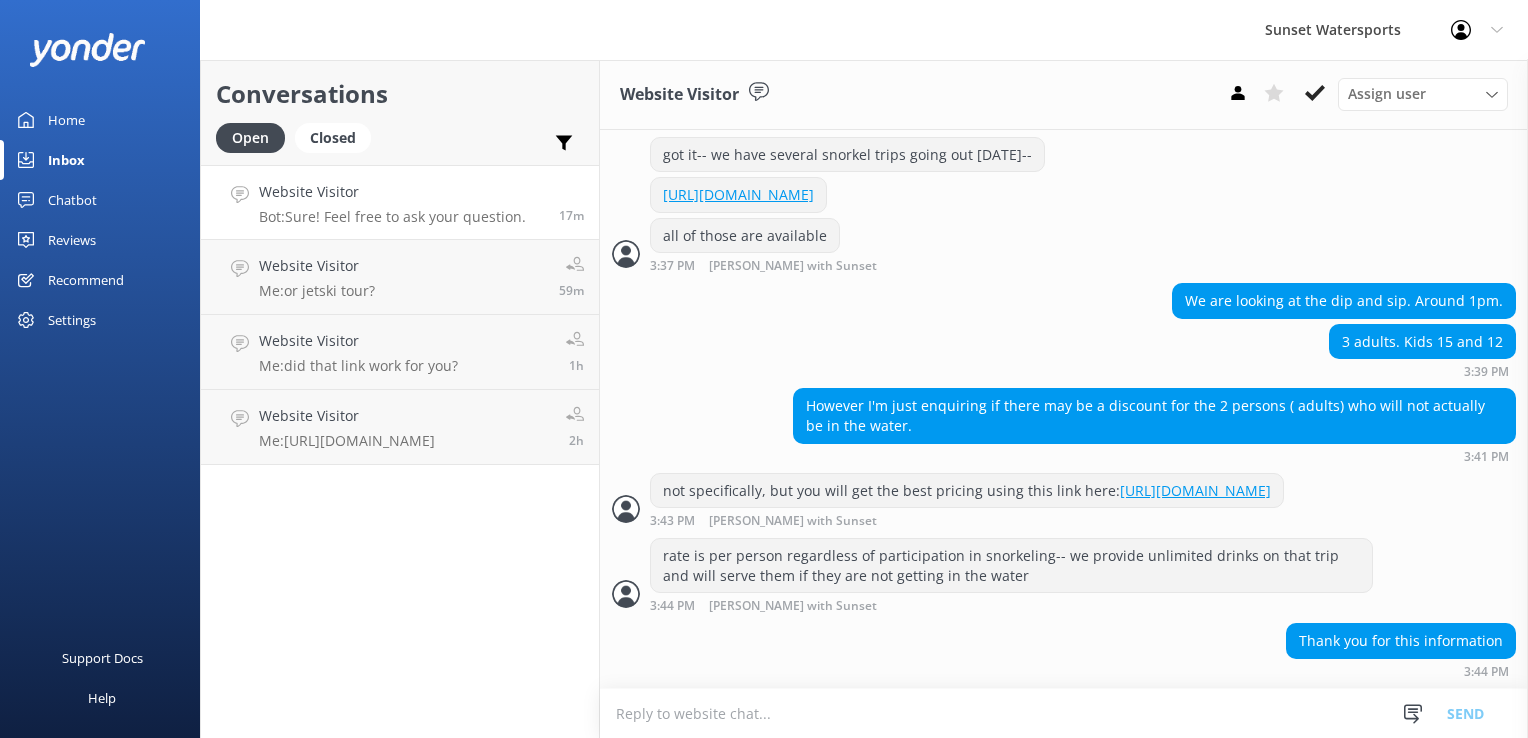 click at bounding box center [1064, 713] 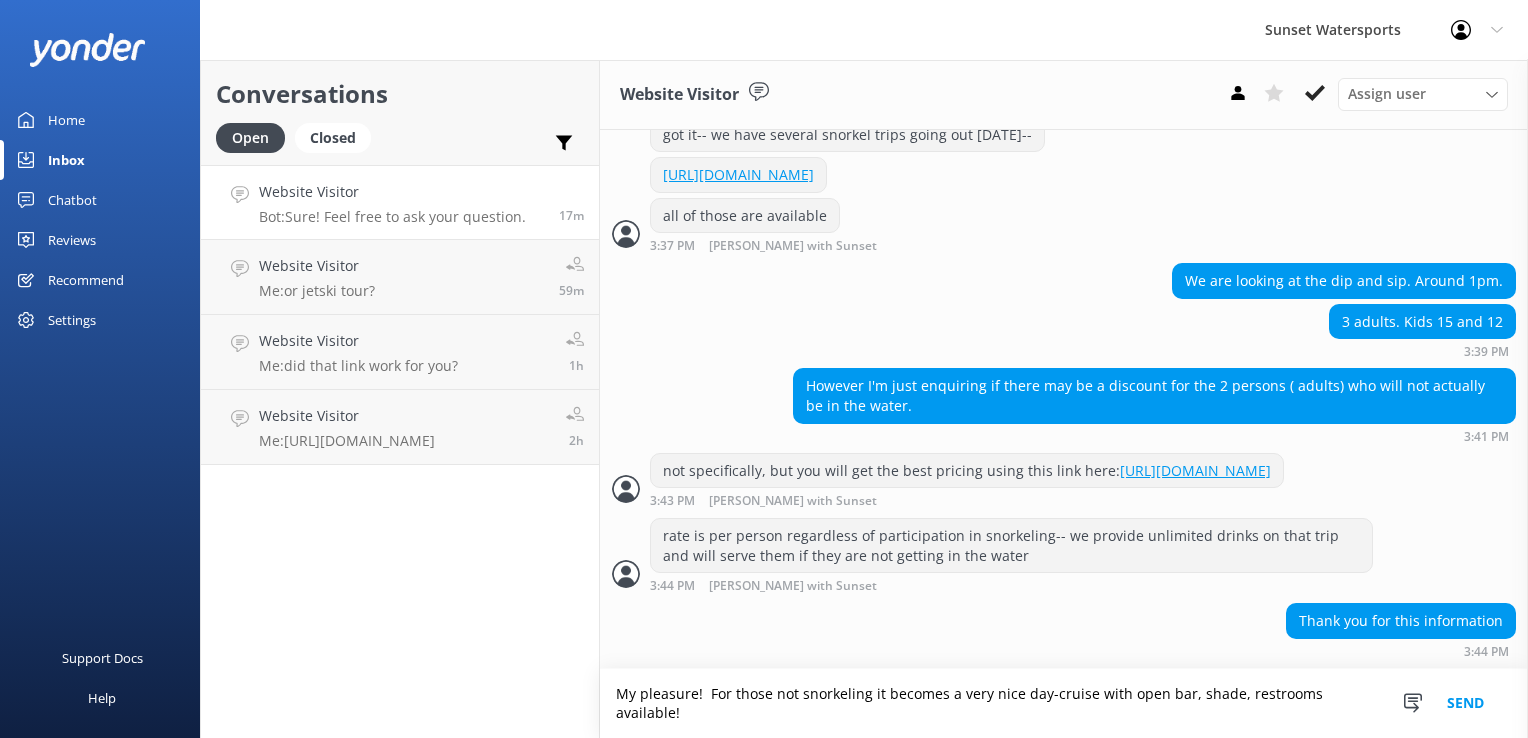 scroll, scrollTop: 1119, scrollLeft: 0, axis: vertical 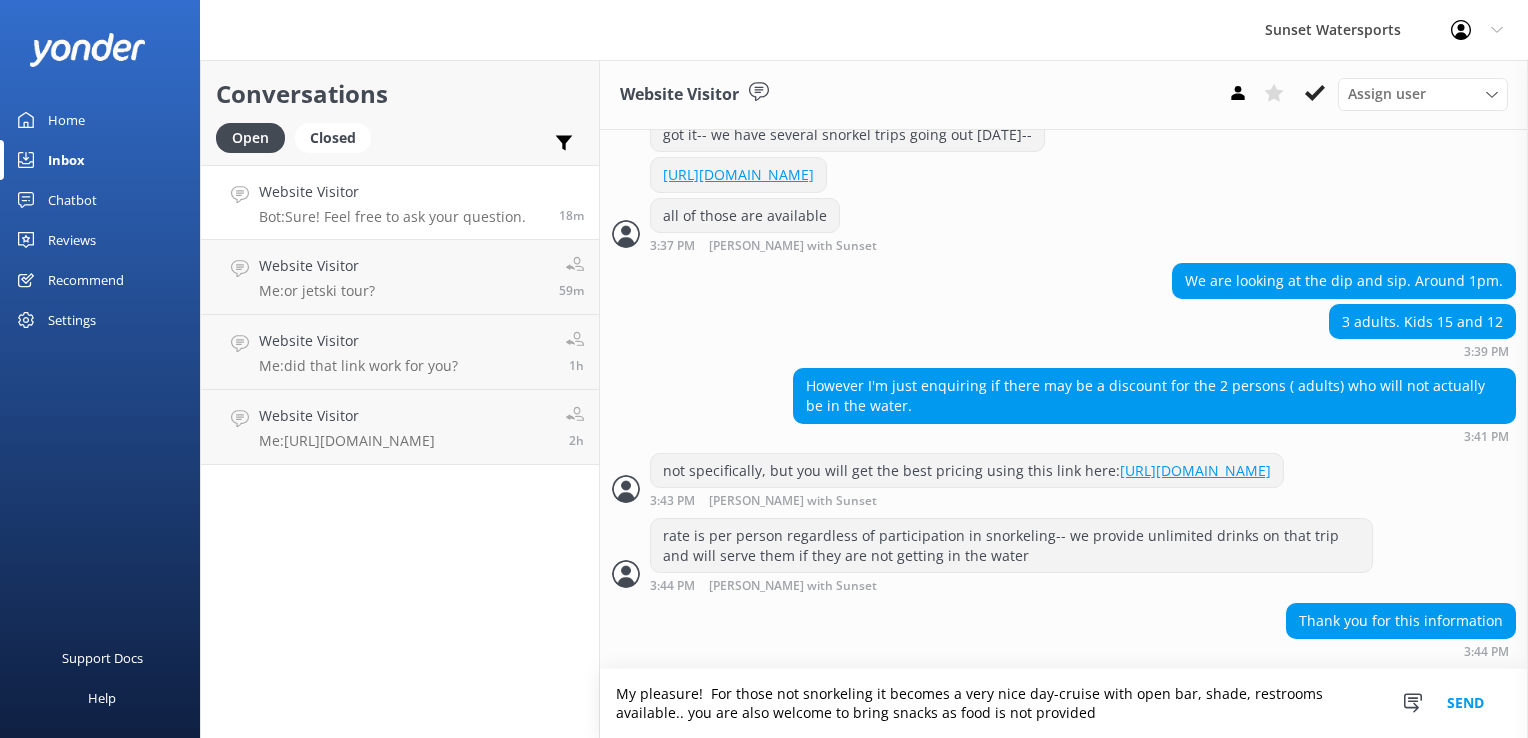 type on "My pleasure!  For those not snorkeling it becomes a very nice day-cruise with open bar, shade, restrooms available.. you are also welcome to bring snacks as food is not provided" 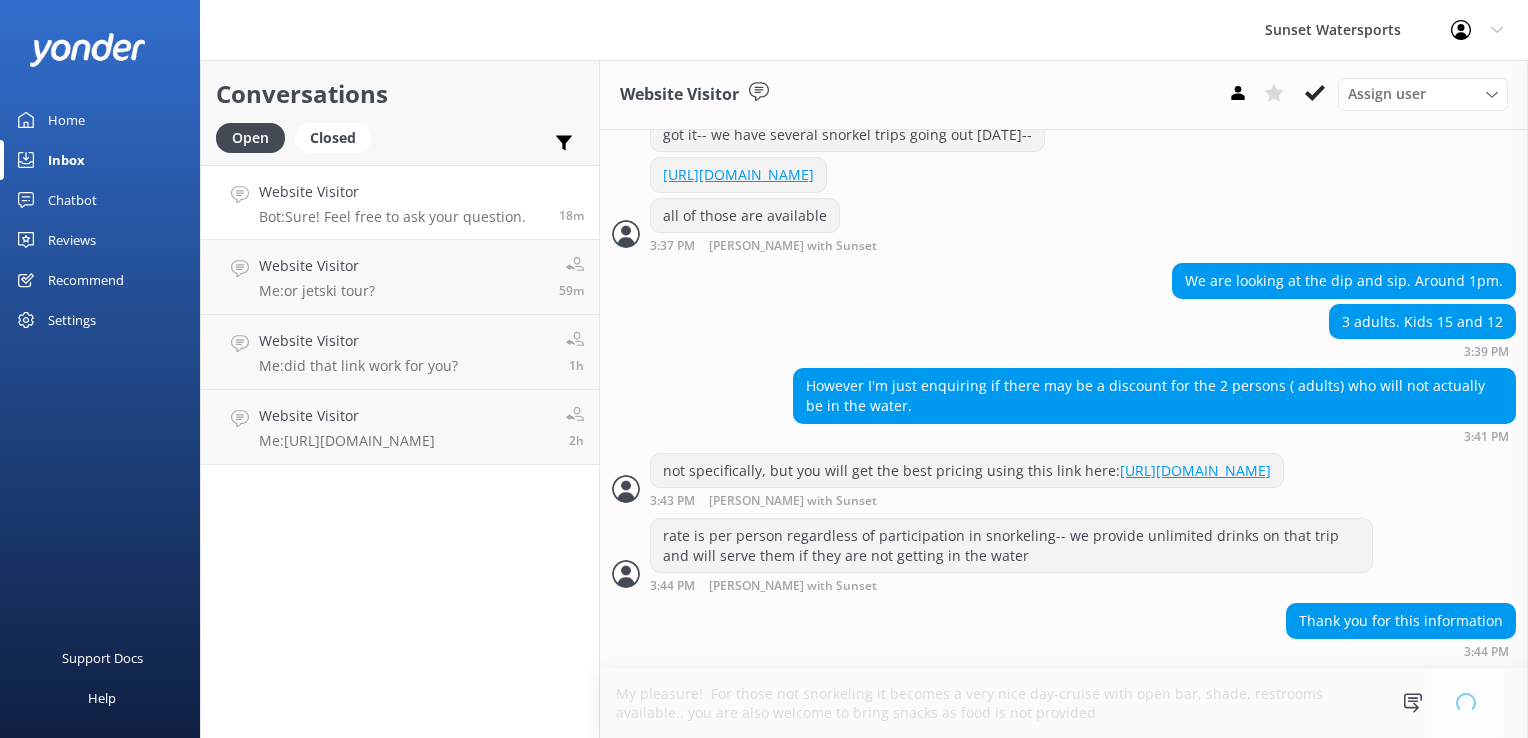 type 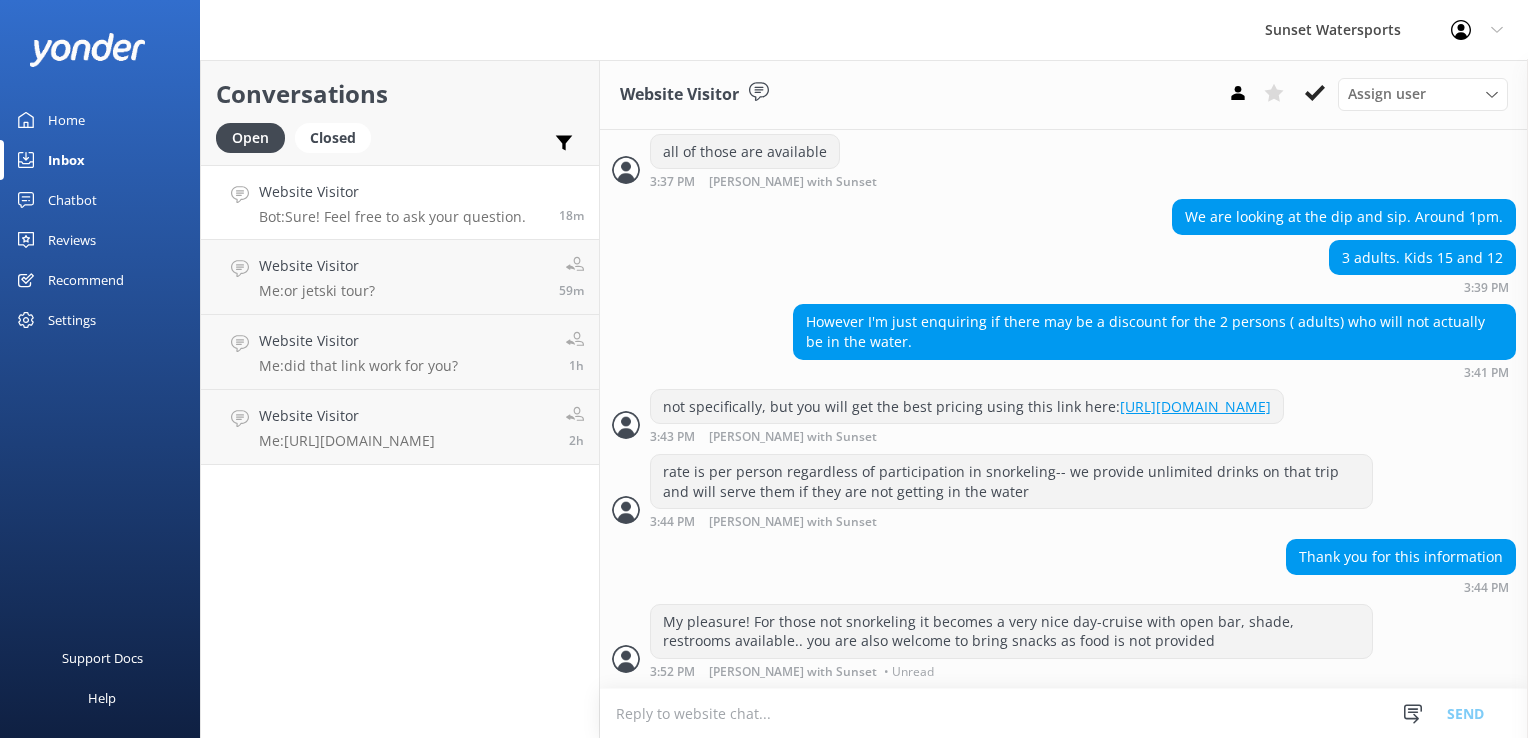 scroll, scrollTop: 1183, scrollLeft: 0, axis: vertical 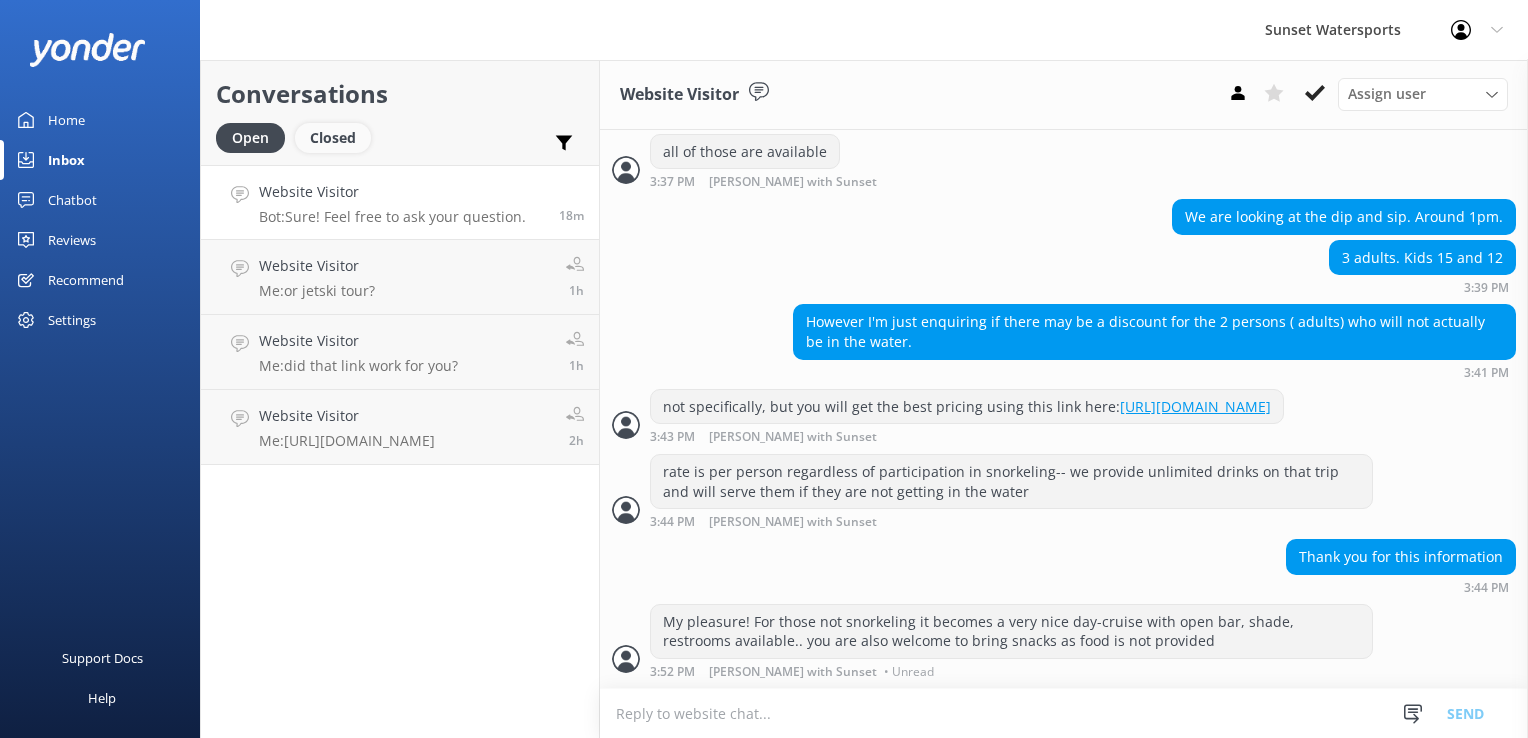 drag, startPoint x: 336, startPoint y: 143, endPoint x: 316, endPoint y: 142, distance: 20.024984 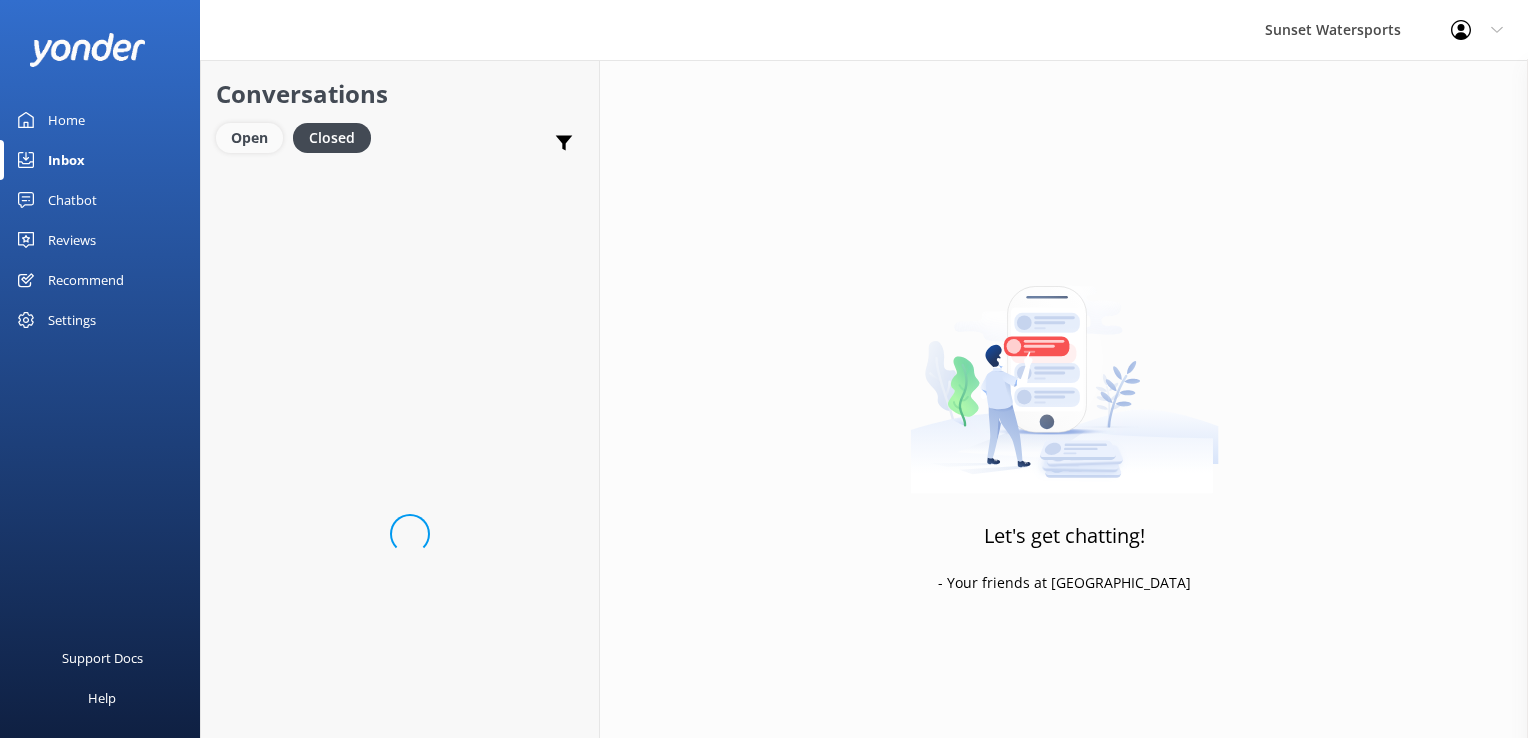 click on "Open" at bounding box center [249, 138] 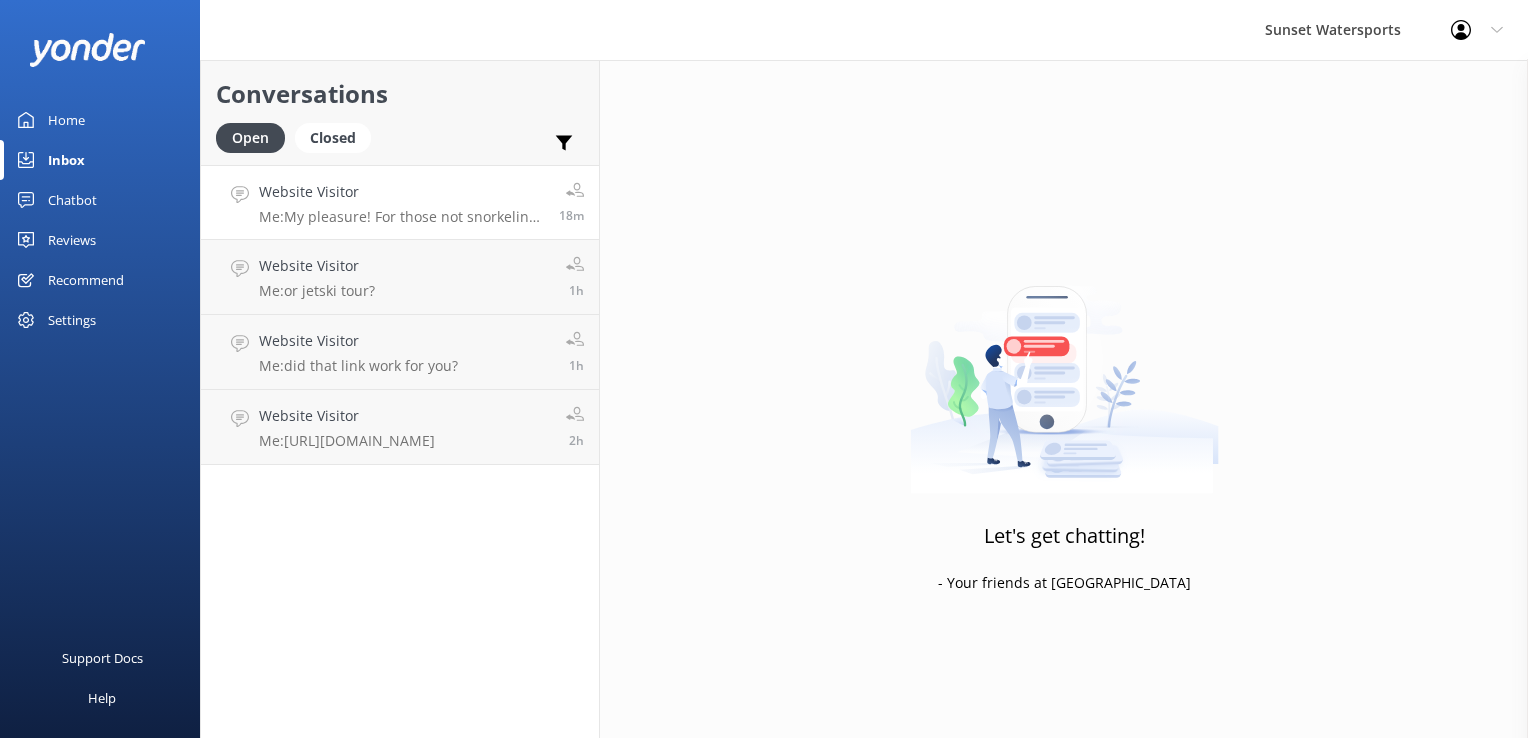 click on "Website Visitor" at bounding box center (401, 192) 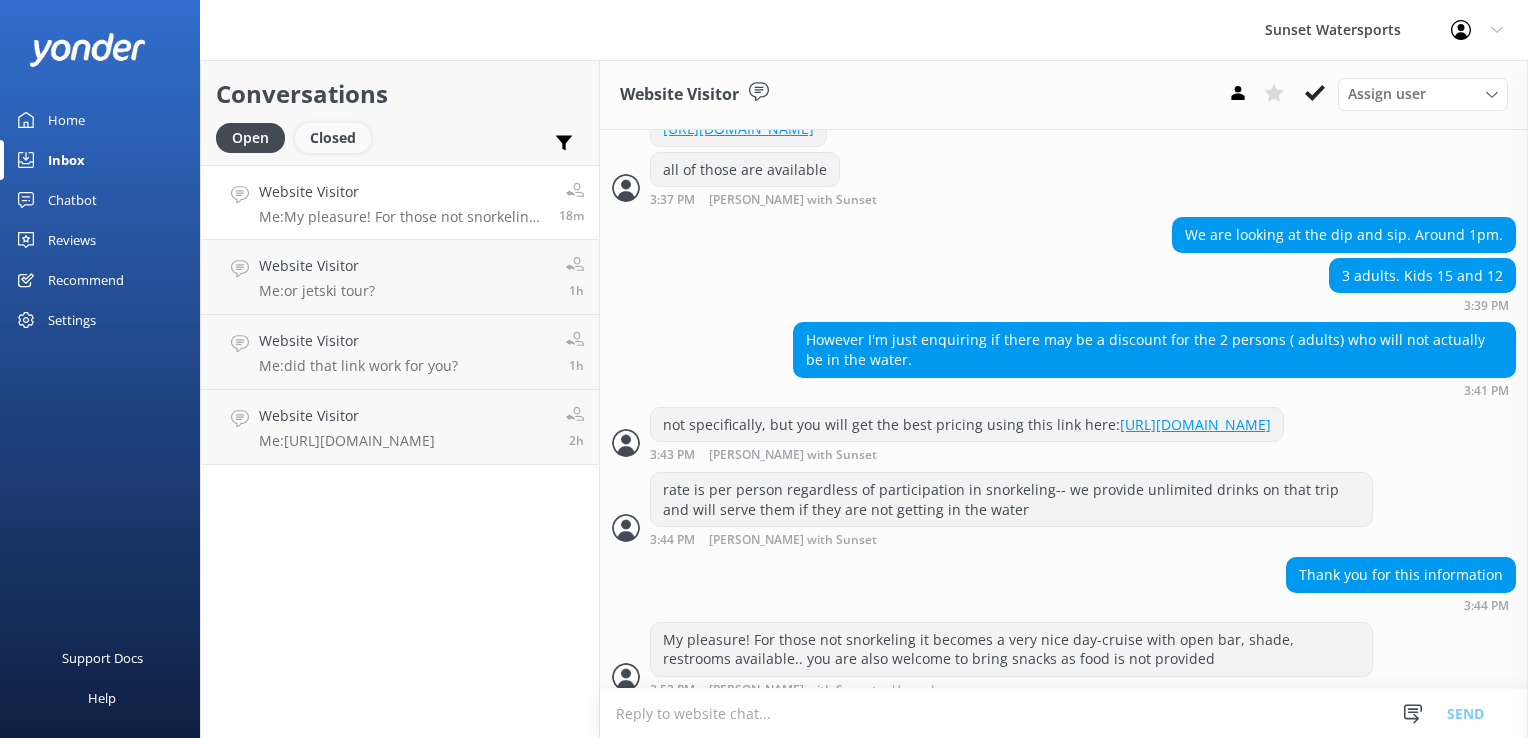 scroll, scrollTop: 1183, scrollLeft: 0, axis: vertical 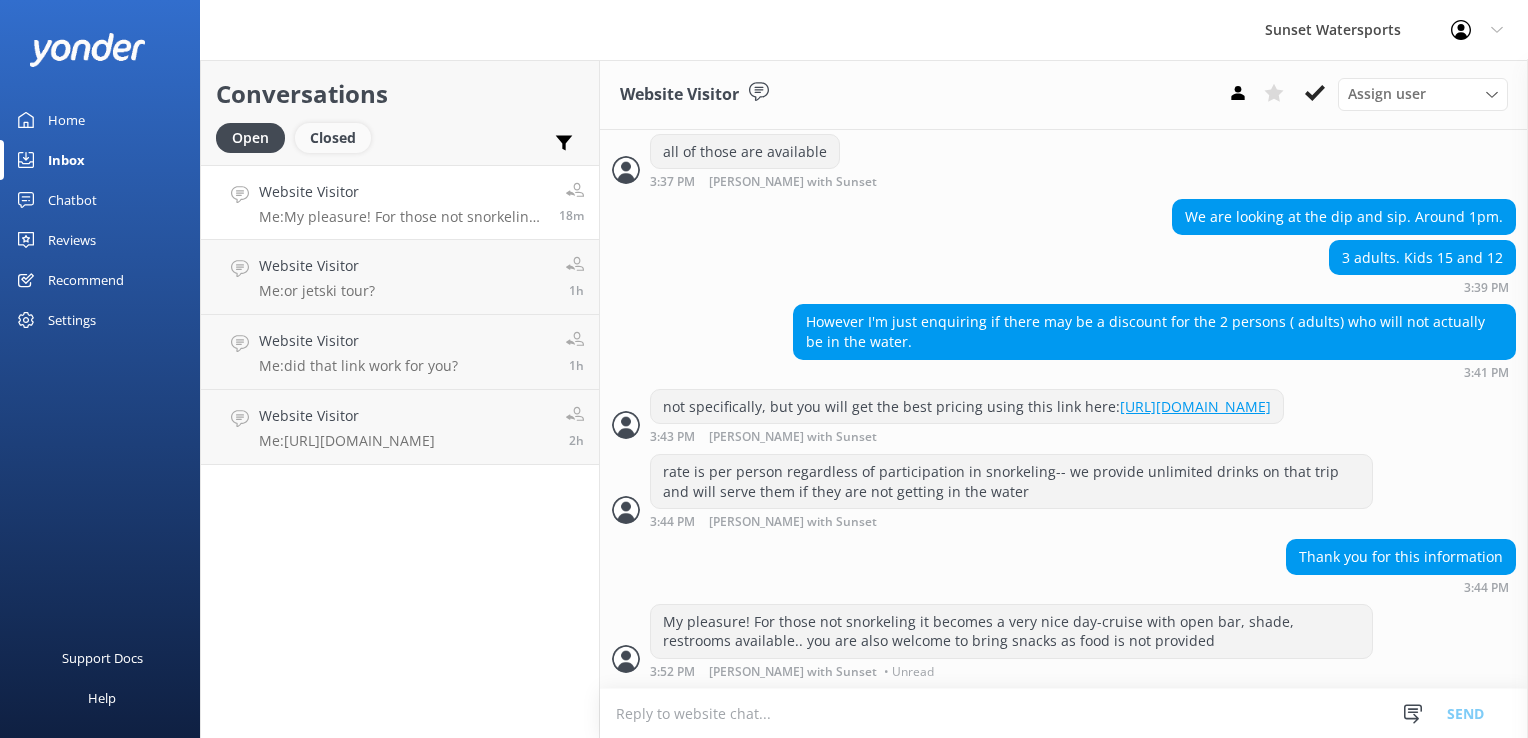 click on "Closed" at bounding box center (333, 138) 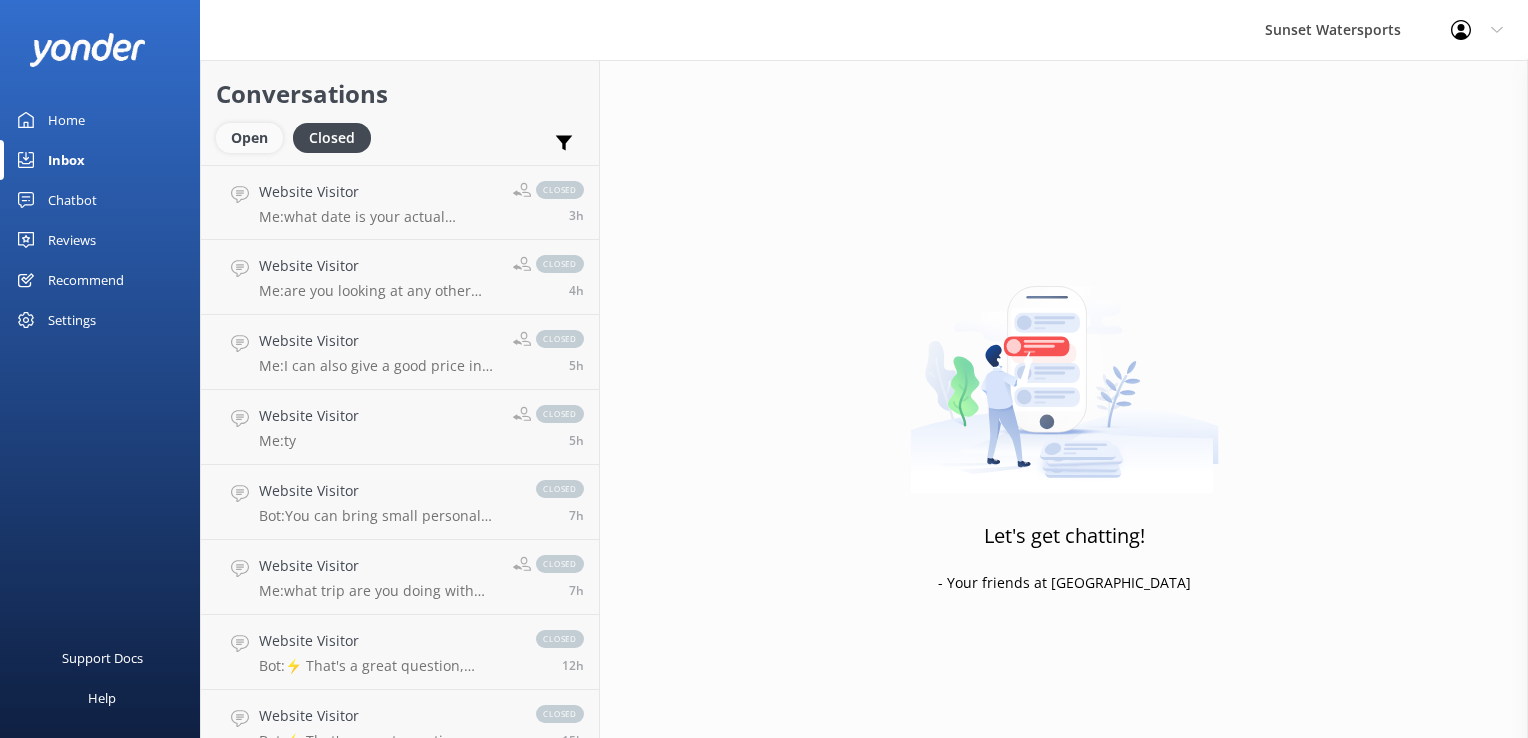 click on "Open" at bounding box center (249, 138) 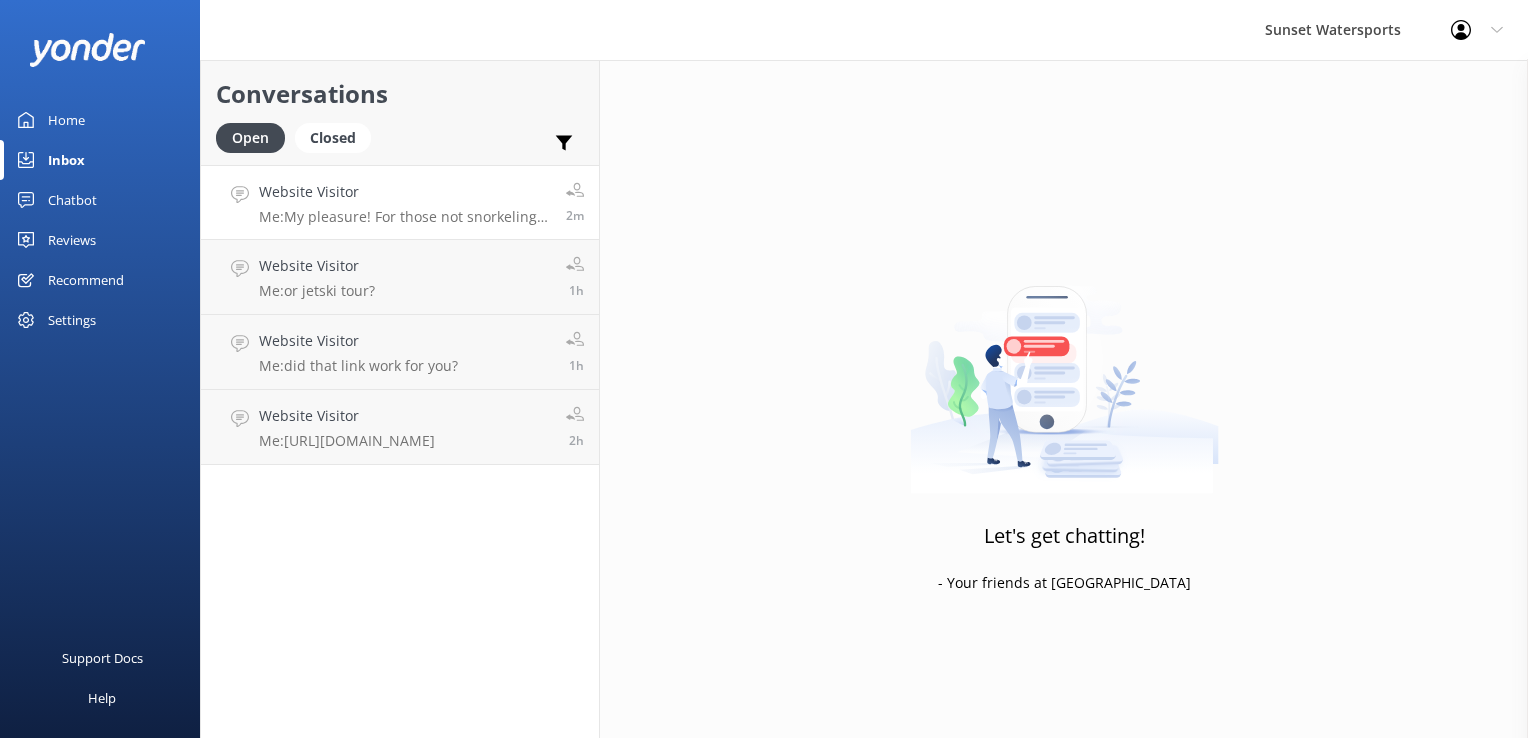 click on "Me:  My pleasure!  For those not snorkeling it becomes a very nice day-cruise with open bar, shade, restrooms available.. you are also welcome to bring snacks as food is not provided" at bounding box center (405, 217) 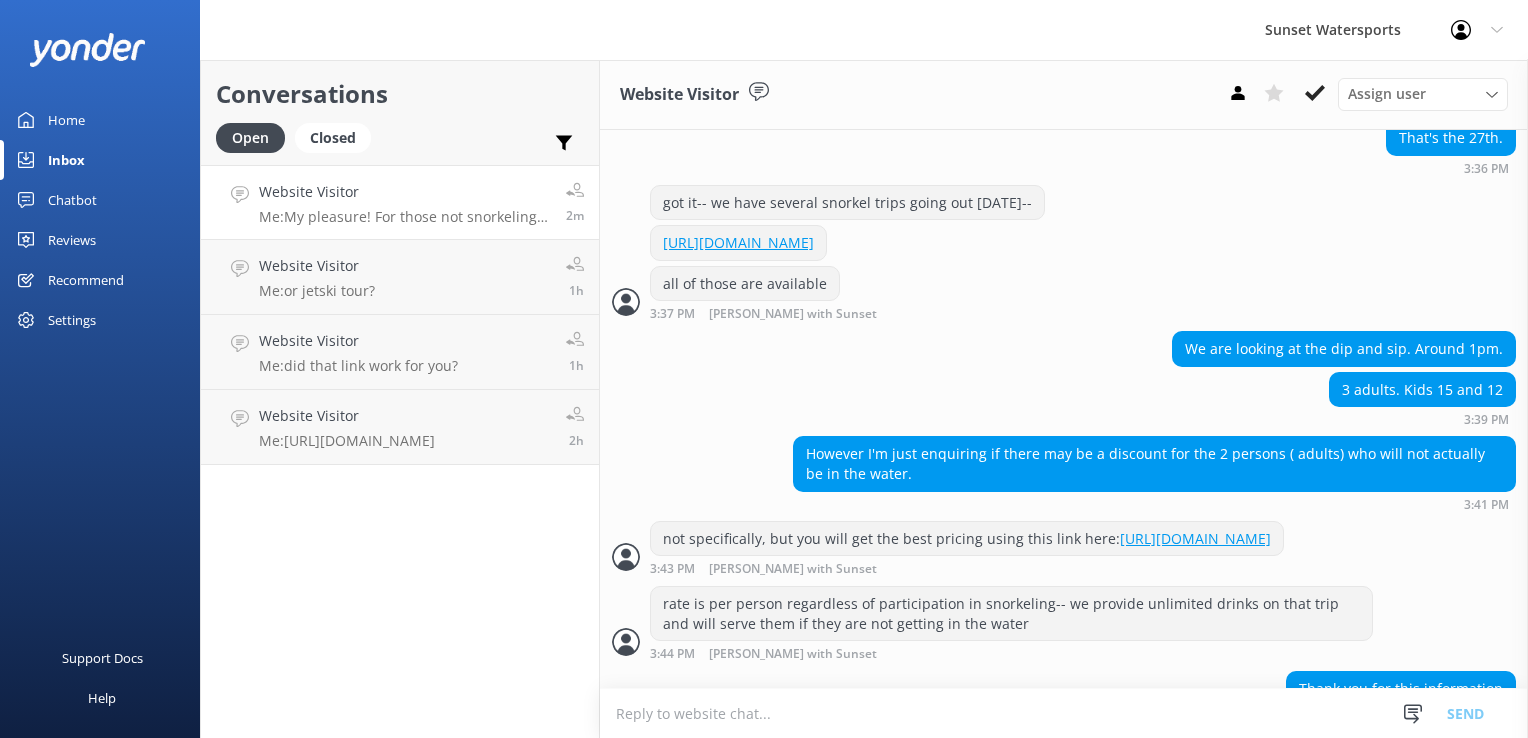 scroll, scrollTop: 1183, scrollLeft: 0, axis: vertical 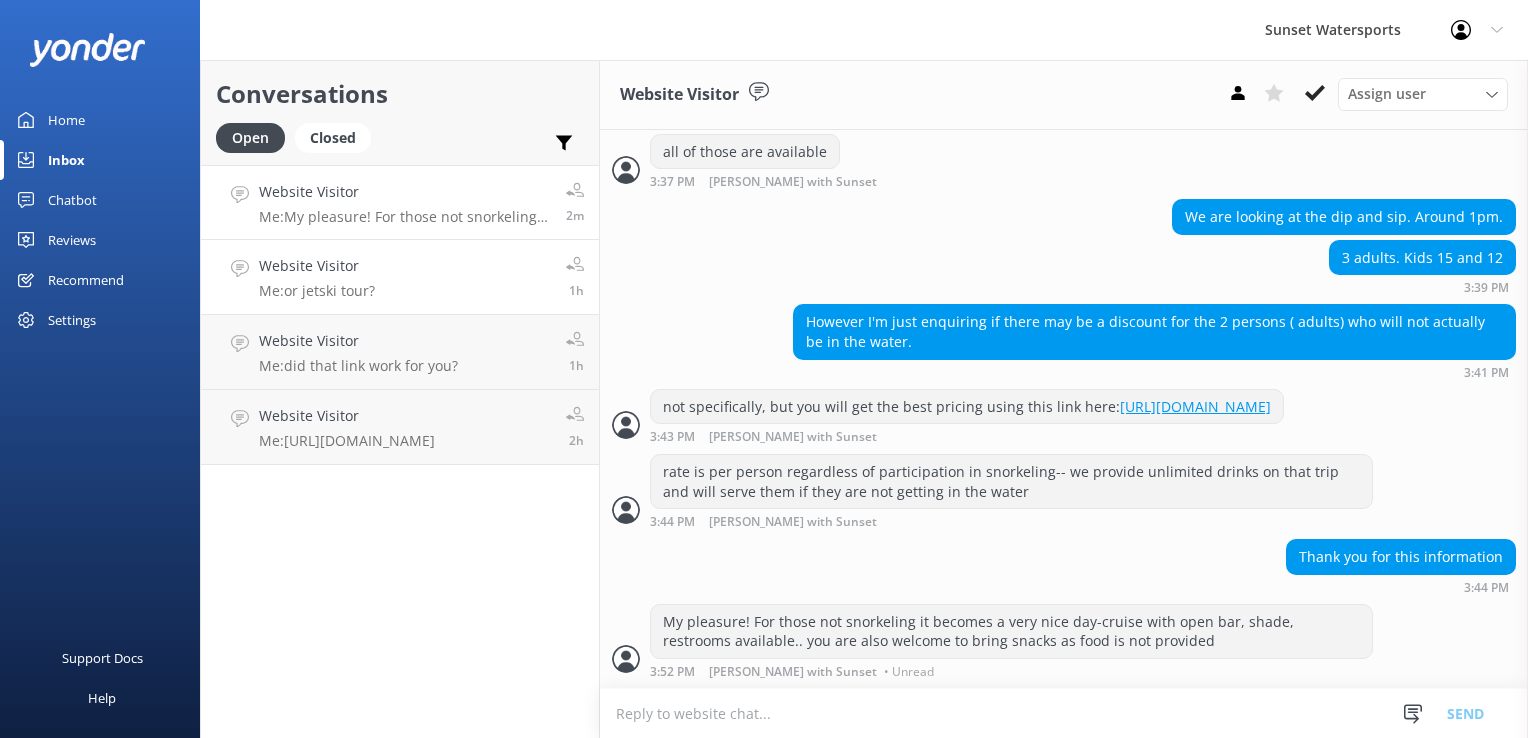 click on "Website Visitor Me:  or jetski tour? 1h" at bounding box center [400, 277] 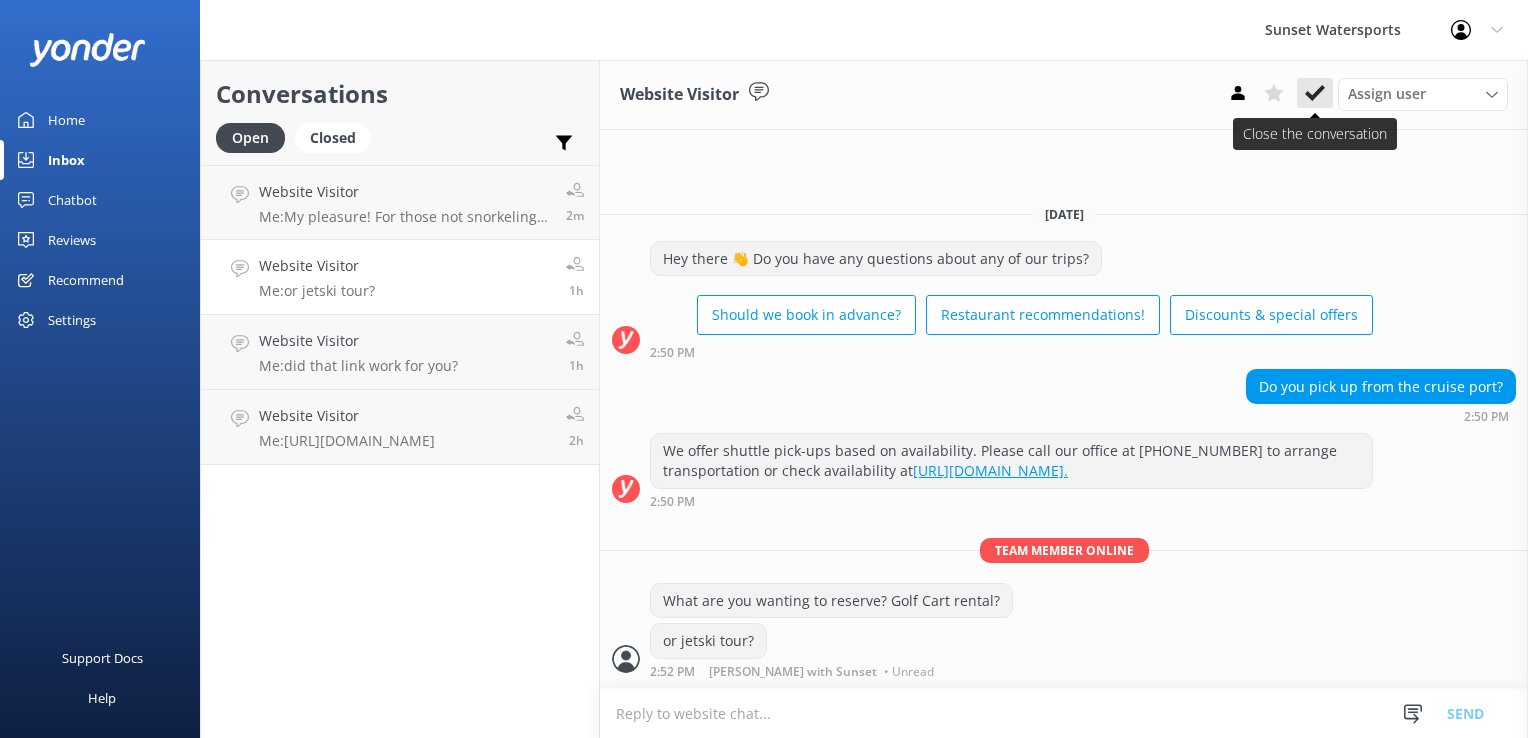 click 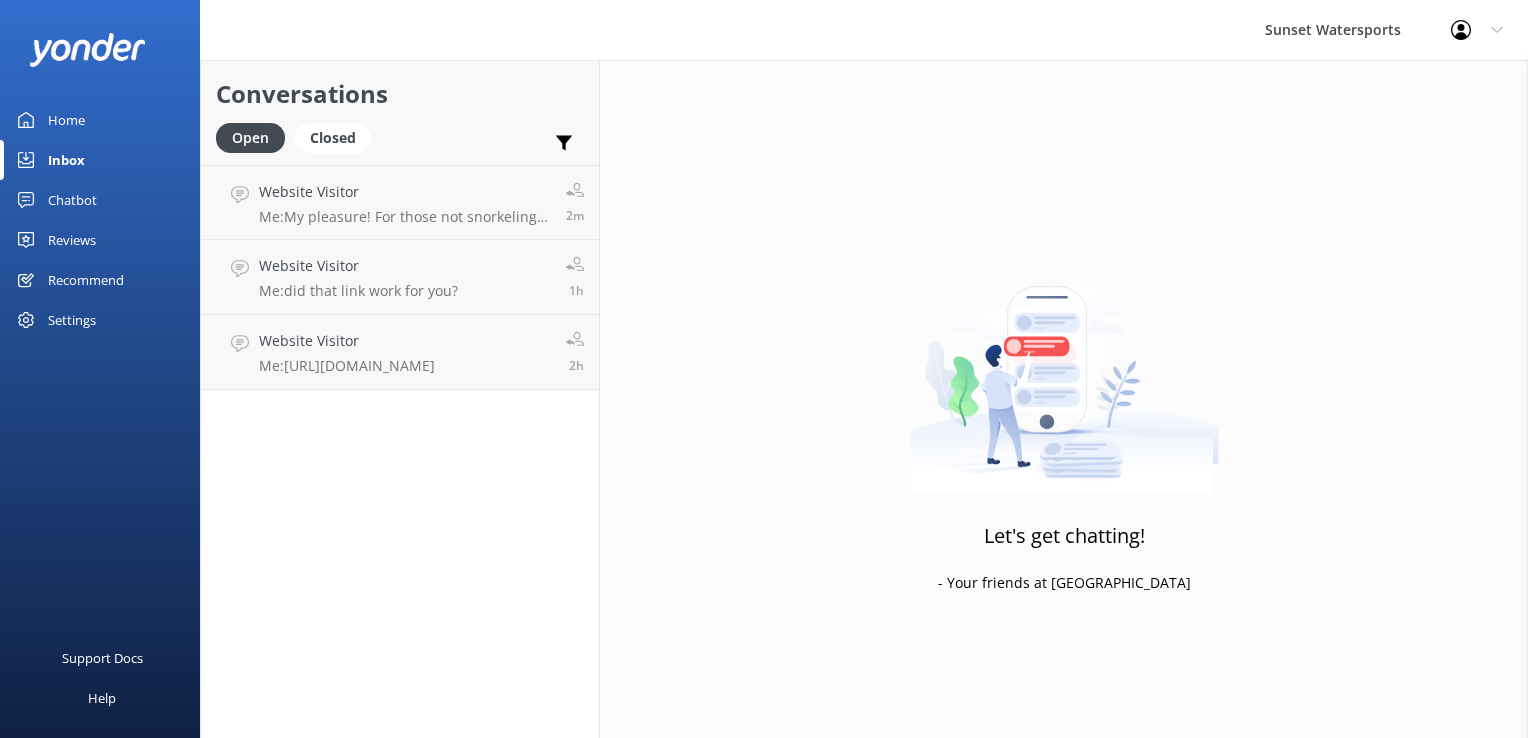 click on "Conversations Open Closed Important Assigned to me Unassigned Website Visitor Me:  My pleasure!  For those not snorkeling it becomes a very nice day-cruise with open bar, shade, restrooms available.. you are also welcome to bring snacks as food is not provided 2m Website Visitor Me:  did that link work for you? 1h Website Visitor Me:  [URL][DOMAIN_NAME] 2h" at bounding box center [400, 399] 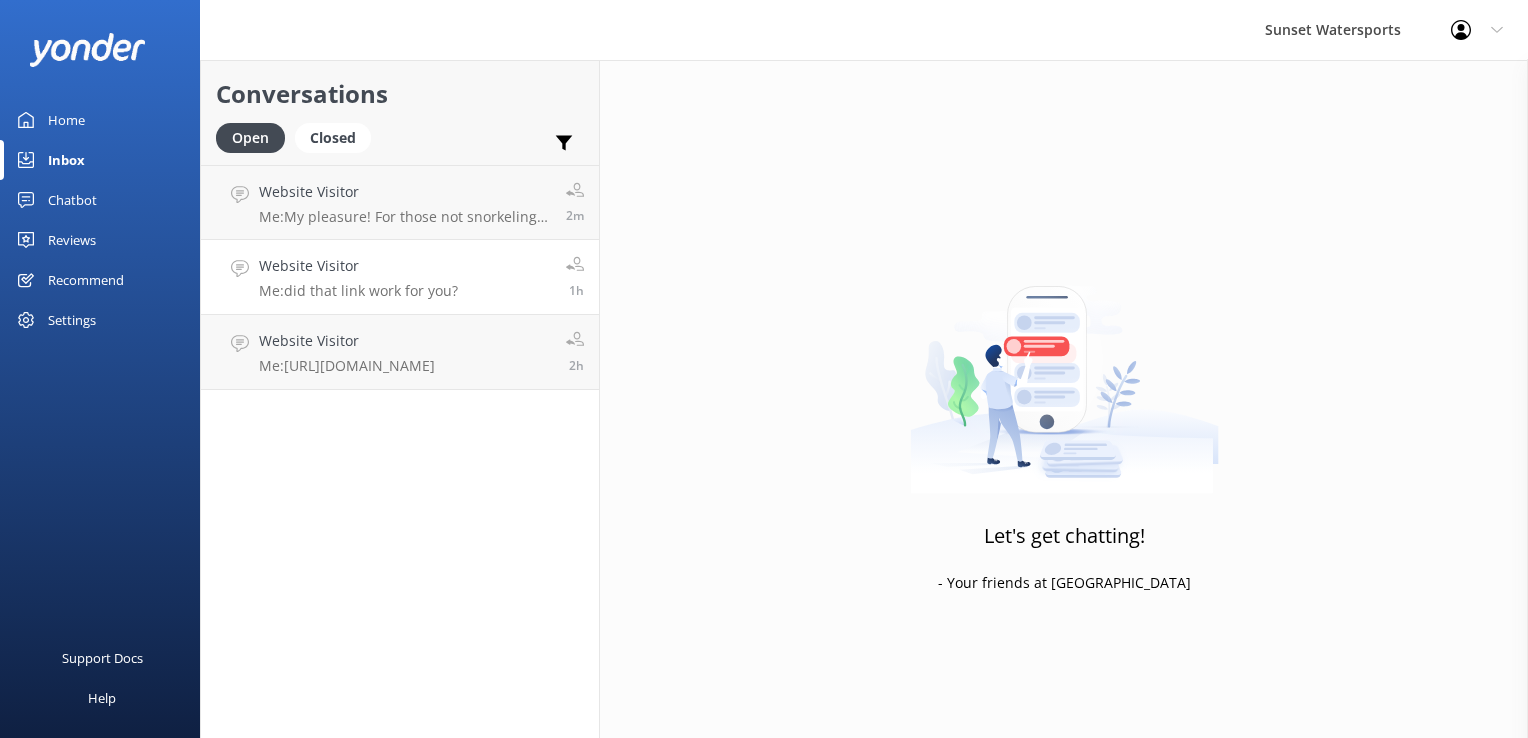 click on "Website Visitor Me:  did that link work for you?" at bounding box center (358, 277) 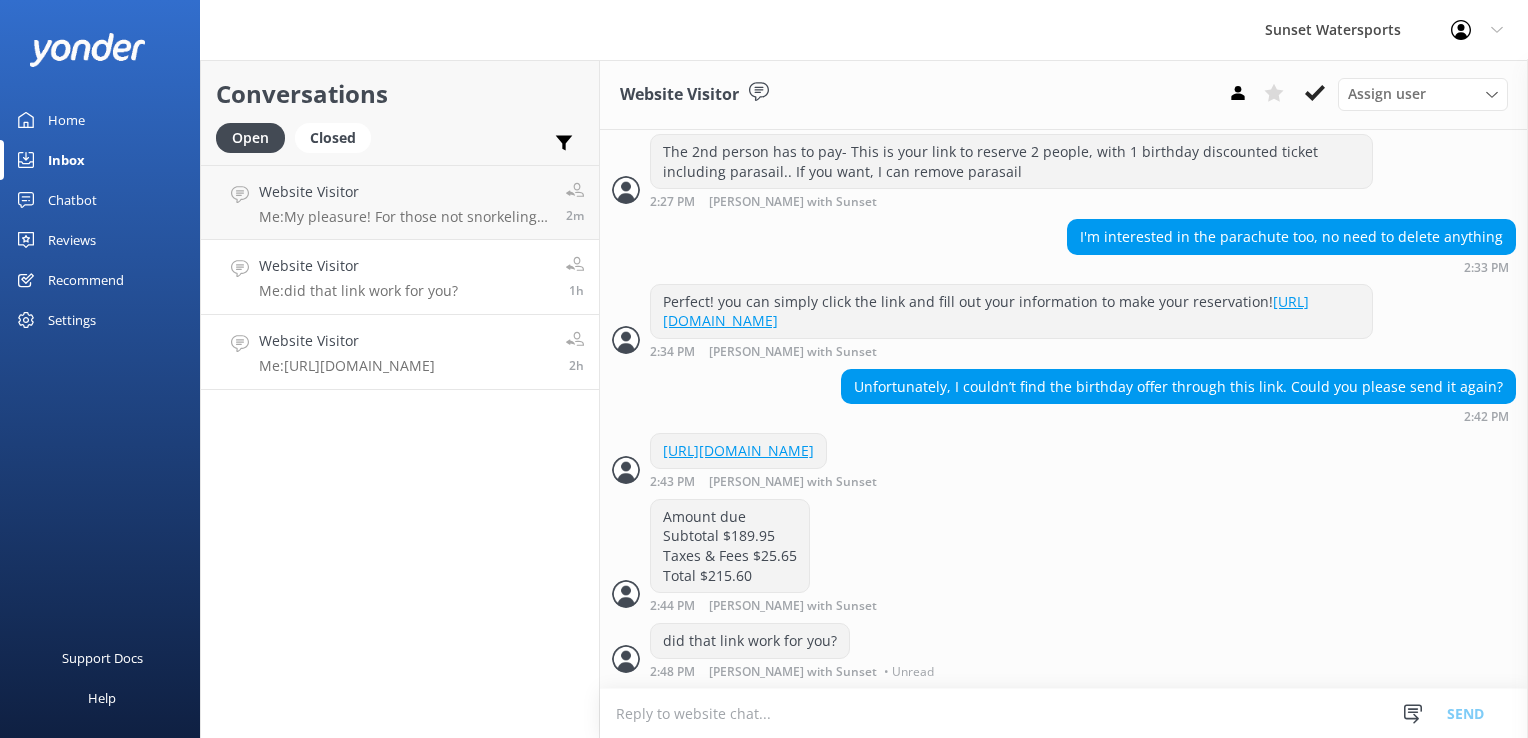 scroll, scrollTop: 4138, scrollLeft: 0, axis: vertical 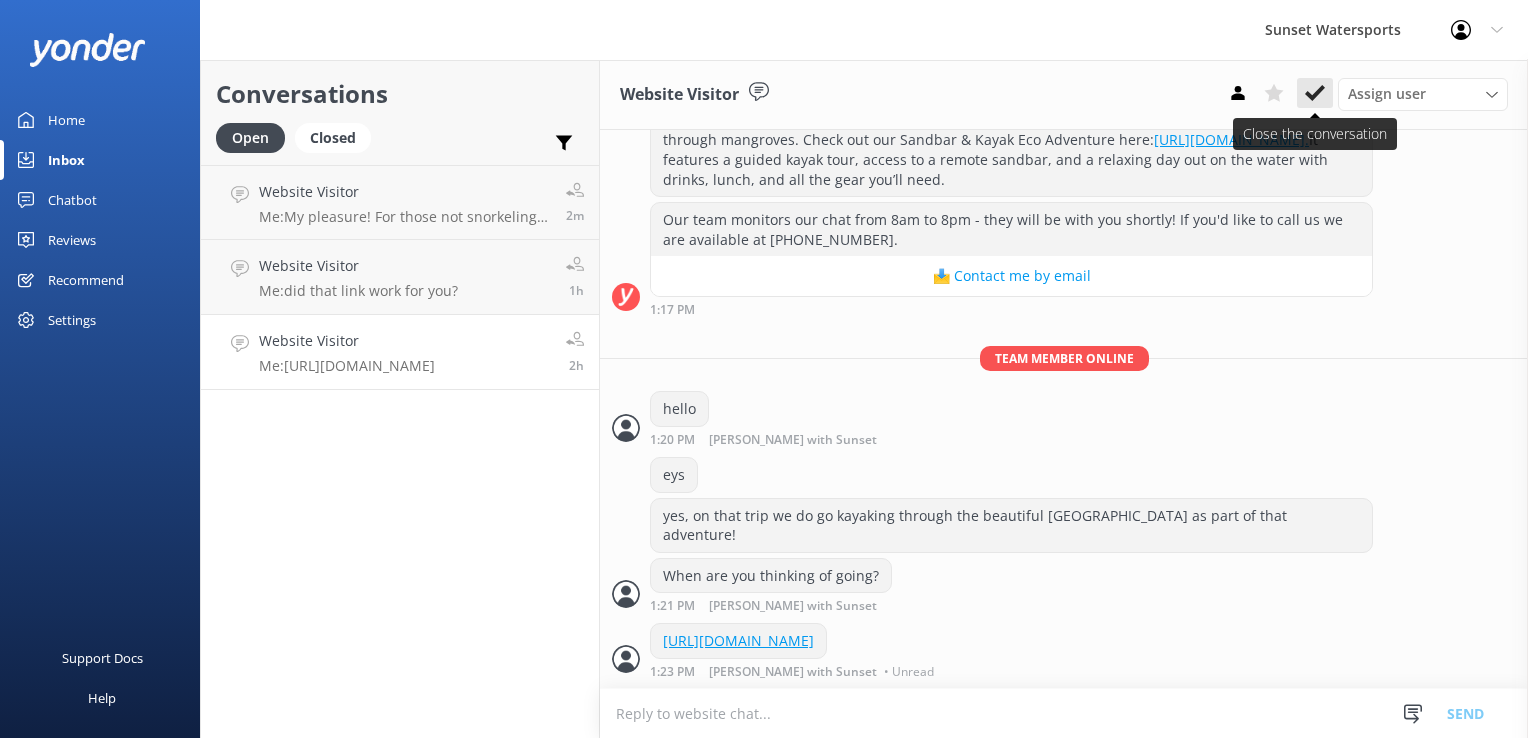click 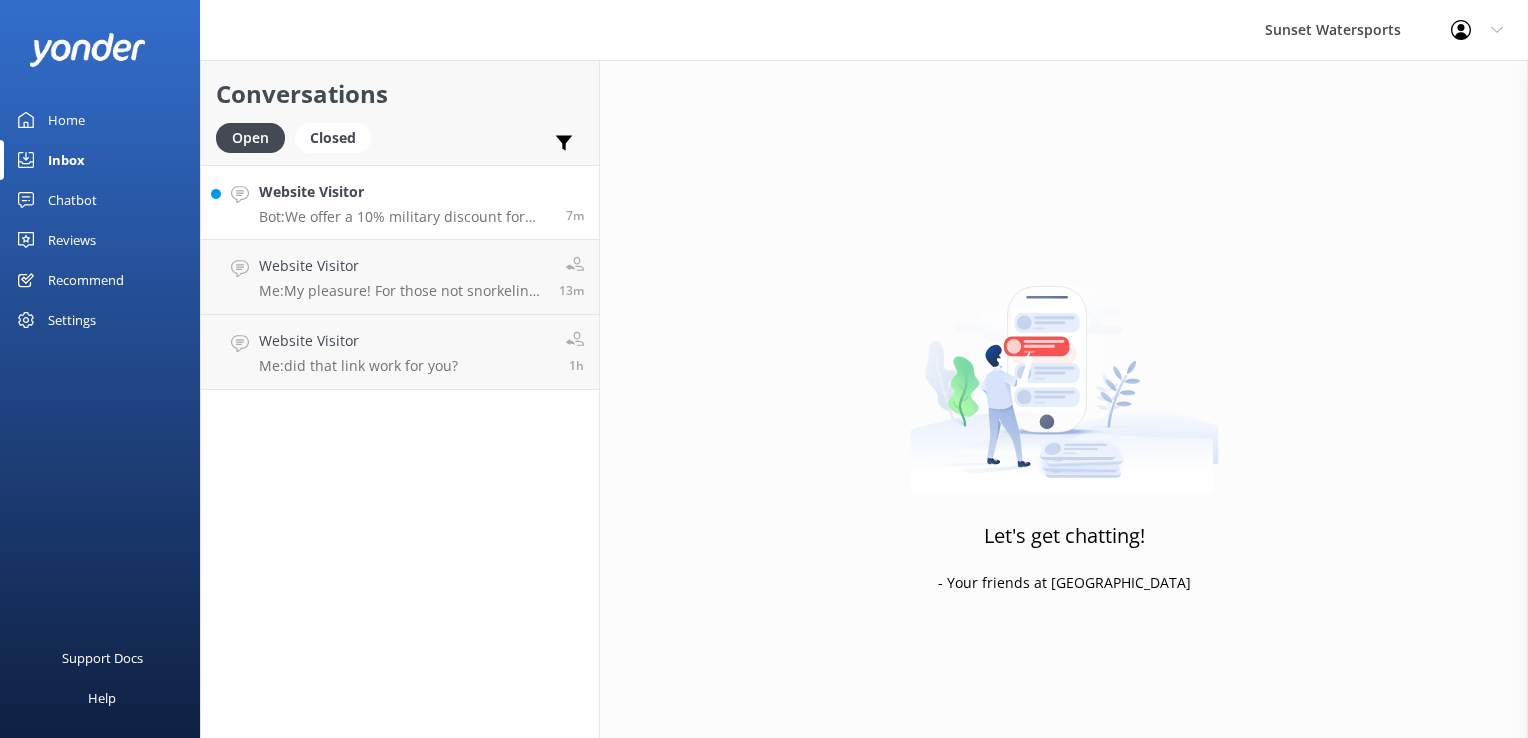 click on "Bot:  We offer a 10% military discount for veterans! To apply the discount and book your reservation, please call our team directly at [PHONE_NUMBER]." at bounding box center (405, 217) 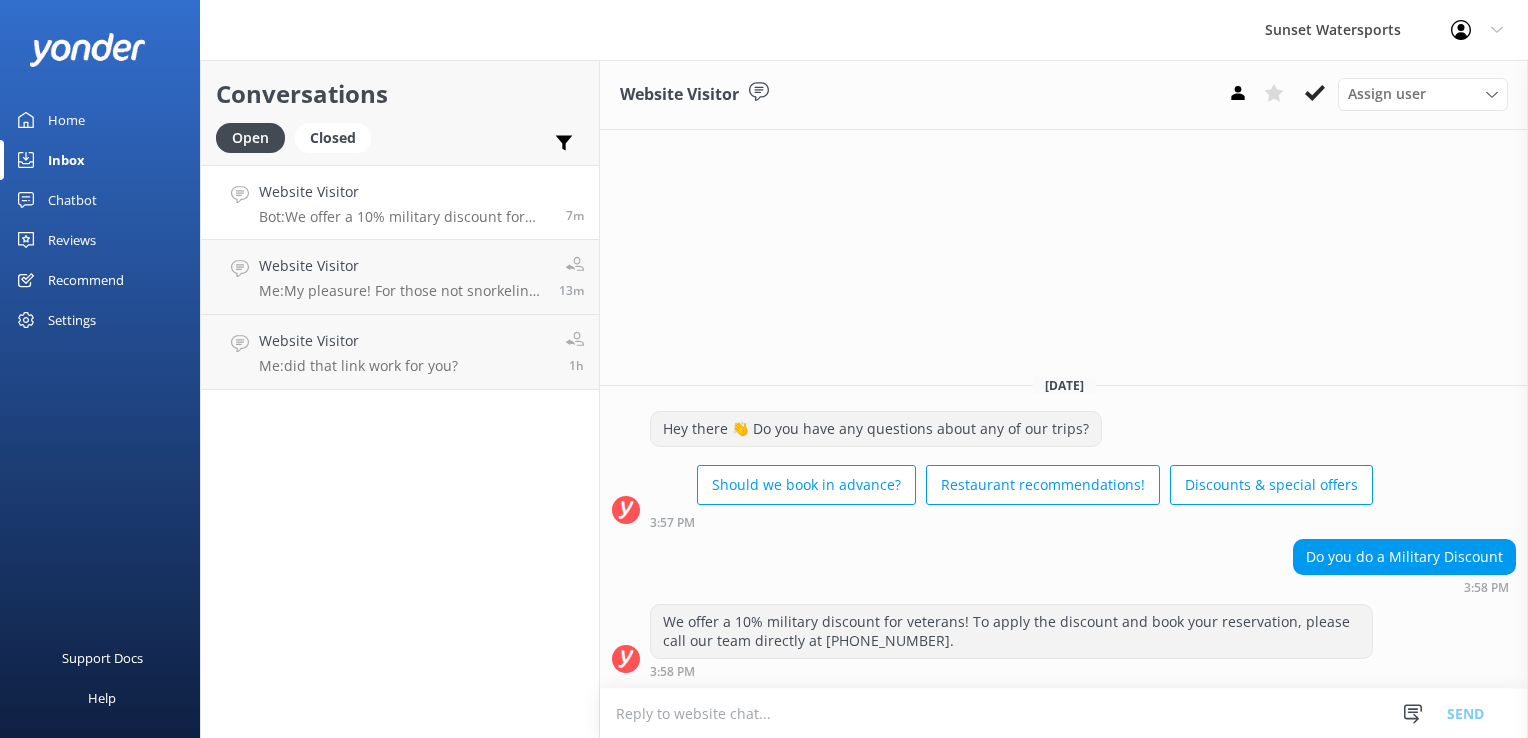 click at bounding box center (1064, 713) 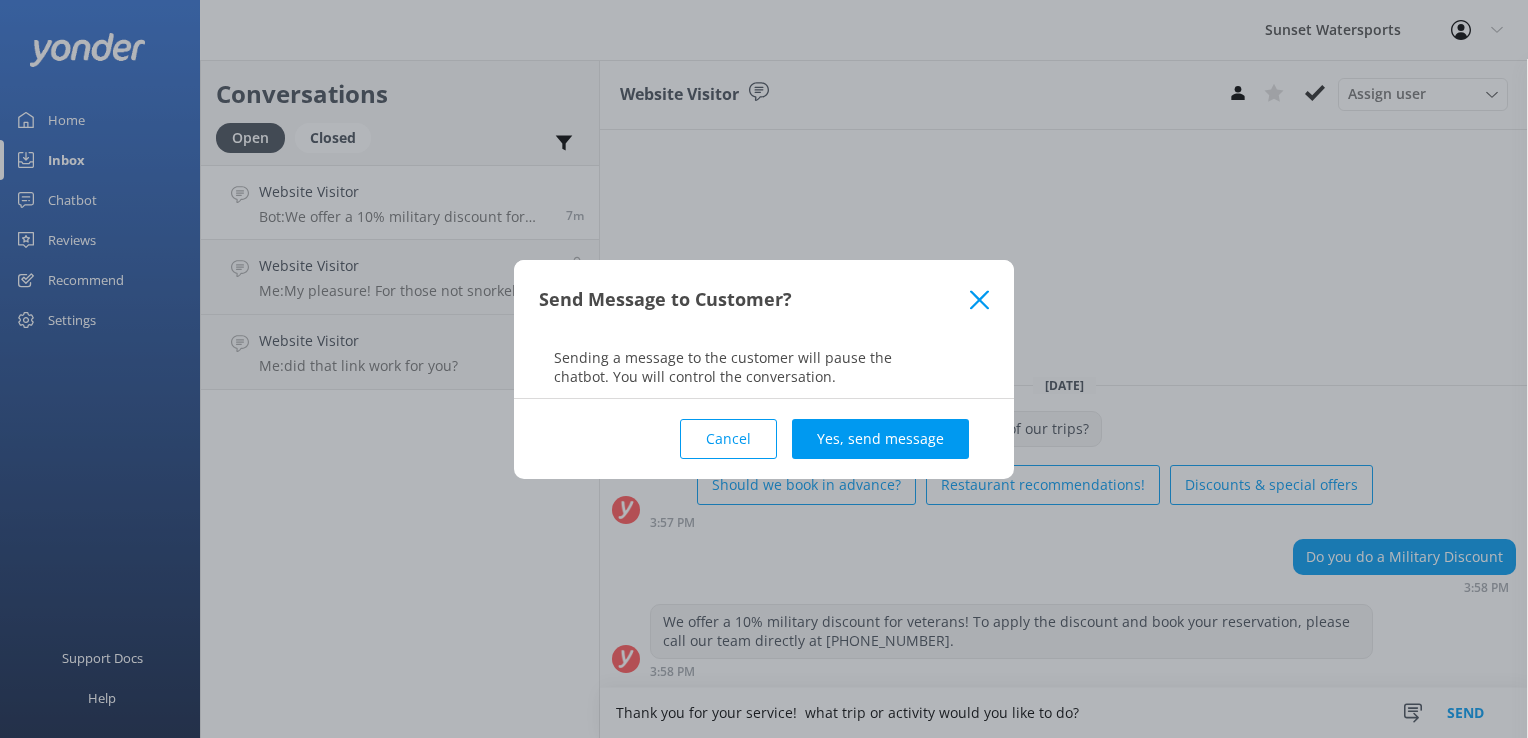 type on "Thank you for your service!  what trip or activity would you like to do?" 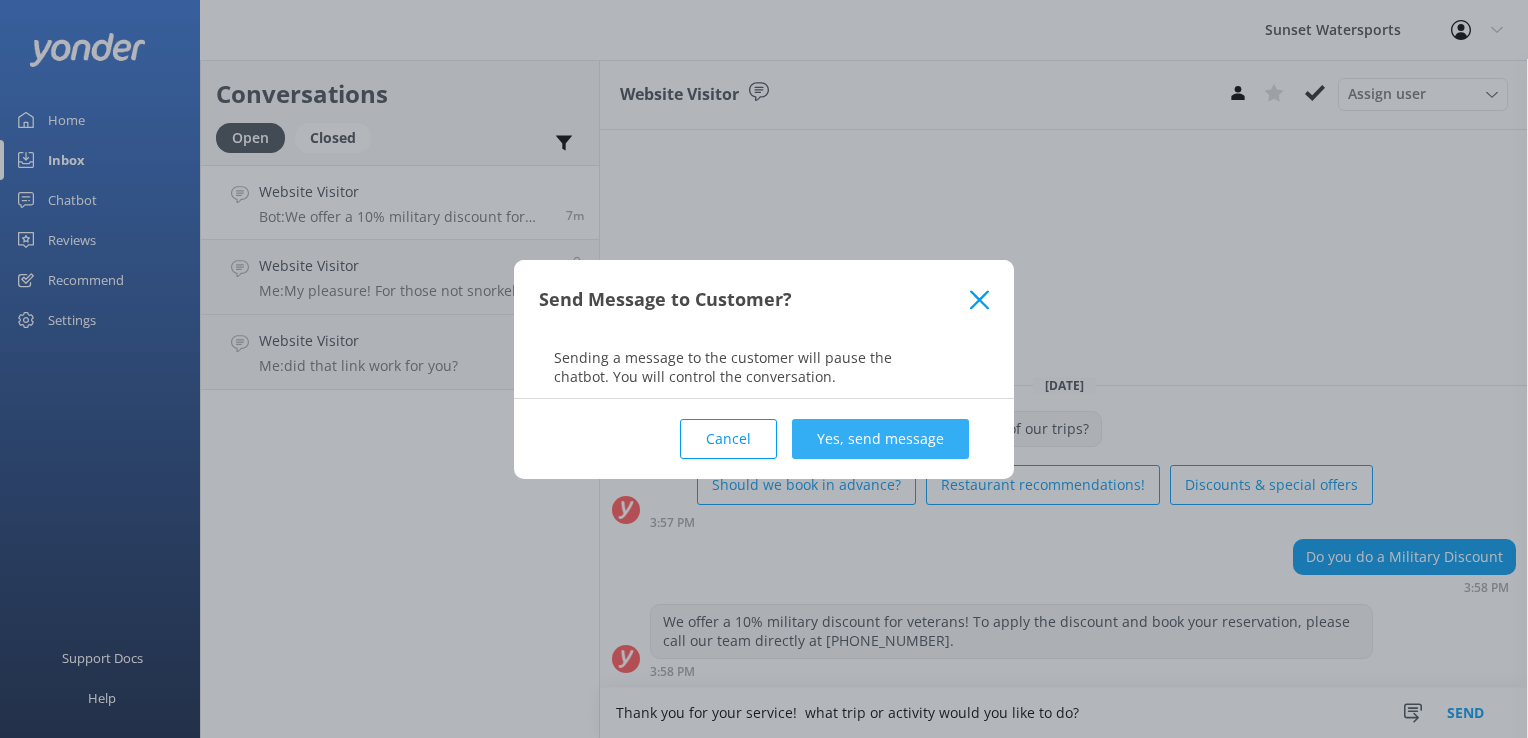 click on "Yes, send message" at bounding box center [880, 439] 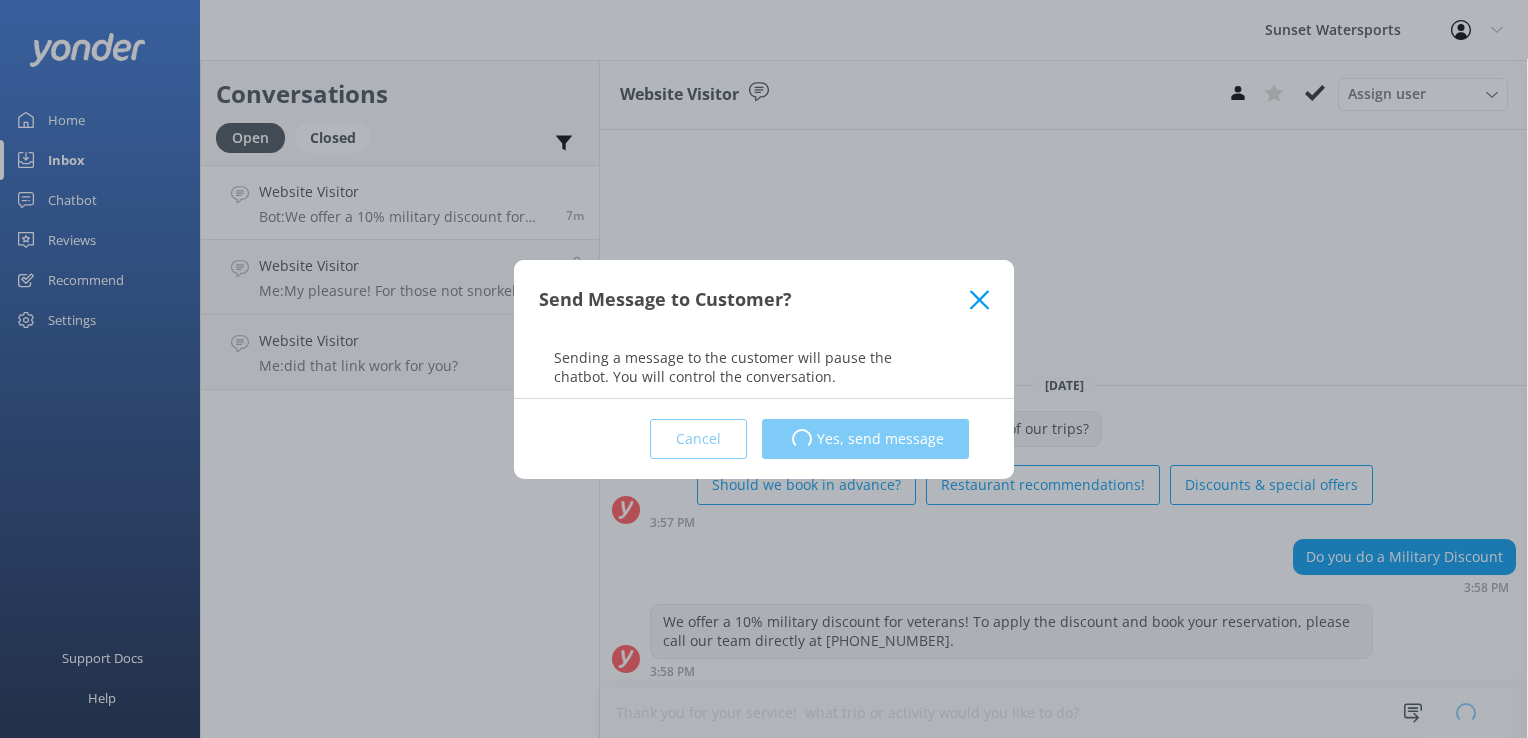 type 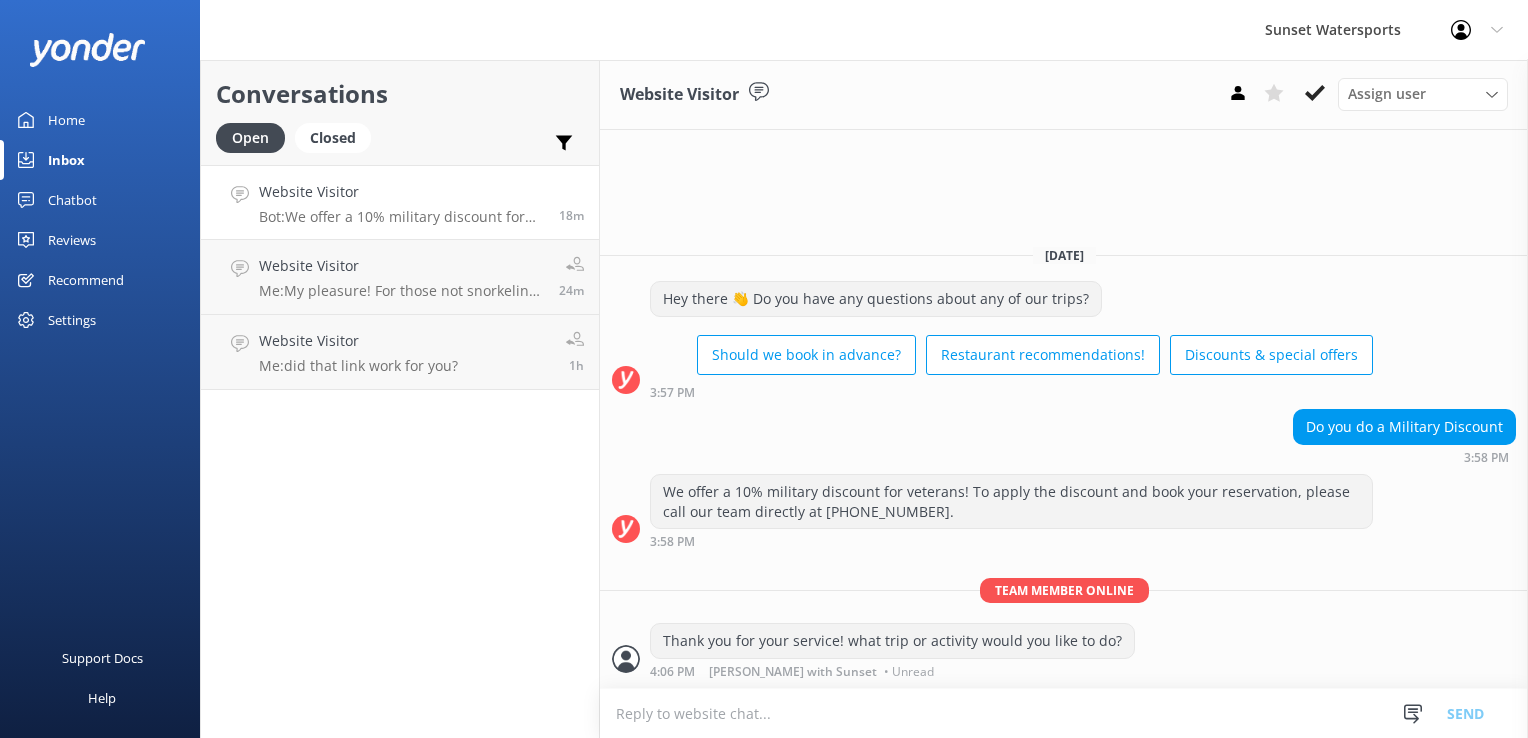 click on "Conversations Open Closed Important Assigned to me Unassigned Website Visitor Bot:  We offer a 10% military discount for veterans! To apply the discount and book your reservation, please call our team directly at [PHONE_NUMBER]. 18m Website Visitor Me:  My pleasure!  For those not snorkeling it becomes a very nice day-cruise with open bar, shade, restrooms available.. you are also welcome to bring snacks as food is not provided 24m Website Visitor Me:  did that link work for you? 1h" at bounding box center [400, 399] 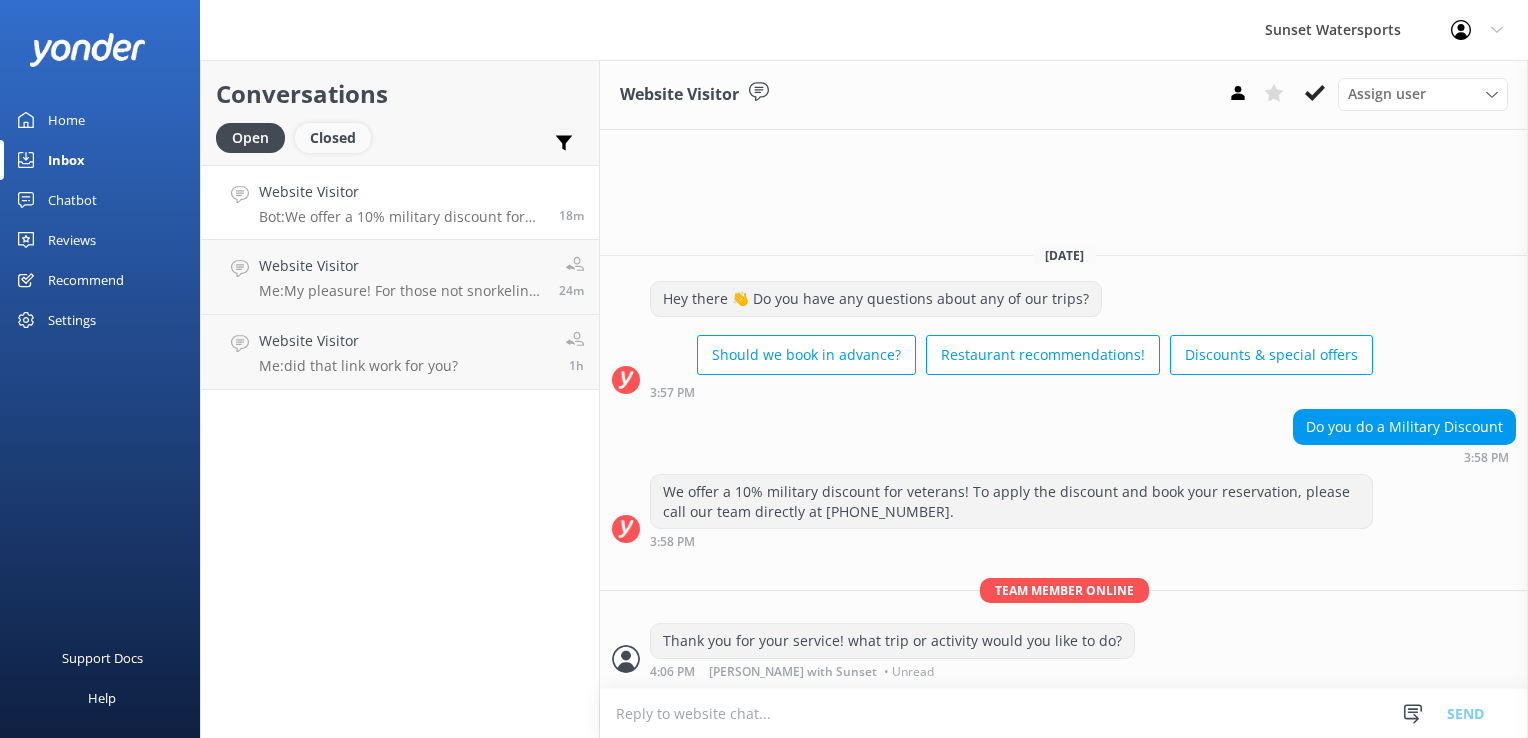 click on "Closed" at bounding box center [333, 138] 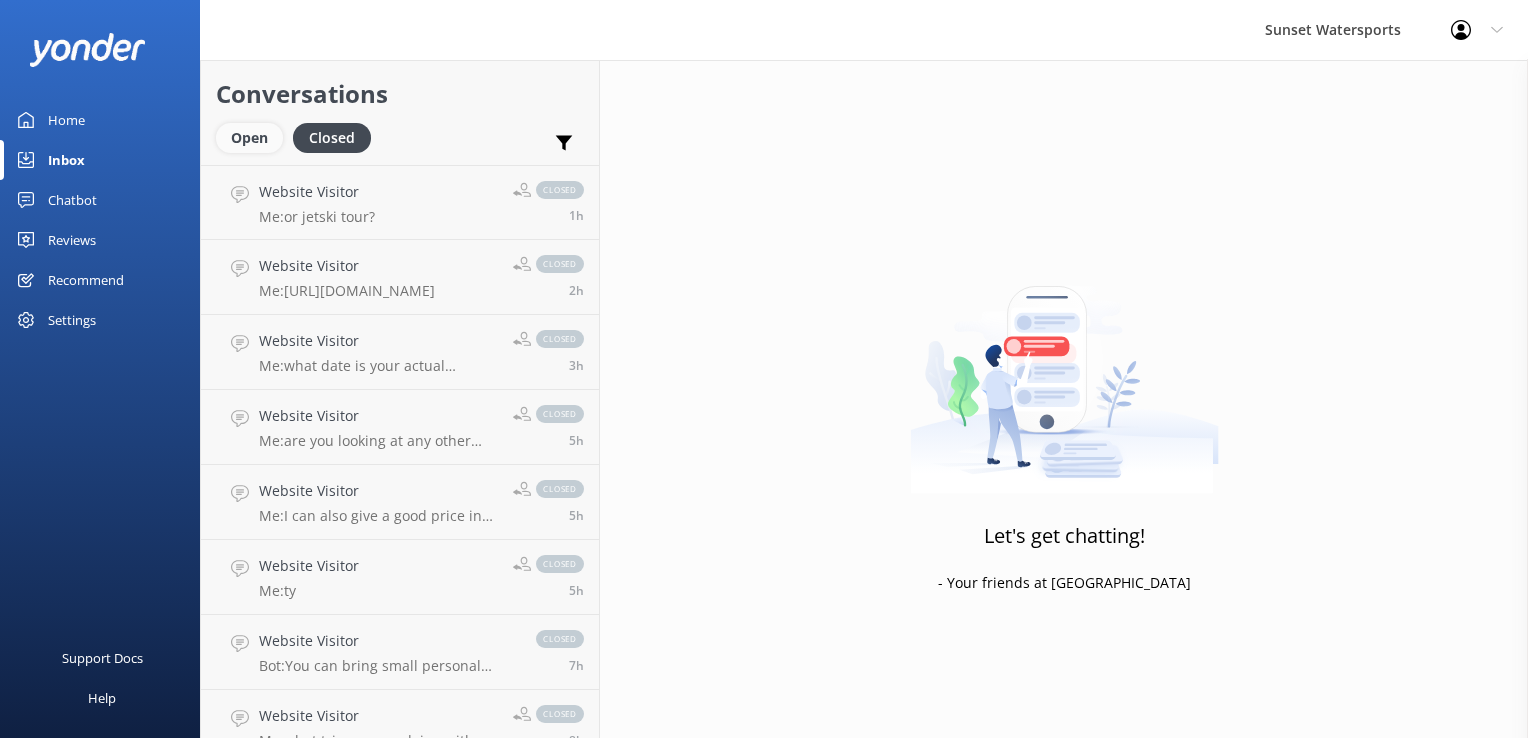 click on "Open" at bounding box center (249, 138) 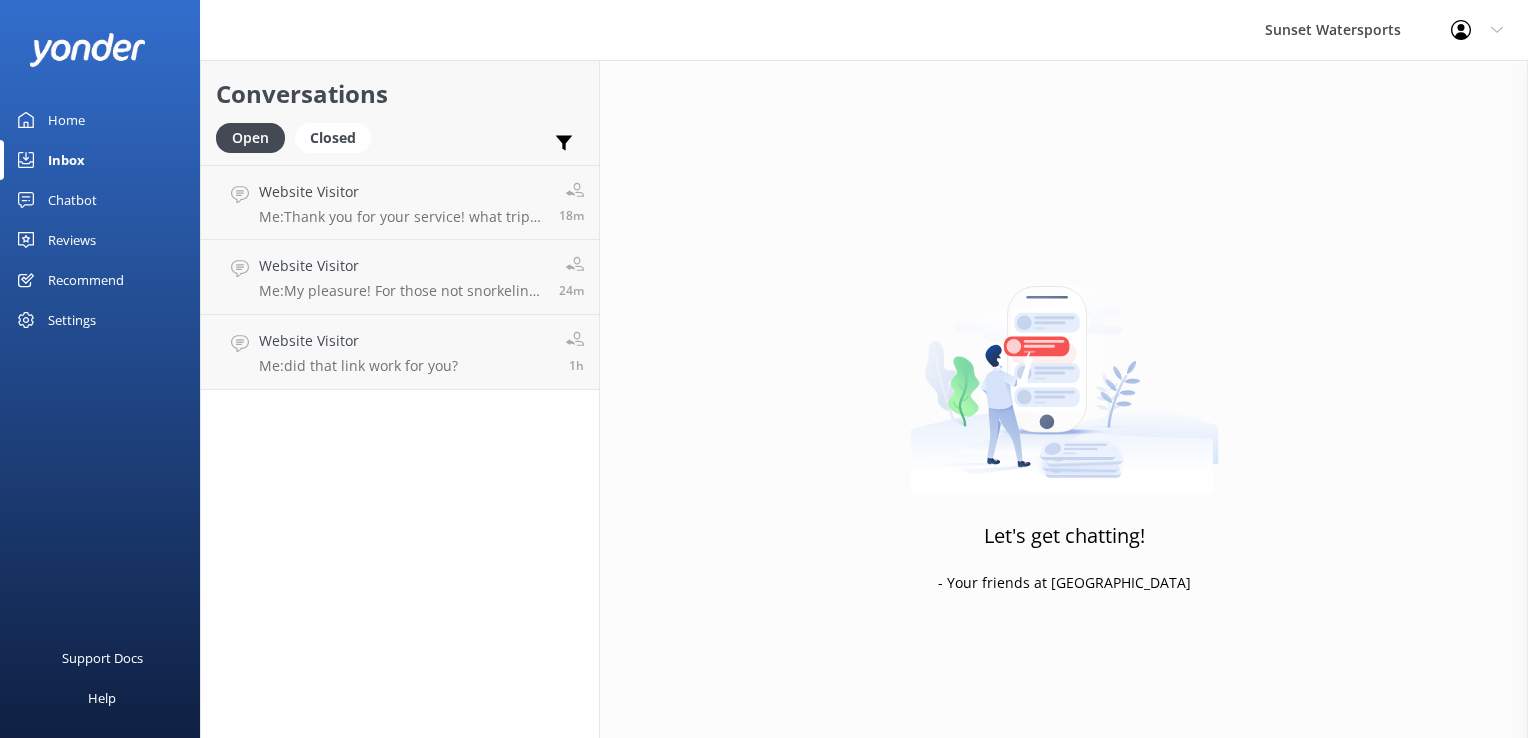 click on "Conversations Open Closed Important Assigned to me Unassigned Website Visitor Me:  Thank you for your service!  what trip or activity would you like to do? 18m Website Visitor Me:  My pleasure!  For those not snorkeling it becomes a very nice day-cruise with open bar, shade, restrooms available.. you are also welcome to bring snacks as food is not provided 24m Website Visitor Me:  did that link work for you? 1h" at bounding box center [400, 399] 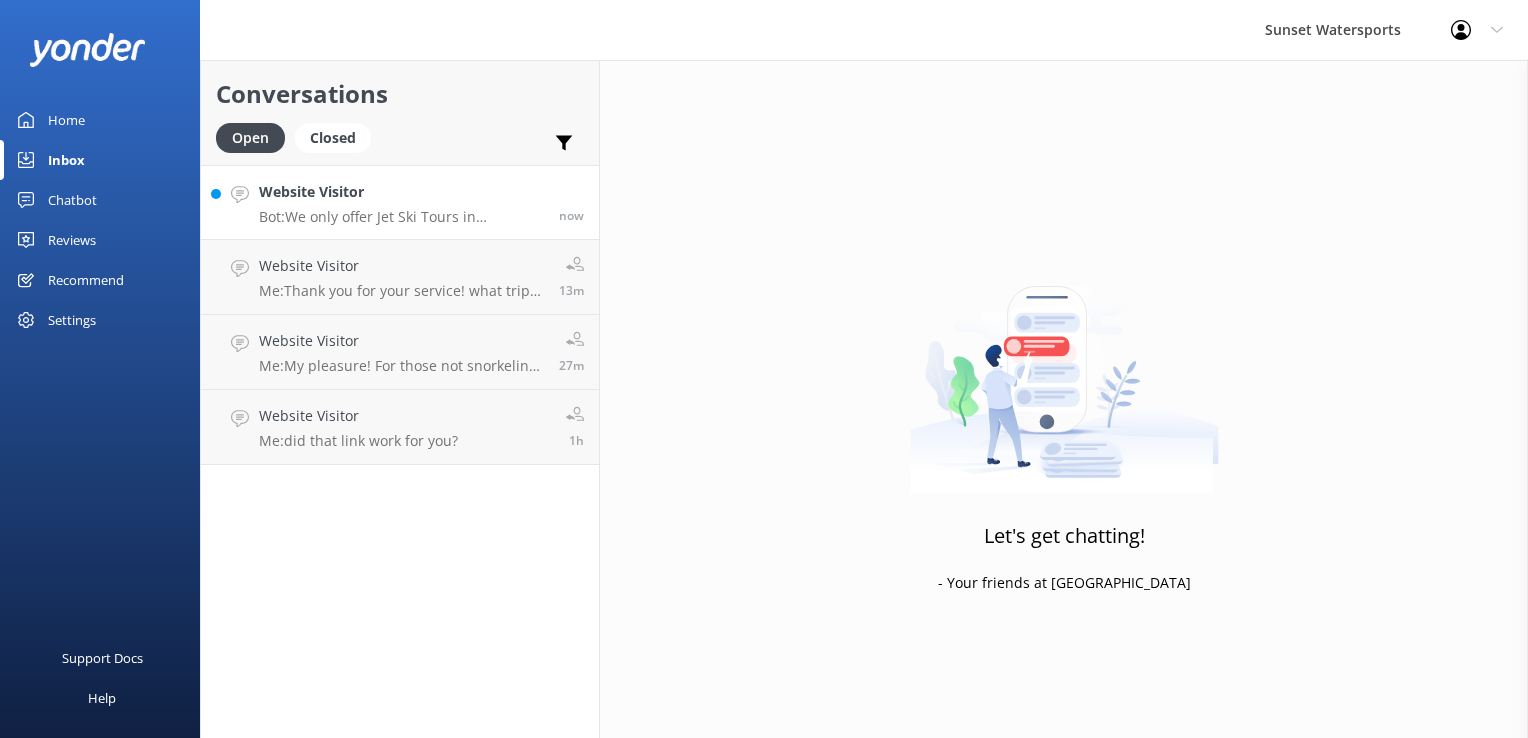 click on "Website Visitor Bot:  We only offer Jet Ski Tours in [GEOGRAPHIC_DATA] due to local marine sanctuary restrictions. Self-guided rentals are not permitted. You can book a guided tour at [URL][DOMAIN_NAME]." at bounding box center [401, 202] 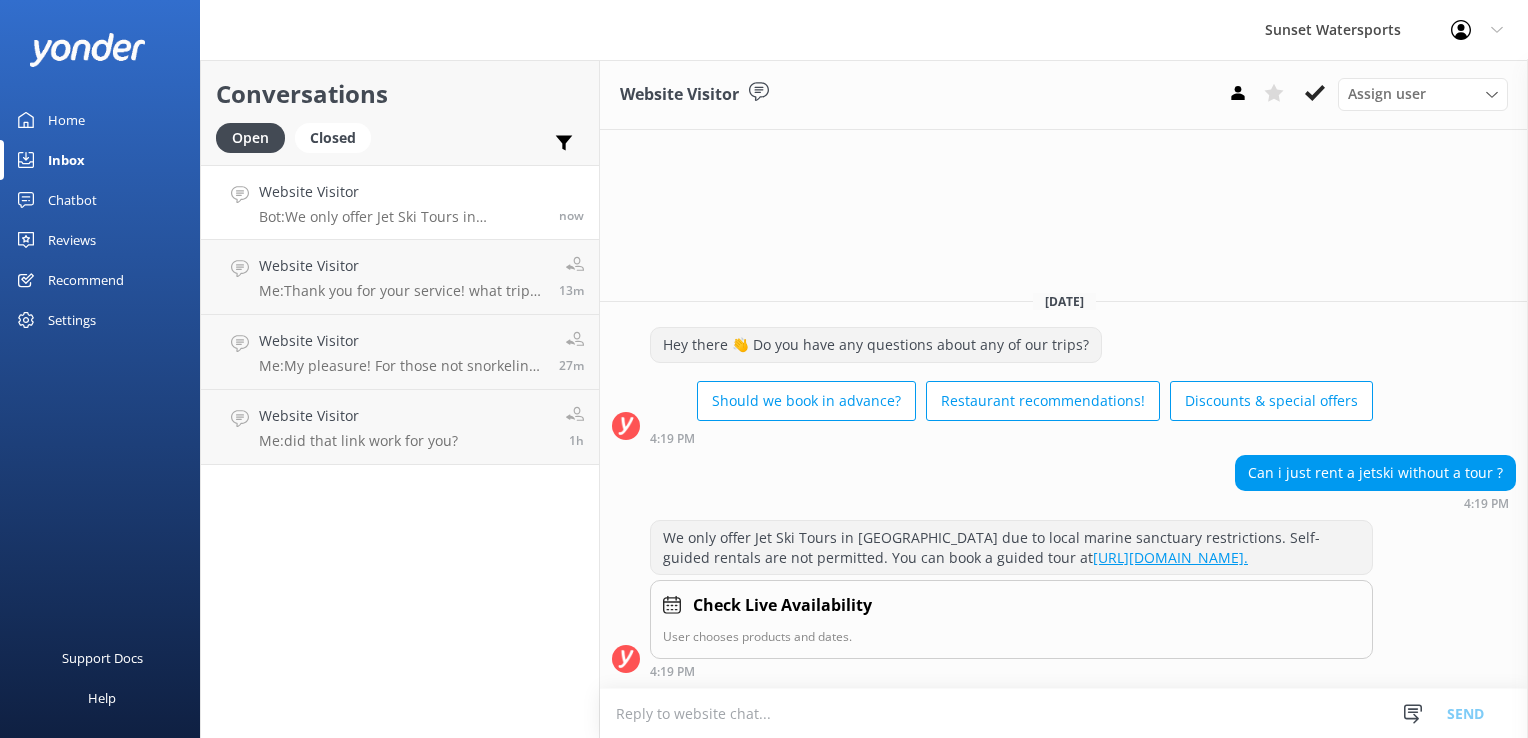 click at bounding box center (1064, 713) 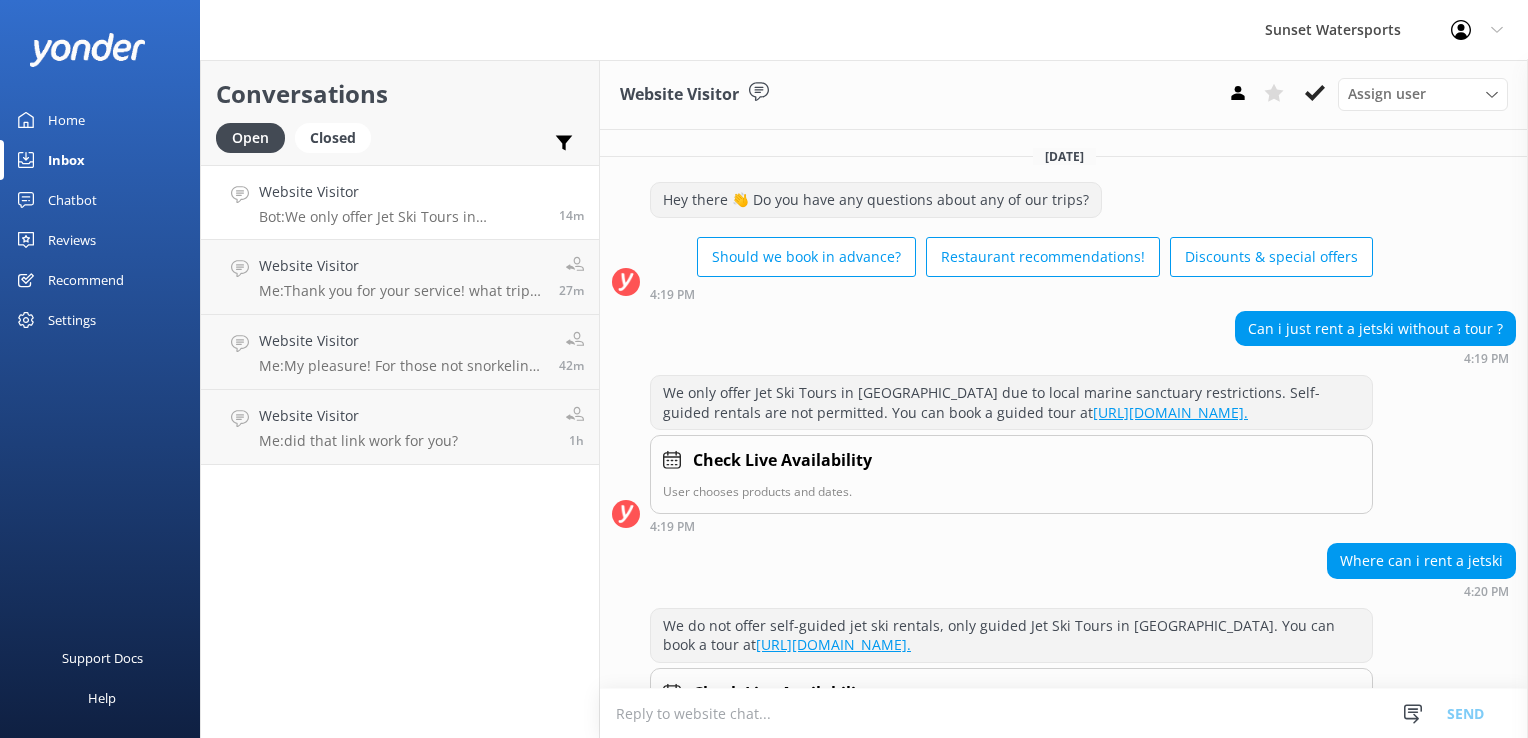 scroll, scrollTop: 103, scrollLeft: 0, axis: vertical 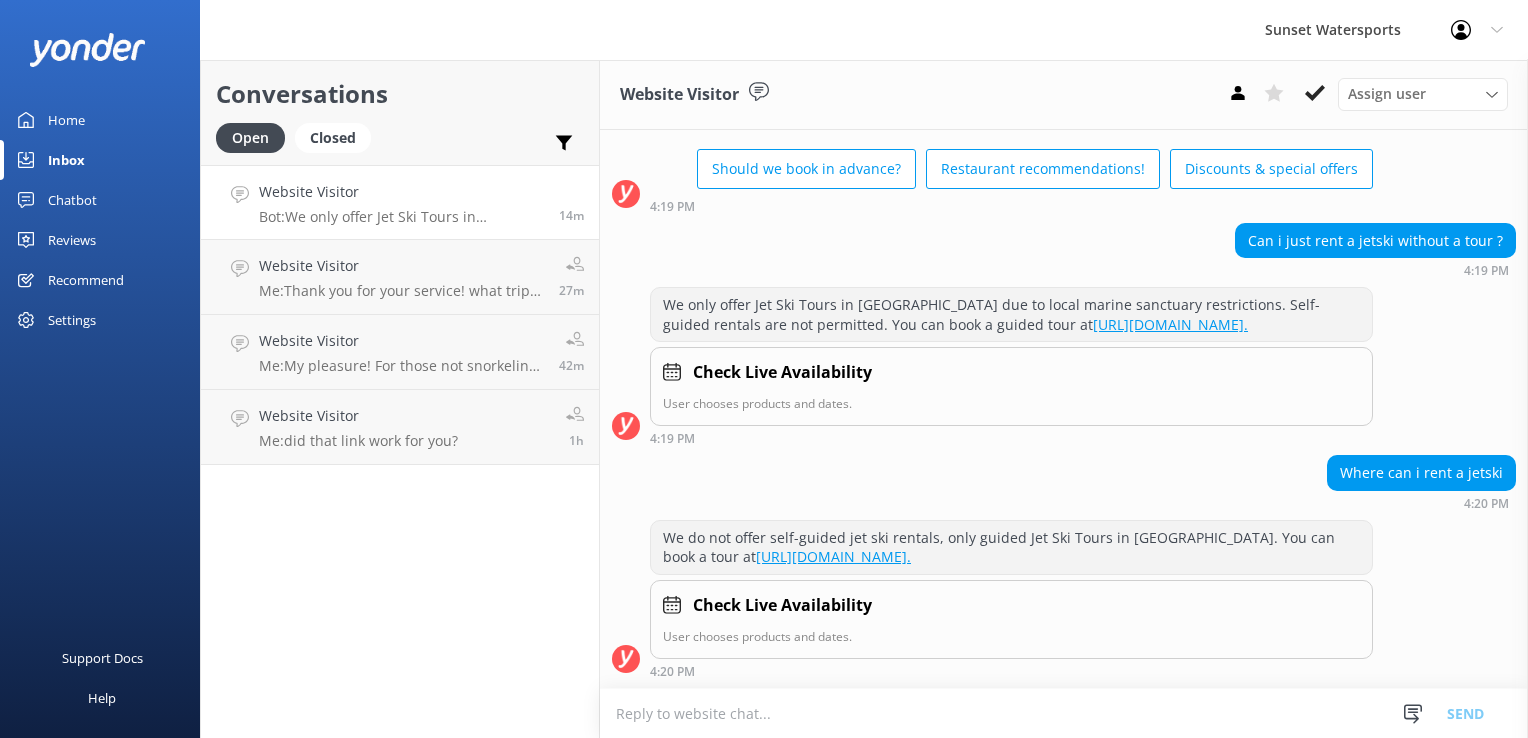 click at bounding box center (1064, 713) 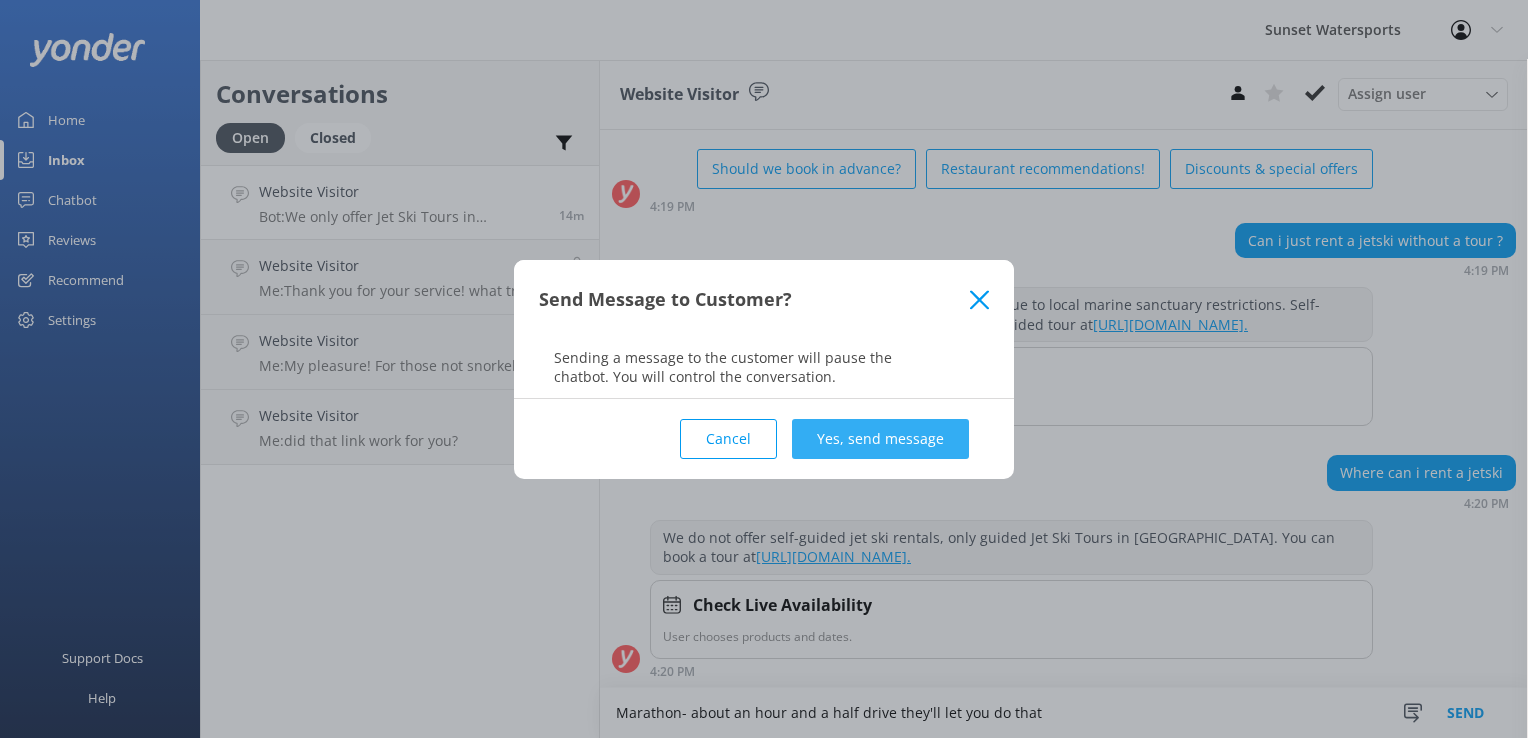 type on "Marathon- about an hour and a half drive they'll let you do that" 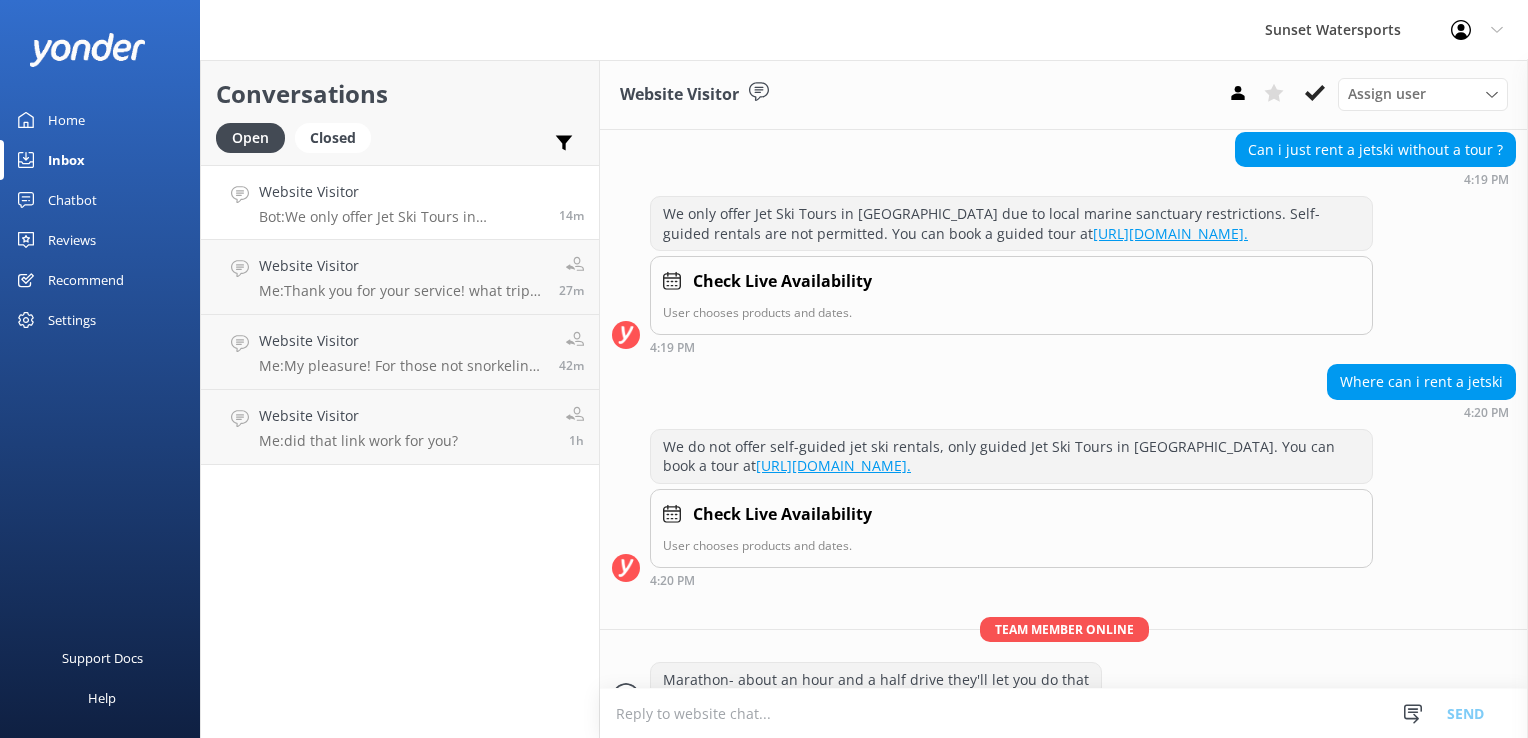 scroll, scrollTop: 232, scrollLeft: 0, axis: vertical 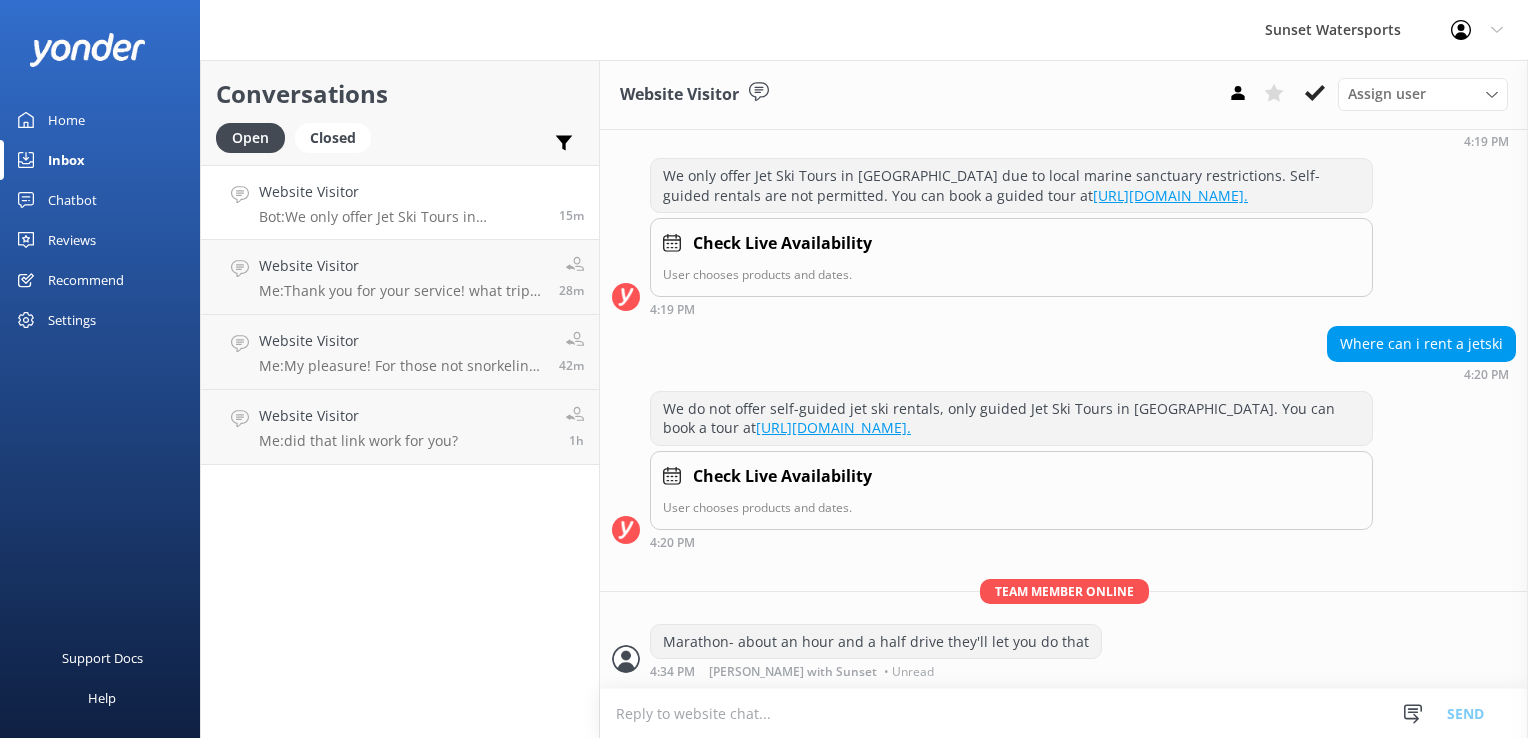 click at bounding box center (1064, 713) 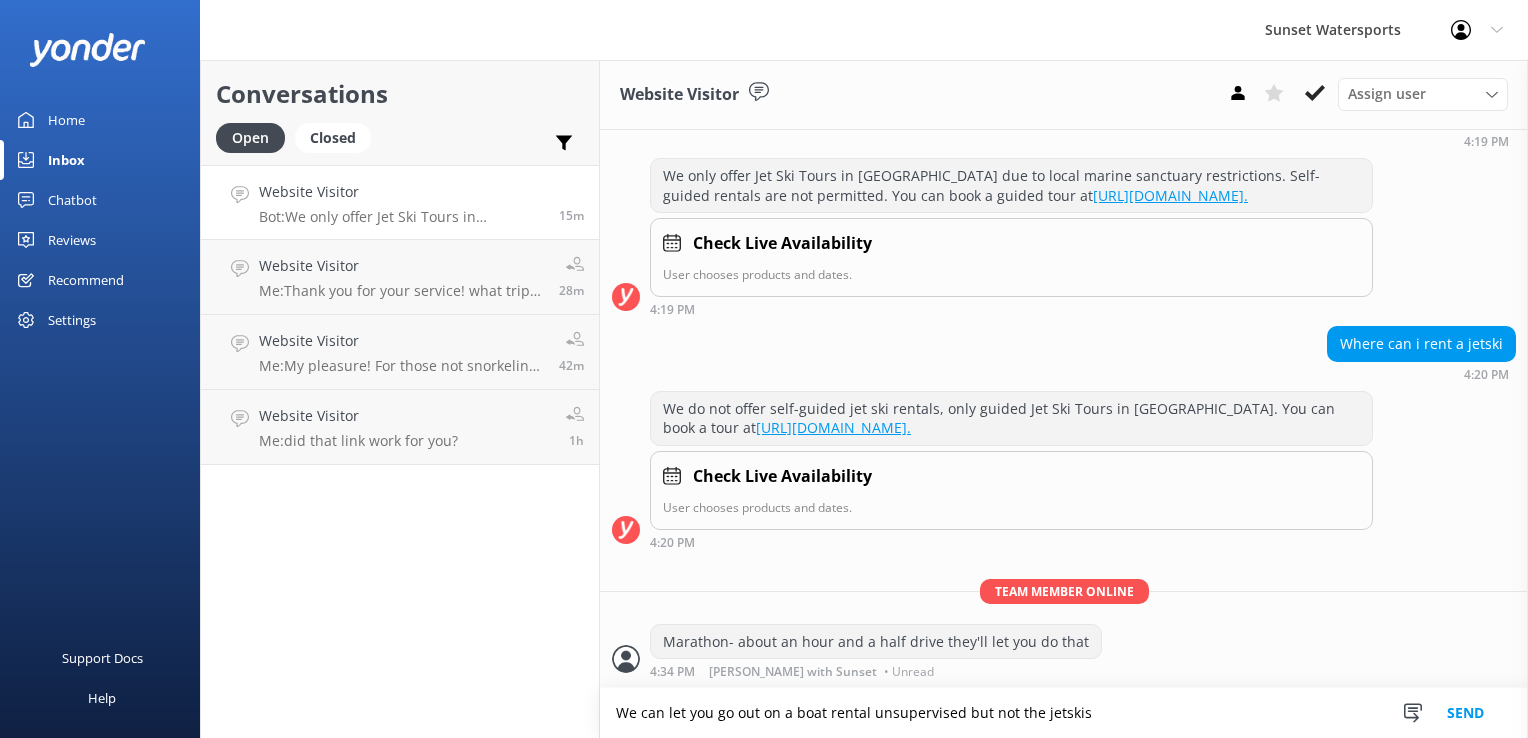 type on "We can let you go out on a boat rental unsupervised but not the jetskis" 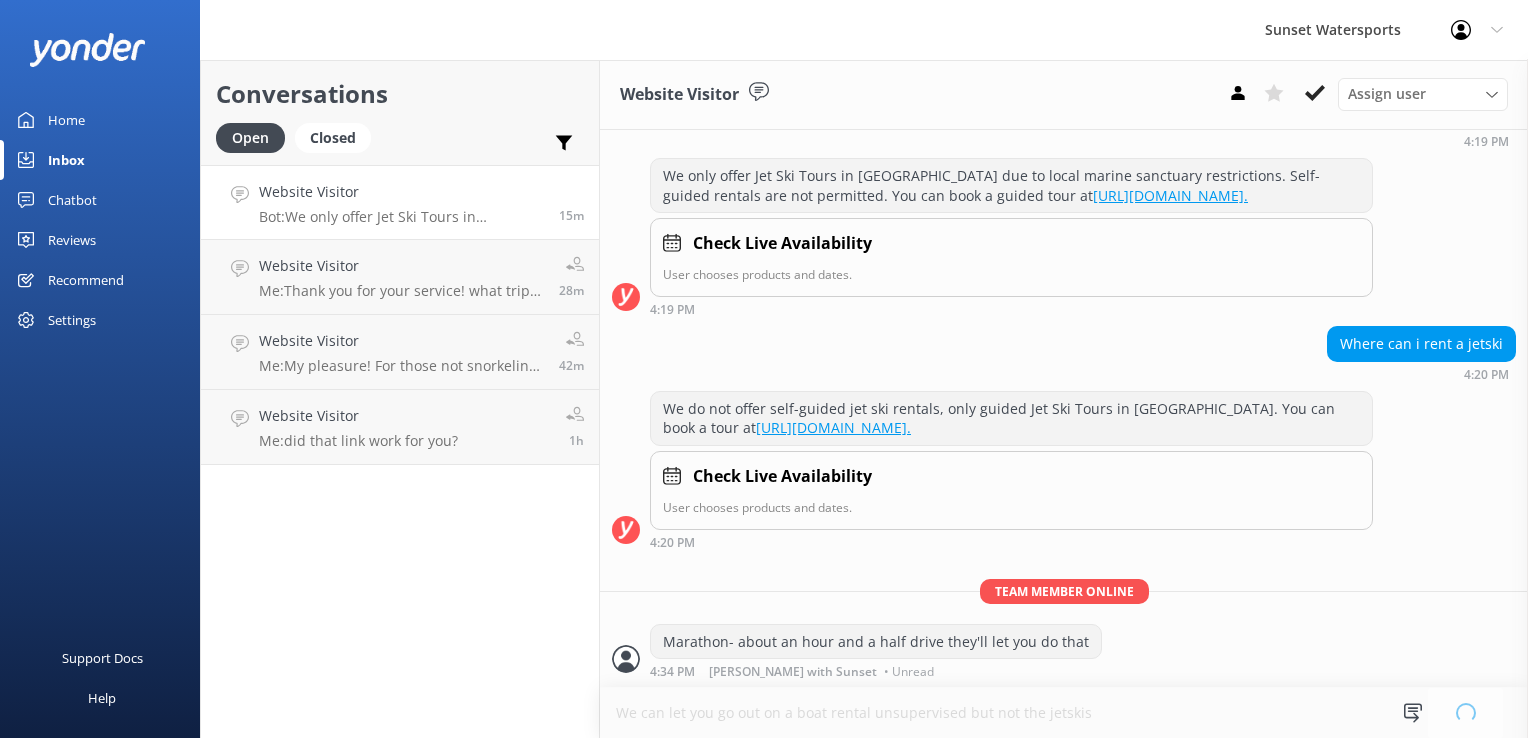type 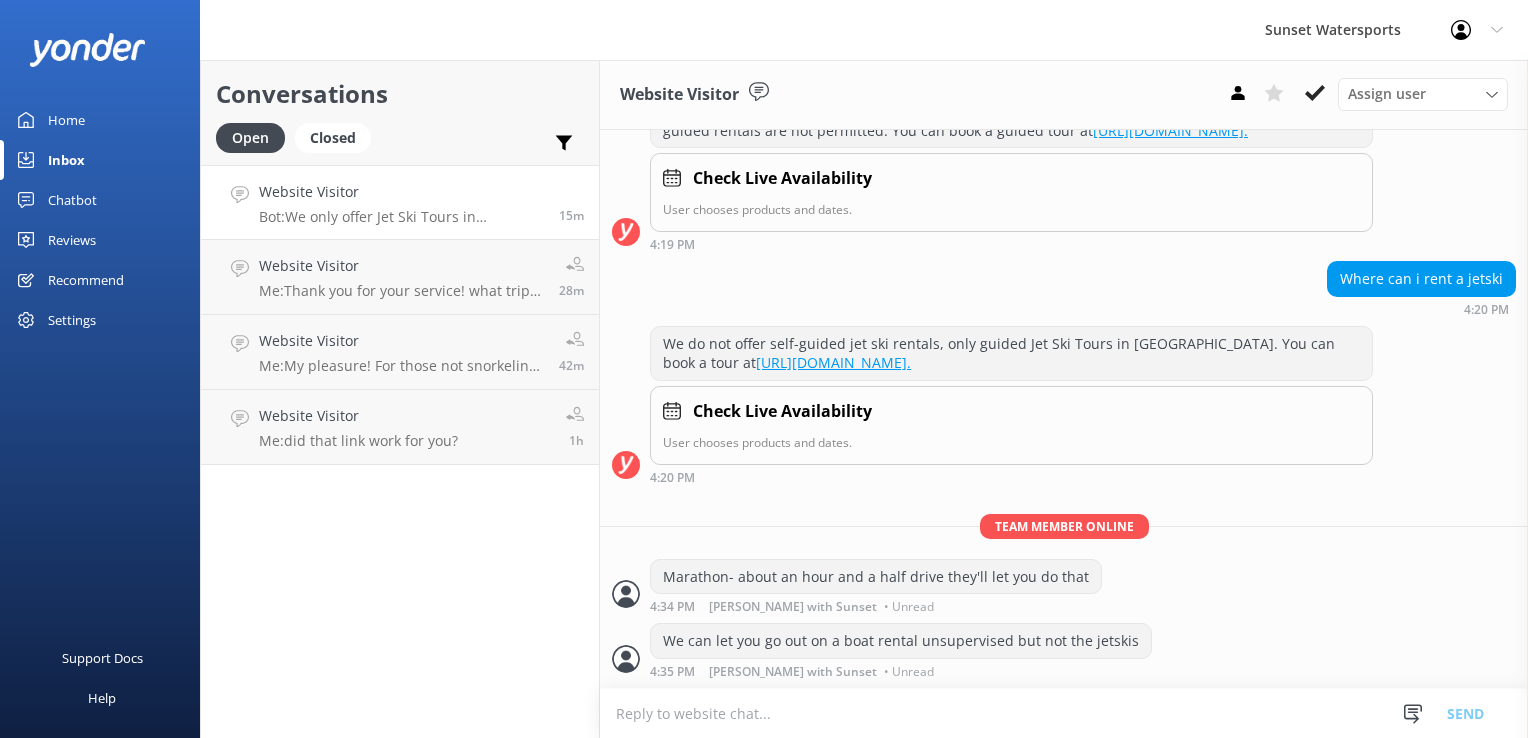 scroll, scrollTop: 296, scrollLeft: 0, axis: vertical 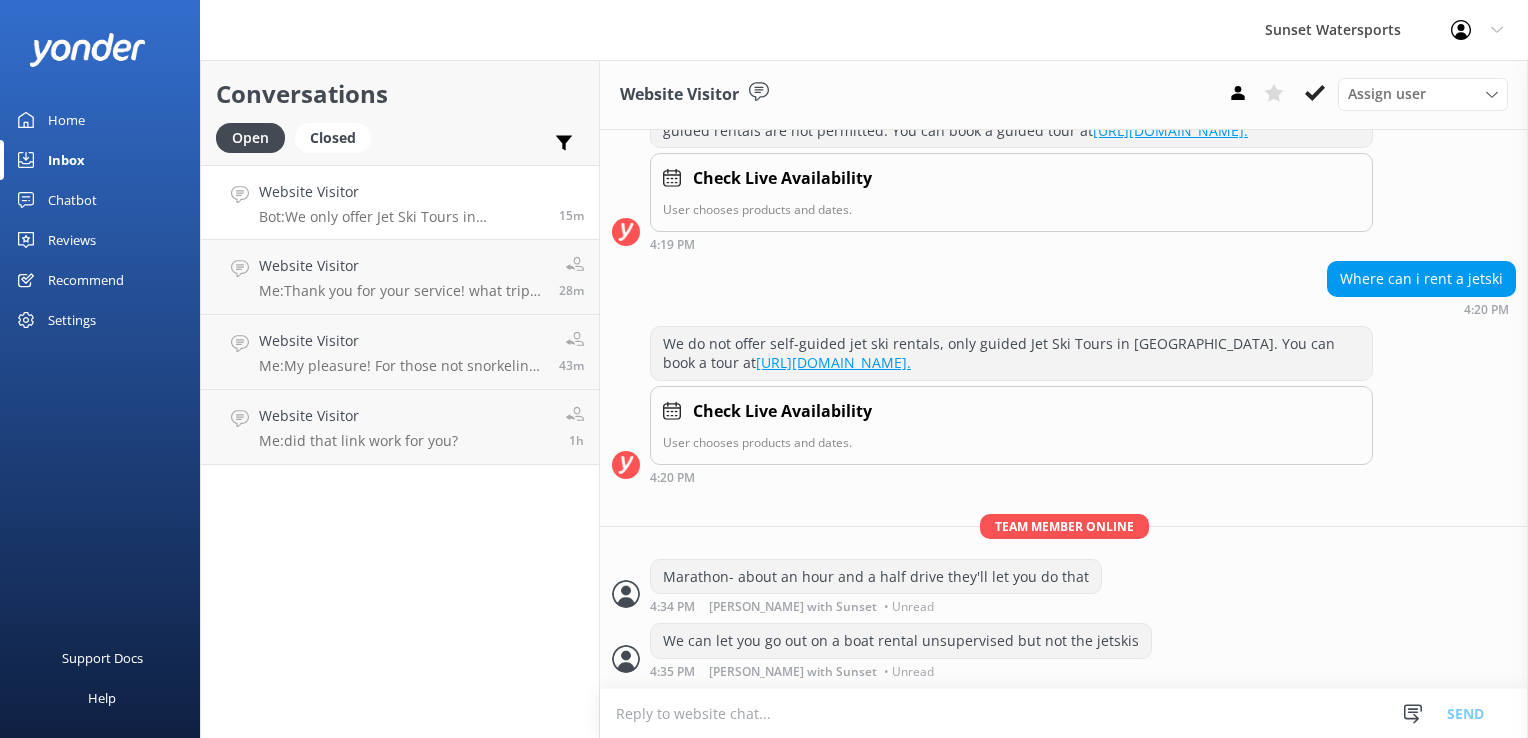 click at bounding box center (1064, 713) 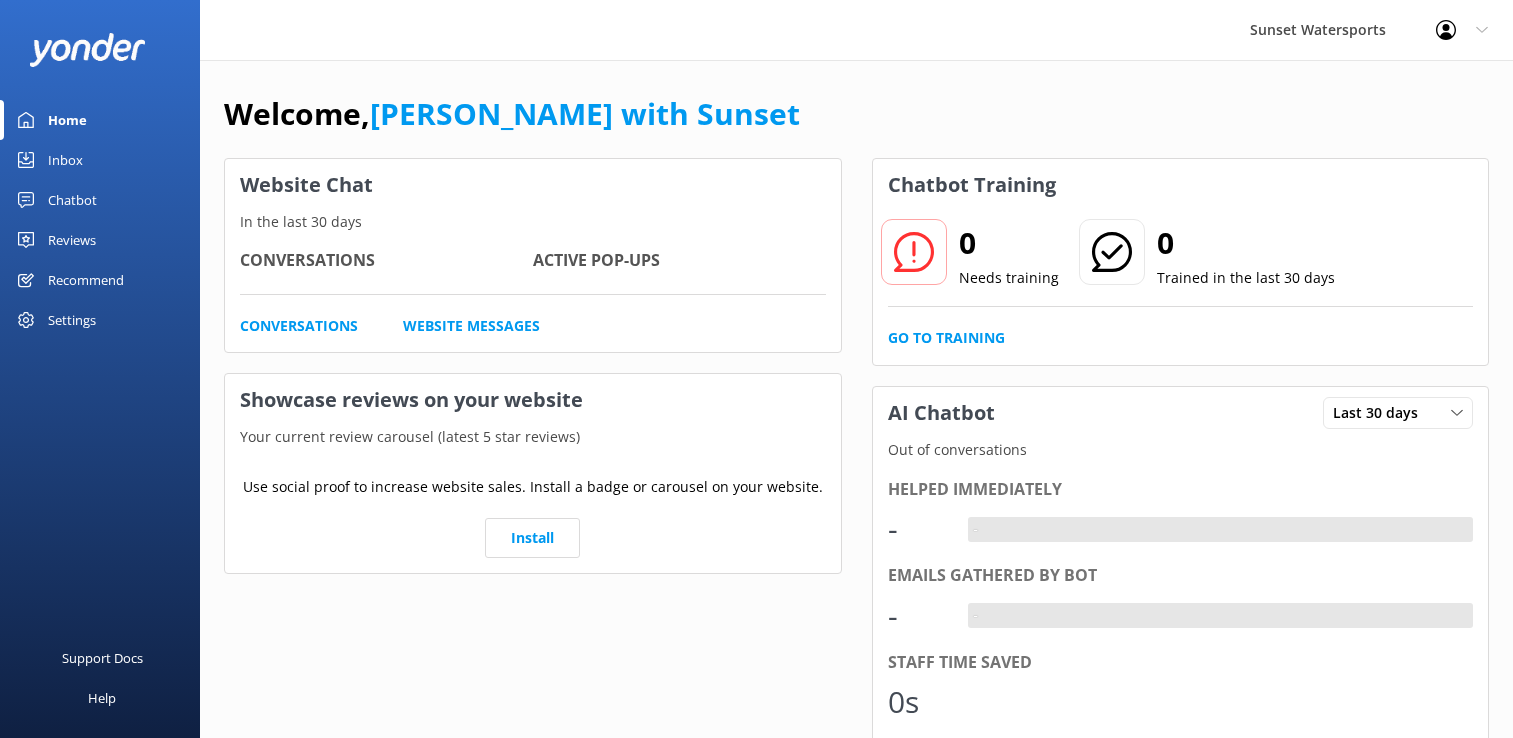 scroll, scrollTop: 0, scrollLeft: 0, axis: both 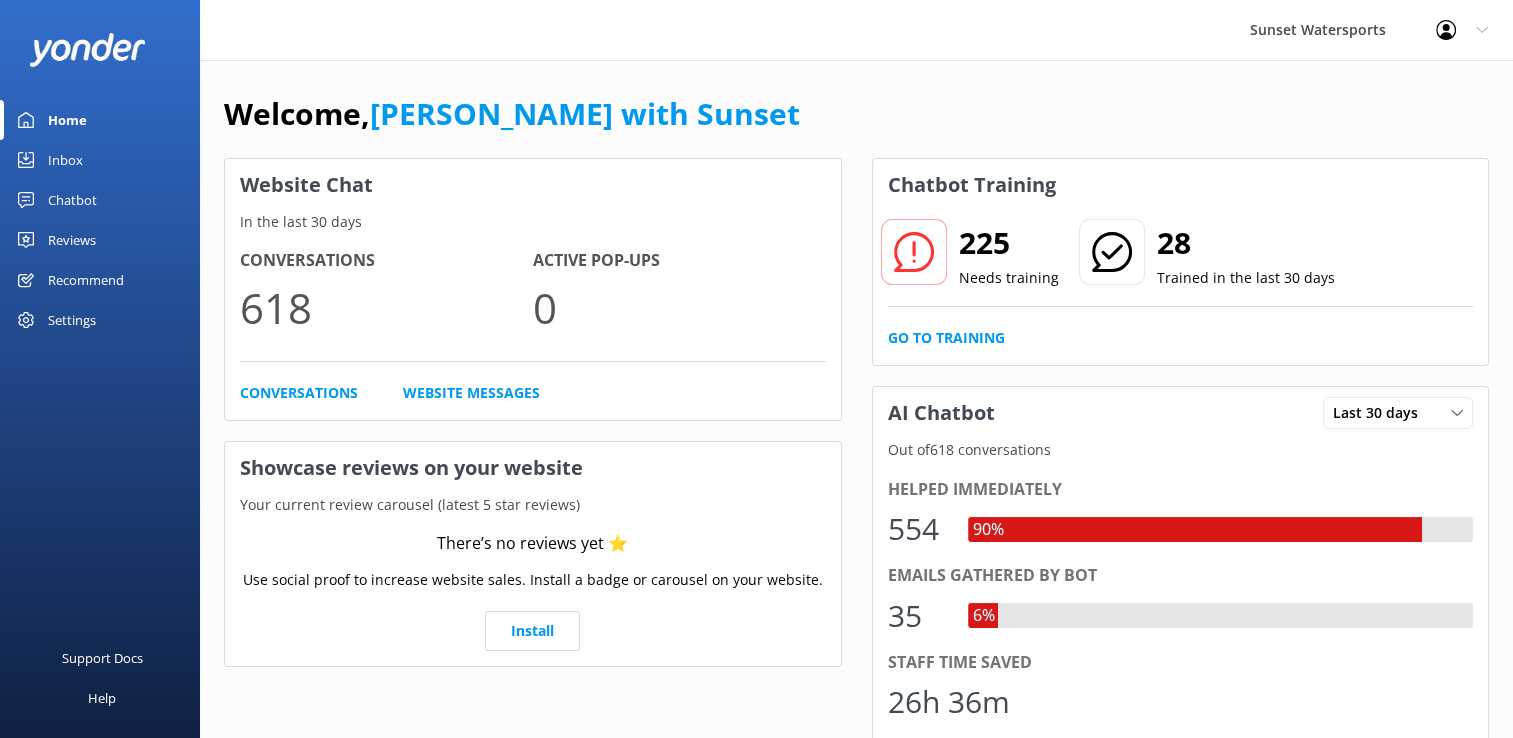 click on "Welcome,  Dave with Sunset" at bounding box center (512, 114) 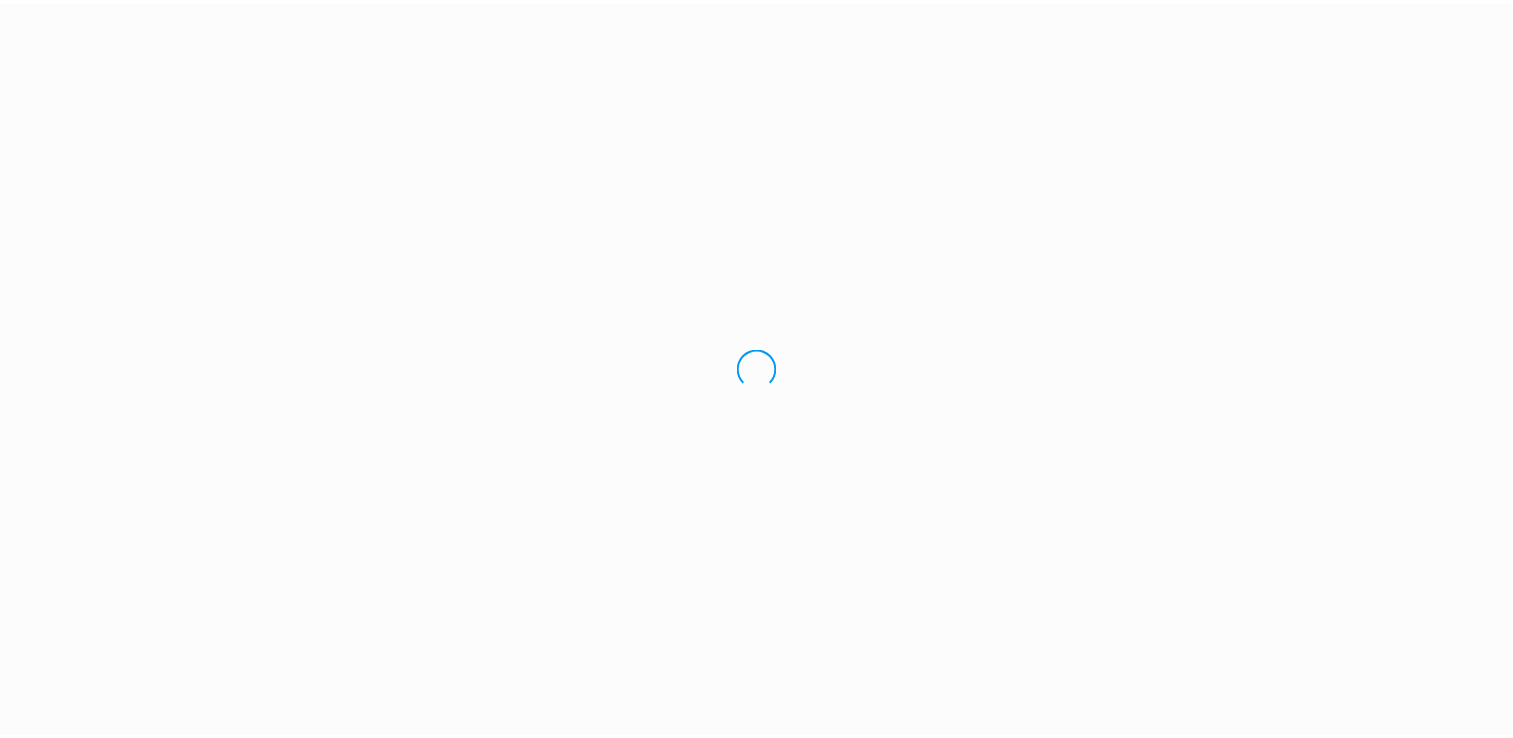 scroll, scrollTop: 0, scrollLeft: 0, axis: both 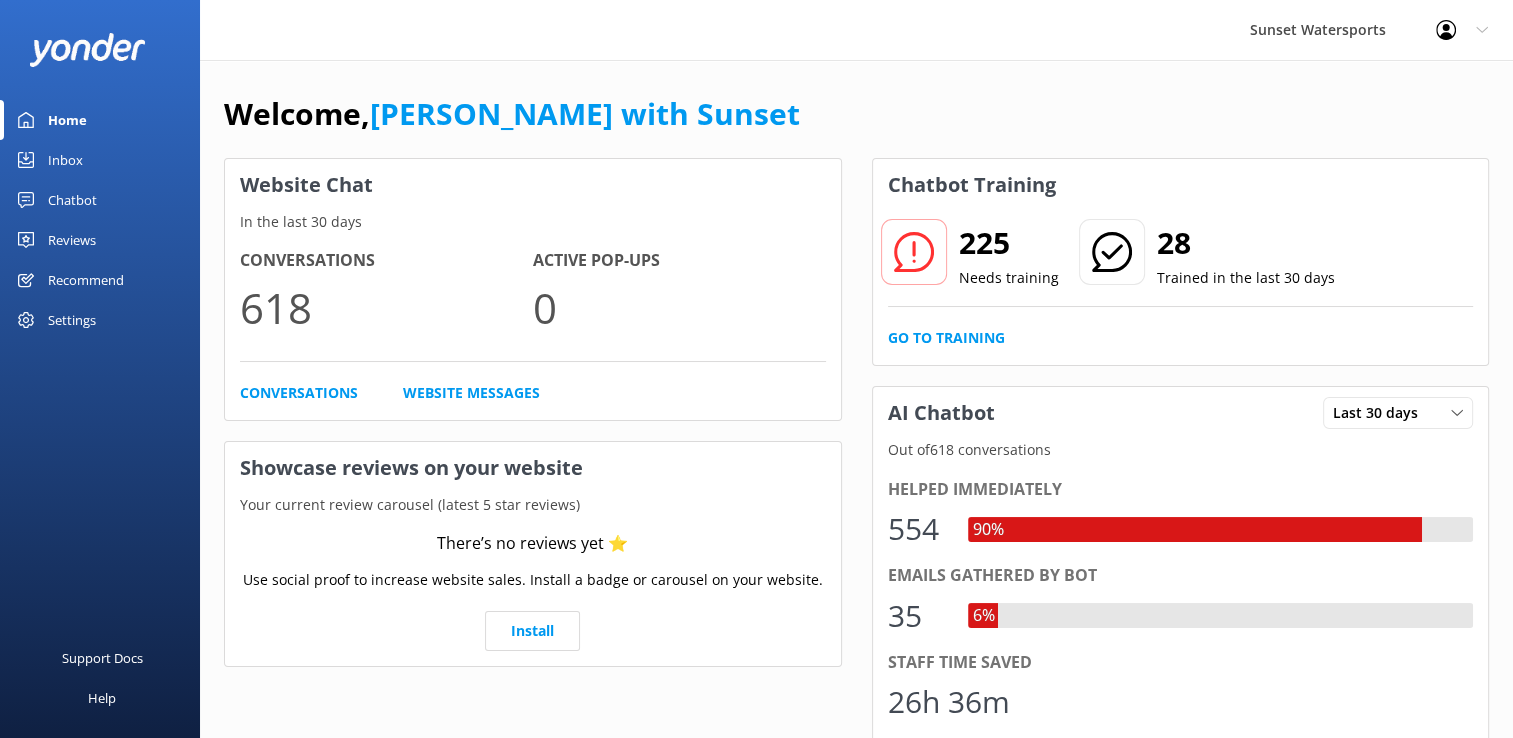 click on "Sunset Watersports Profile Settings Logout" at bounding box center [756, 30] 